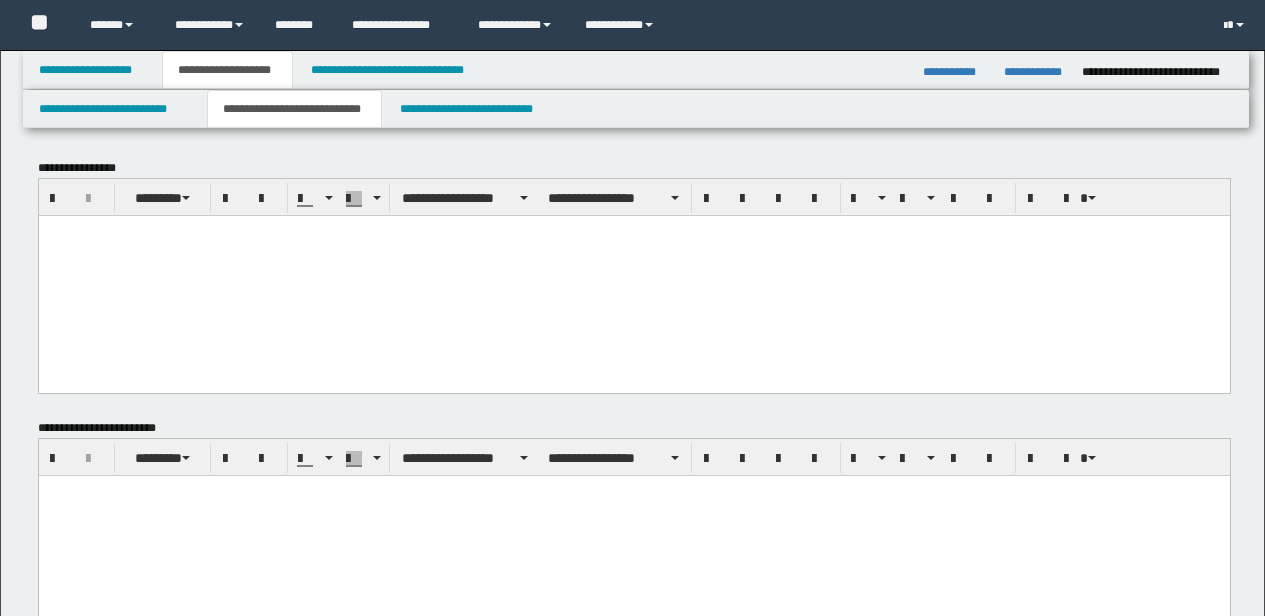 scroll, scrollTop: 358, scrollLeft: 0, axis: vertical 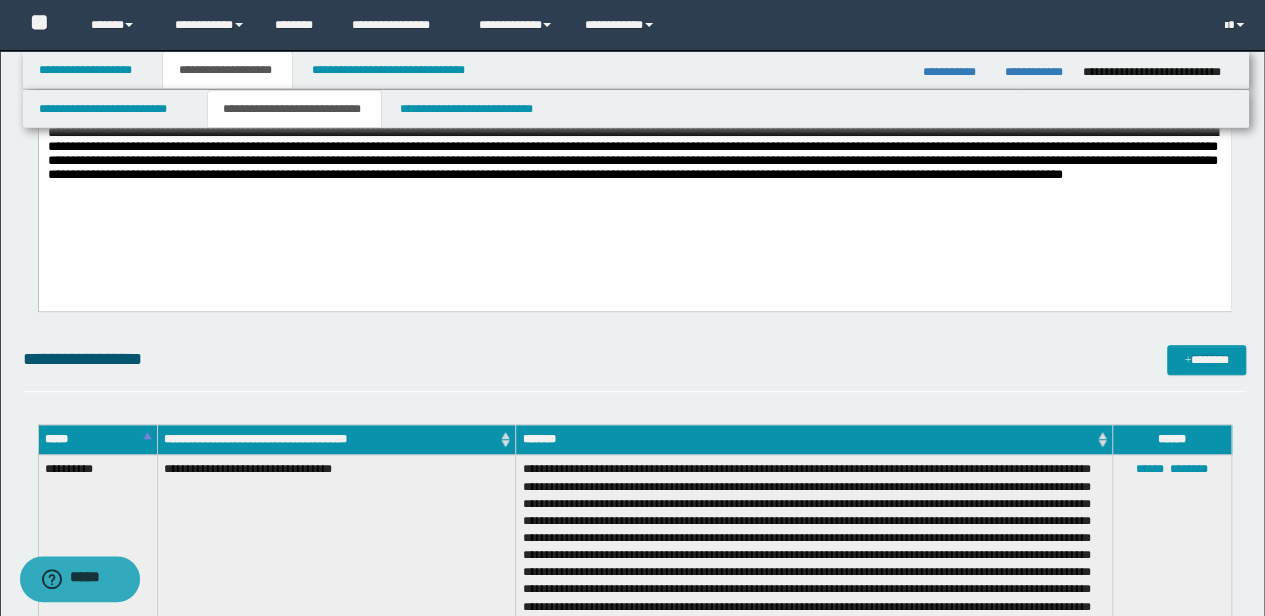 click on "**********" at bounding box center (635, 359) 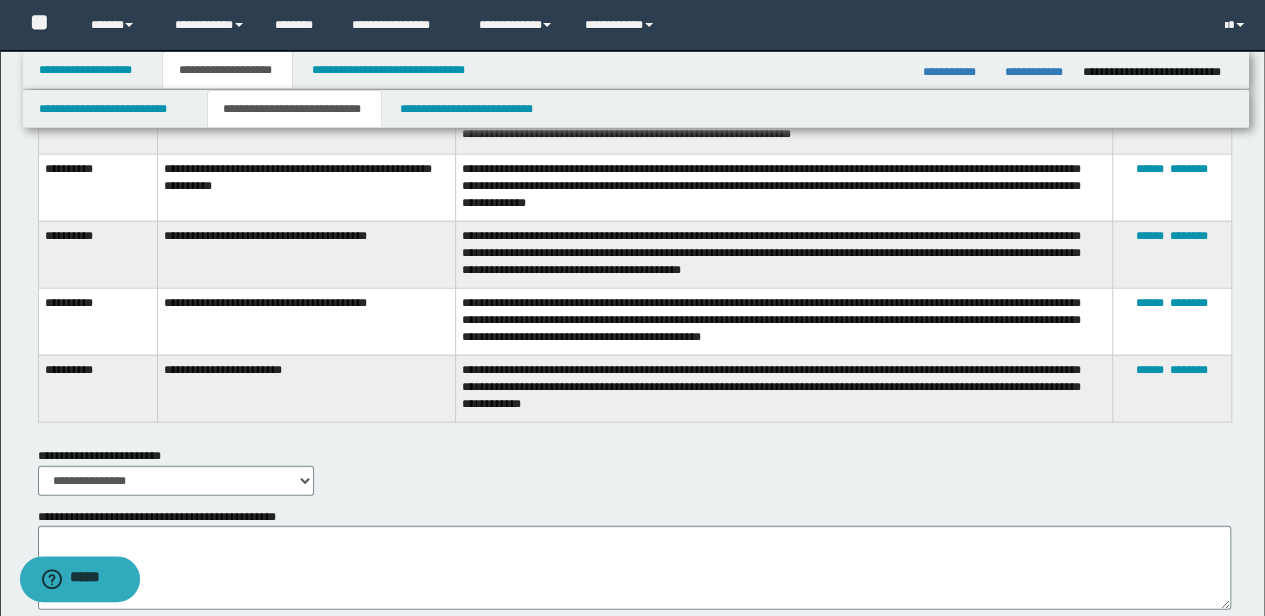 scroll, scrollTop: 2042, scrollLeft: 0, axis: vertical 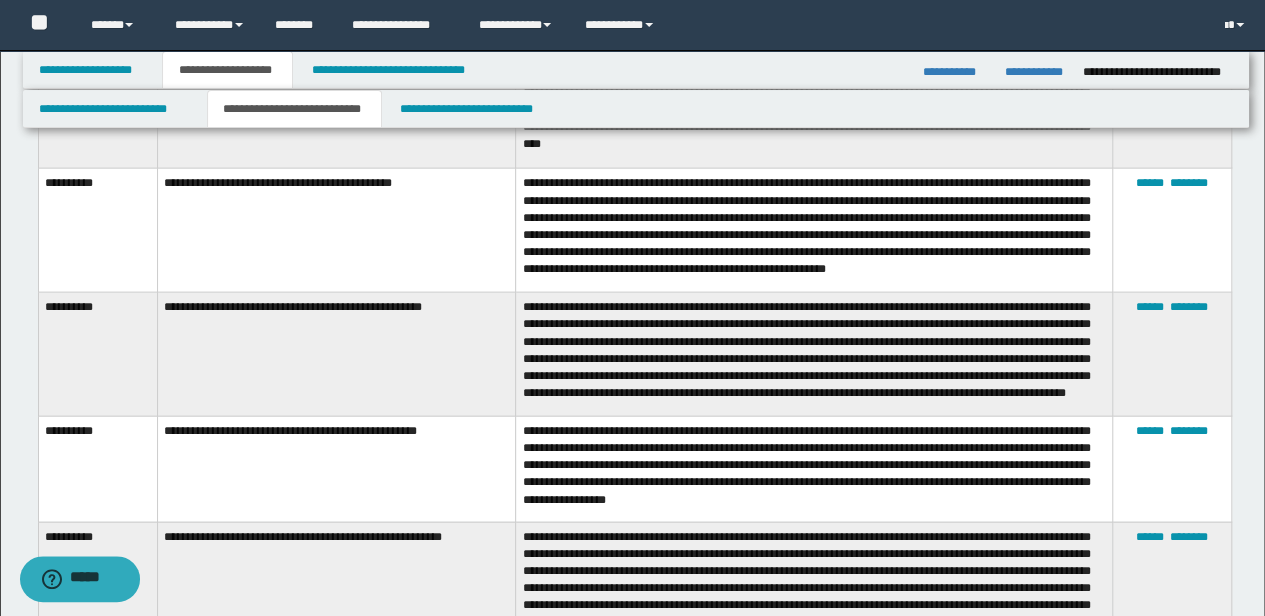 click on "**********" at bounding box center (814, 231) 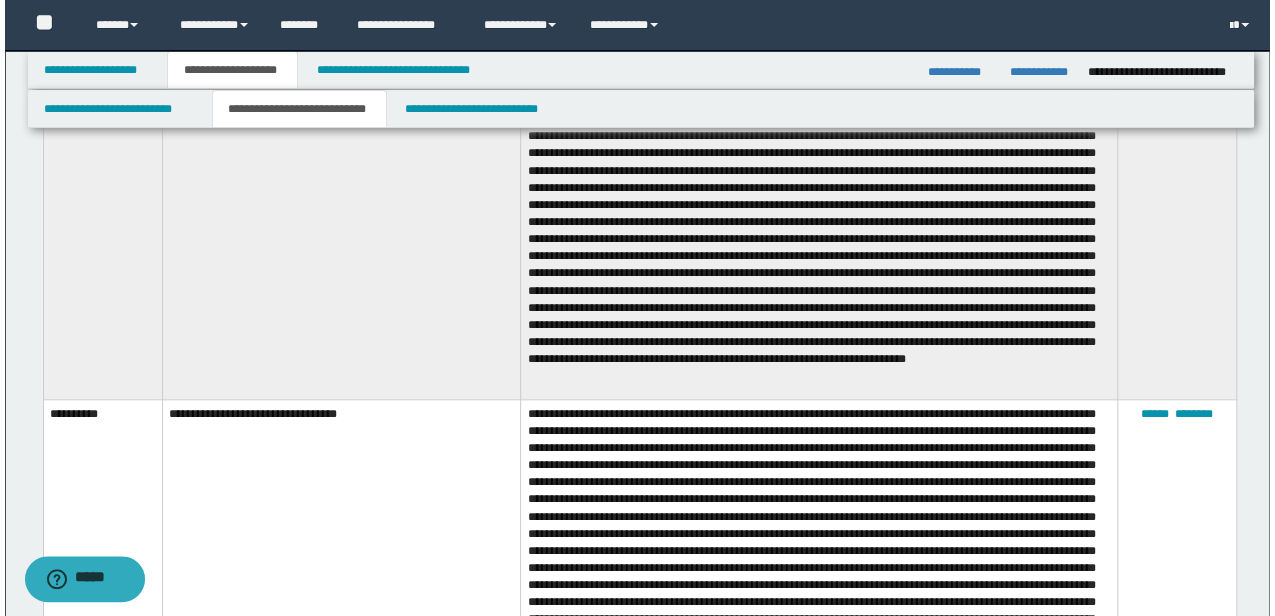 scroll, scrollTop: 509, scrollLeft: 0, axis: vertical 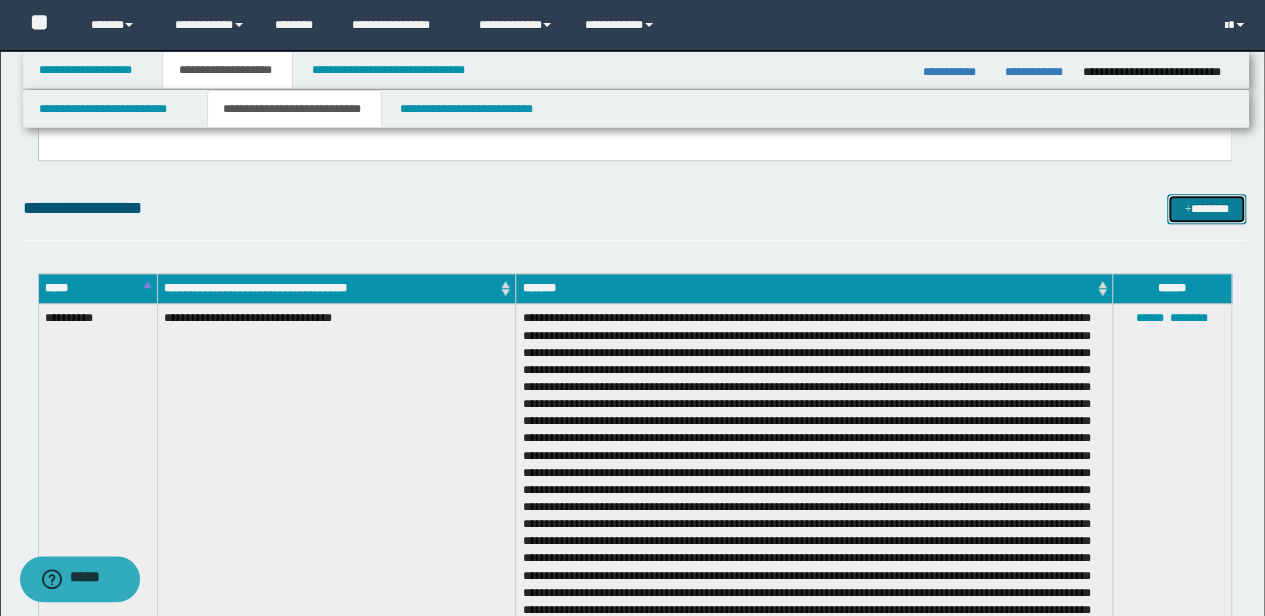 click on "*******" at bounding box center [1206, 208] 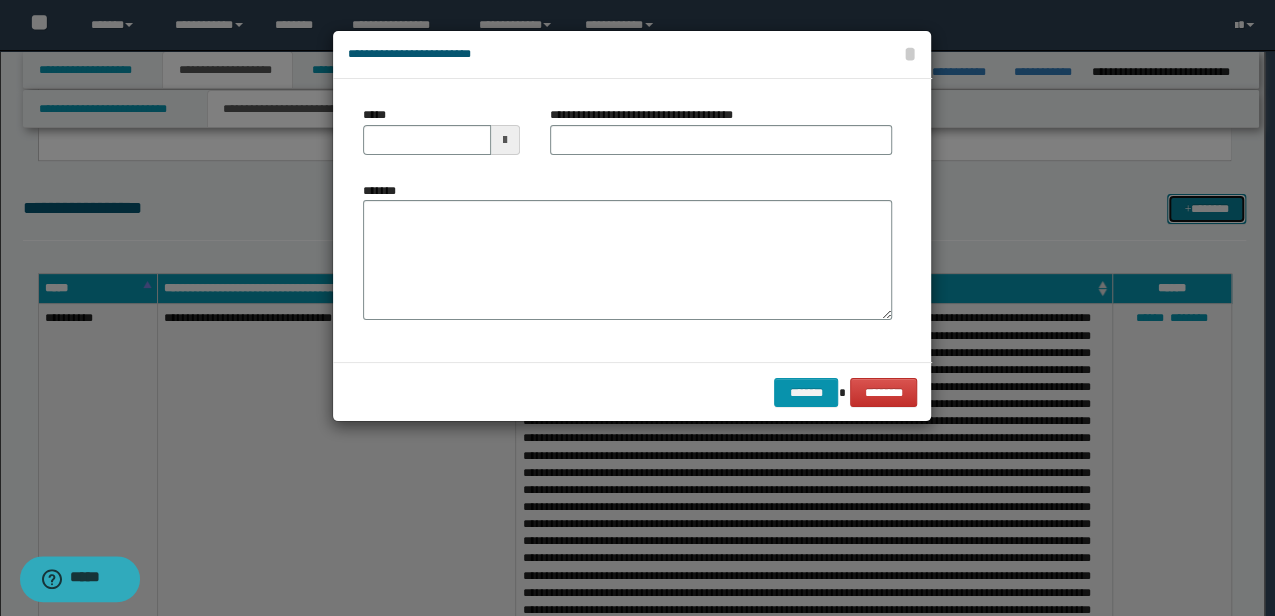 scroll, scrollTop: 0, scrollLeft: 0, axis: both 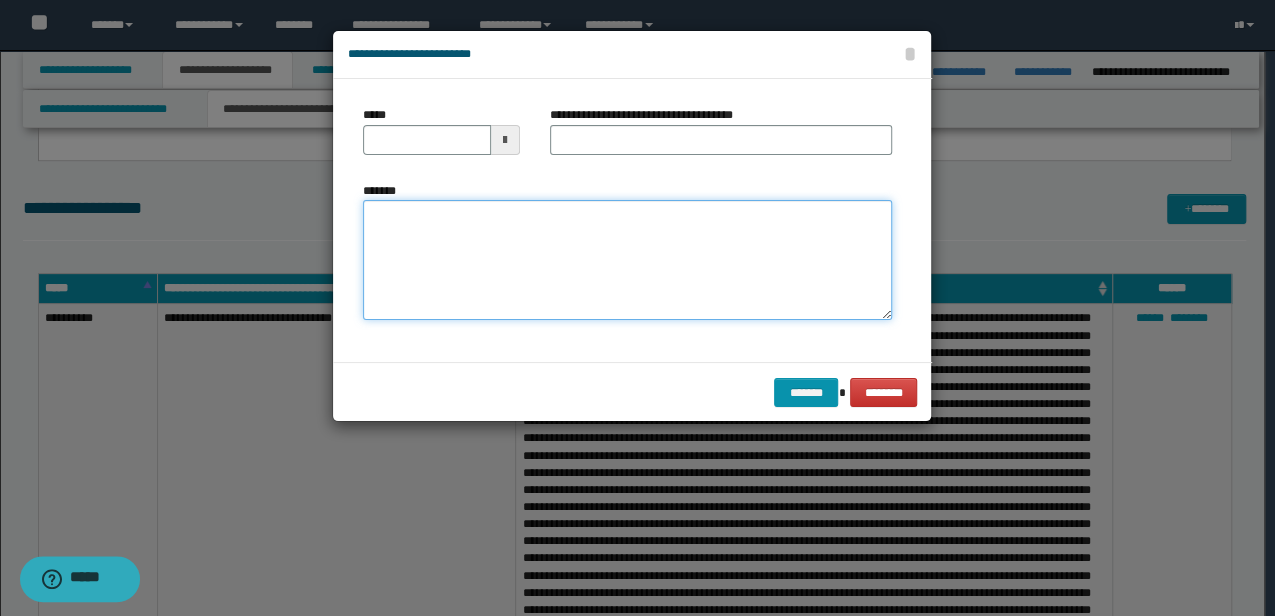 click on "*******" at bounding box center (627, 259) 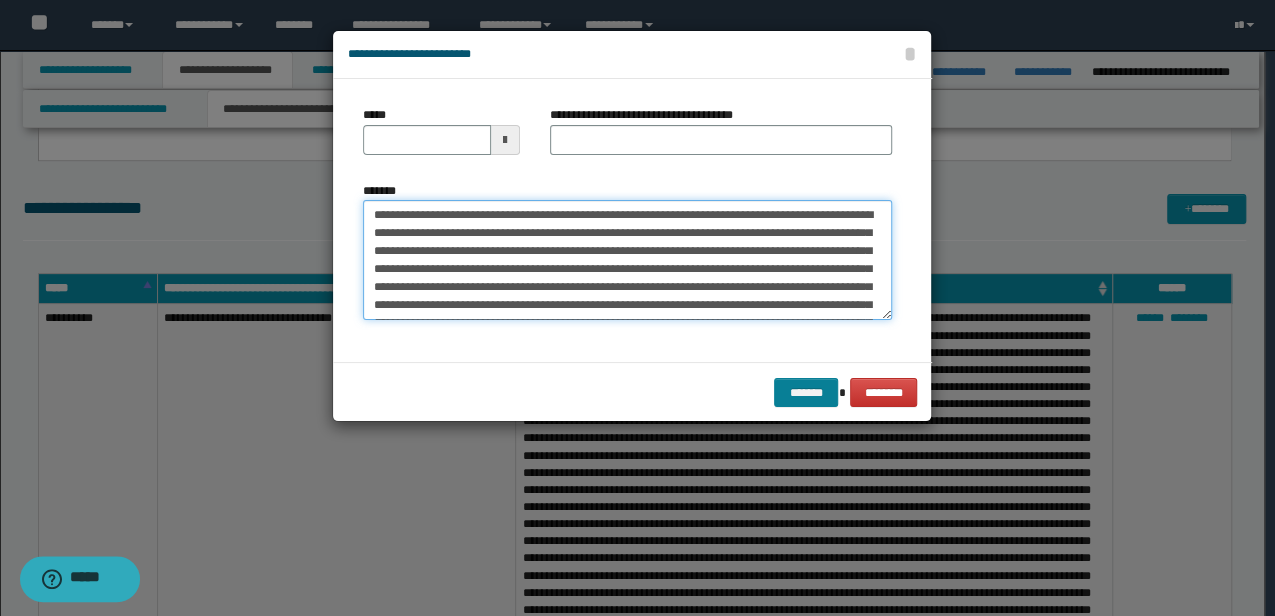 scroll, scrollTop: 48, scrollLeft: 0, axis: vertical 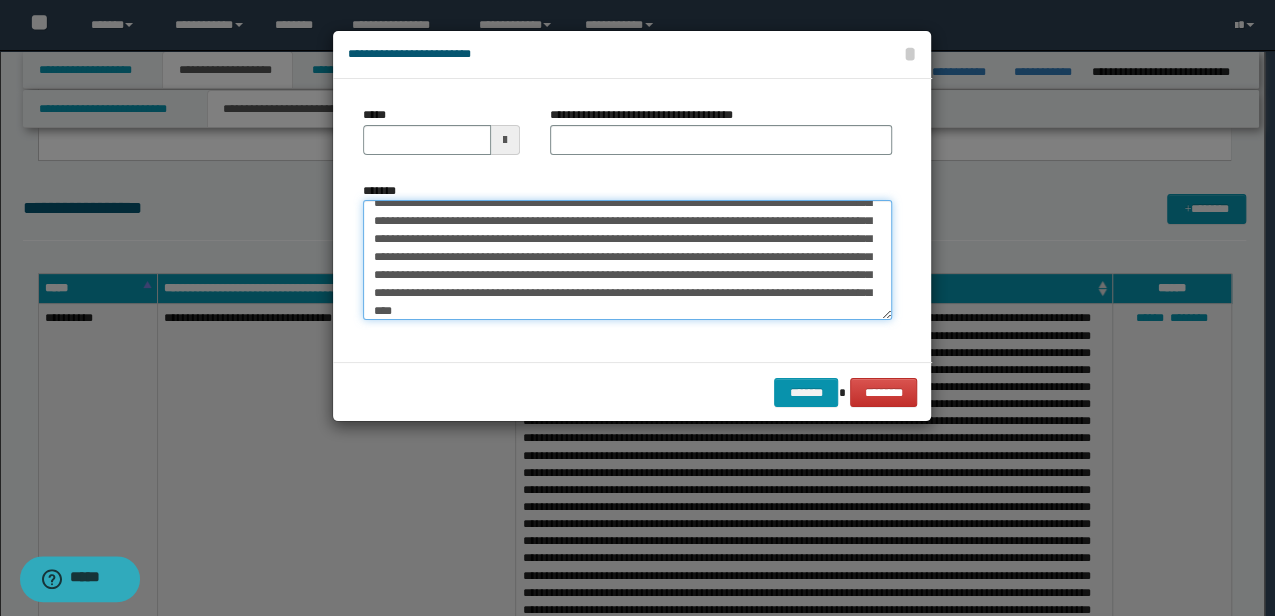 type on "**********" 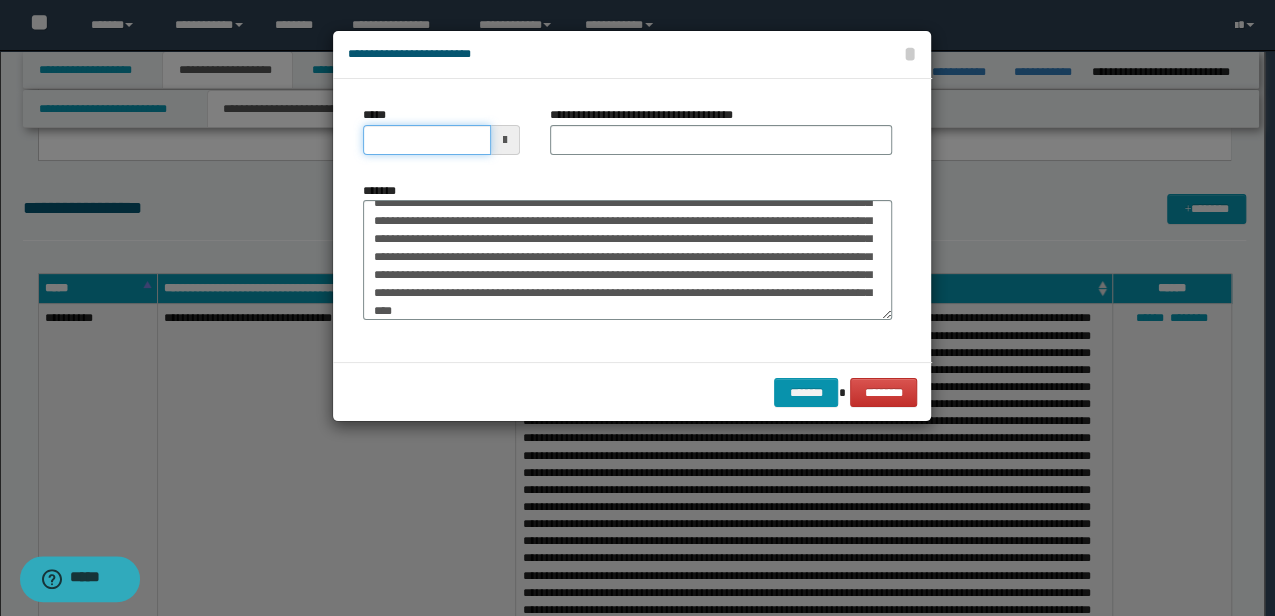 click on "*****" at bounding box center (426, 140) 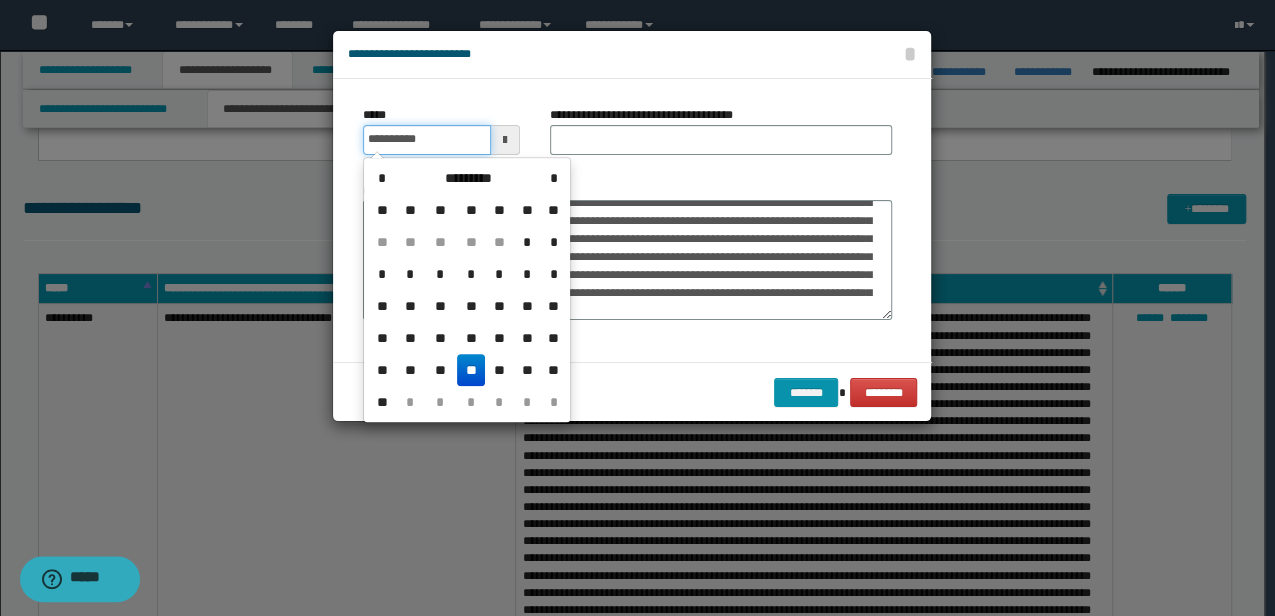 type on "**********" 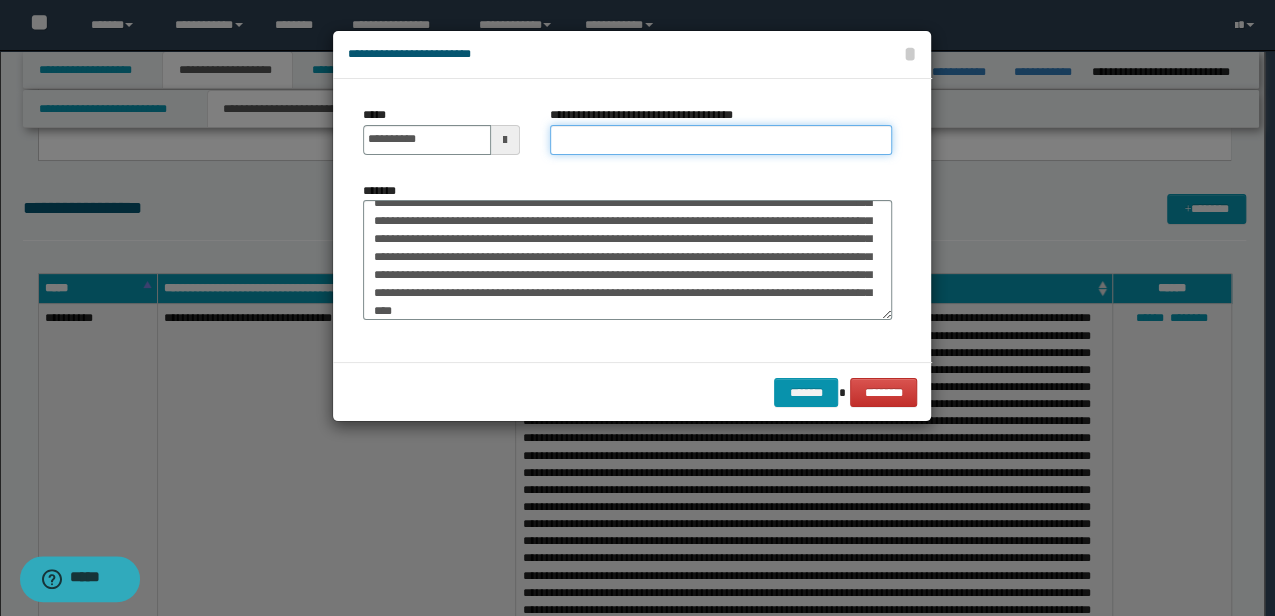 click on "**********" at bounding box center (721, 140) 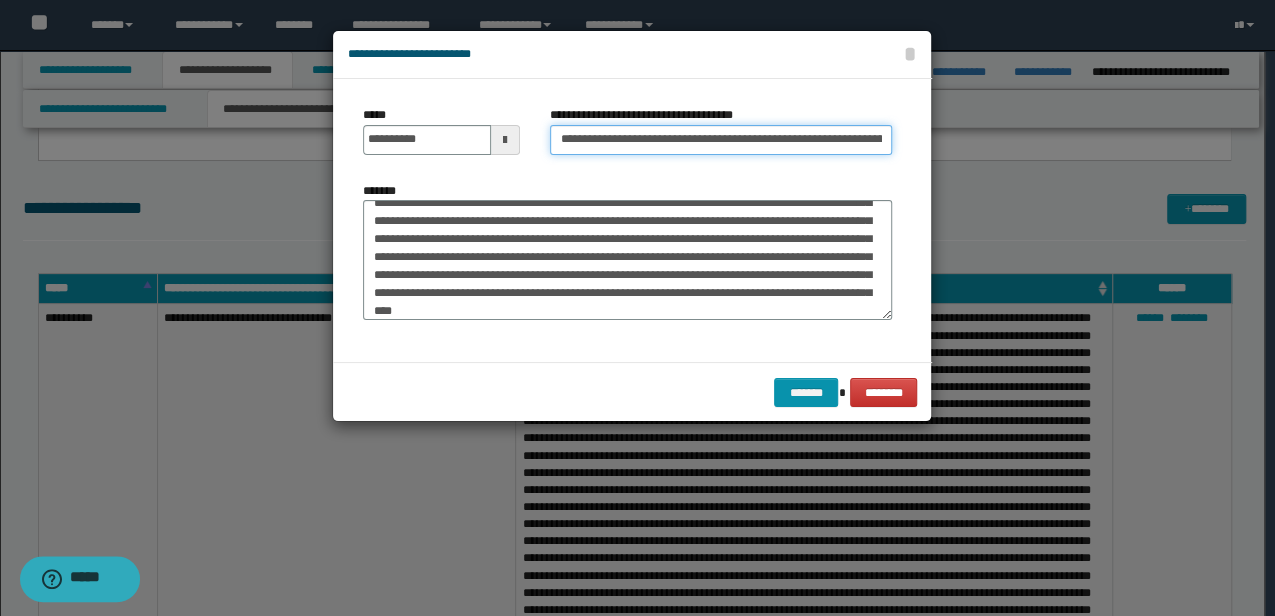scroll, scrollTop: 0, scrollLeft: 40, axis: horizontal 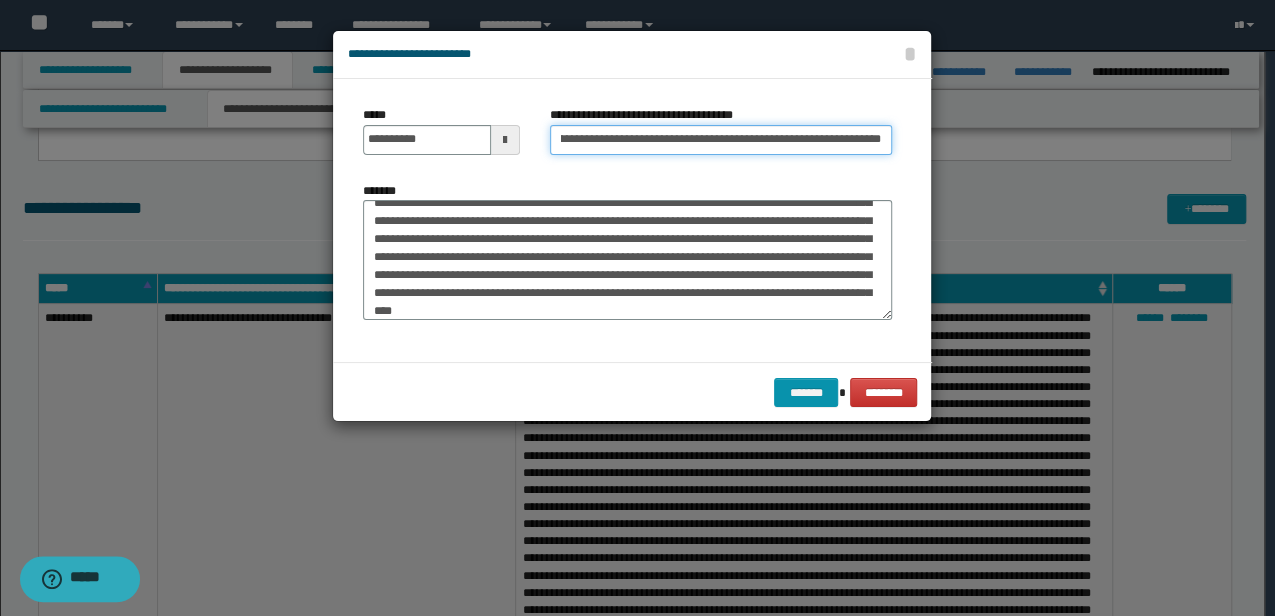 drag, startPoint x: 769, startPoint y: 140, endPoint x: 940, endPoint y: 114, distance: 172.96532 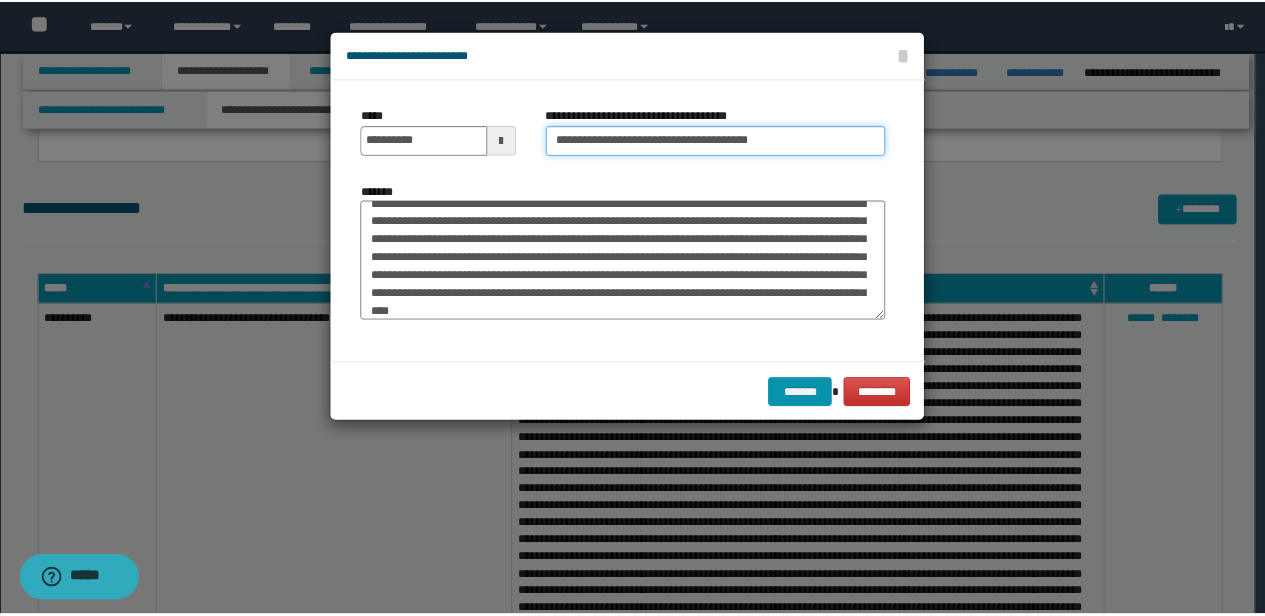 scroll, scrollTop: 0, scrollLeft: 0, axis: both 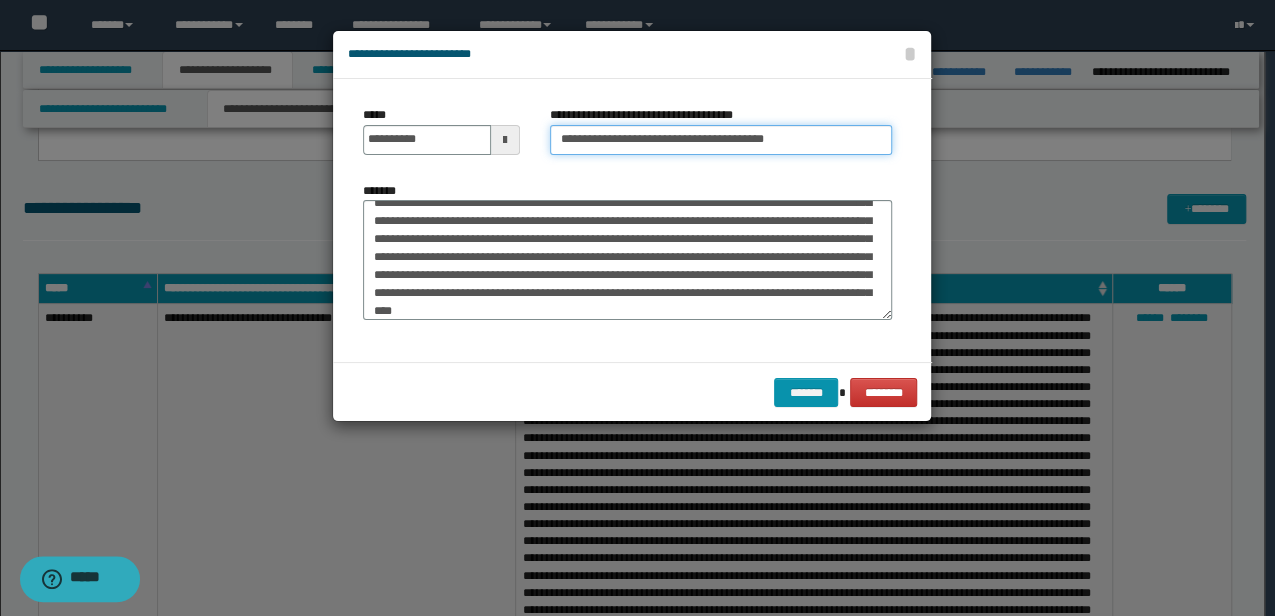 type on "**********" 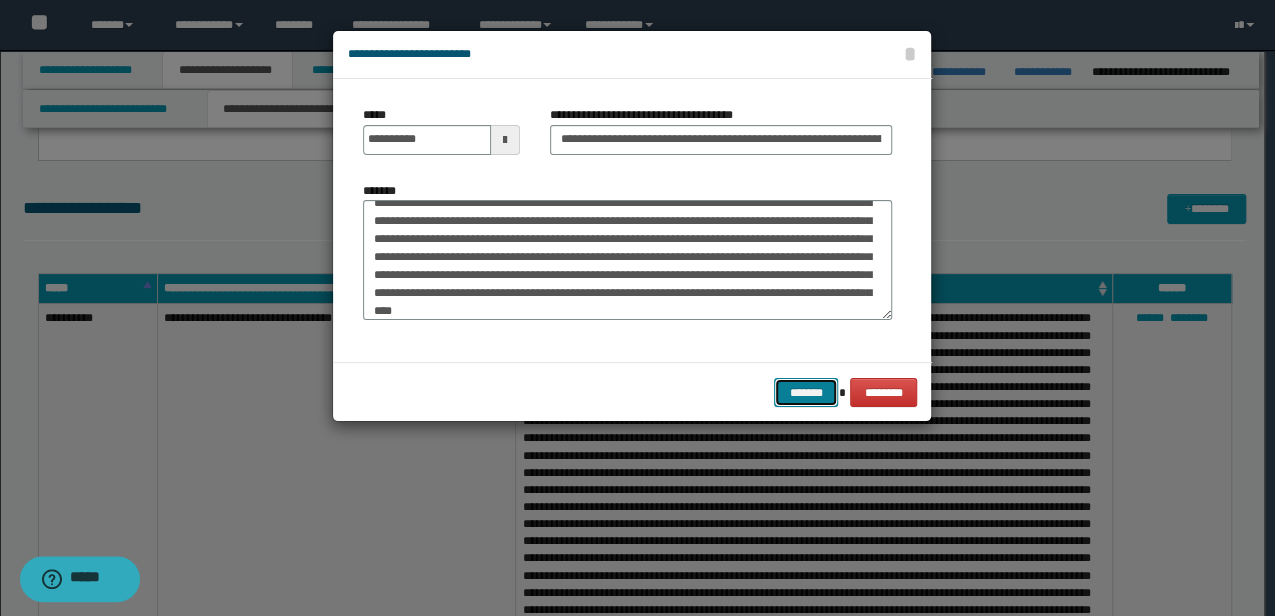 click on "*******" at bounding box center [806, 392] 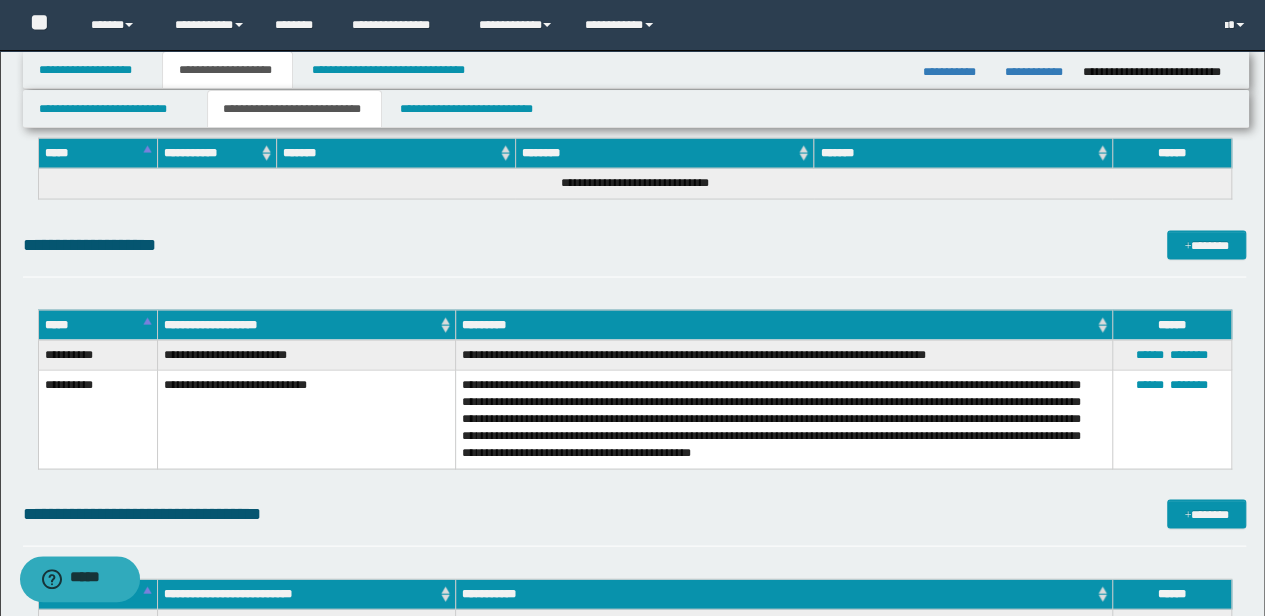 scroll, scrollTop: 5576, scrollLeft: 0, axis: vertical 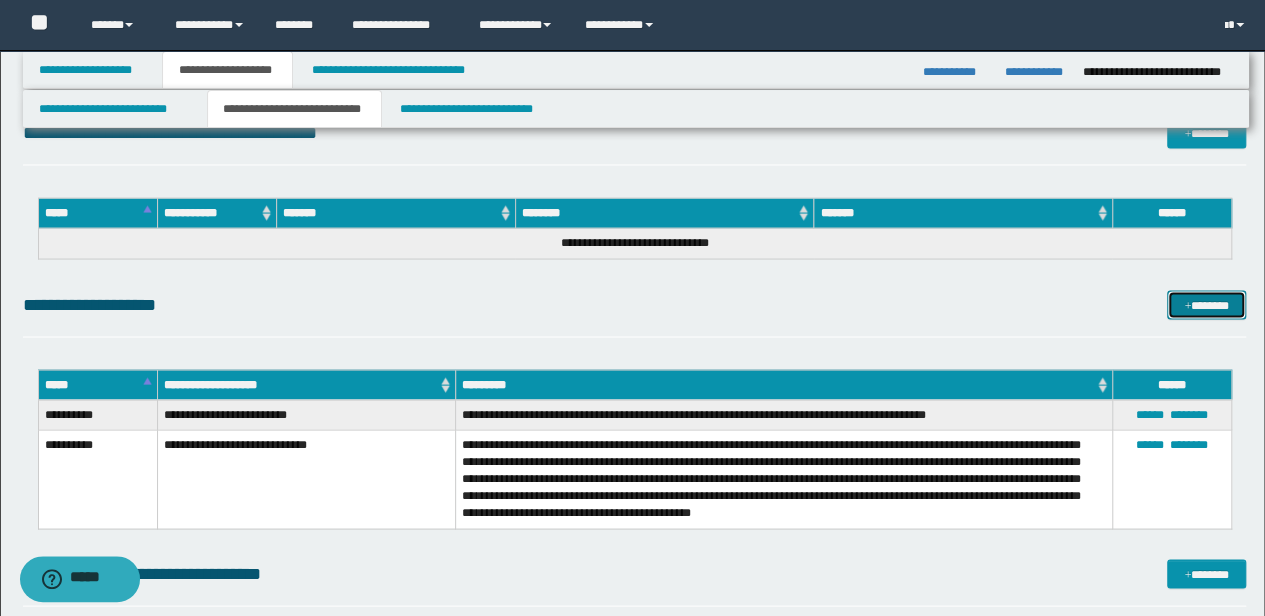 click at bounding box center (1187, 306) 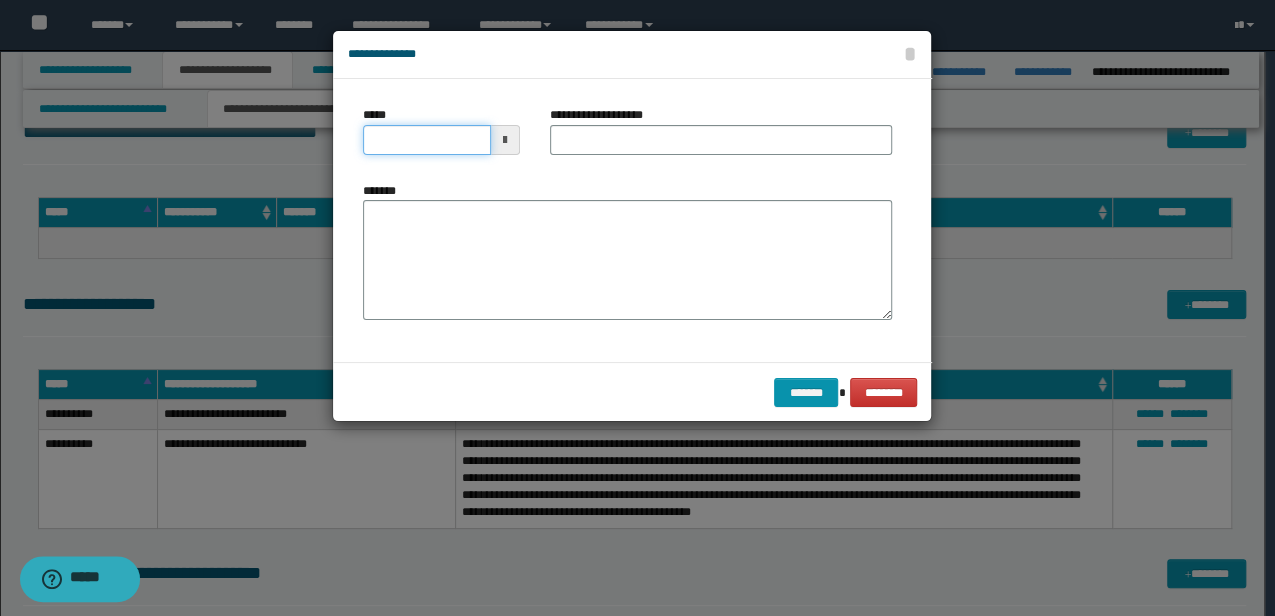 click on "*****" at bounding box center (426, 140) 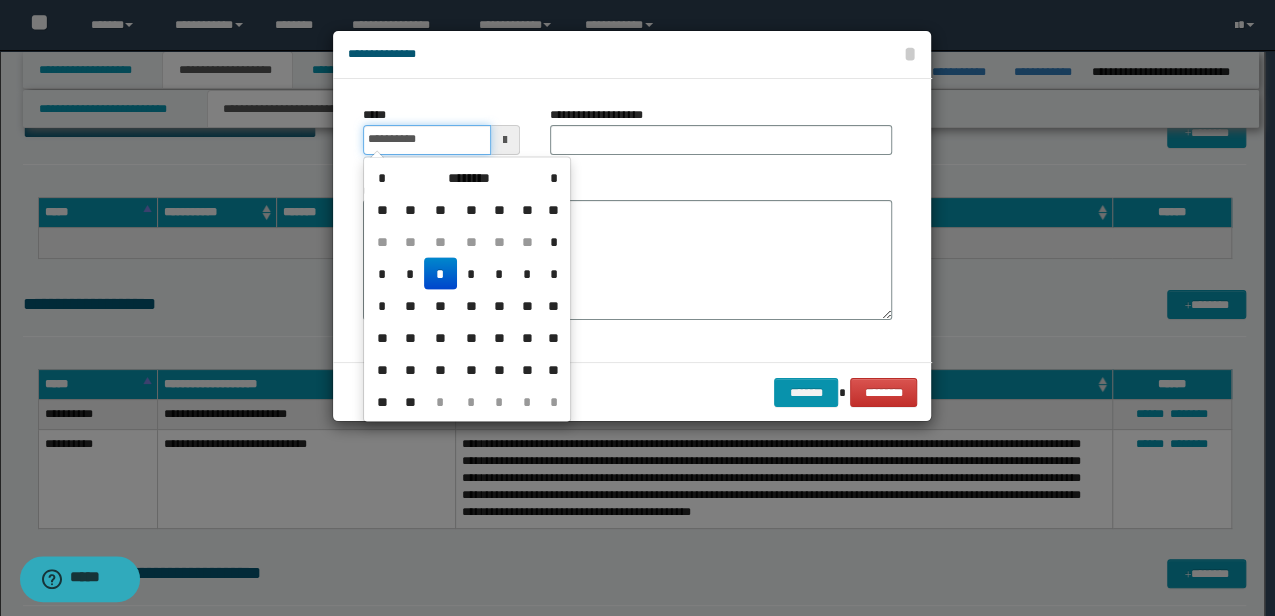 type on "**********" 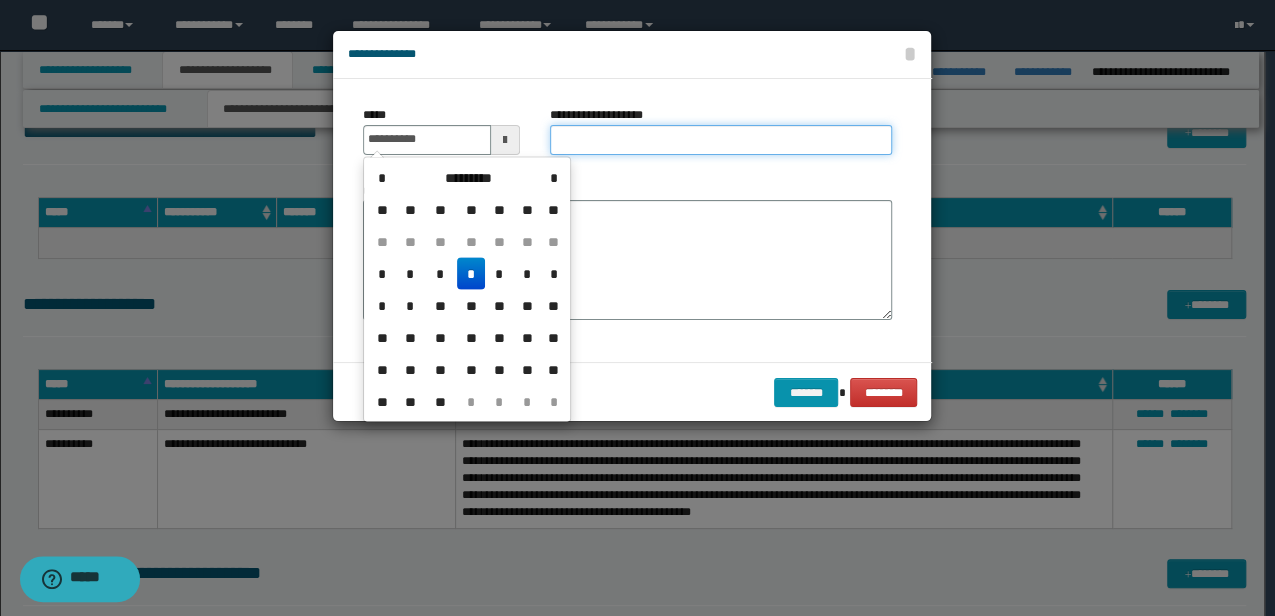 click on "**********" at bounding box center [721, 140] 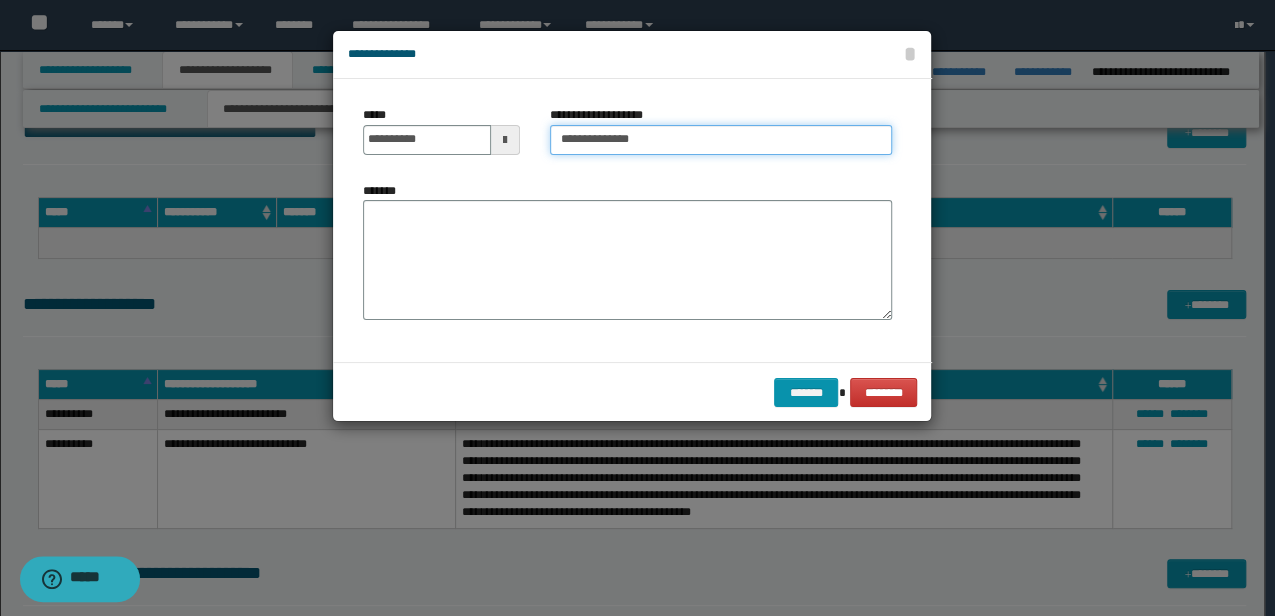 type on "**********" 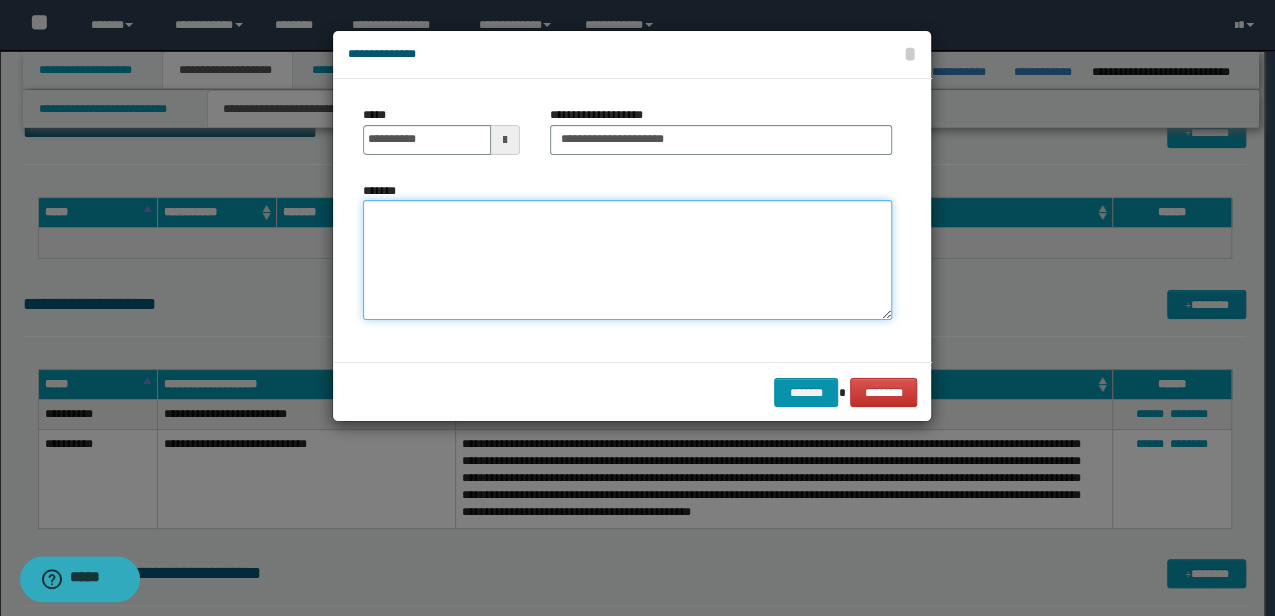 click on "*******" at bounding box center (627, 260) 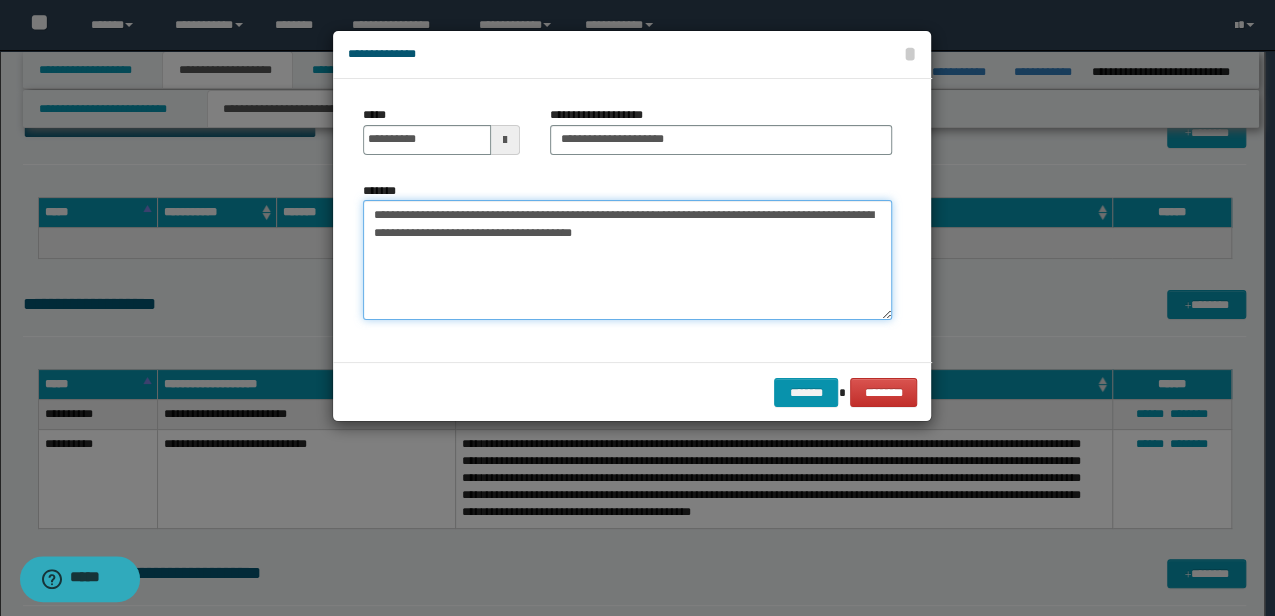 click on "**********" at bounding box center (627, 260) 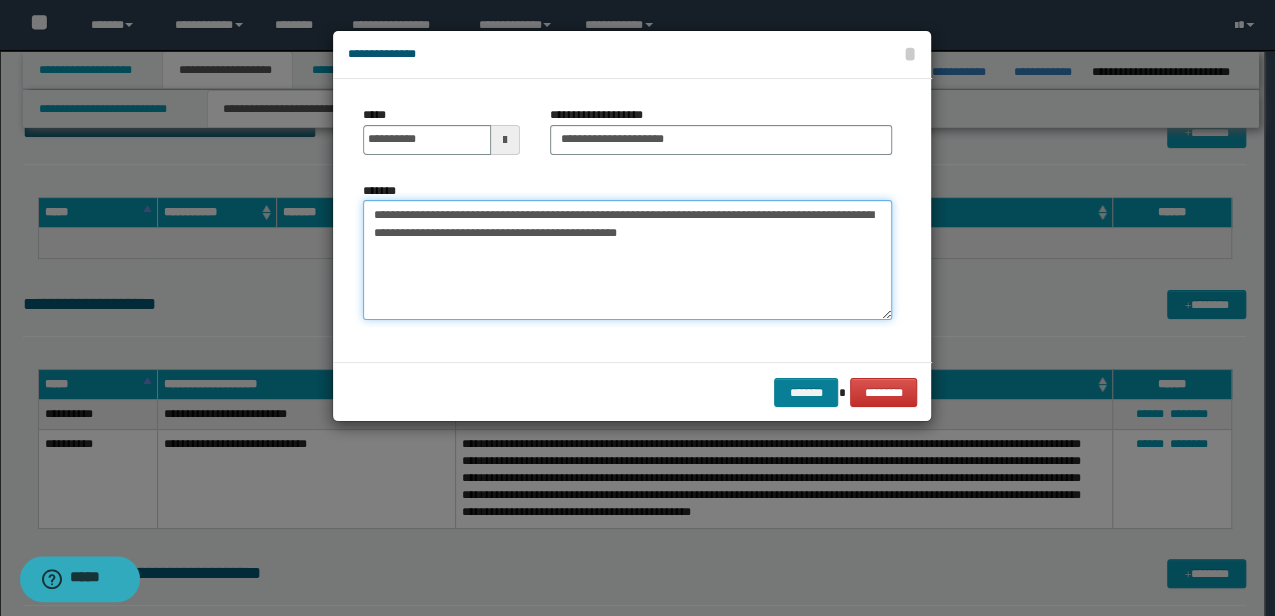 type on "**********" 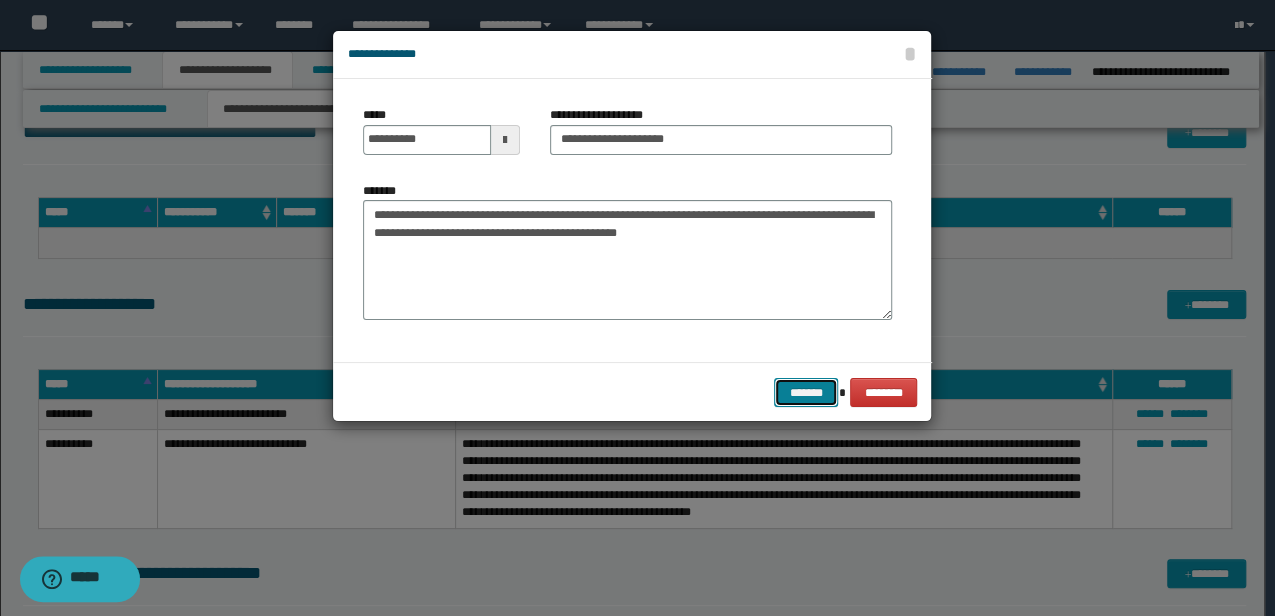 click on "*******" at bounding box center (806, 392) 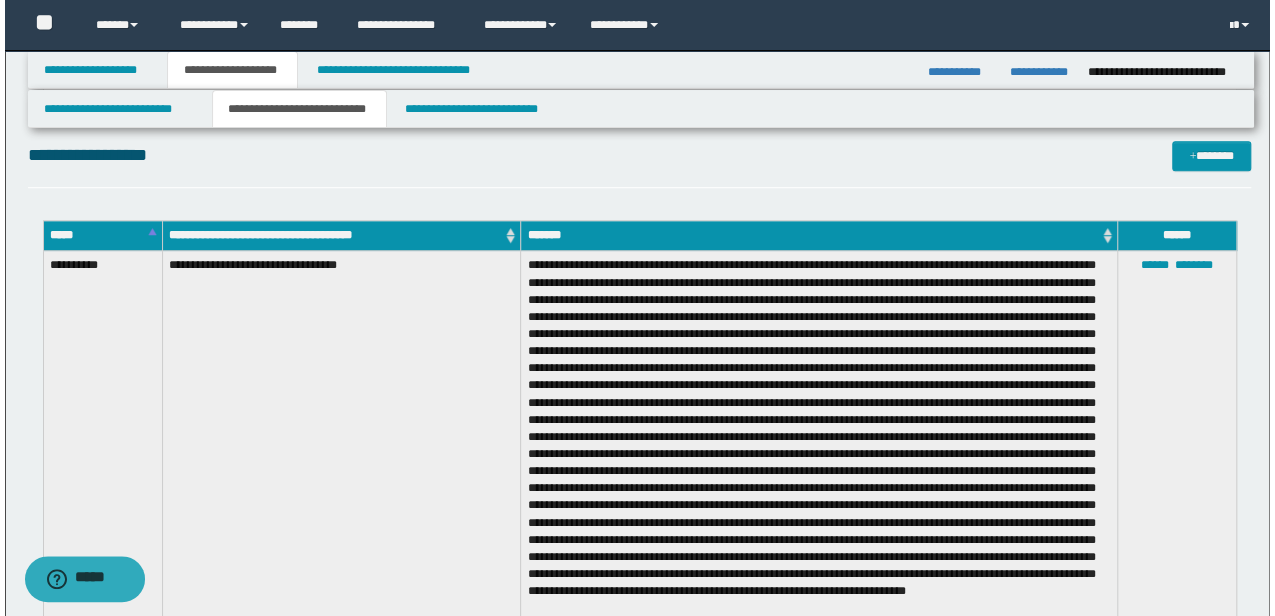 scroll, scrollTop: 538, scrollLeft: 0, axis: vertical 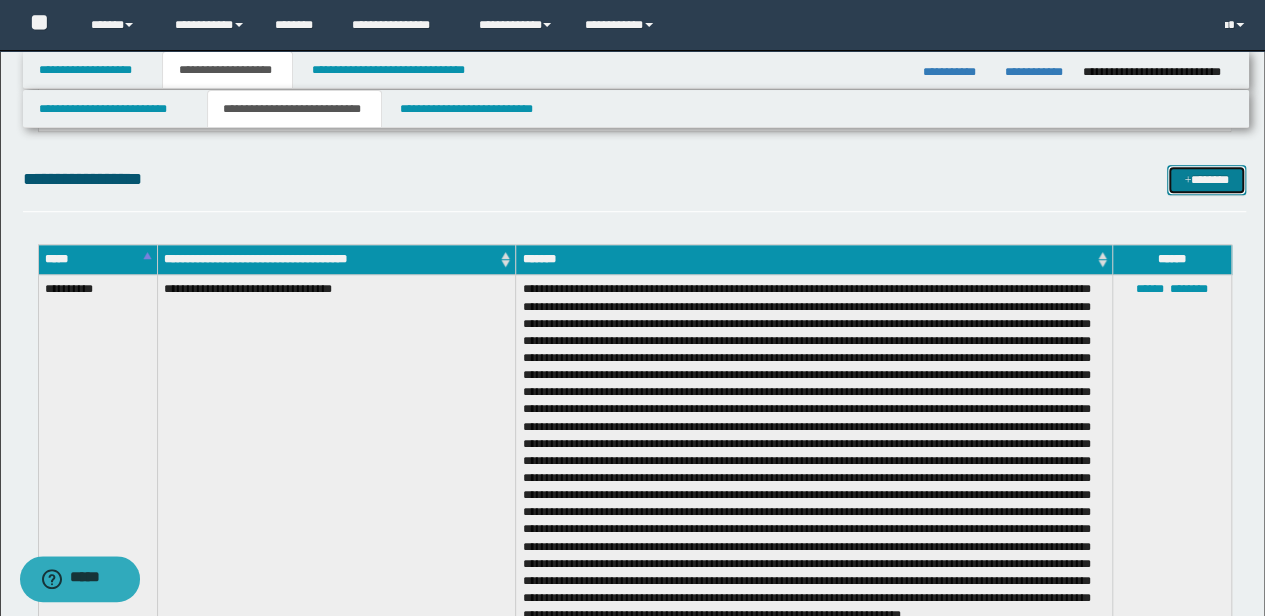 click on "*******" at bounding box center (1206, 179) 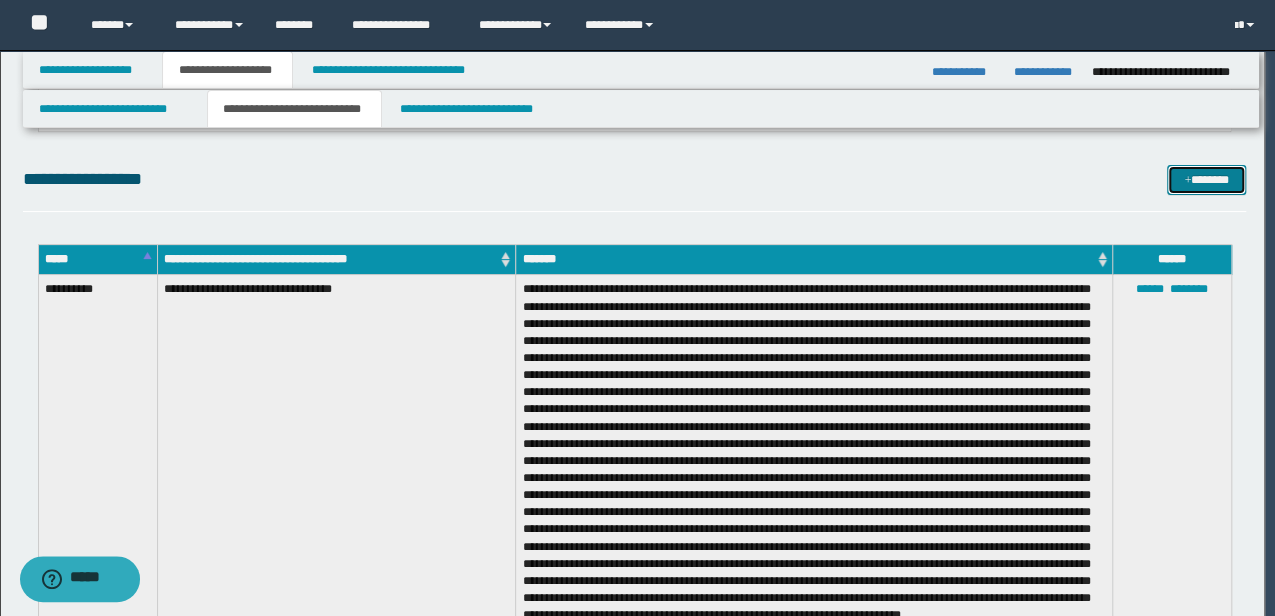 scroll, scrollTop: 0, scrollLeft: 0, axis: both 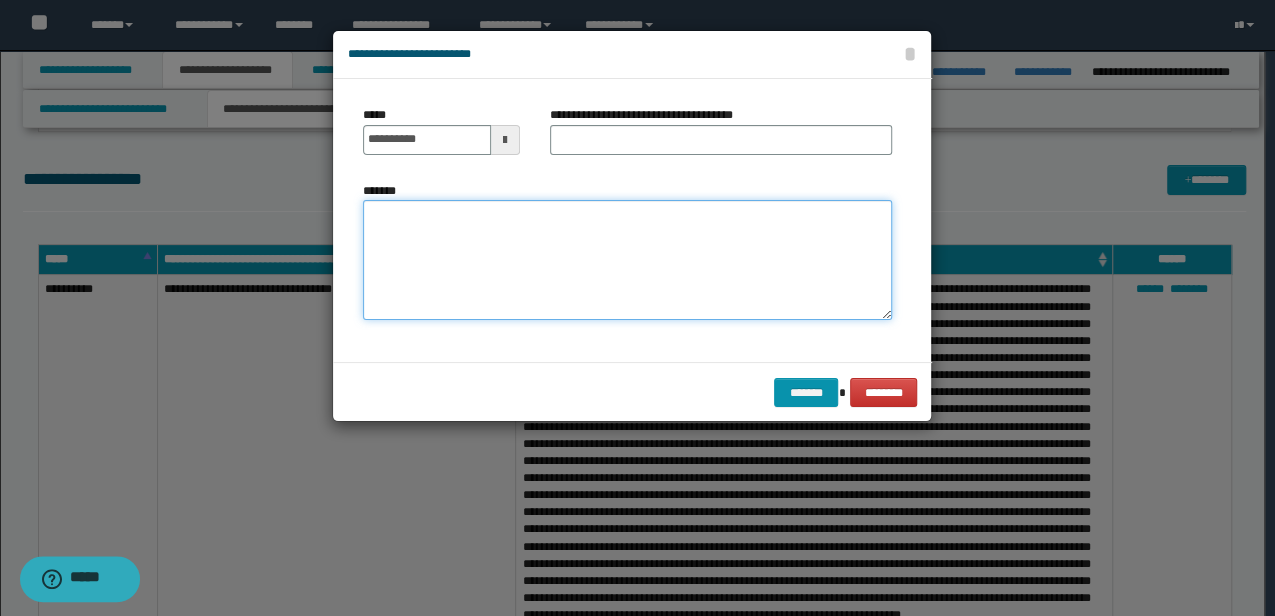 click on "*******" at bounding box center [627, 259] 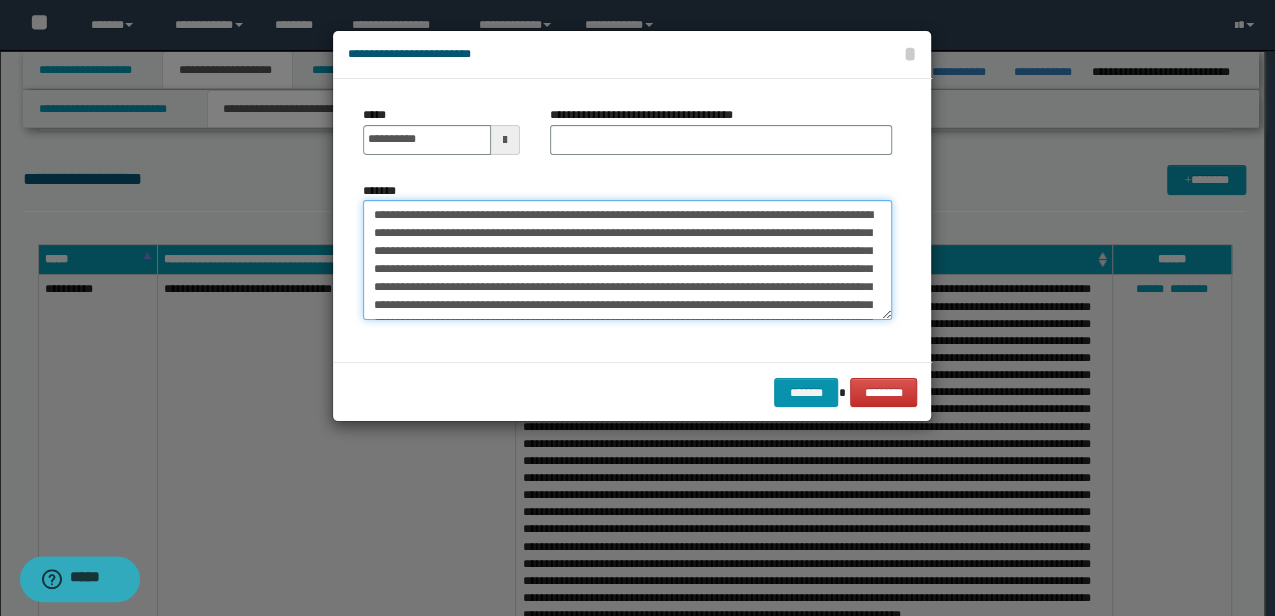 scroll, scrollTop: 84, scrollLeft: 0, axis: vertical 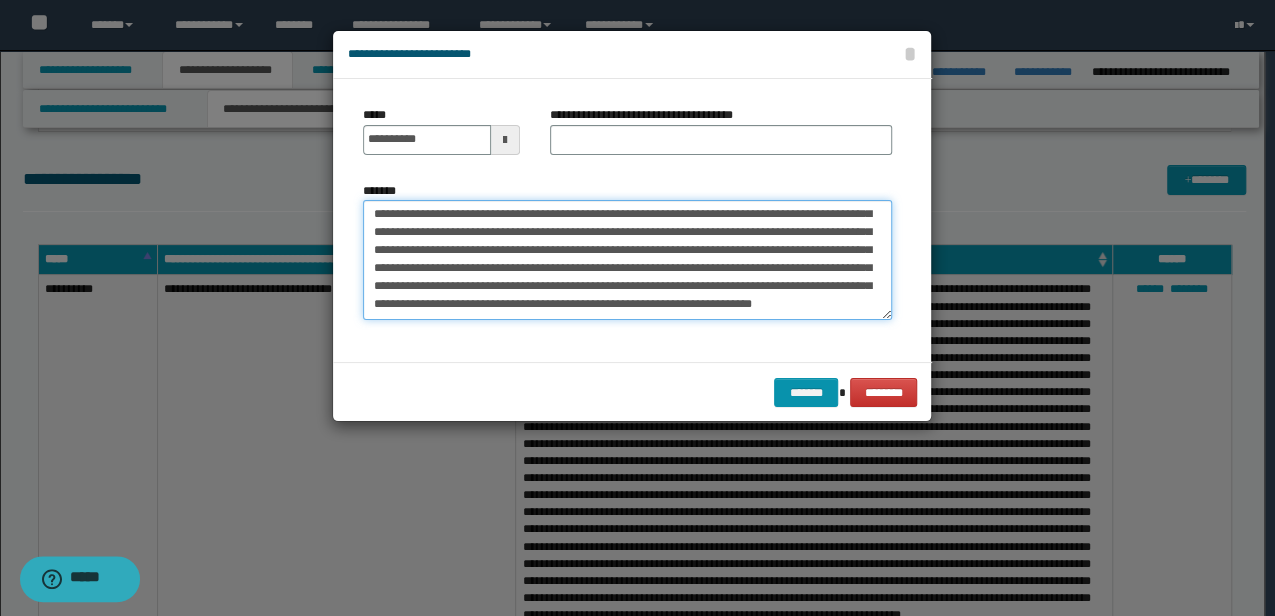 type on "**********" 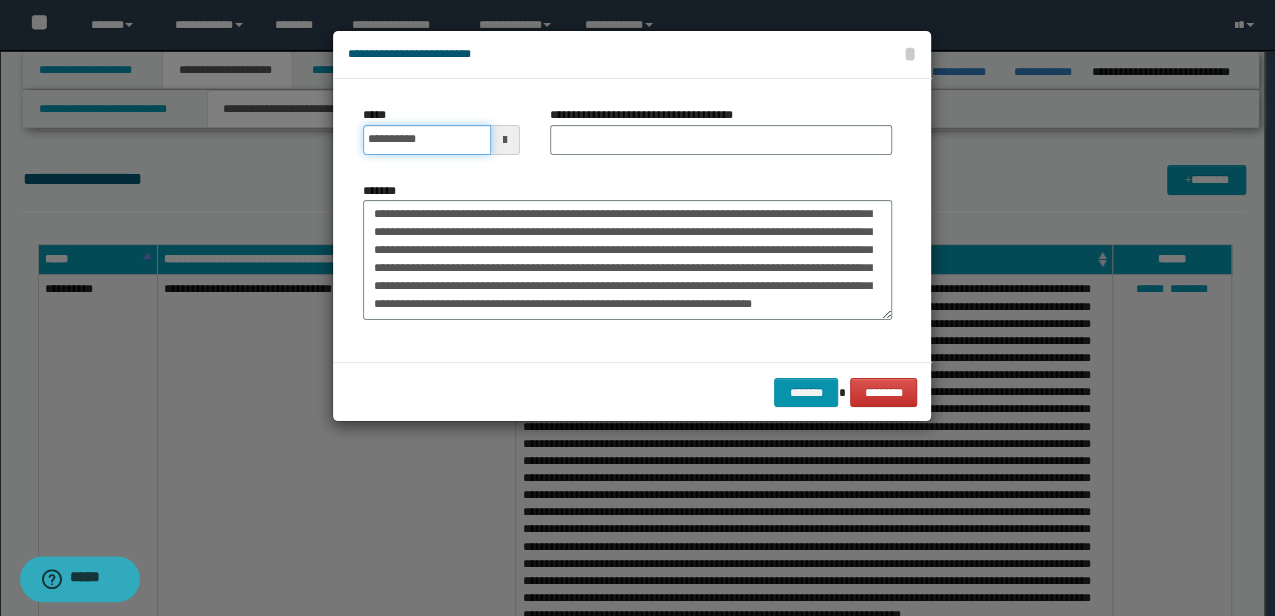 click on "**********" at bounding box center (426, 140) 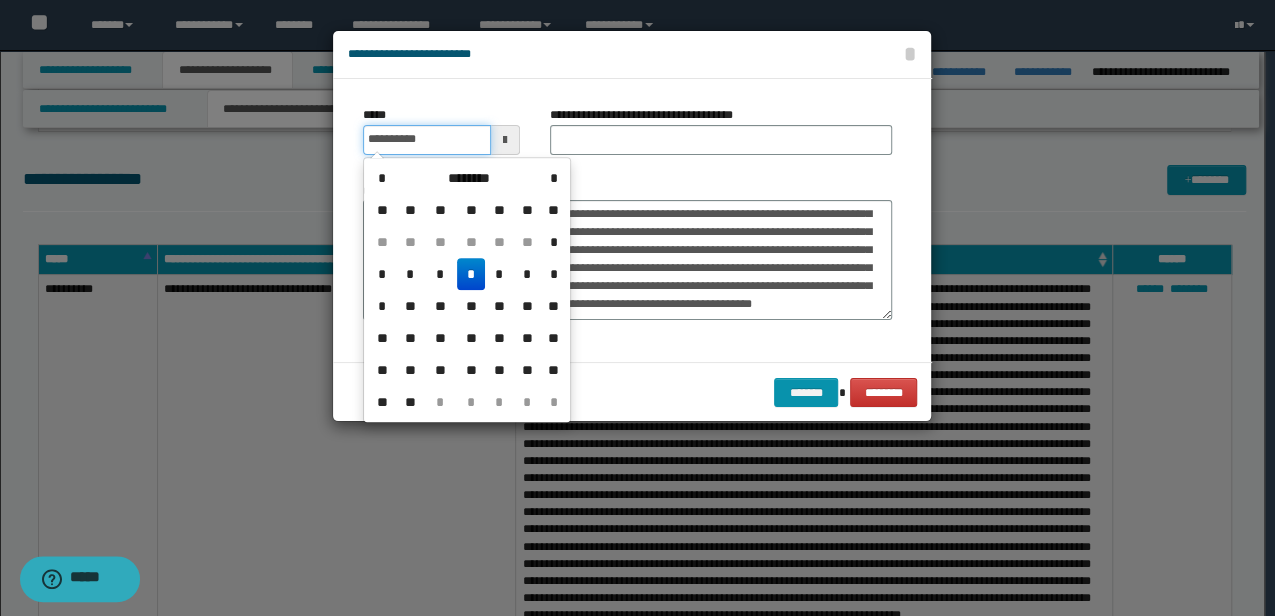 type on "**********" 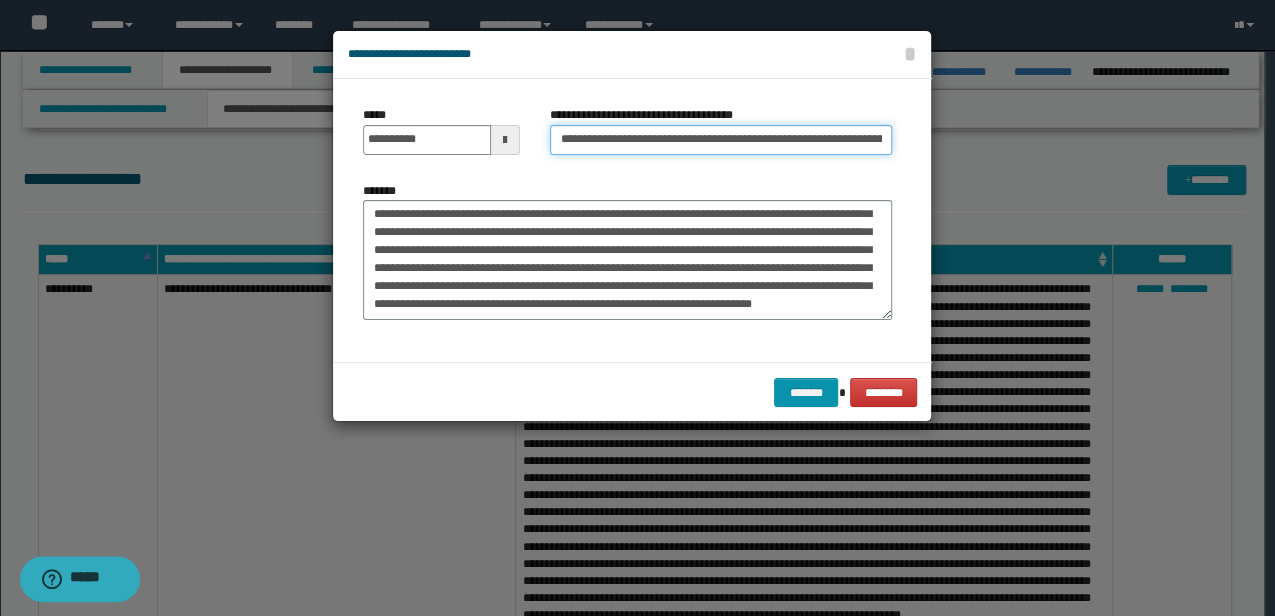 scroll, scrollTop: 0, scrollLeft: 42, axis: horizontal 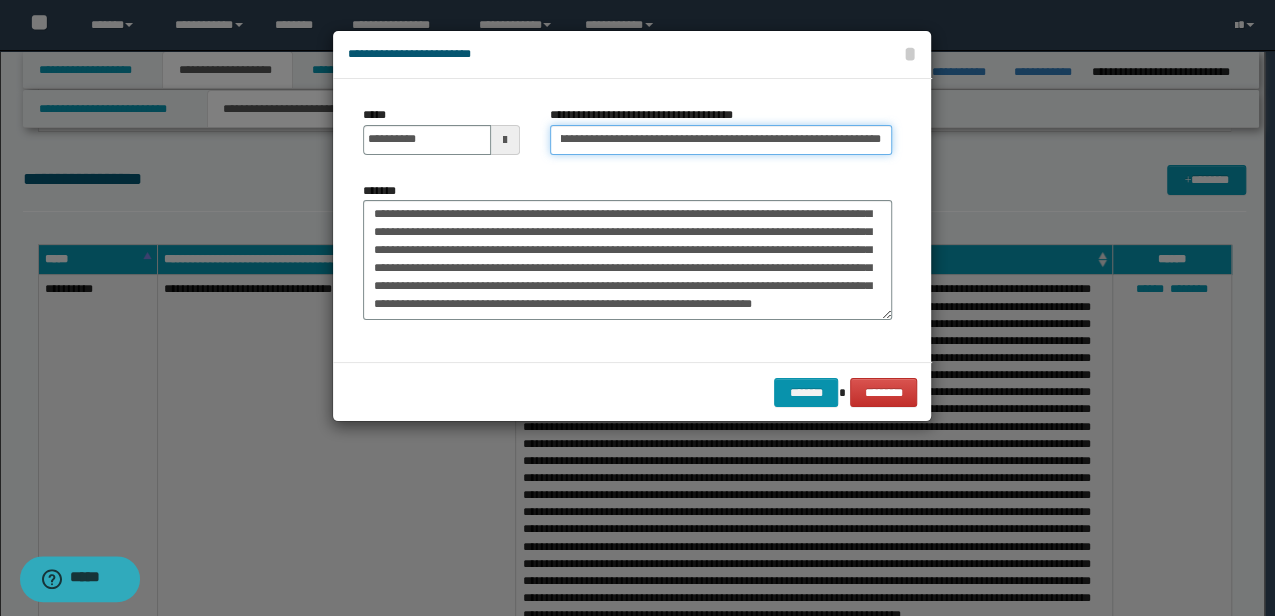 drag, startPoint x: 767, startPoint y: 141, endPoint x: 956, endPoint y: 145, distance: 189.04233 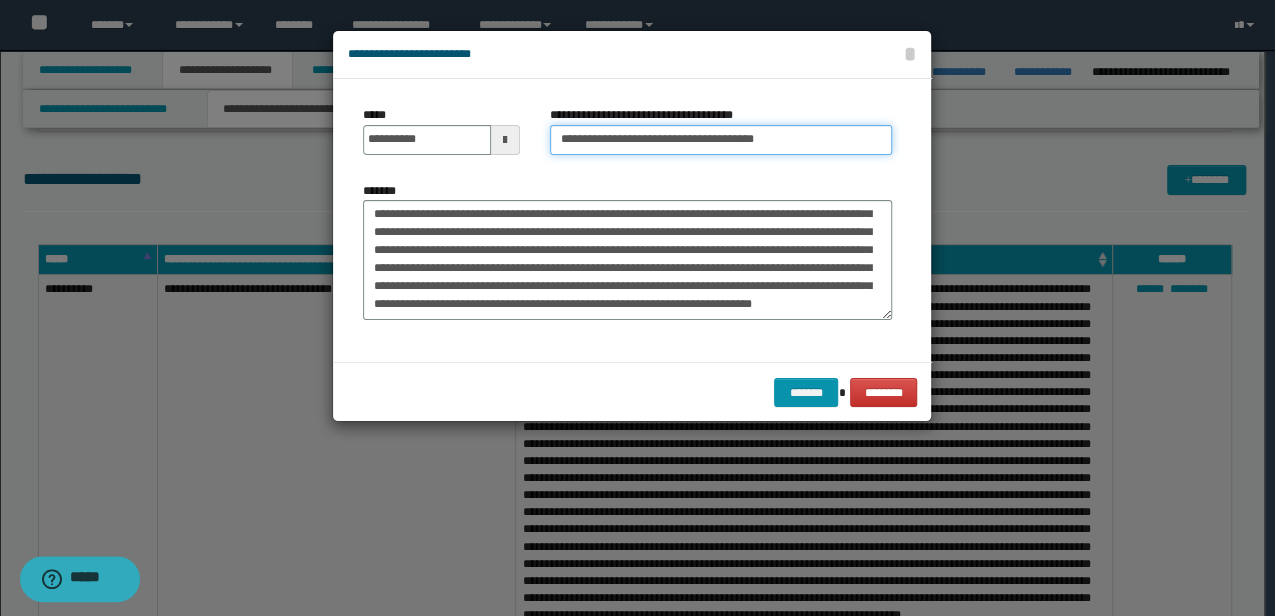scroll, scrollTop: 0, scrollLeft: 0, axis: both 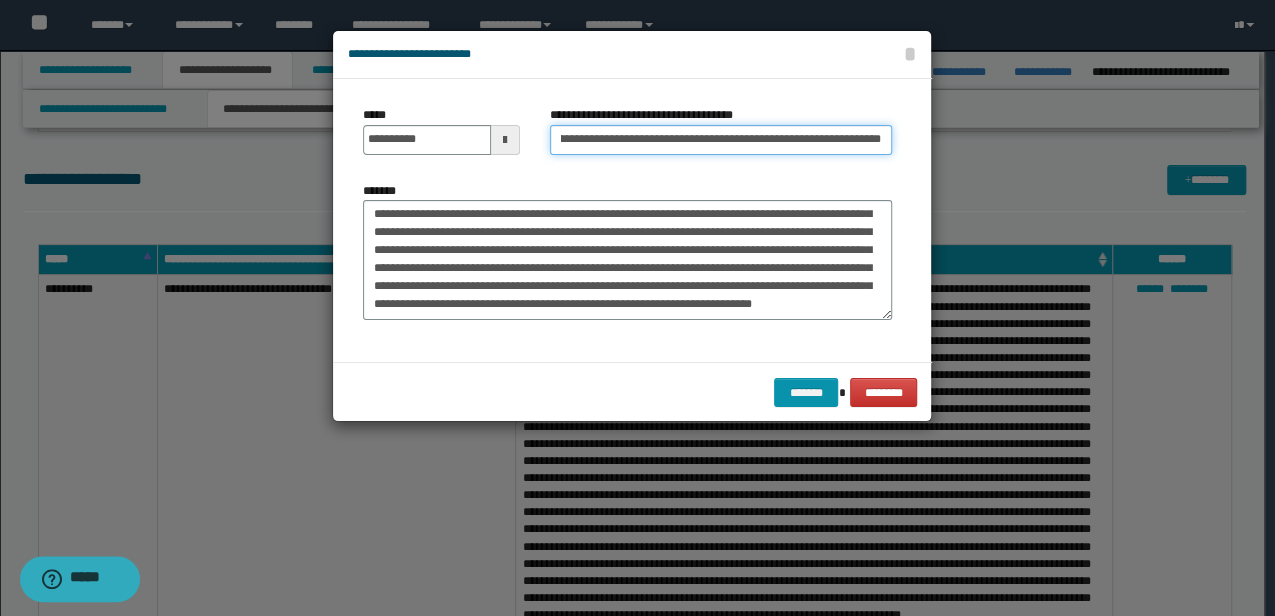 drag, startPoint x: 846, startPoint y: 140, endPoint x: 1051, endPoint y: 141, distance: 205.00244 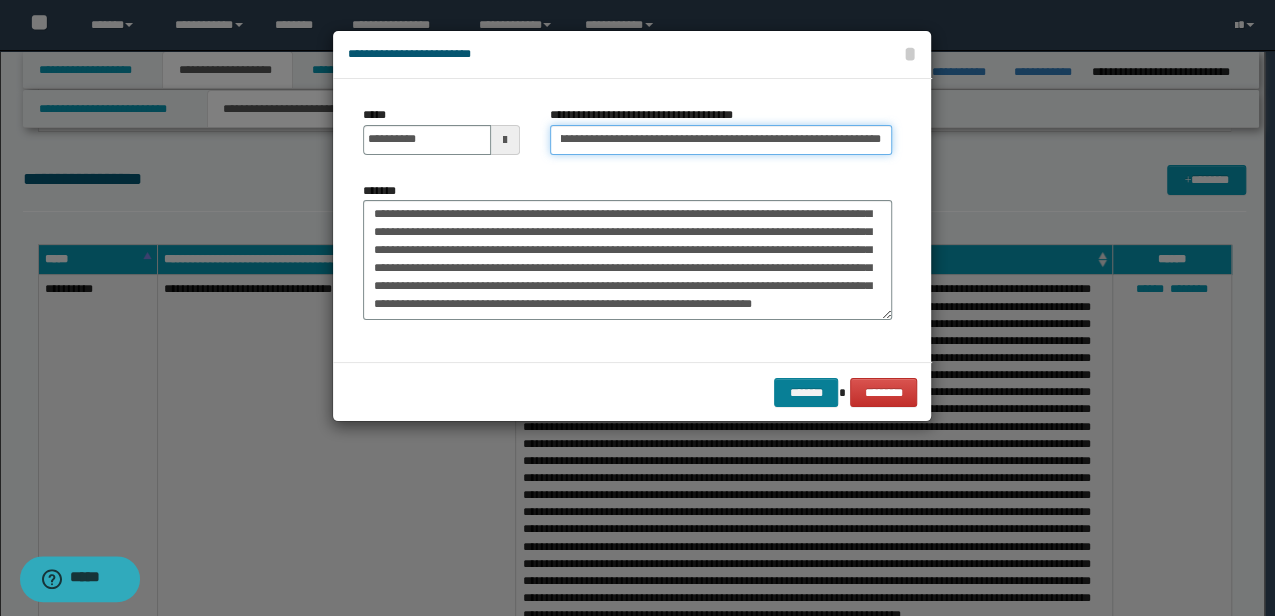 type on "**********" 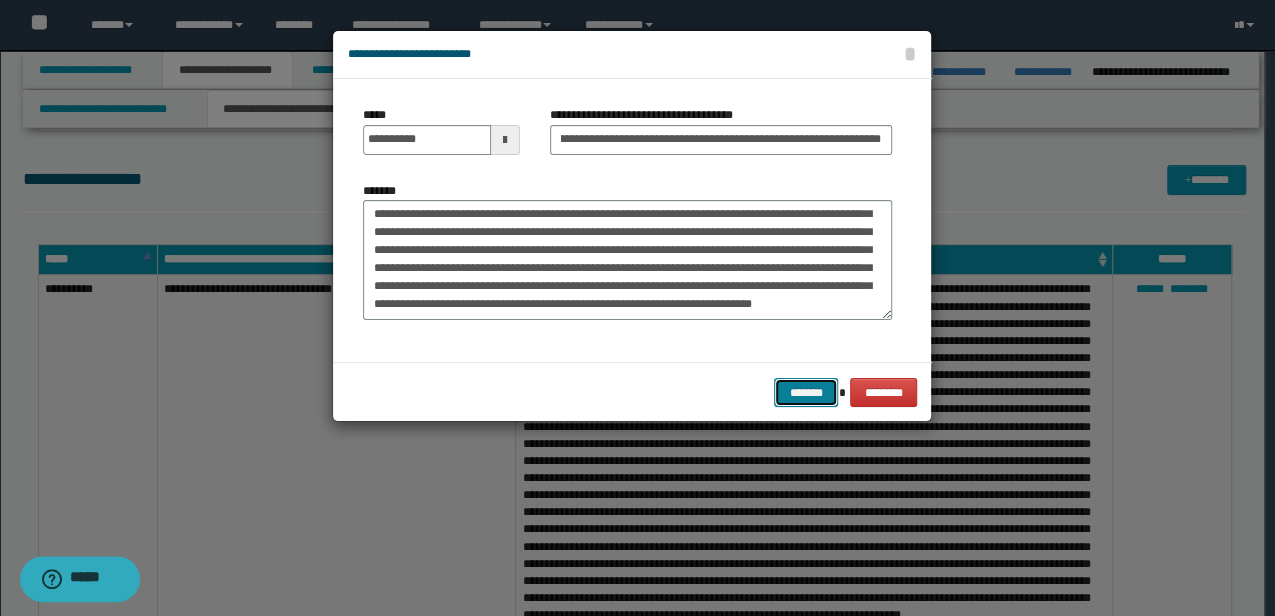 scroll, scrollTop: 0, scrollLeft: 0, axis: both 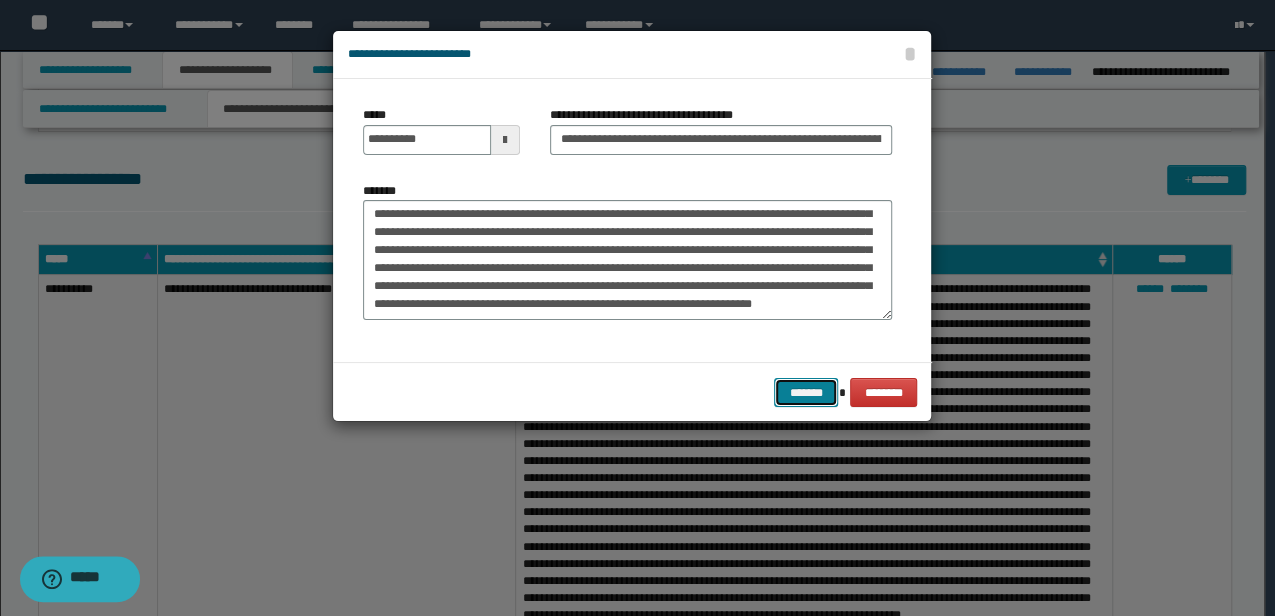 click on "*******" at bounding box center [806, 392] 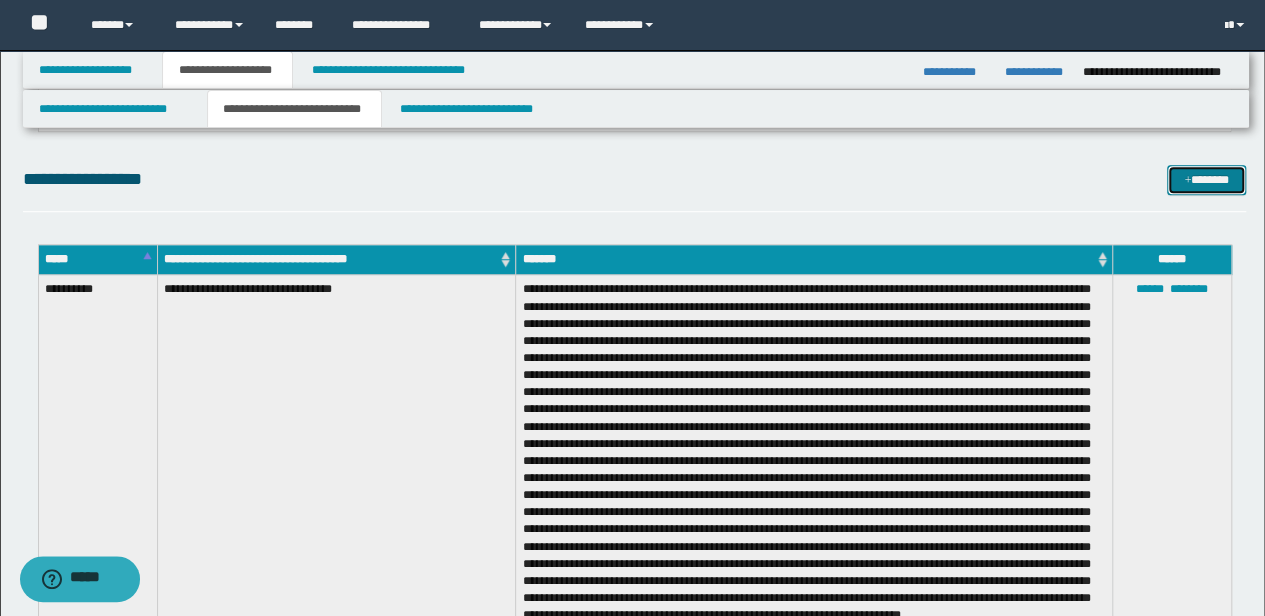 click on "*******" at bounding box center (1206, 179) 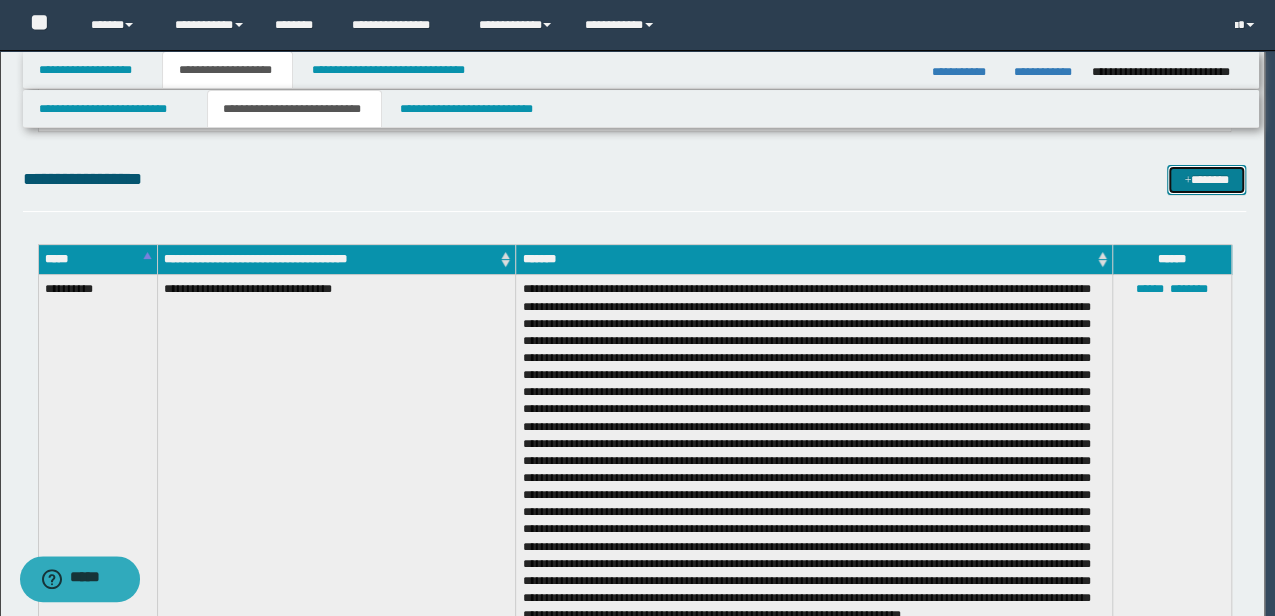 scroll, scrollTop: 0, scrollLeft: 0, axis: both 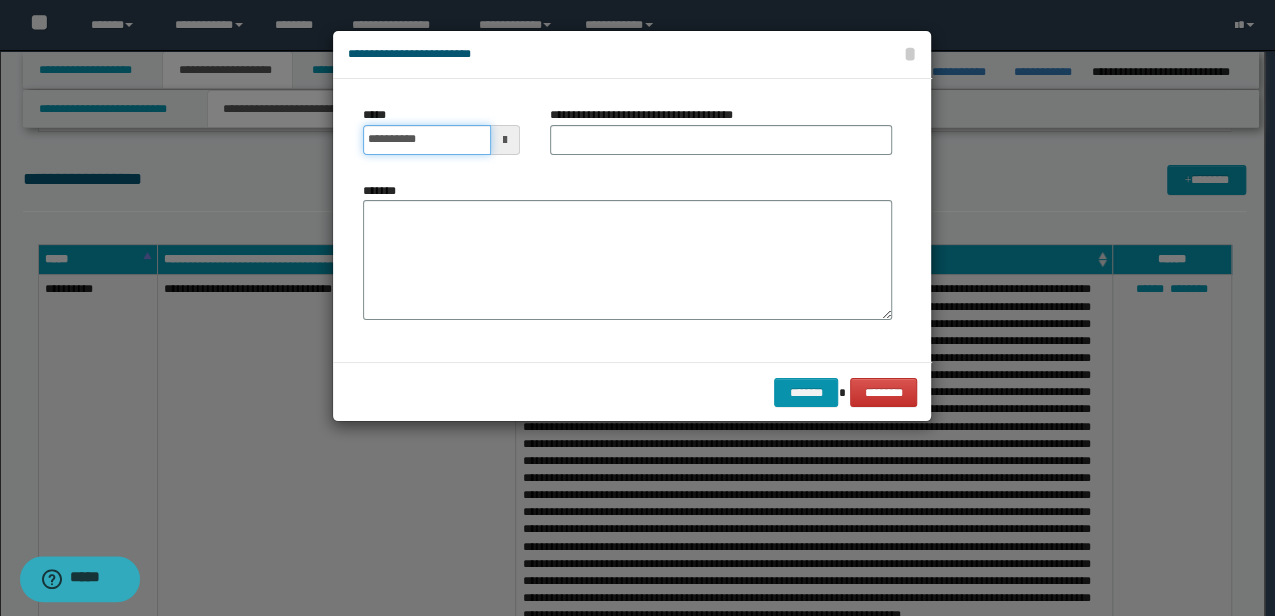 click on "**********" at bounding box center (426, 140) 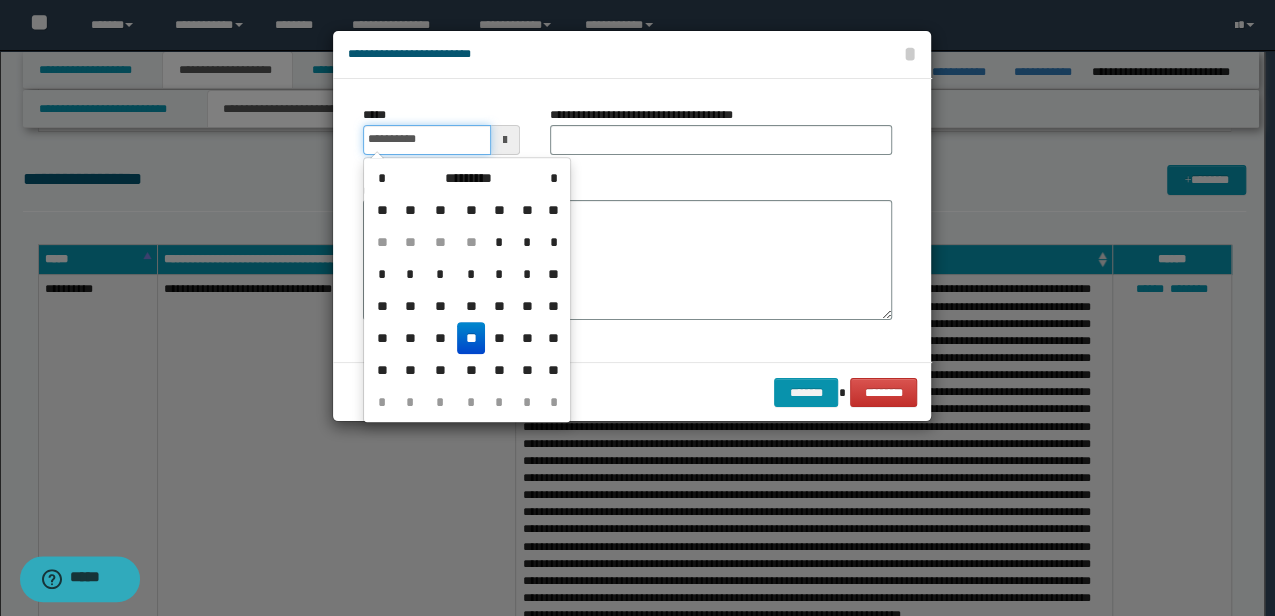 type on "**********" 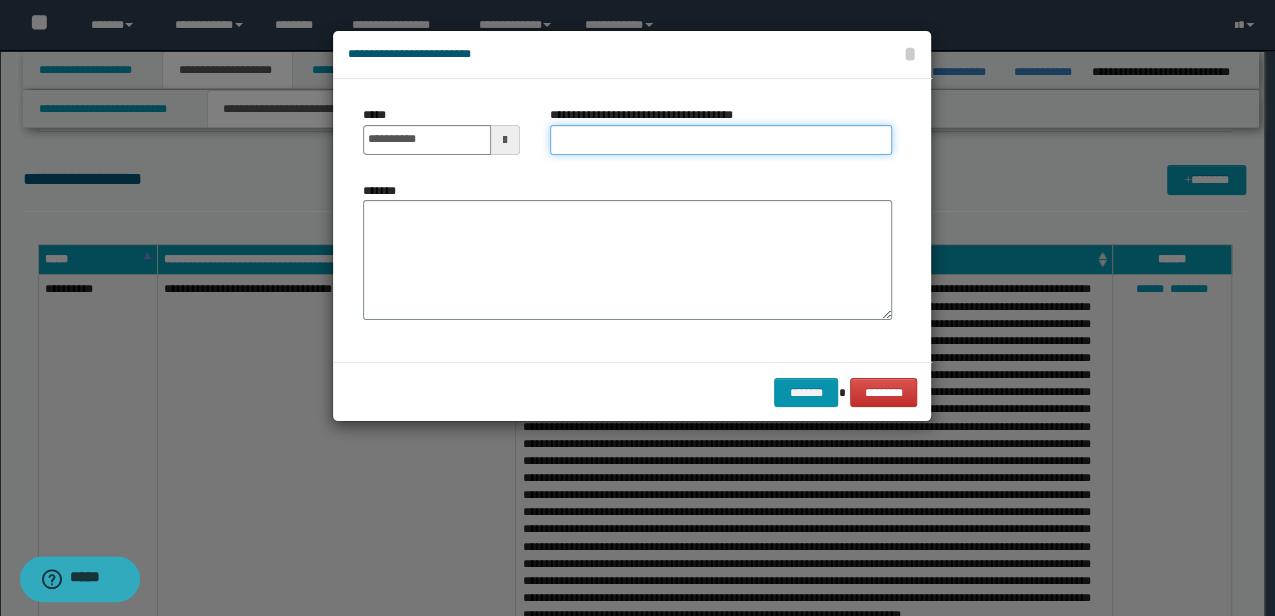 type on "*" 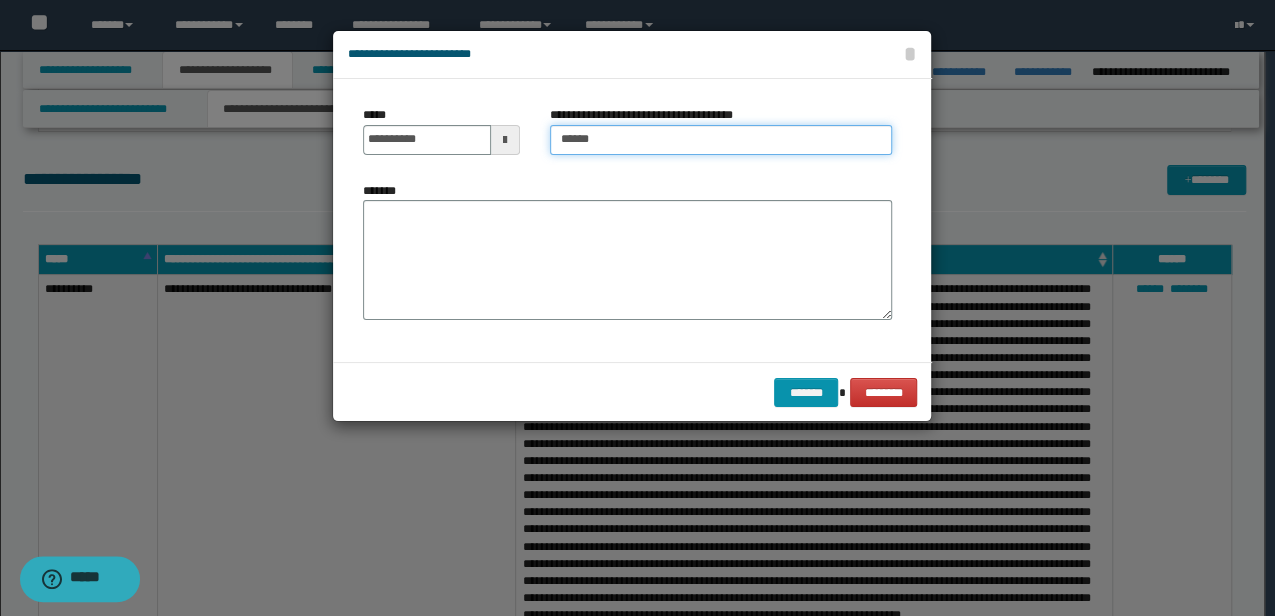 type on "**********" 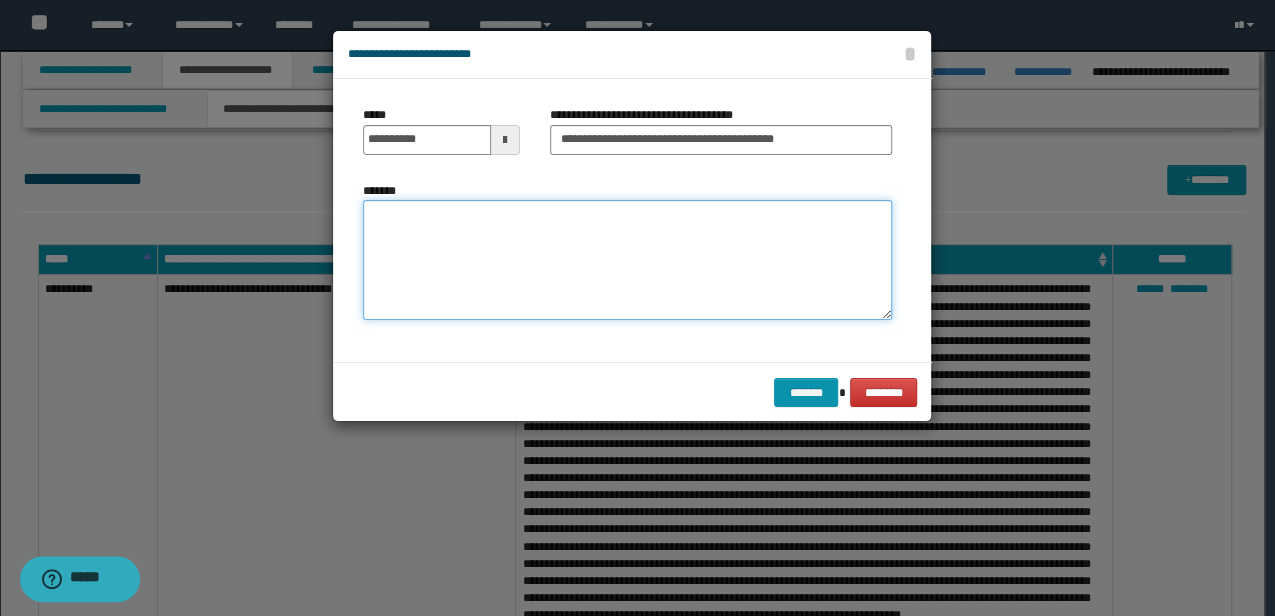click on "*******" at bounding box center (627, 259) 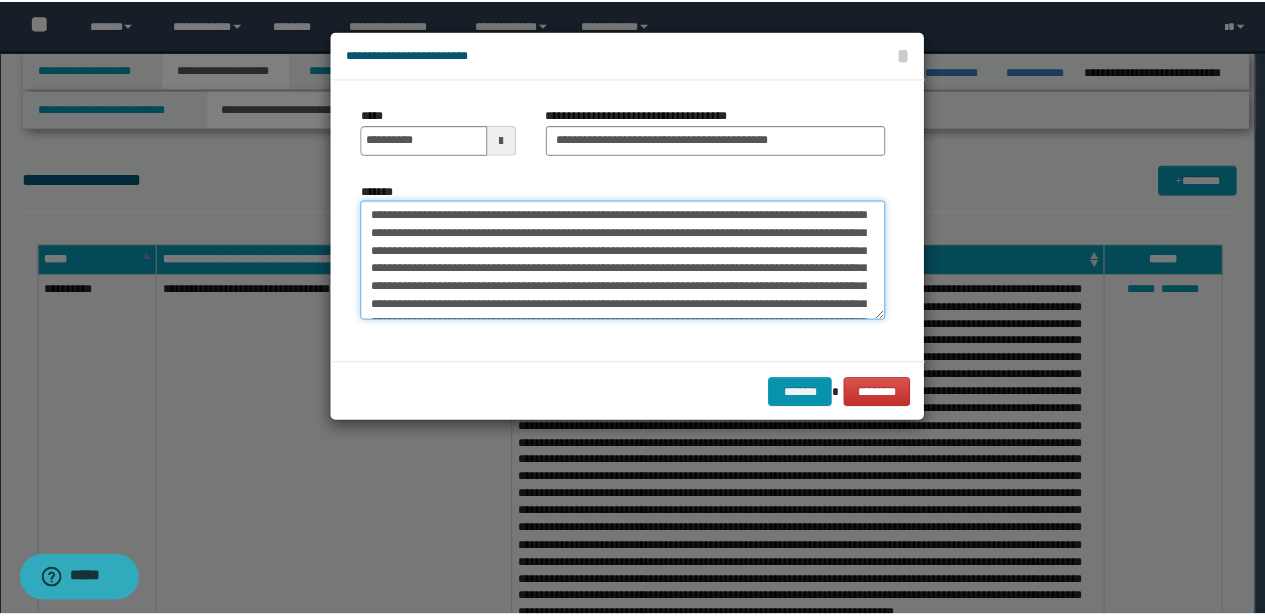 scroll, scrollTop: 102, scrollLeft: 0, axis: vertical 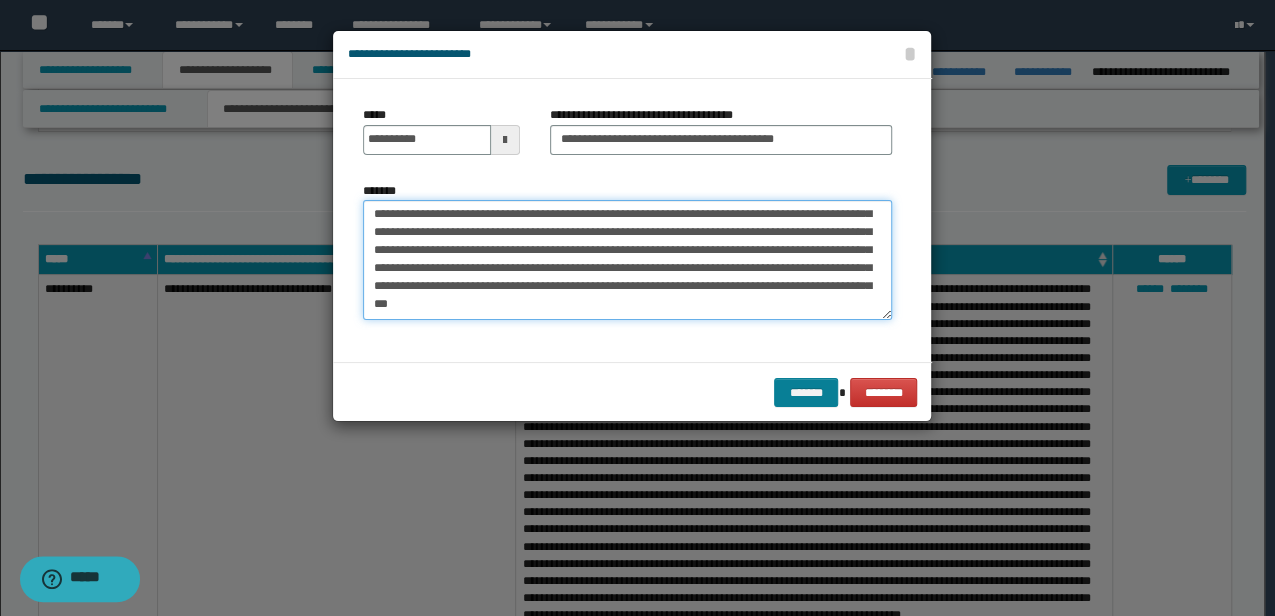 type on "**********" 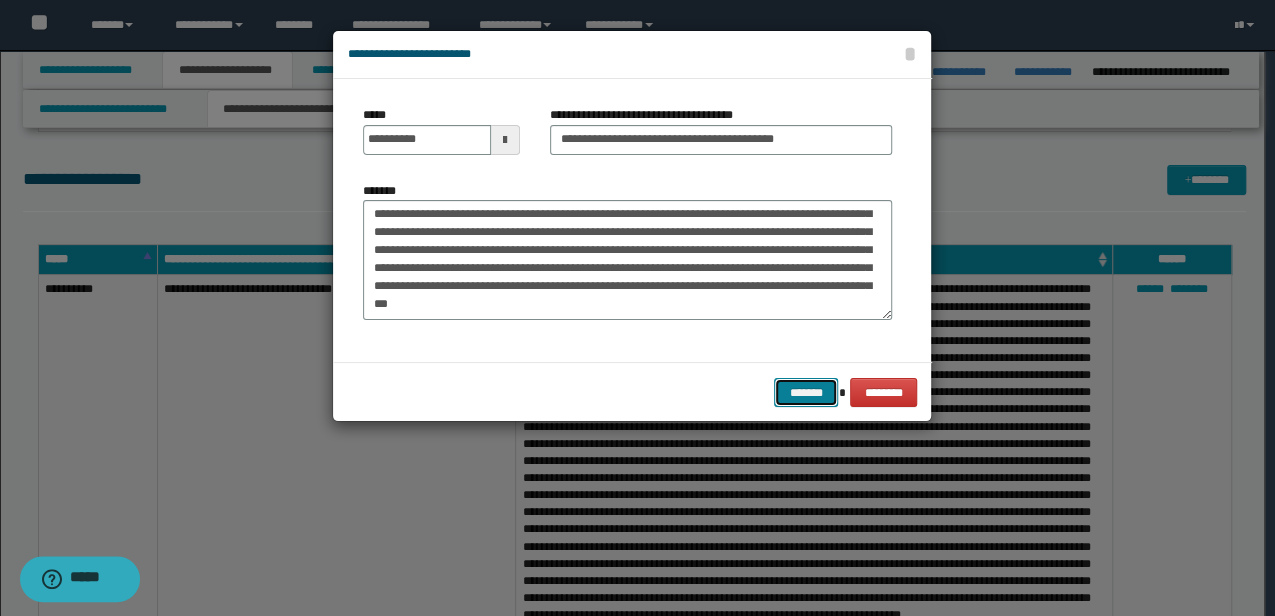 click on "*******" at bounding box center (806, 392) 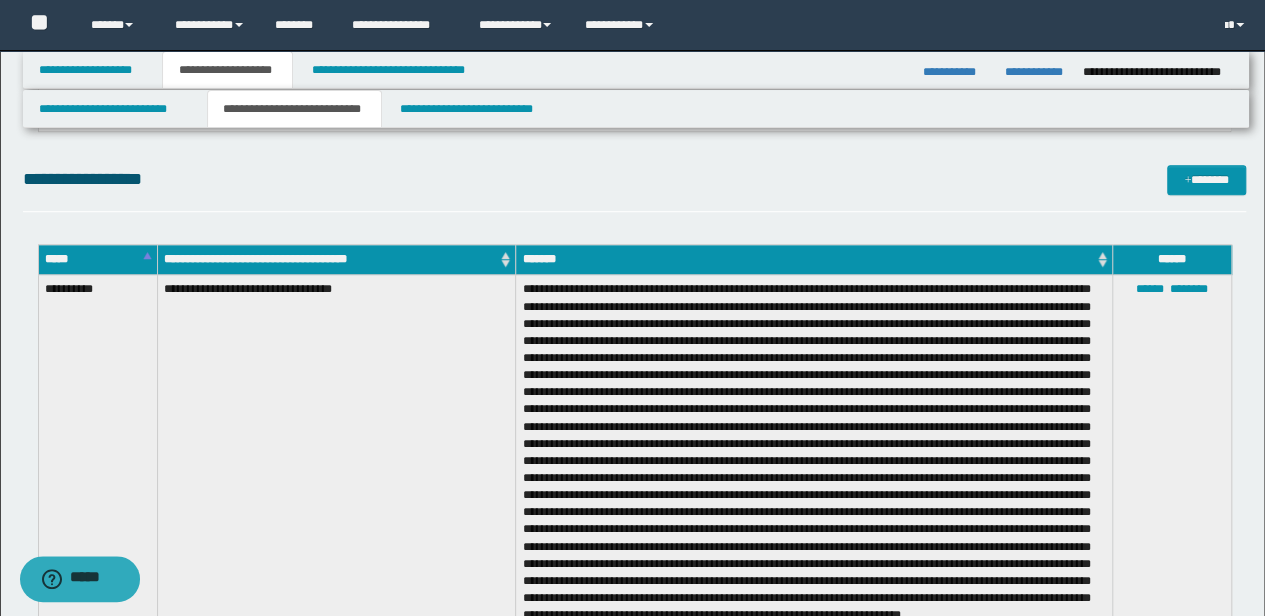 click at bounding box center [814, 465] 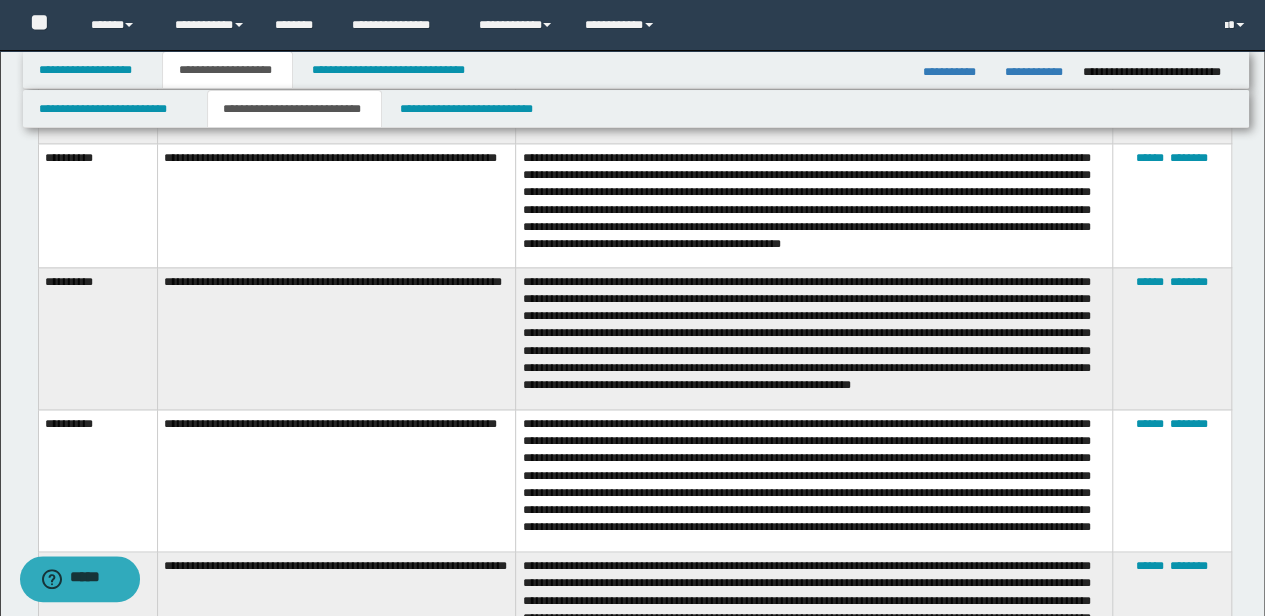 scroll, scrollTop: 5038, scrollLeft: 0, axis: vertical 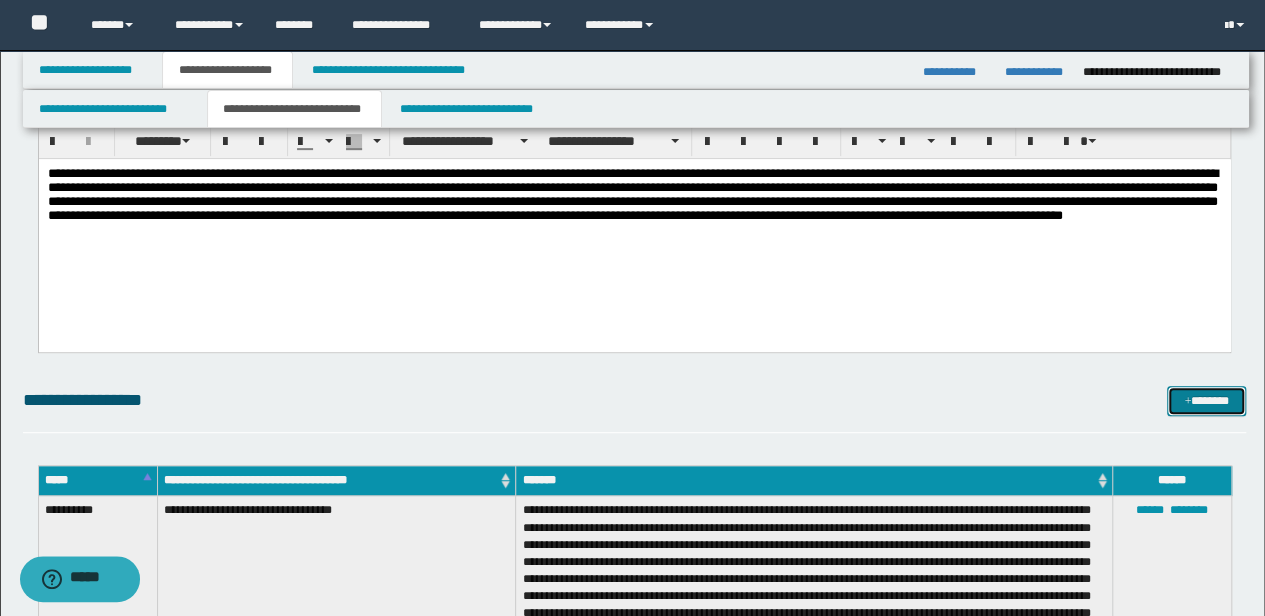 click on "*******" at bounding box center [1206, 400] 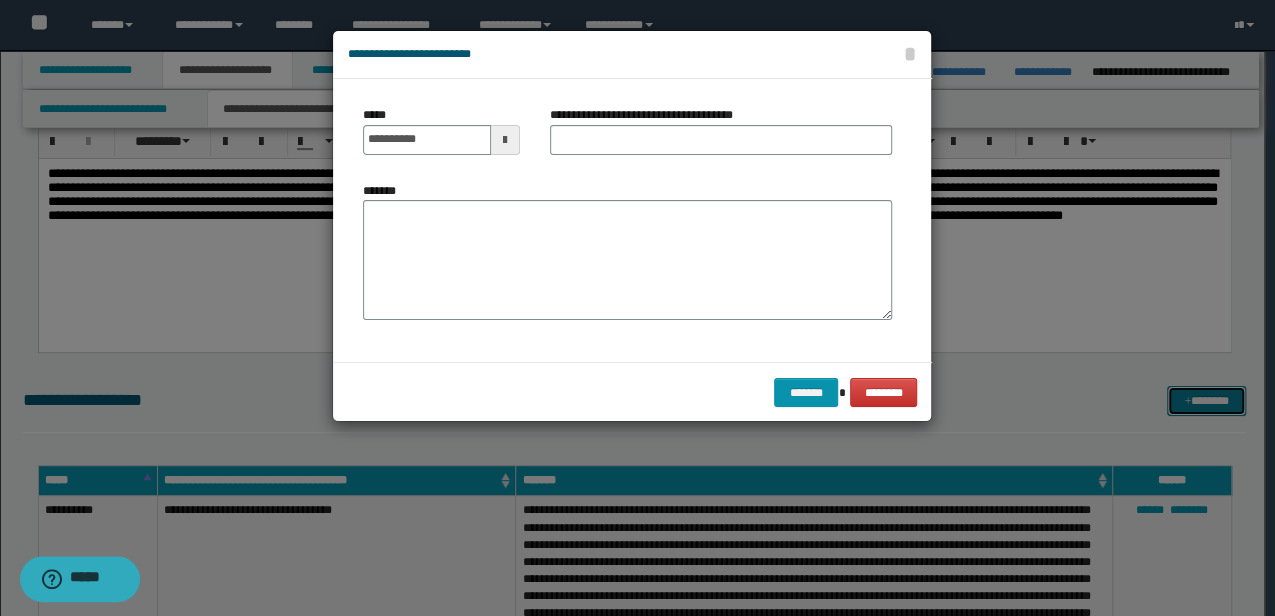 scroll, scrollTop: 0, scrollLeft: 0, axis: both 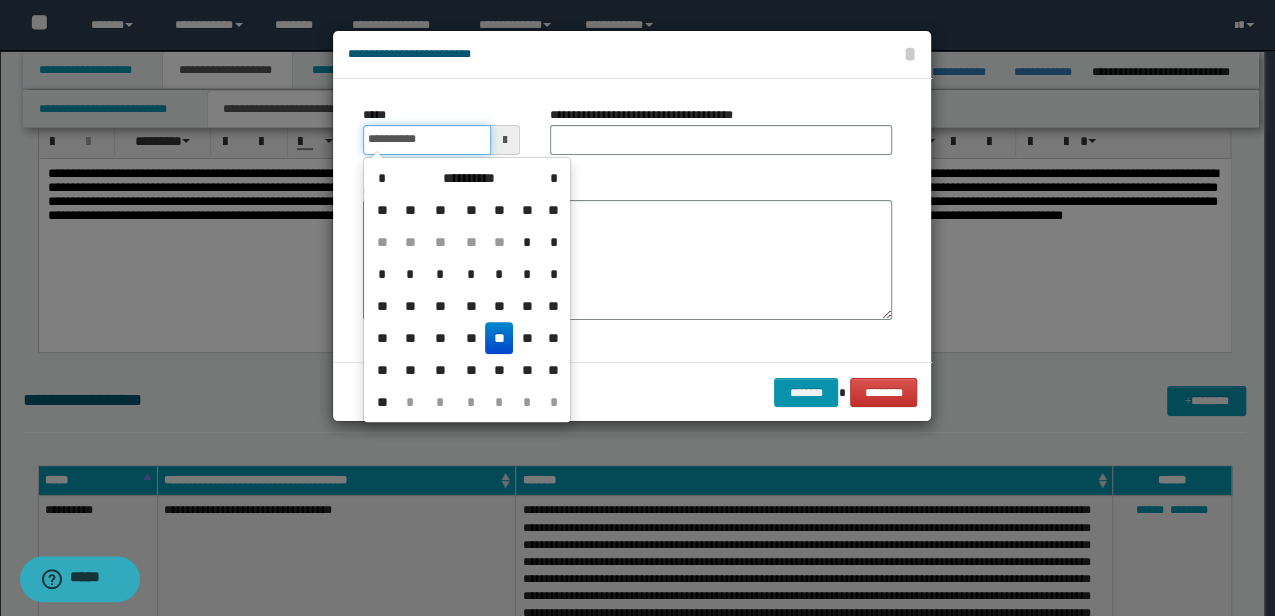 click on "**********" at bounding box center (426, 140) 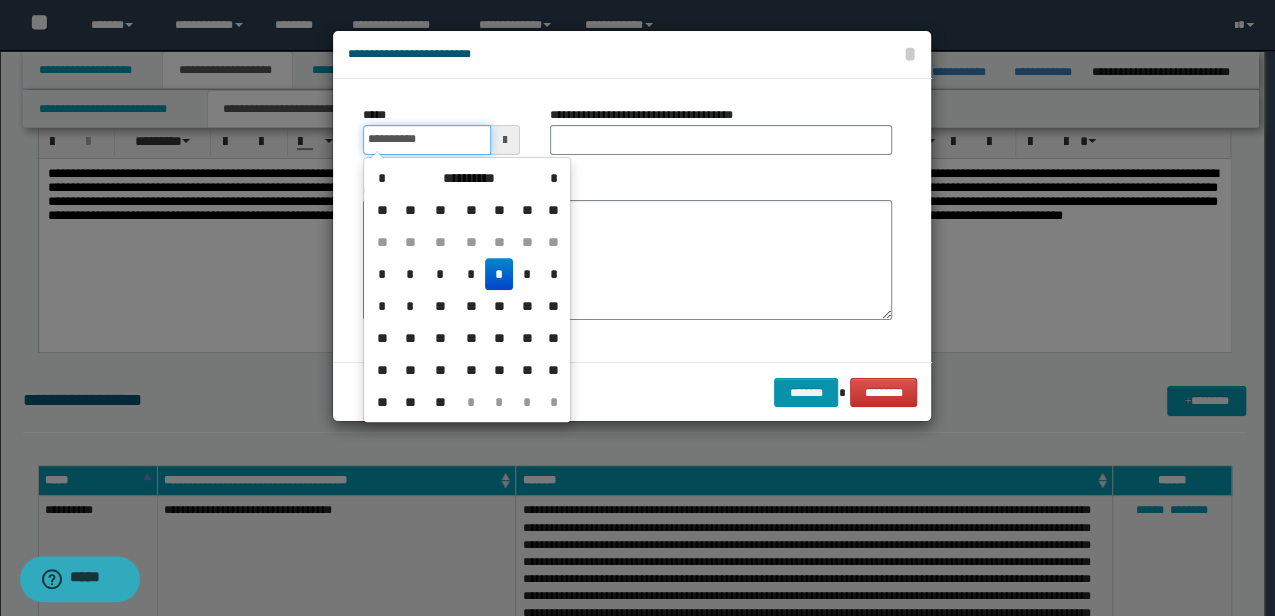 type on "**********" 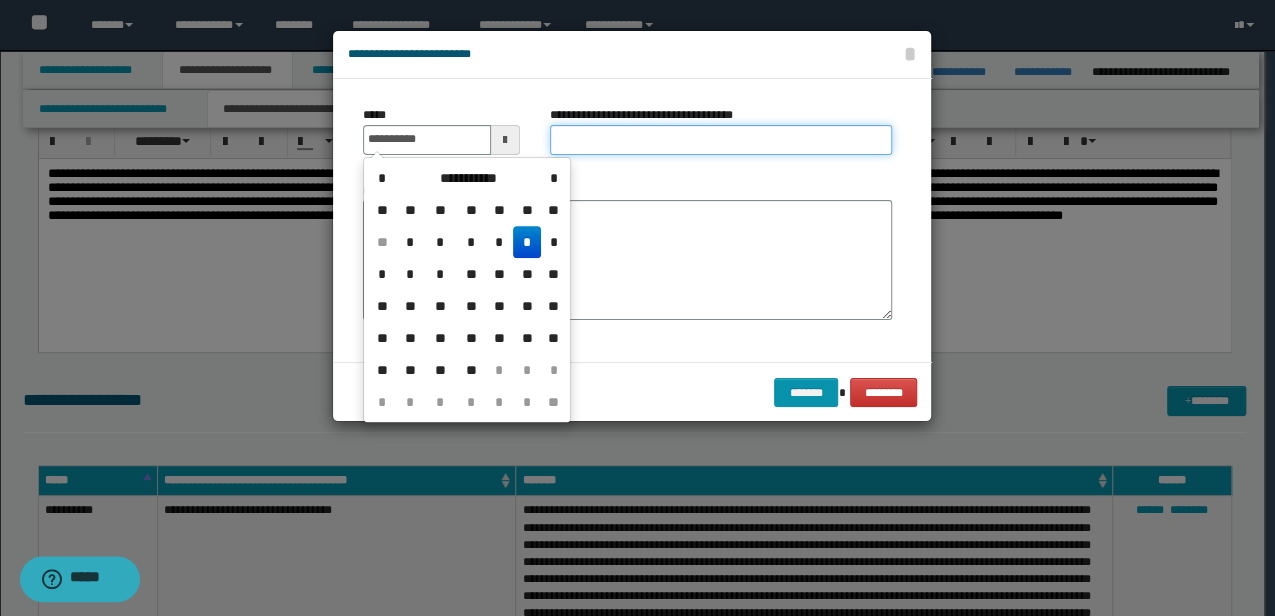 click on "**********" at bounding box center [721, 140] 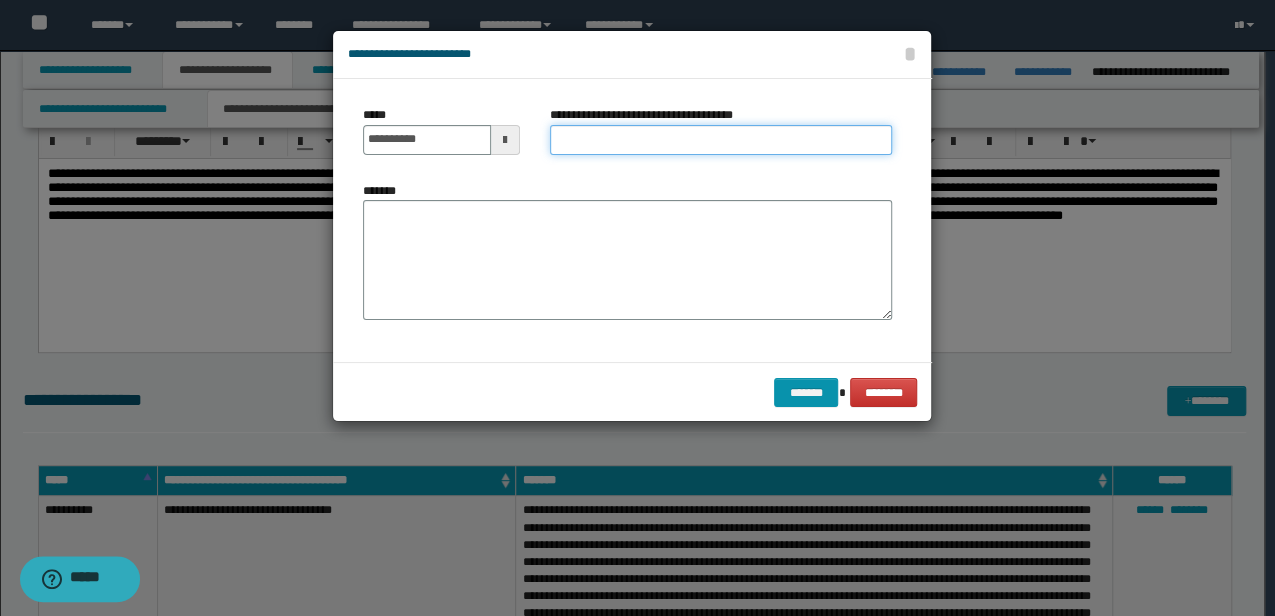 click on "**********" at bounding box center [721, 140] 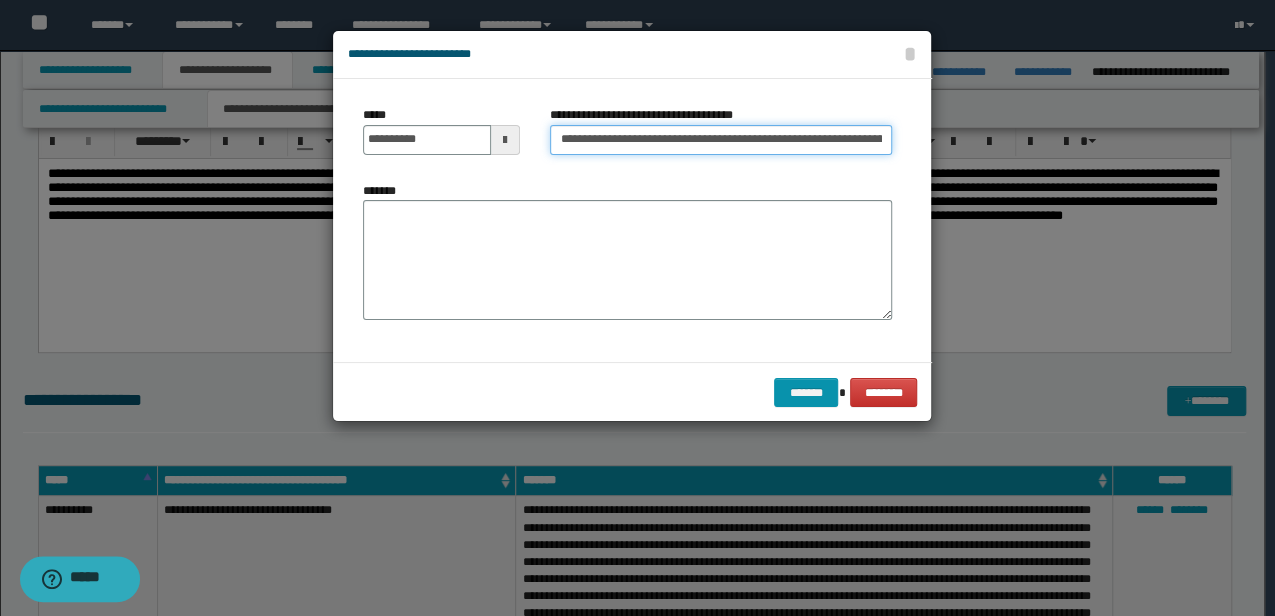 scroll, scrollTop: 0, scrollLeft: 42, axis: horizontal 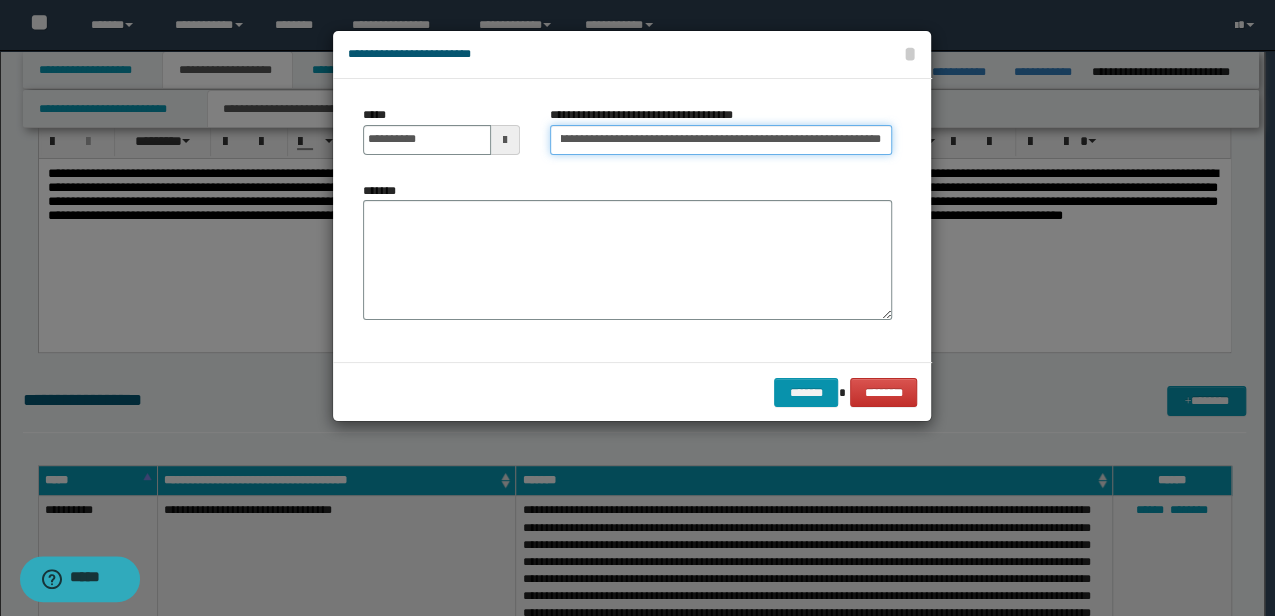 drag, startPoint x: 771, startPoint y: 140, endPoint x: 926, endPoint y: 143, distance: 155.02902 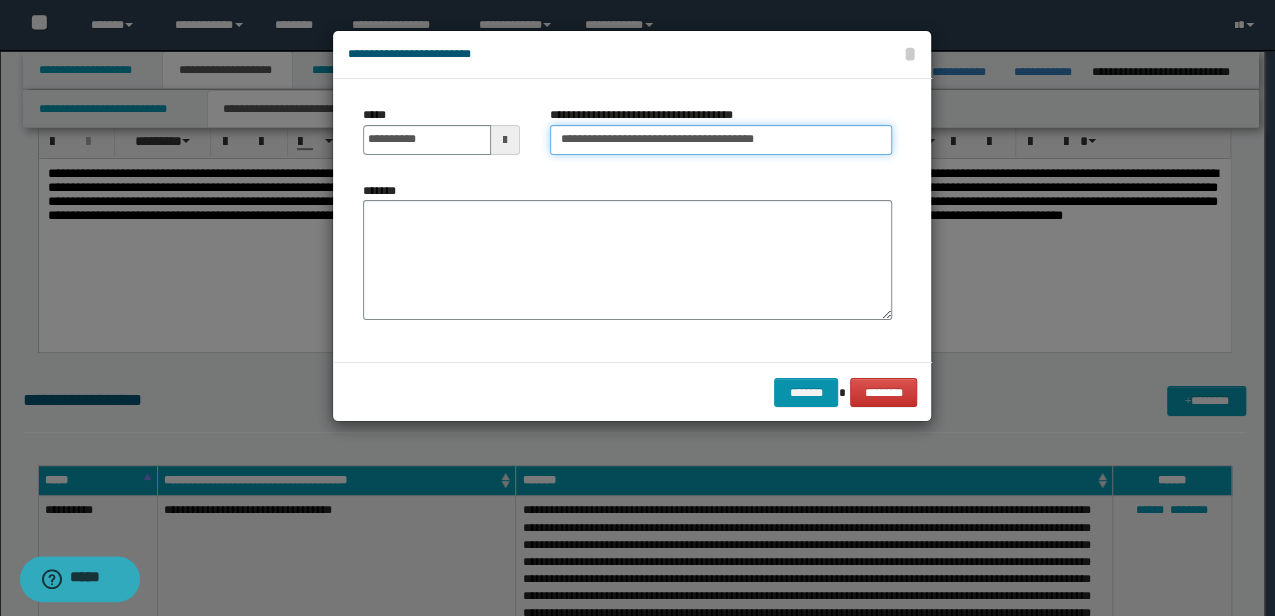 scroll, scrollTop: 0, scrollLeft: 0, axis: both 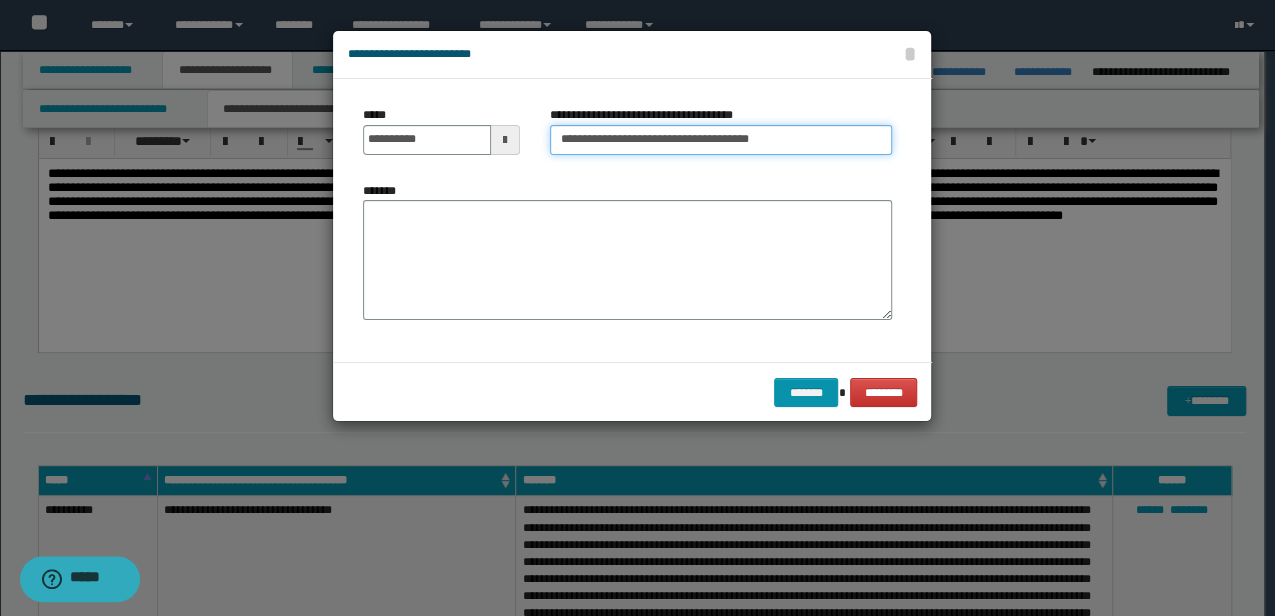 type on "**********" 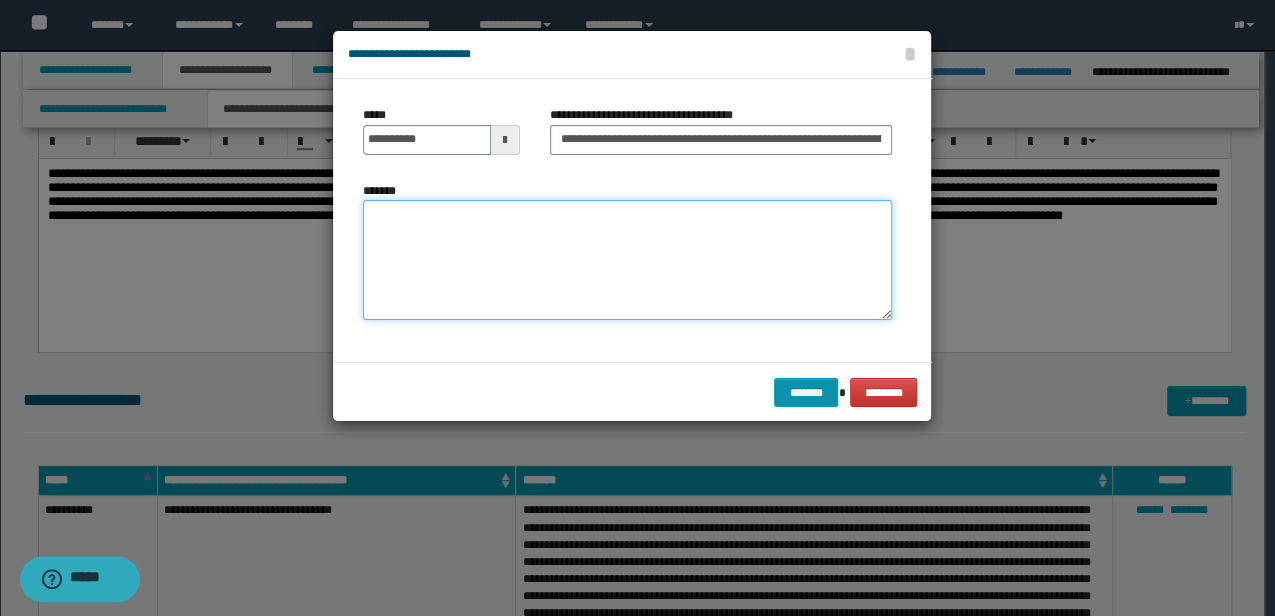 click on "*******" at bounding box center [627, 259] 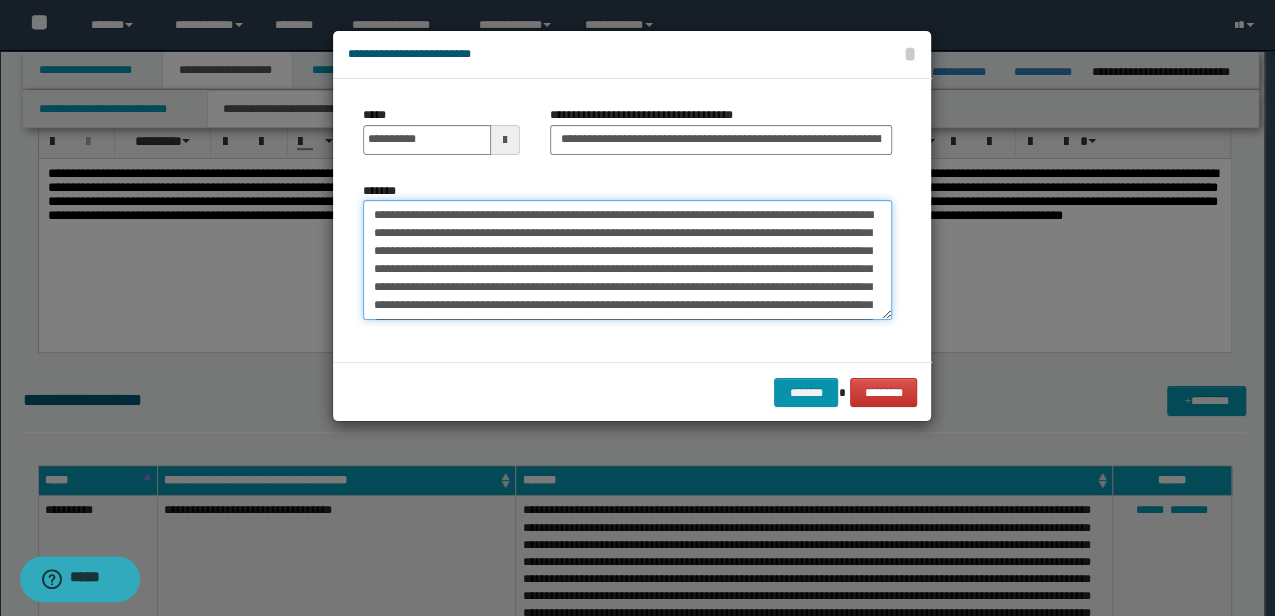 scroll, scrollTop: 84, scrollLeft: 0, axis: vertical 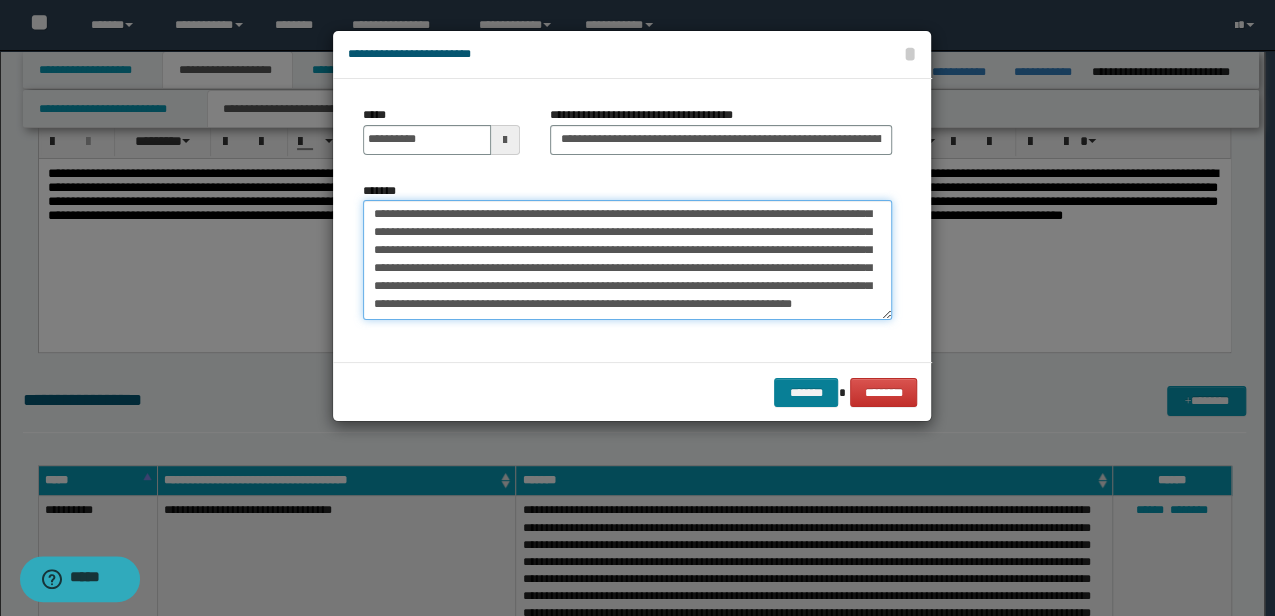 type on "**********" 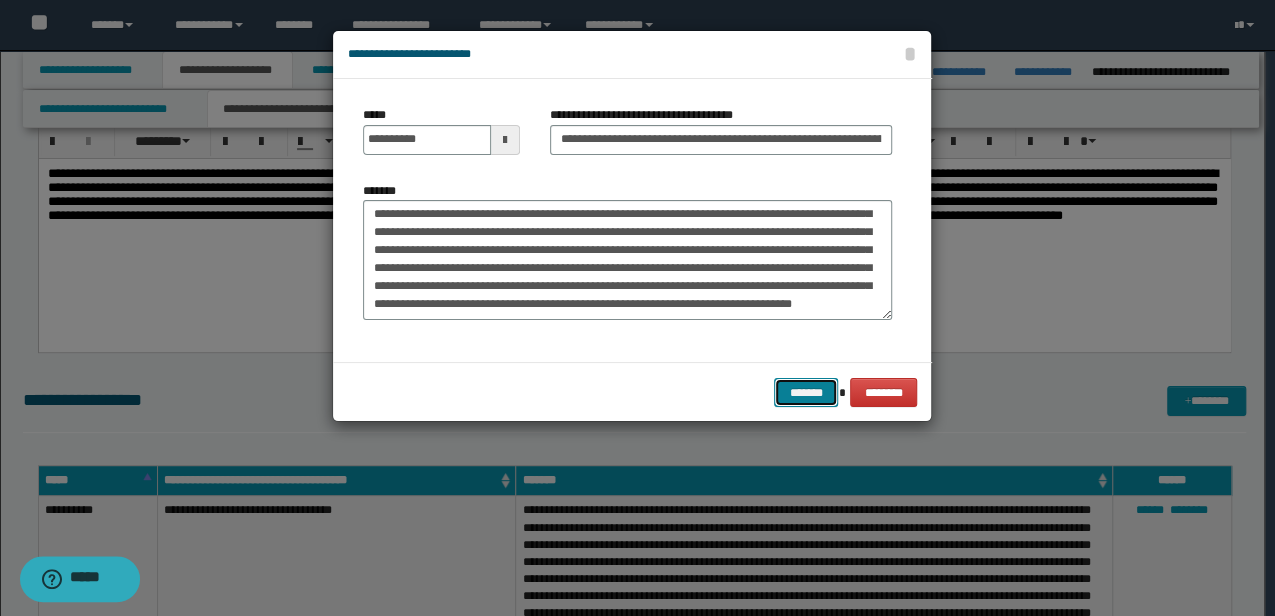 click on "*******" at bounding box center (806, 392) 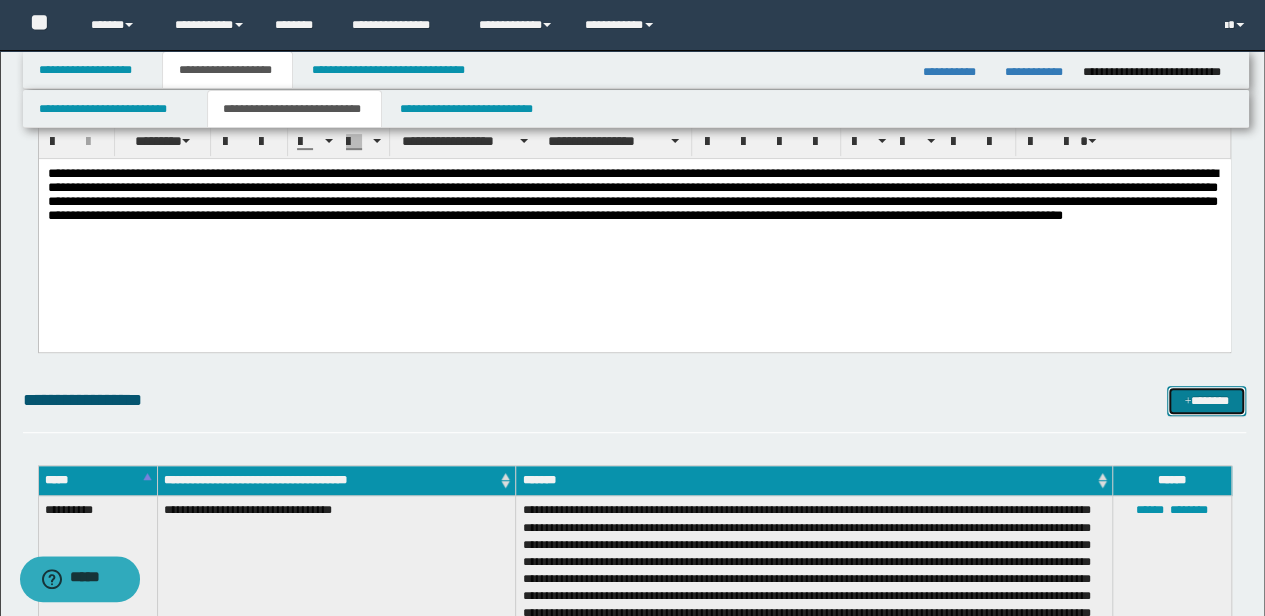 click on "*******" at bounding box center [1206, 400] 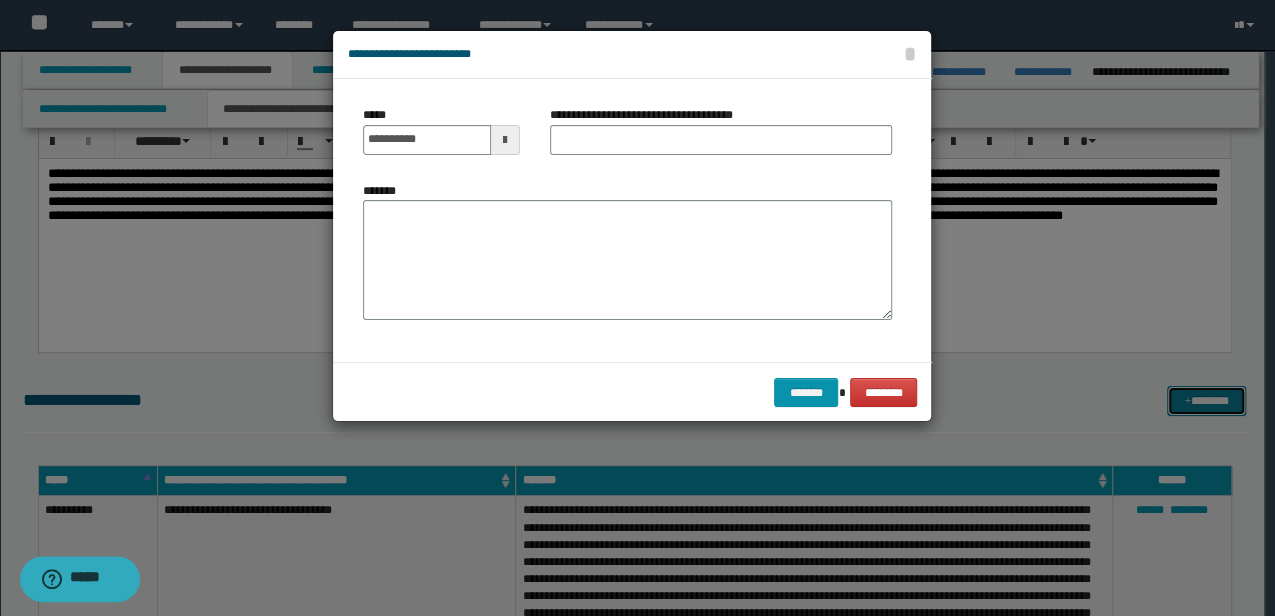 scroll, scrollTop: 0, scrollLeft: 0, axis: both 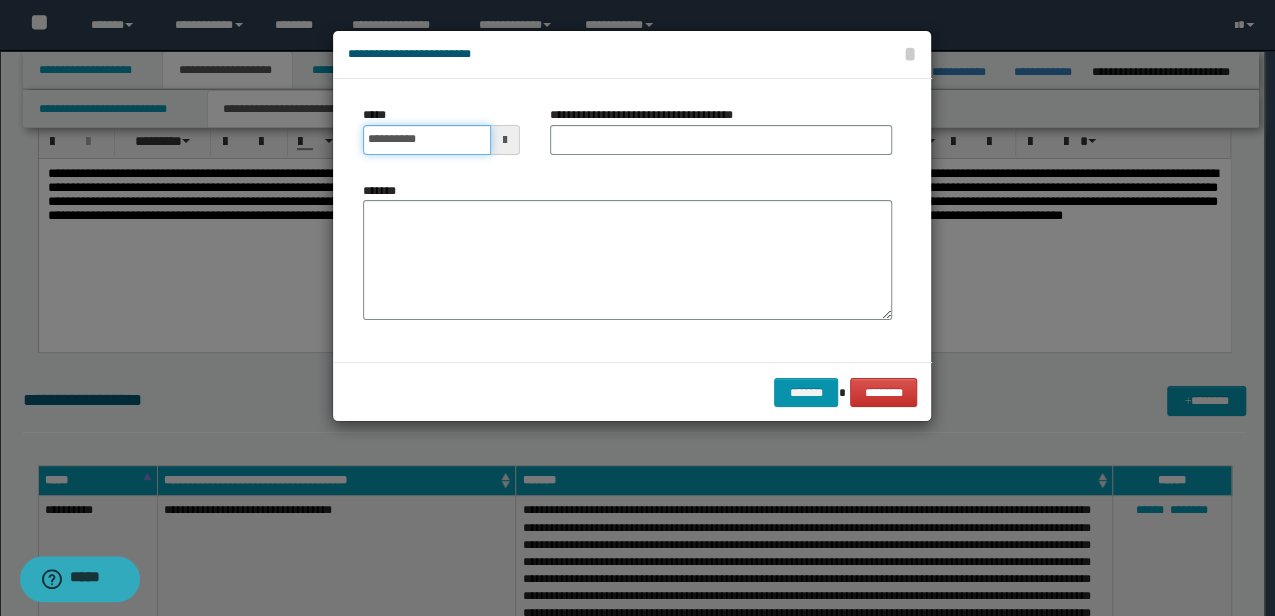 click on "**********" at bounding box center [426, 140] 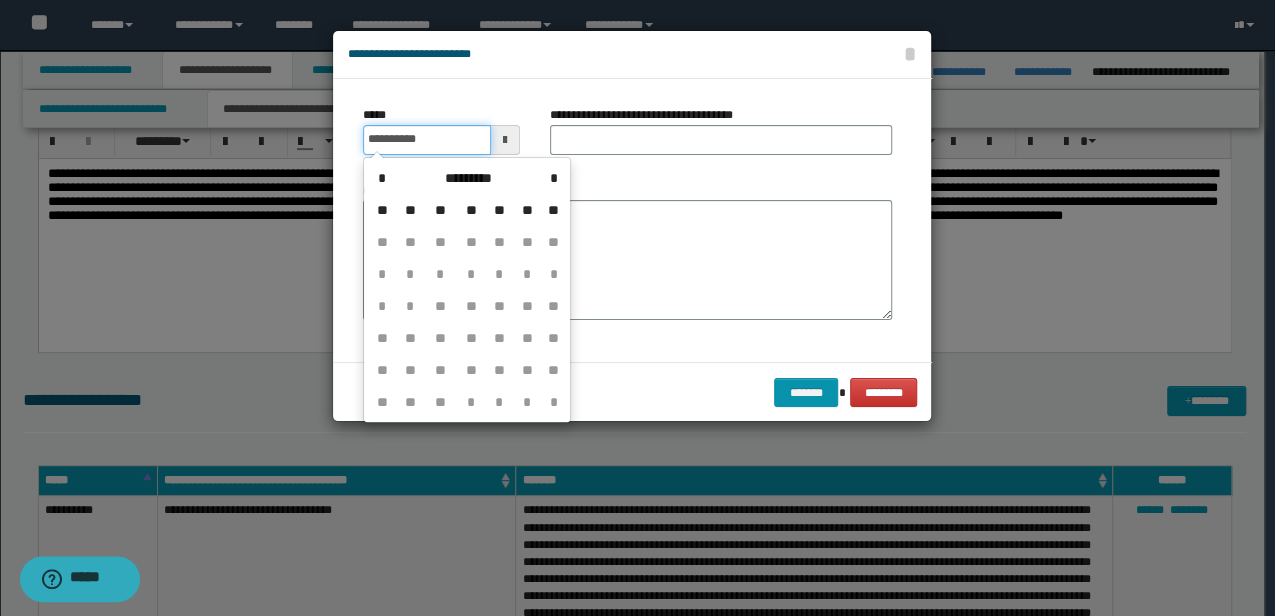 type on "**********" 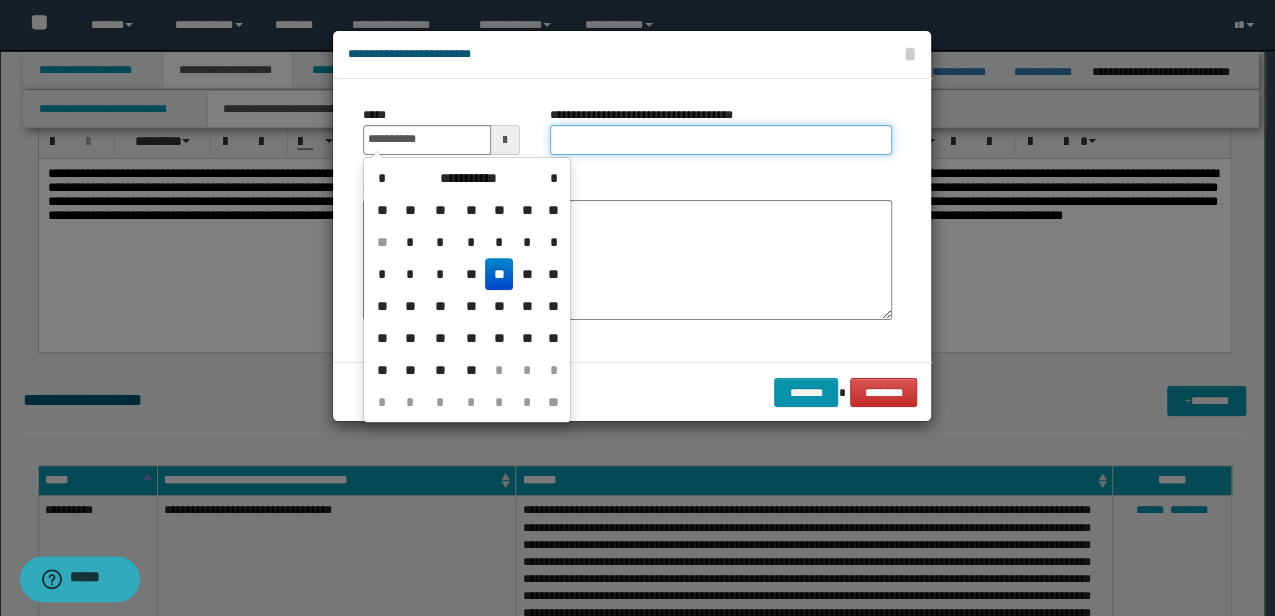 click on "**********" at bounding box center (721, 140) 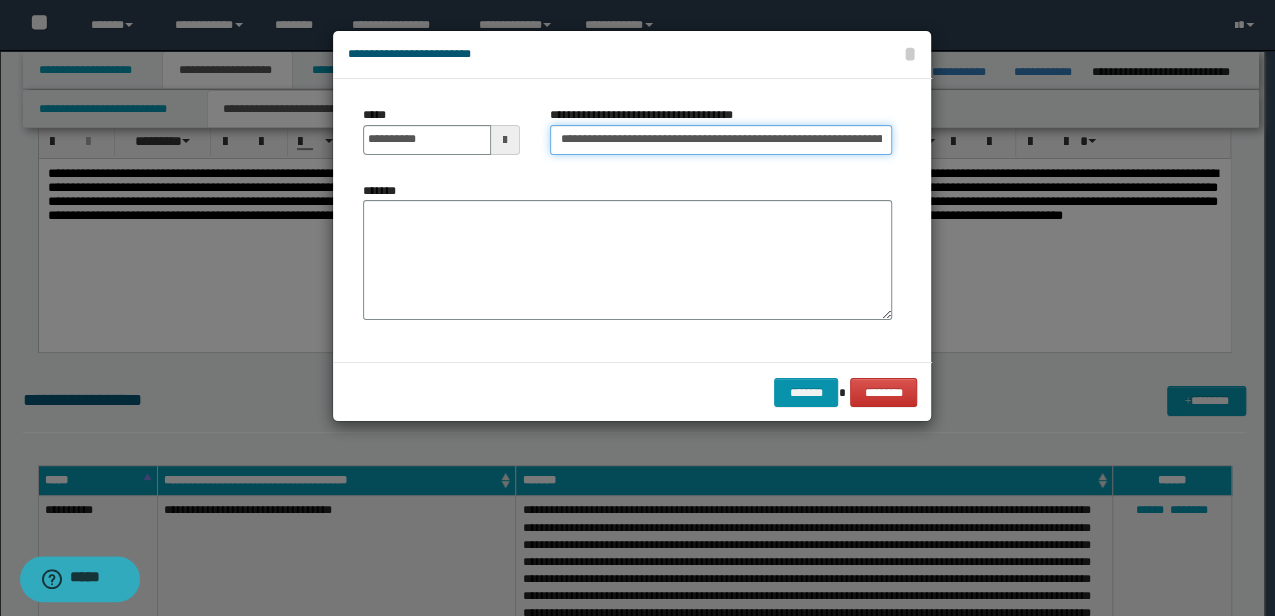 scroll, scrollTop: 0, scrollLeft: 40, axis: horizontal 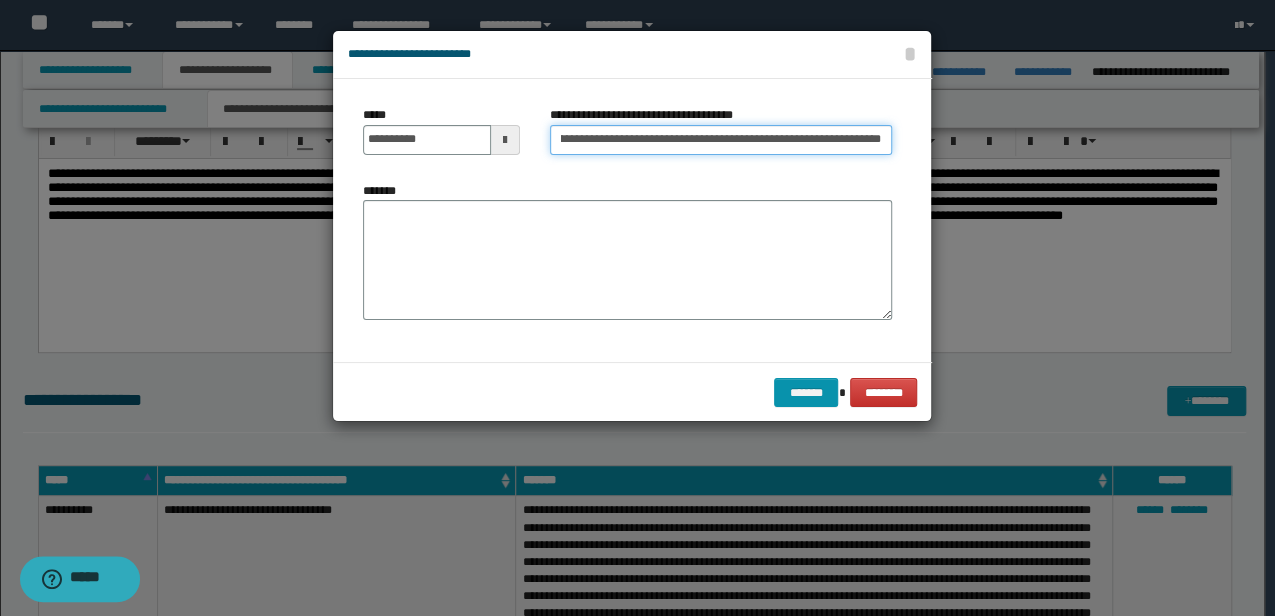 drag, startPoint x: 770, startPoint y: 140, endPoint x: 908, endPoint y: 140, distance: 138 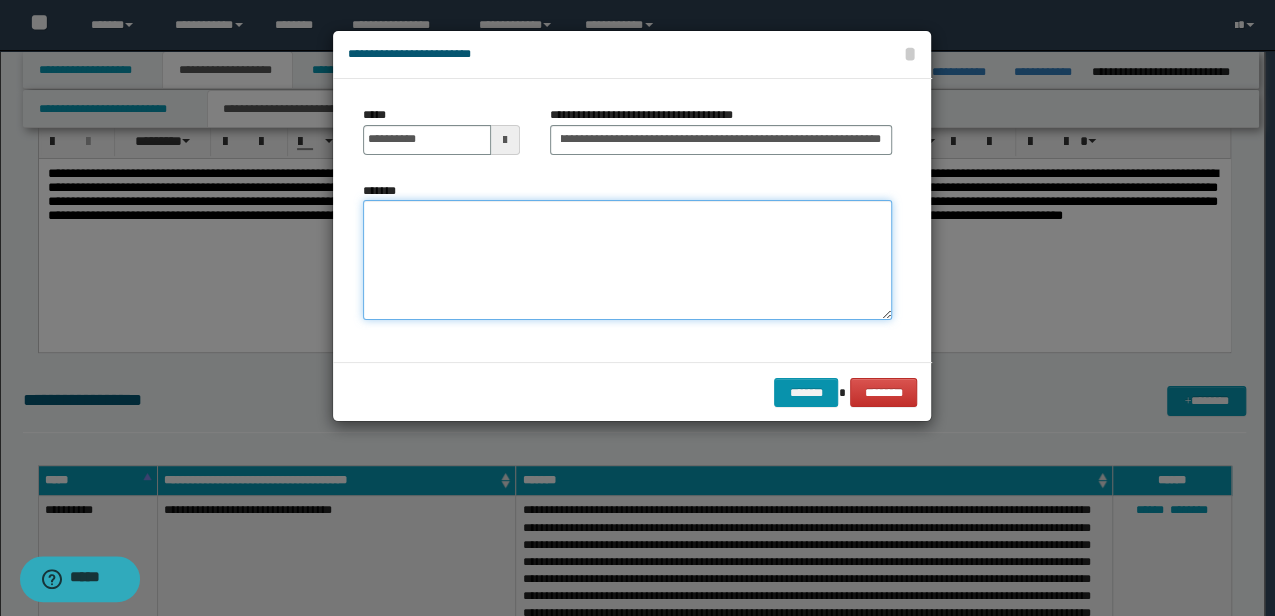 scroll, scrollTop: 0, scrollLeft: 0, axis: both 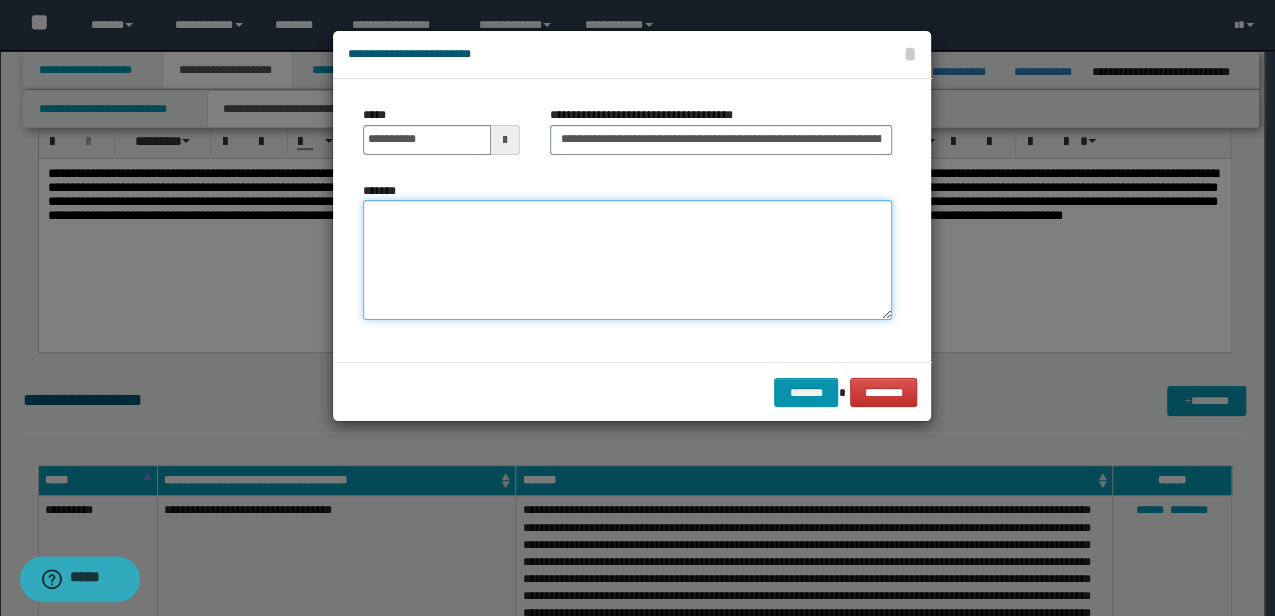 click on "*******" at bounding box center (627, 259) 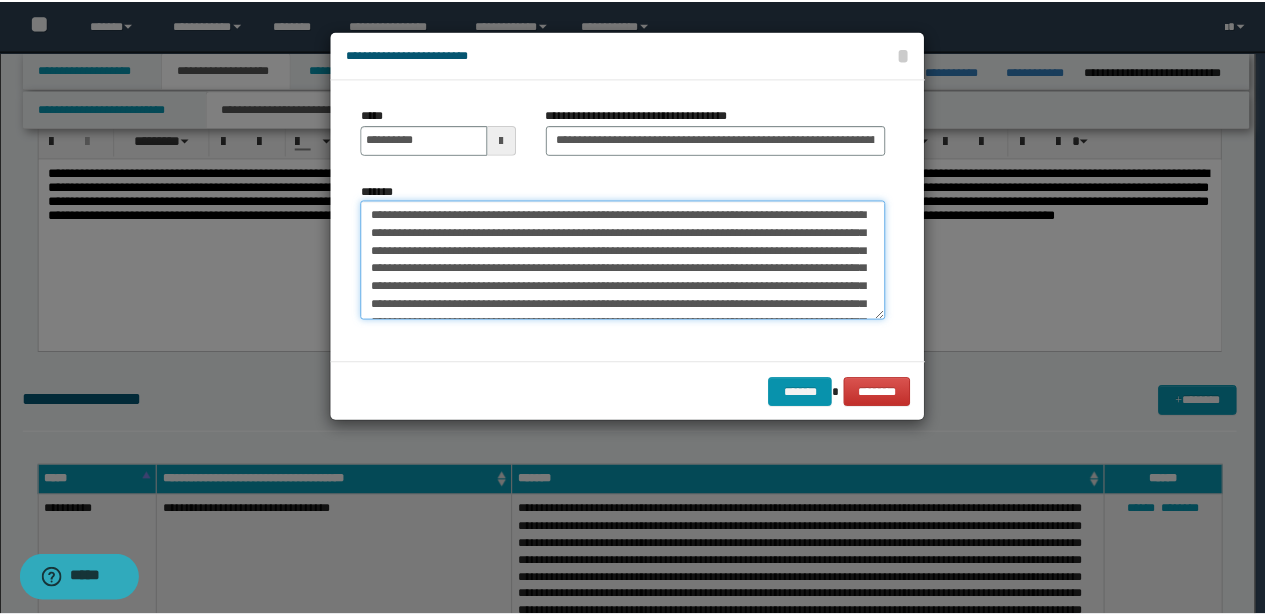 scroll, scrollTop: 84, scrollLeft: 0, axis: vertical 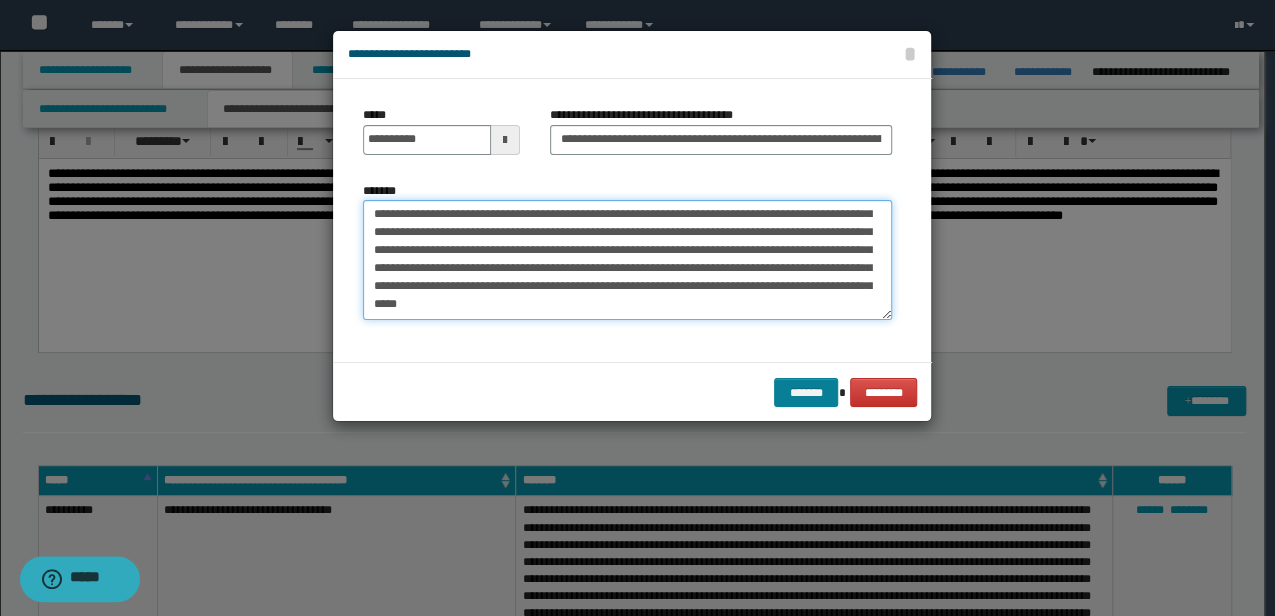 type on "**********" 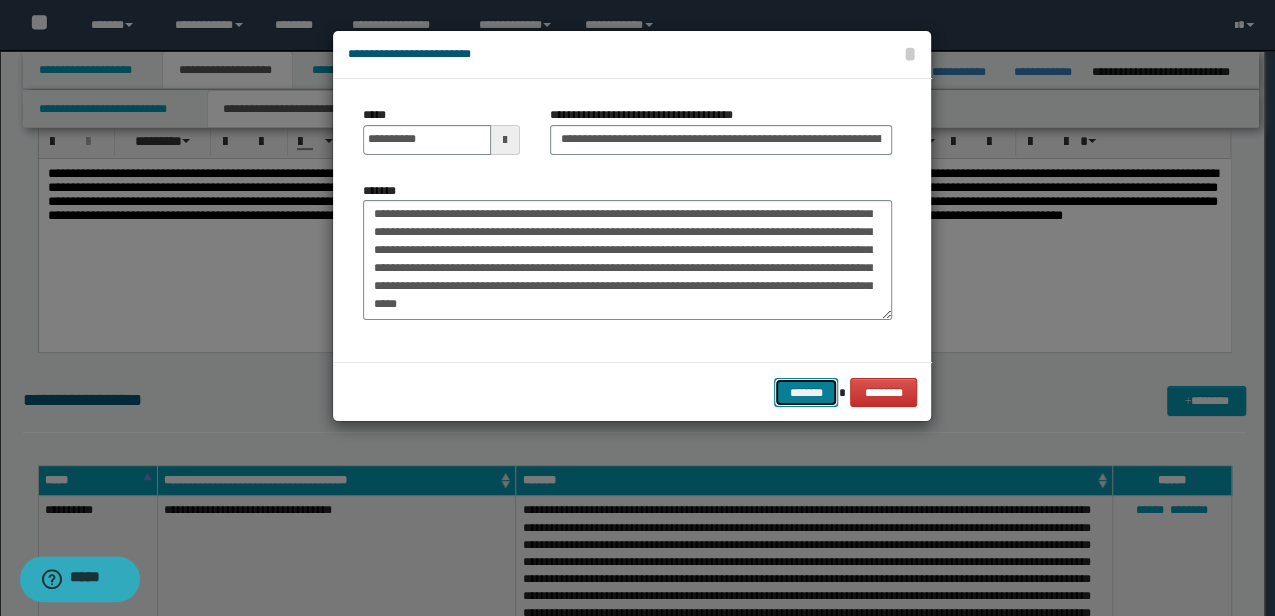 click on "*******" at bounding box center (806, 392) 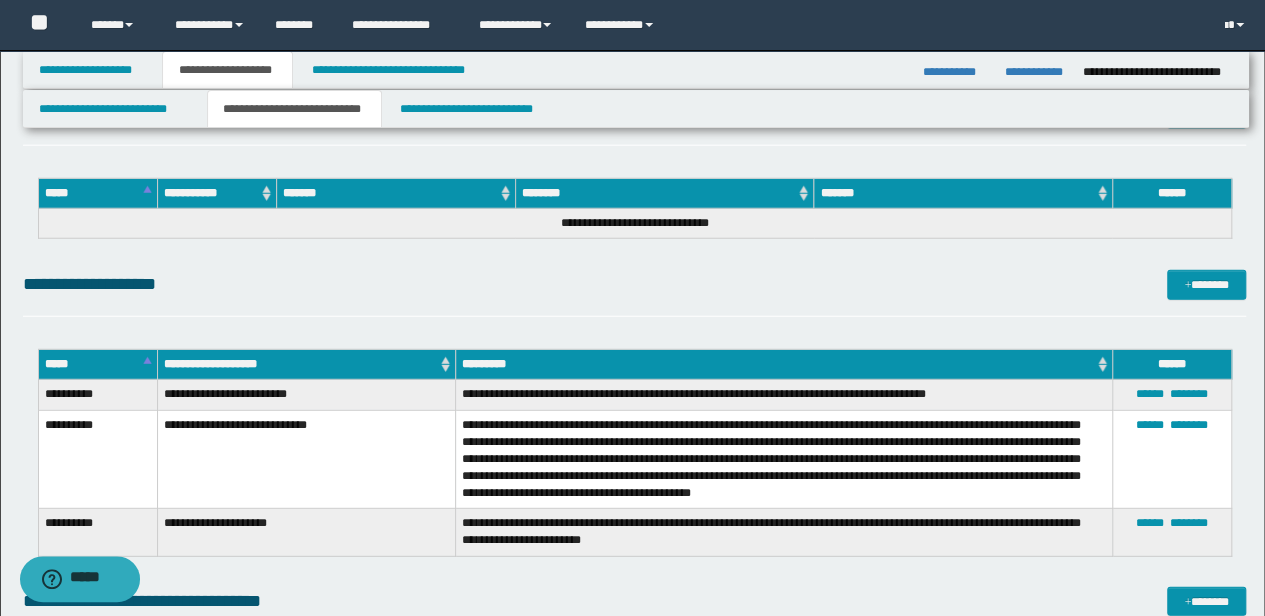 scroll, scrollTop: 6306, scrollLeft: 0, axis: vertical 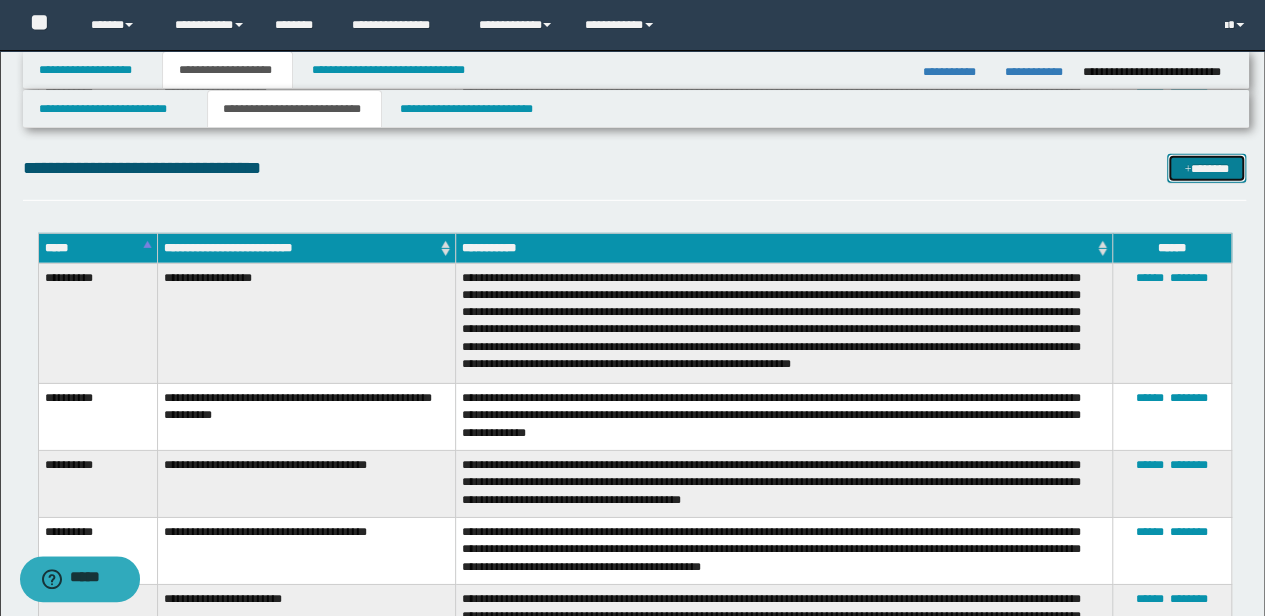 click on "*******" at bounding box center [1206, 168] 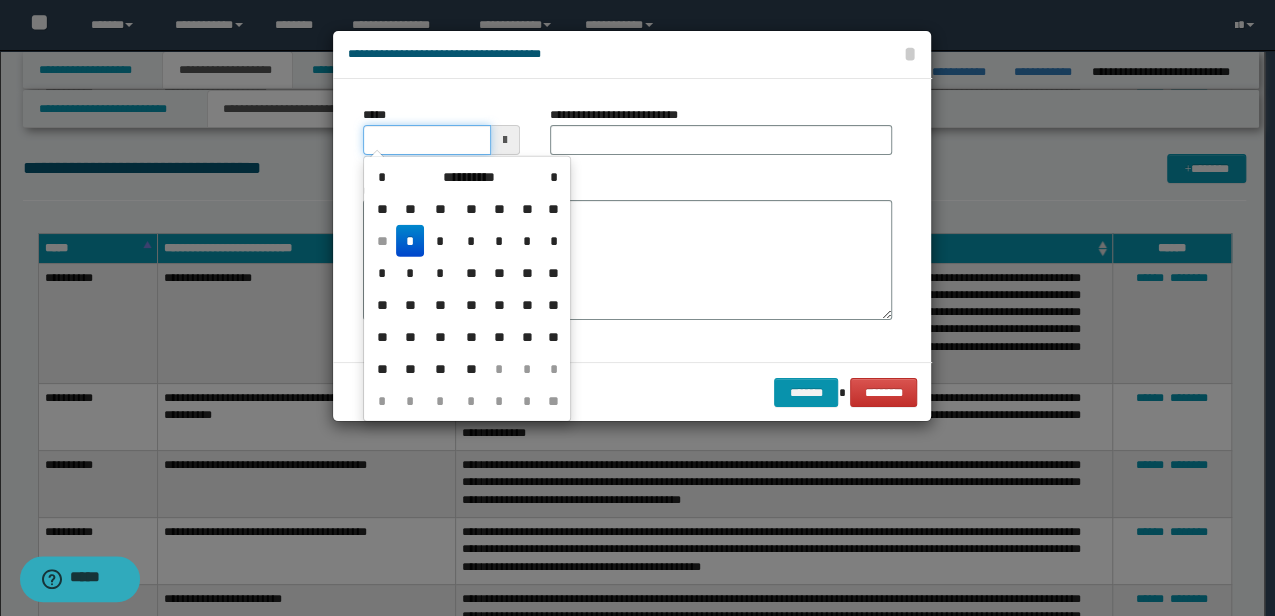 click on "*****" at bounding box center (426, 140) 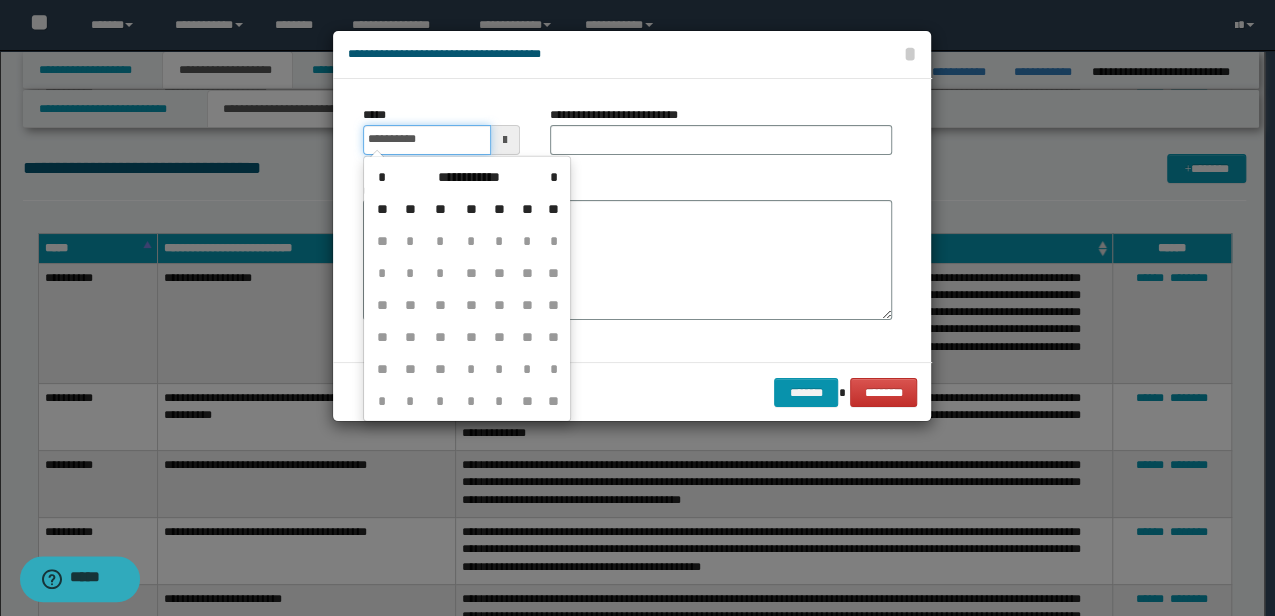 type on "**********" 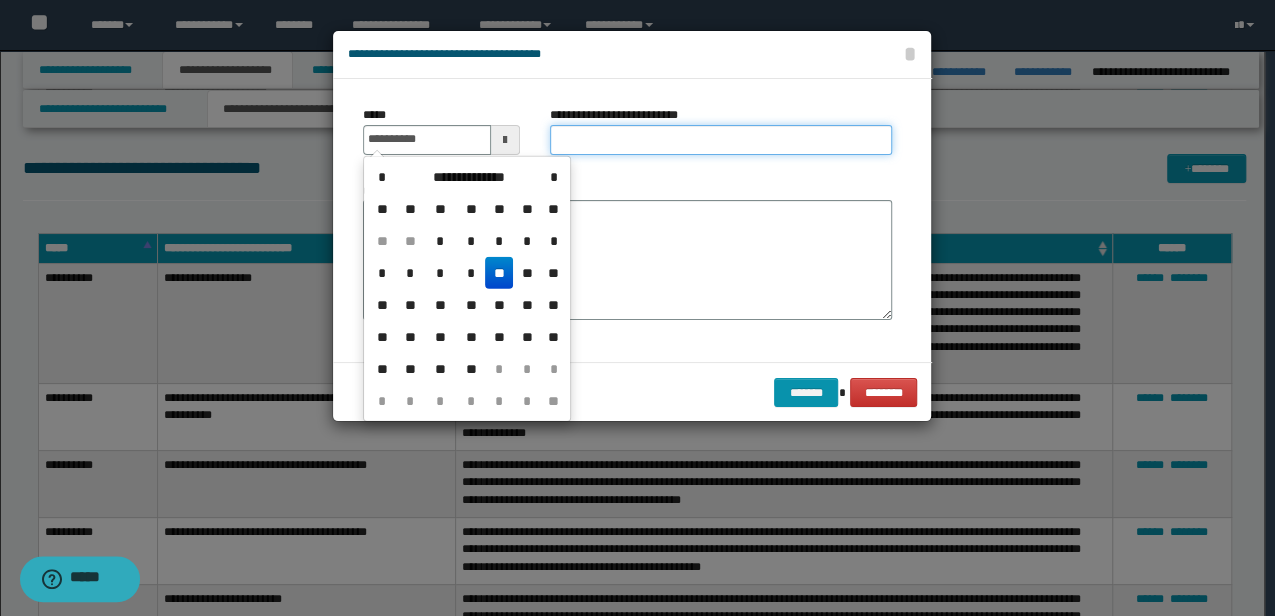 click on "**********" at bounding box center [721, 140] 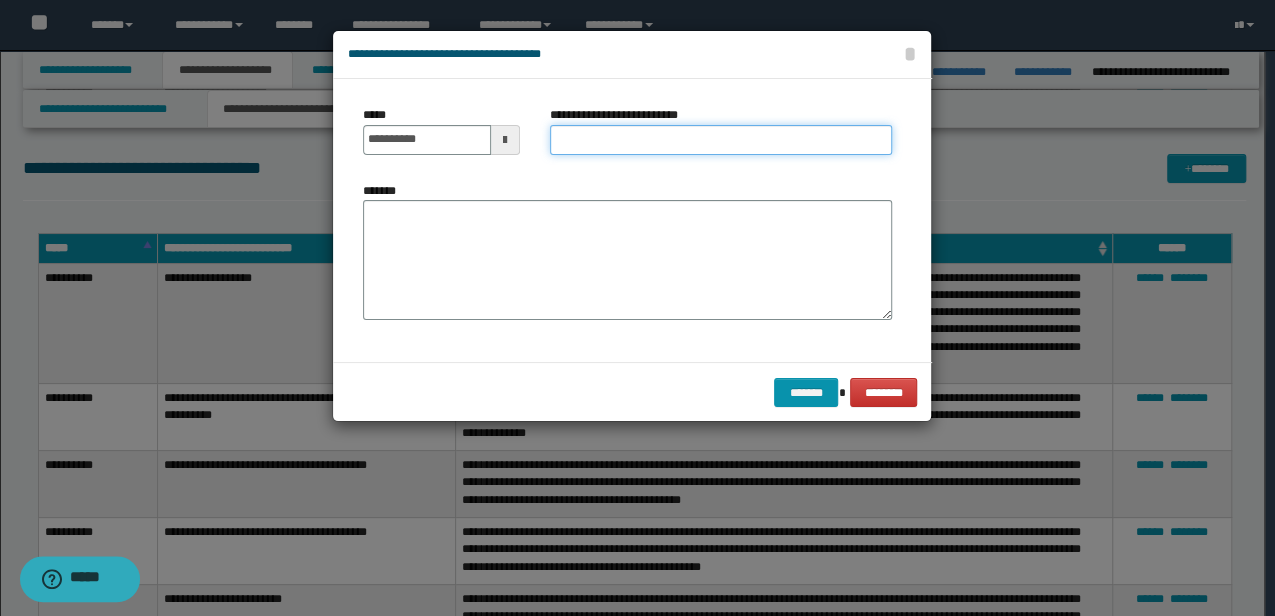 type on "**********" 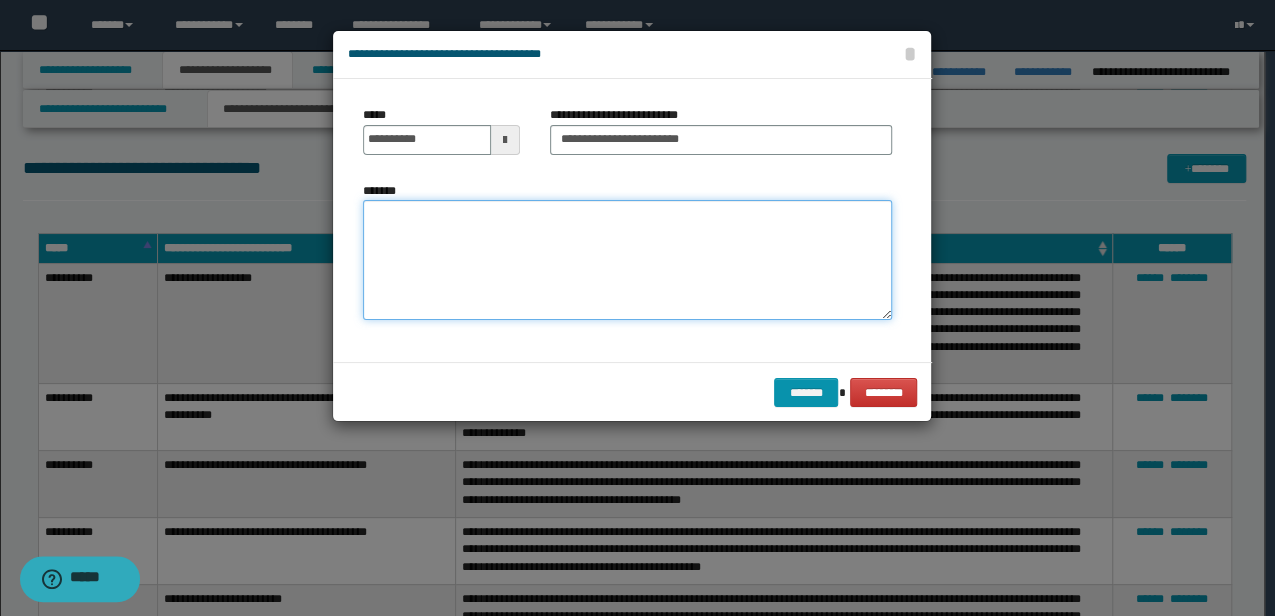 click on "*******" at bounding box center (627, 260) 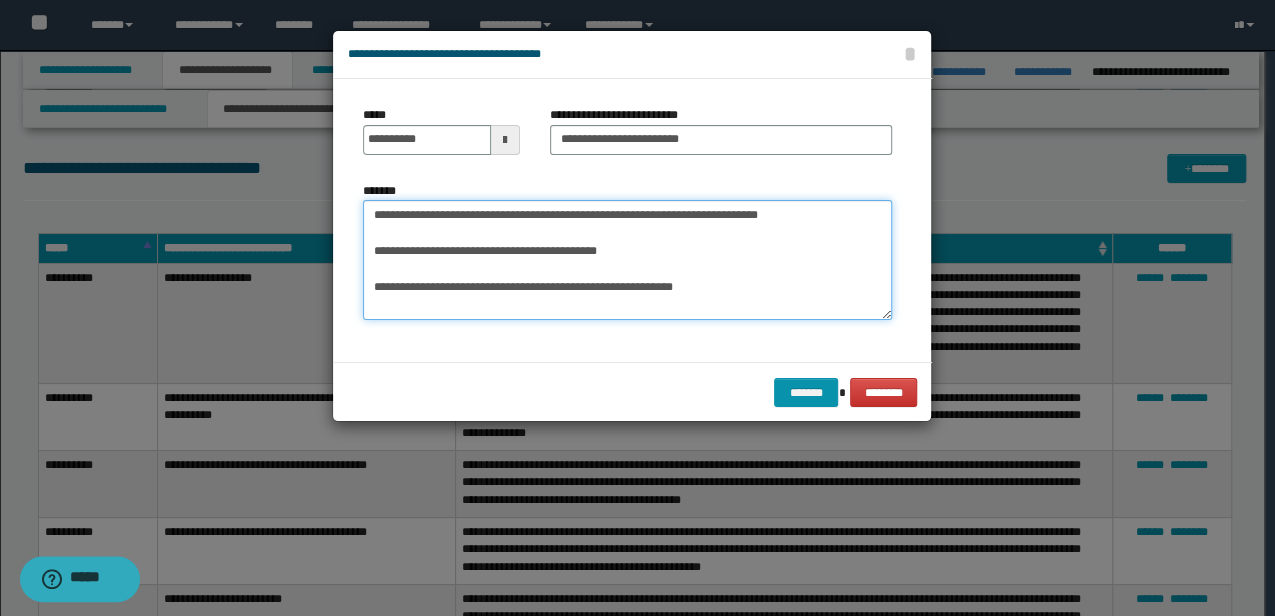 drag, startPoint x: 812, startPoint y: 215, endPoint x: 848, endPoint y: 228, distance: 38.27532 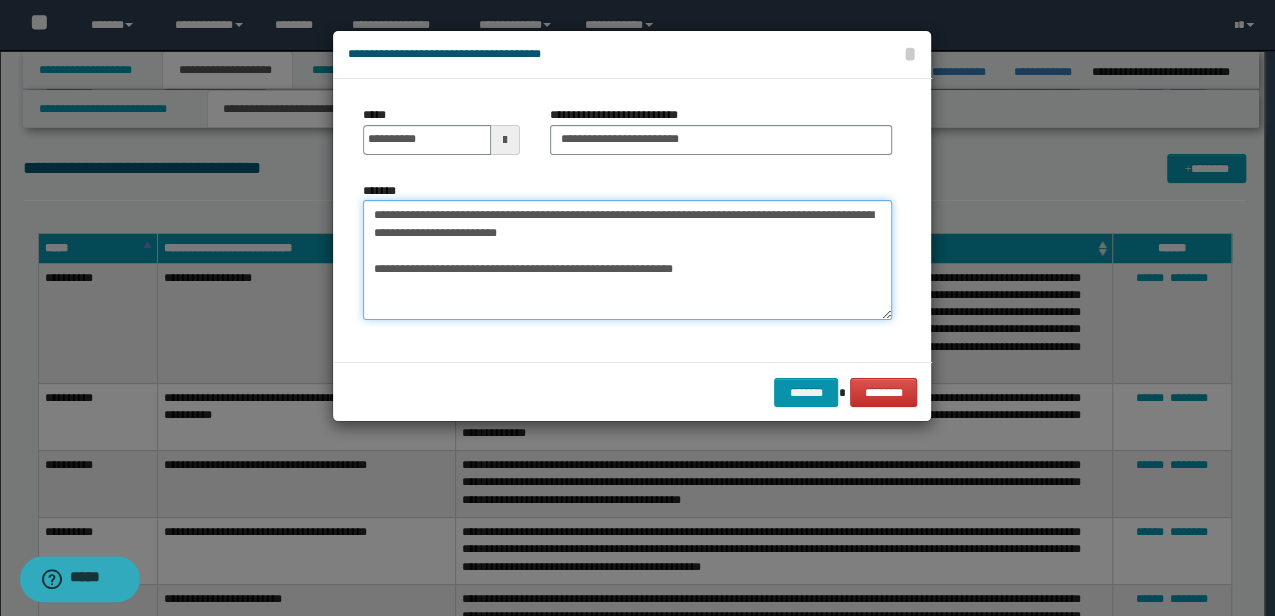 click on "**********" at bounding box center (627, 260) 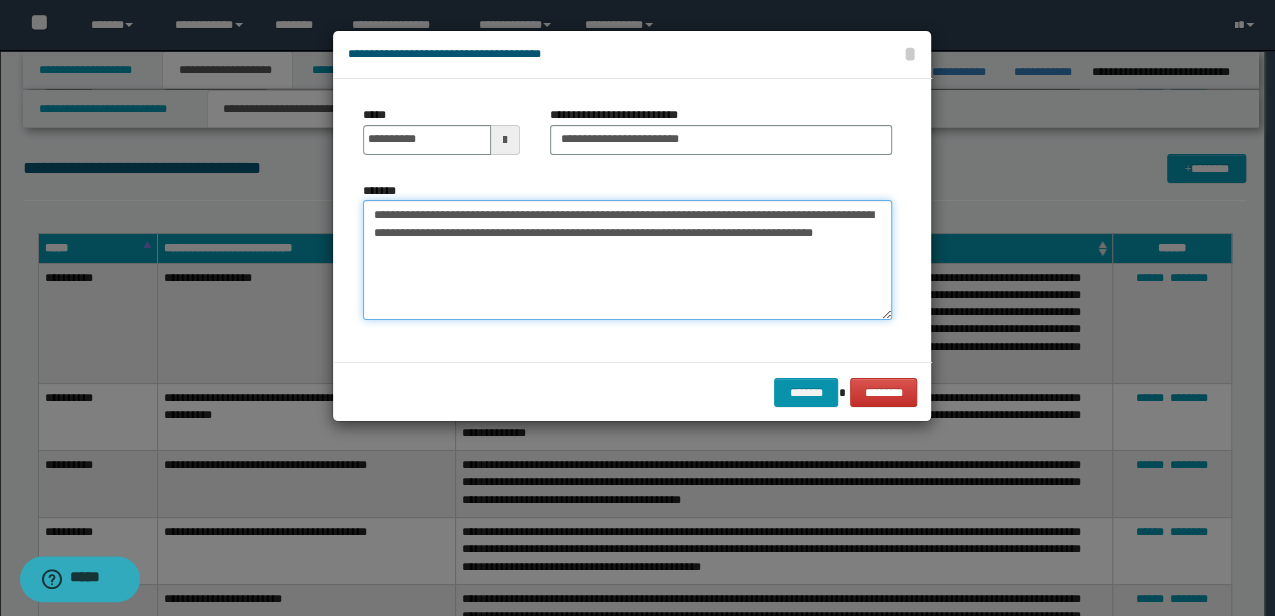drag, startPoint x: 880, startPoint y: 235, endPoint x: 918, endPoint y: 252, distance: 41.62932 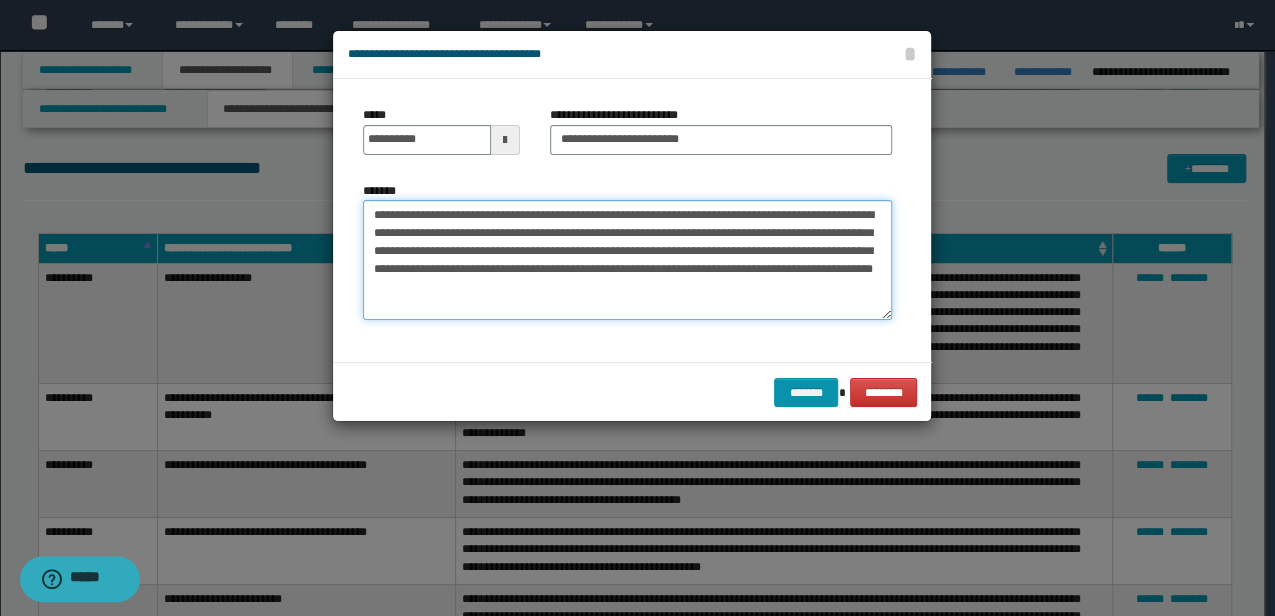 click on "**********" at bounding box center [627, 260] 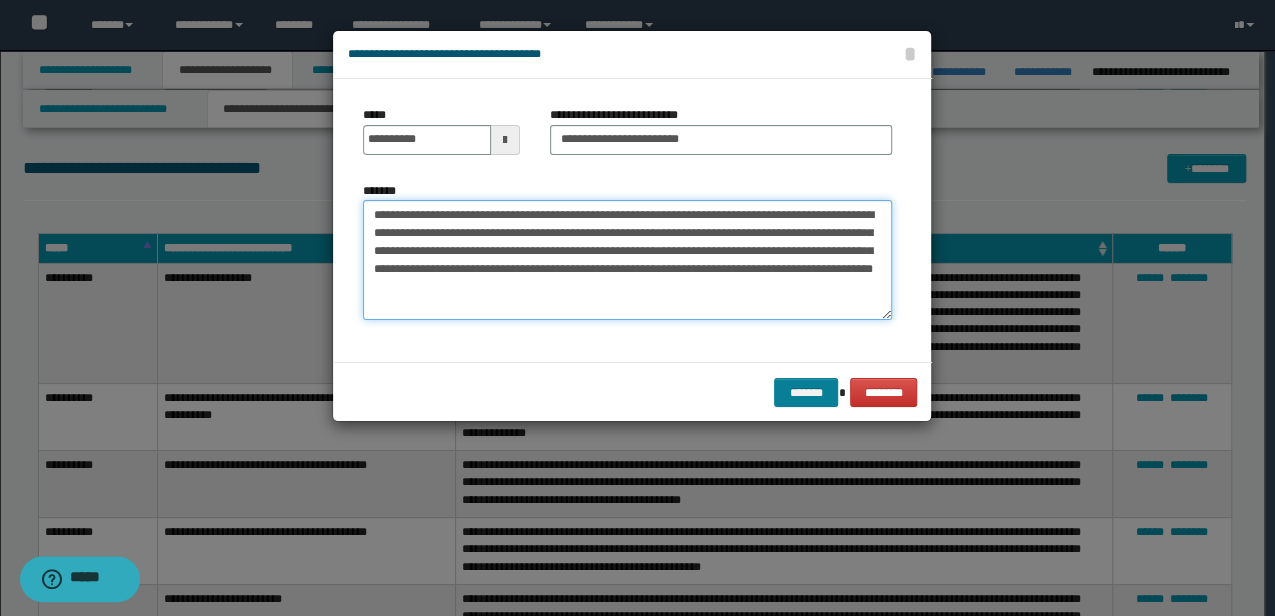 type on "**********" 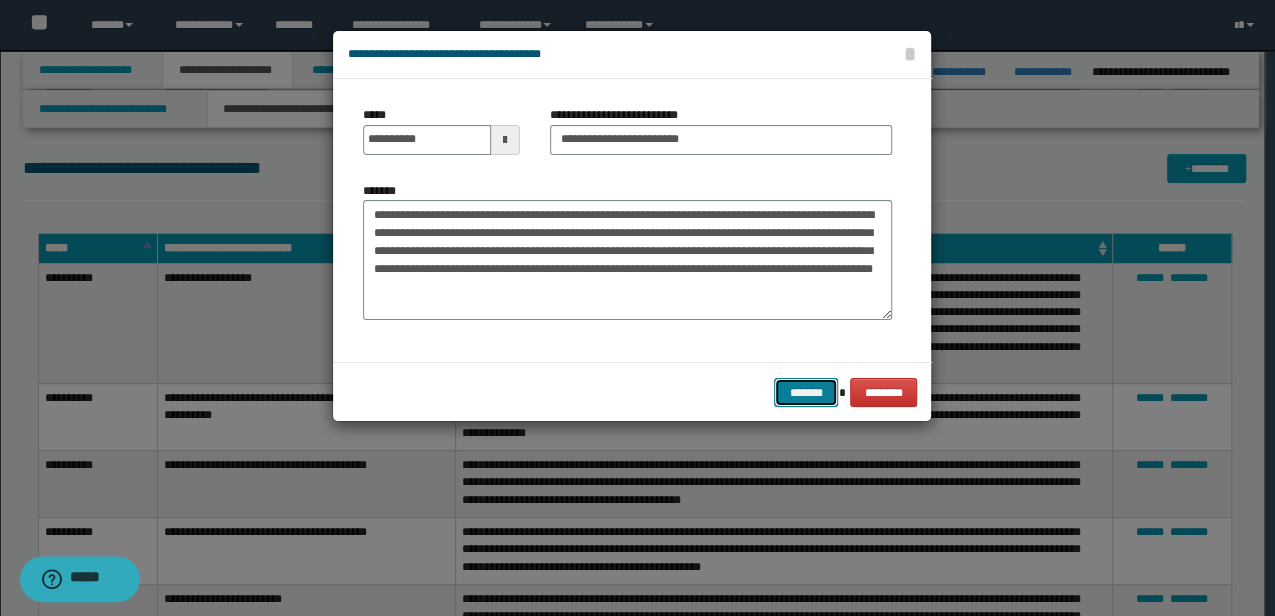 click on "*******" at bounding box center (806, 392) 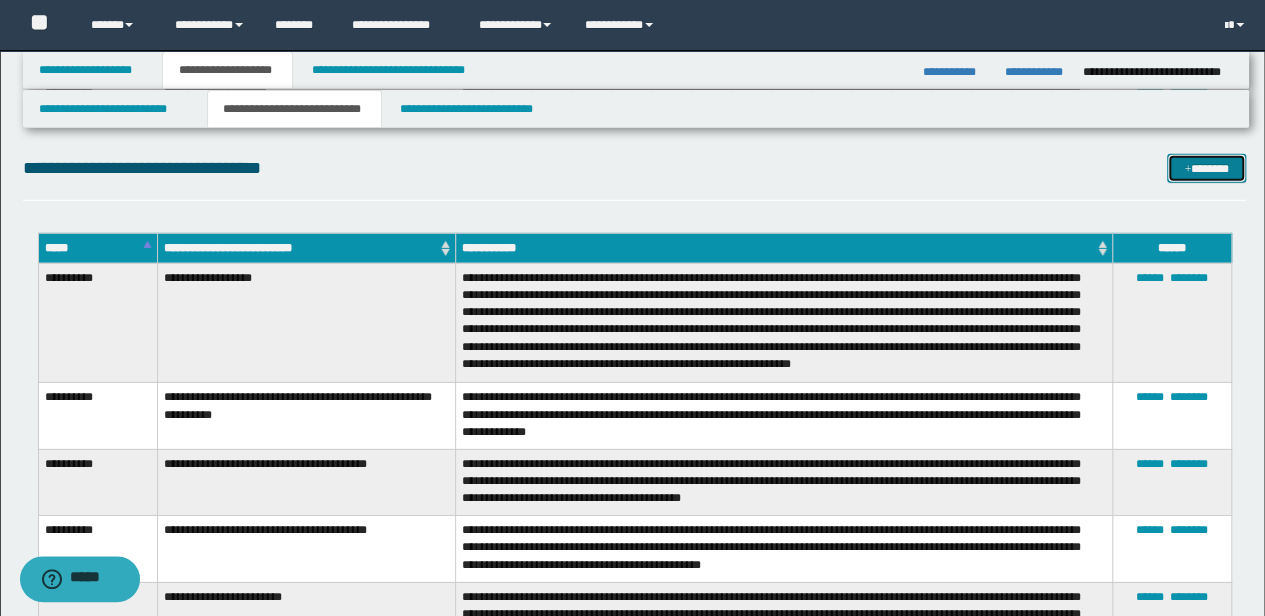 click on "*******" at bounding box center (1206, 168) 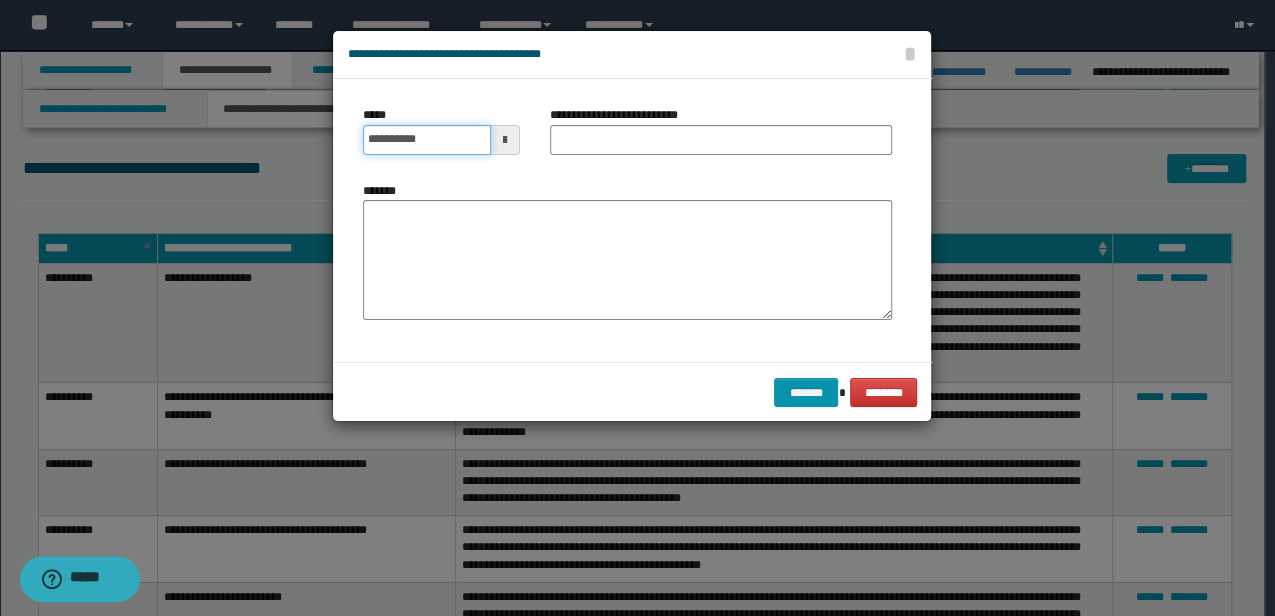 click on "**********" at bounding box center (426, 140) 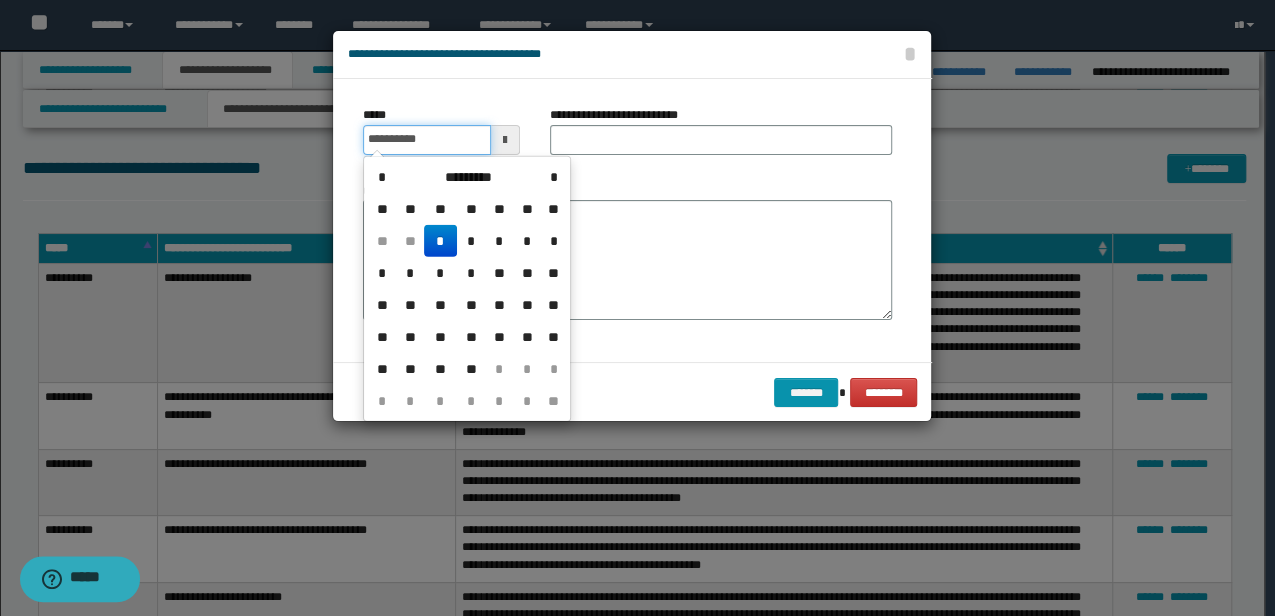 type on "**********" 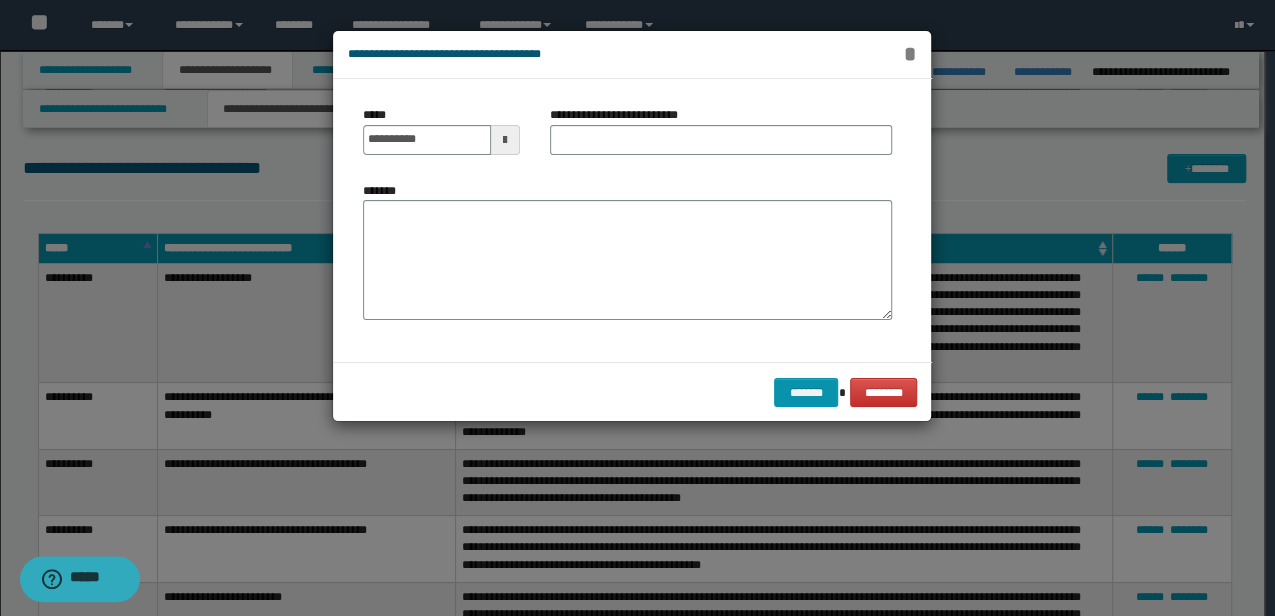 click on "*" at bounding box center [909, 54] 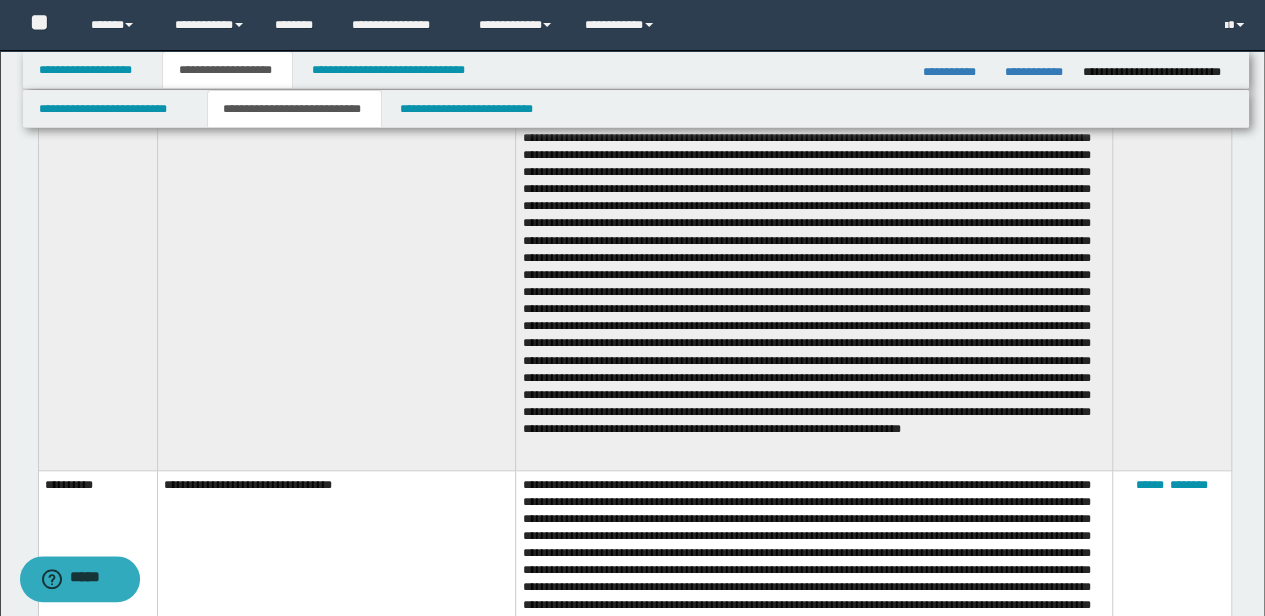 scroll, scrollTop: 707, scrollLeft: 0, axis: vertical 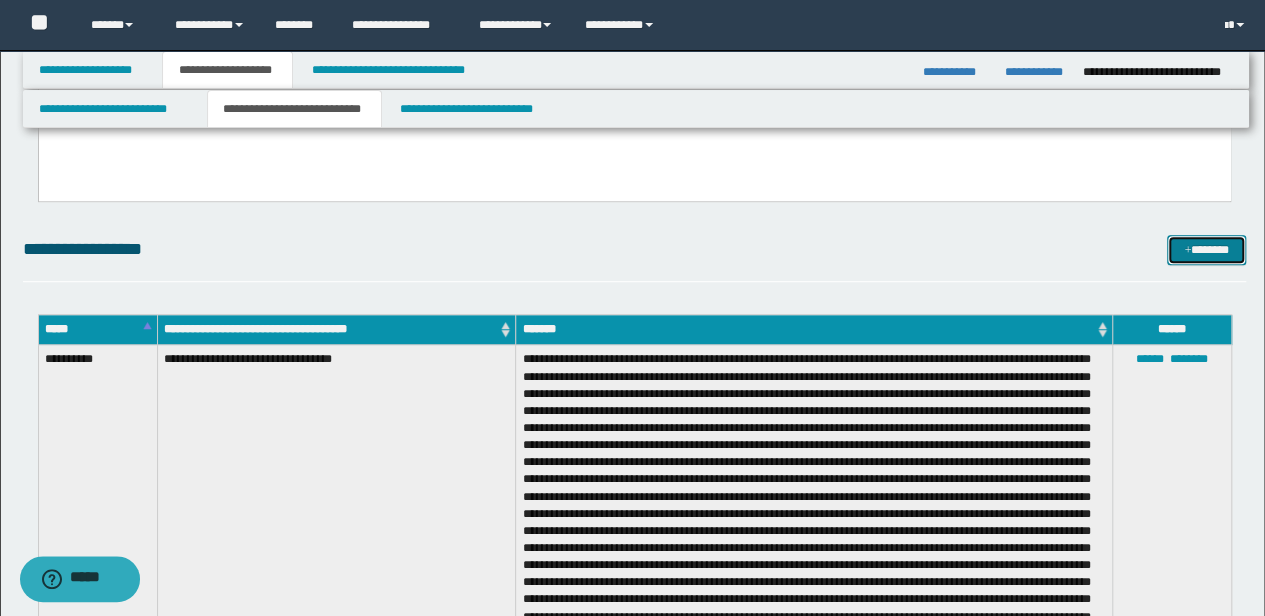 click on "*******" at bounding box center (1206, 249) 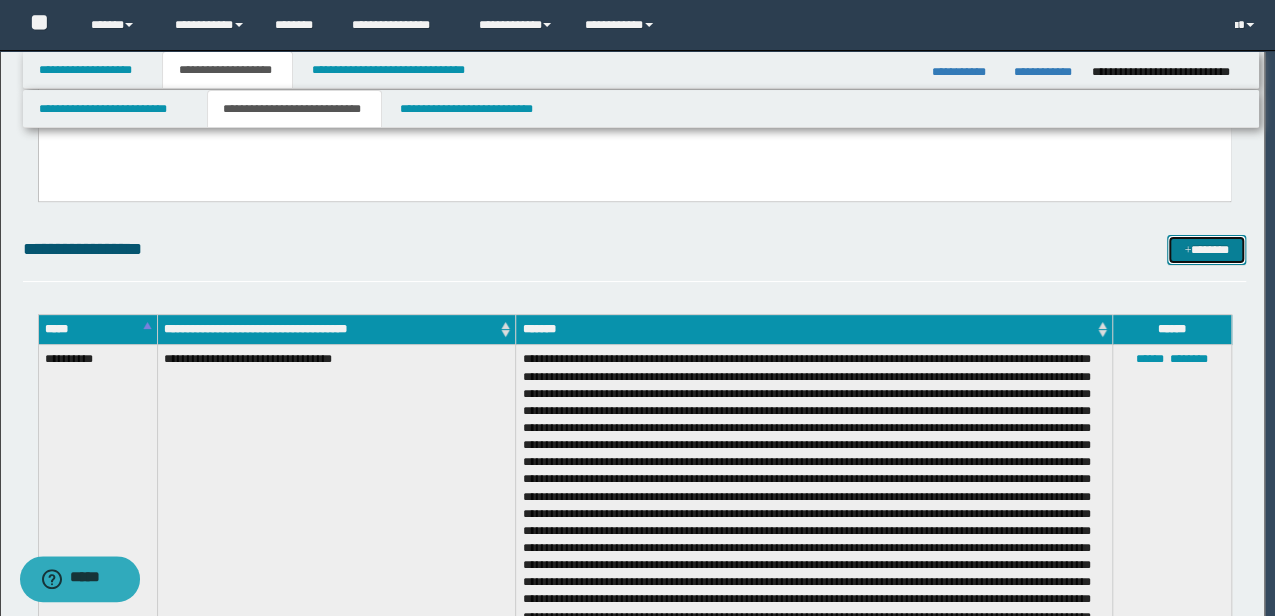 scroll, scrollTop: 0, scrollLeft: 0, axis: both 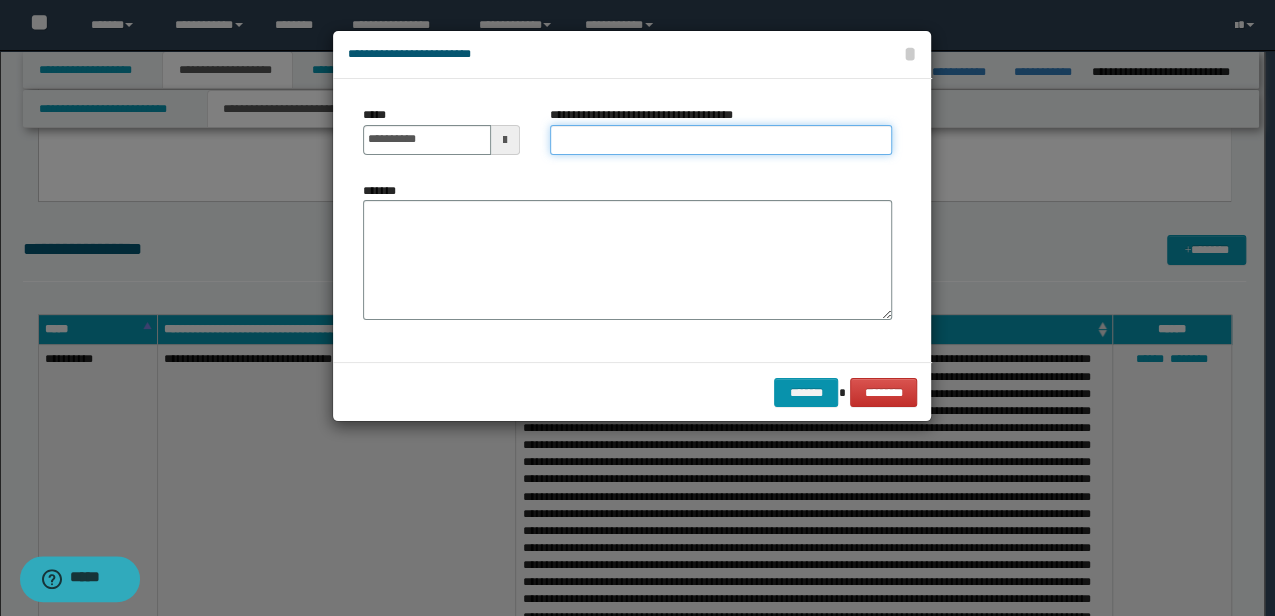 click on "**********" at bounding box center [721, 140] 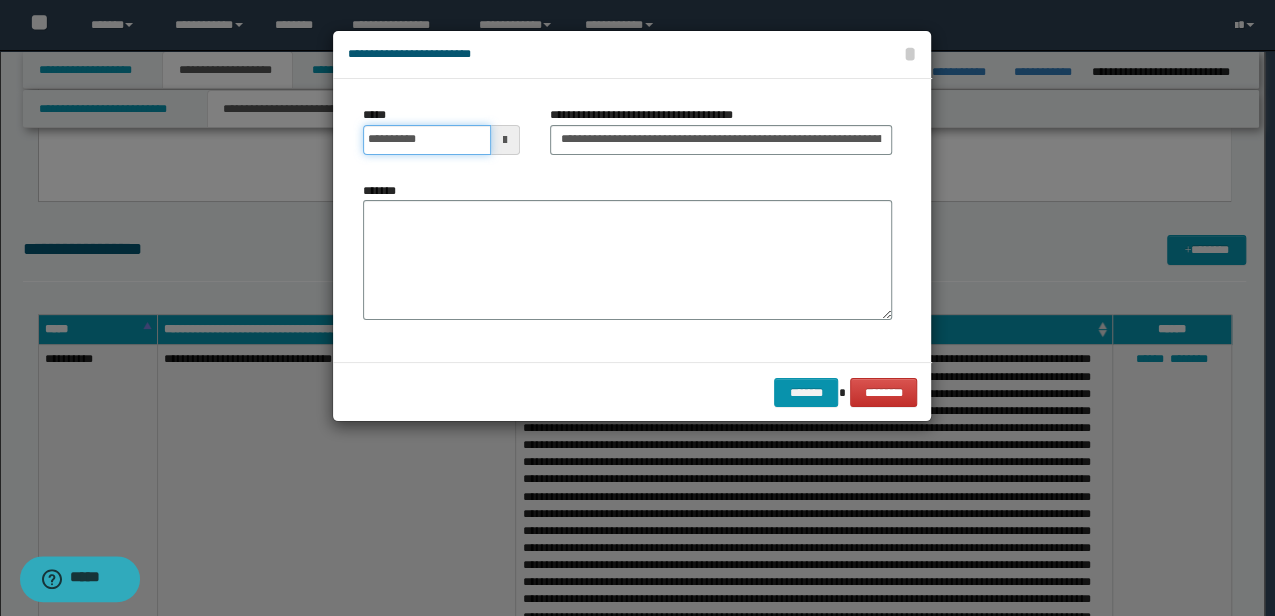 type 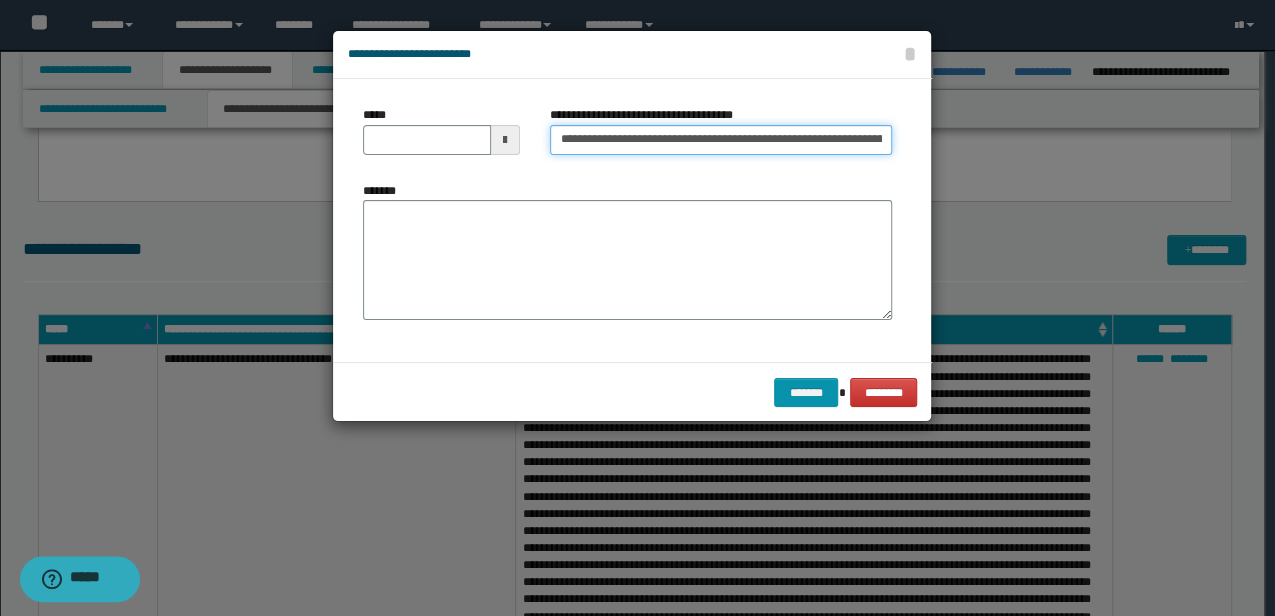 scroll, scrollTop: 0, scrollLeft: 73, axis: horizontal 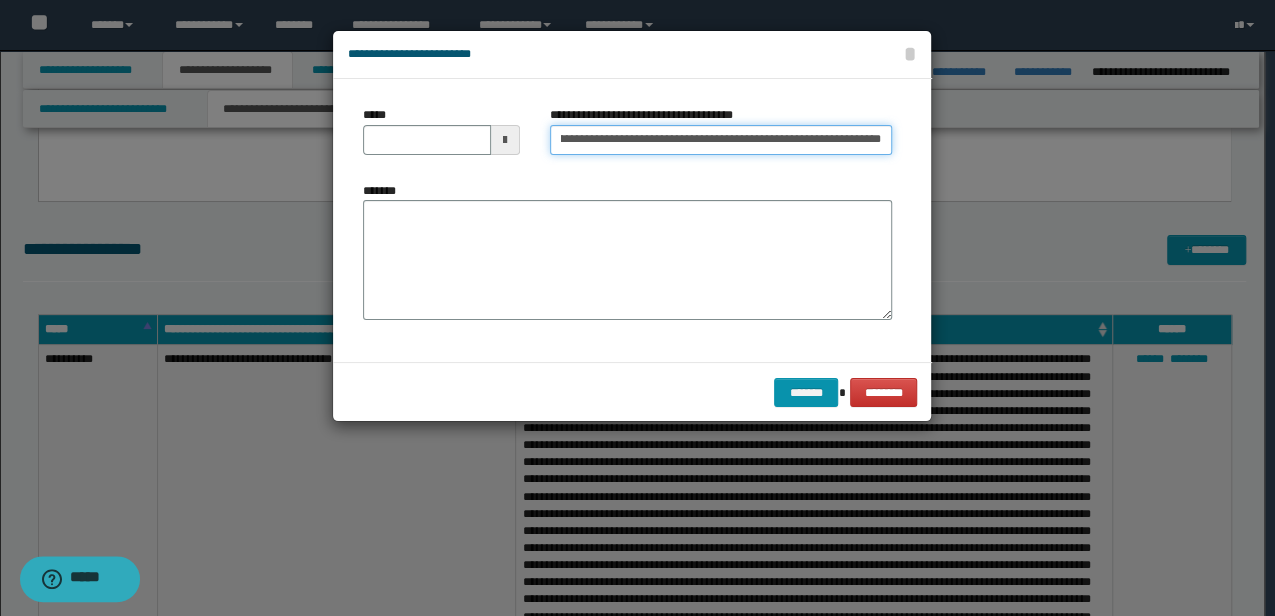 drag, startPoint x: 770, startPoint y: 140, endPoint x: 998, endPoint y: 145, distance: 228.05482 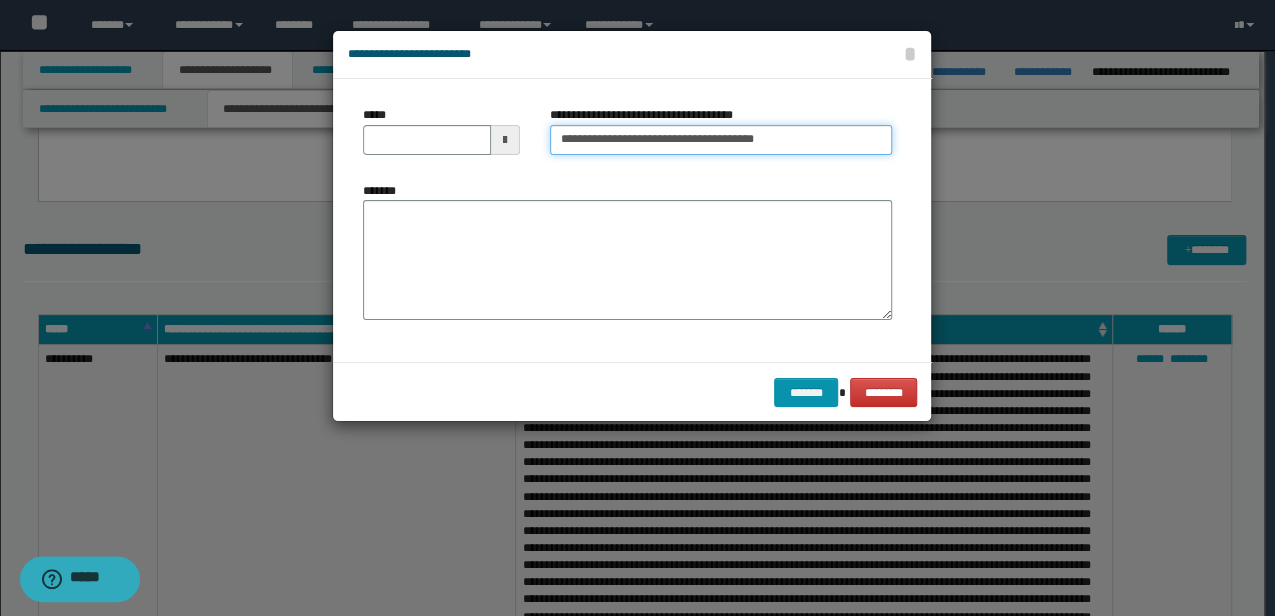 scroll, scrollTop: 0, scrollLeft: 0, axis: both 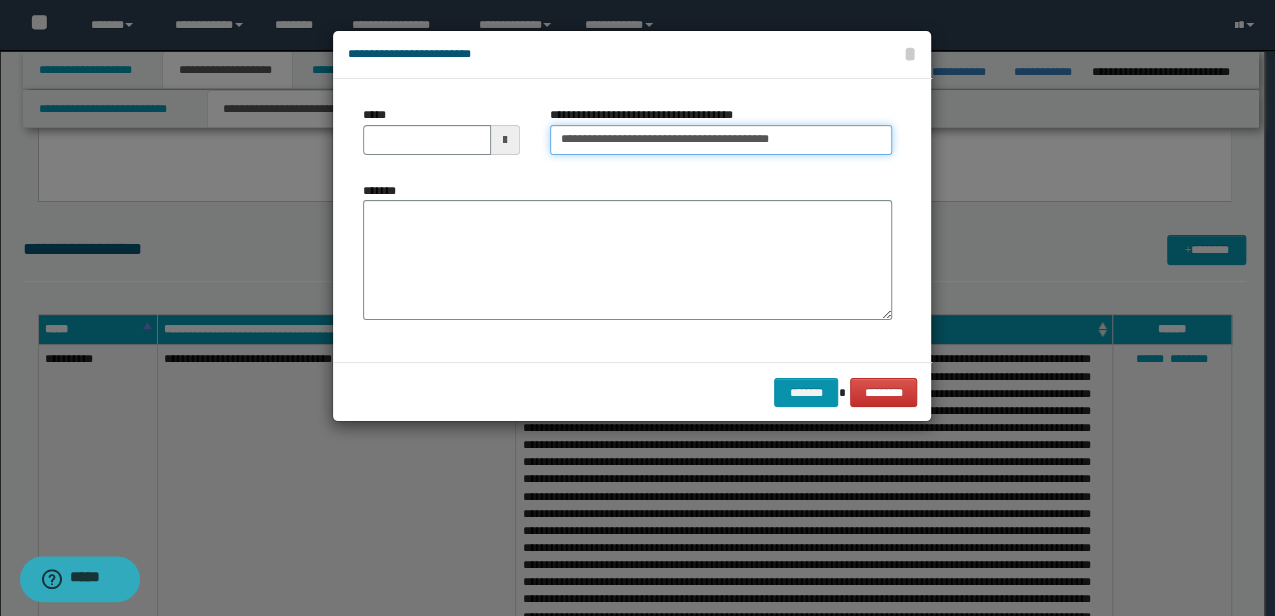 type on "**********" 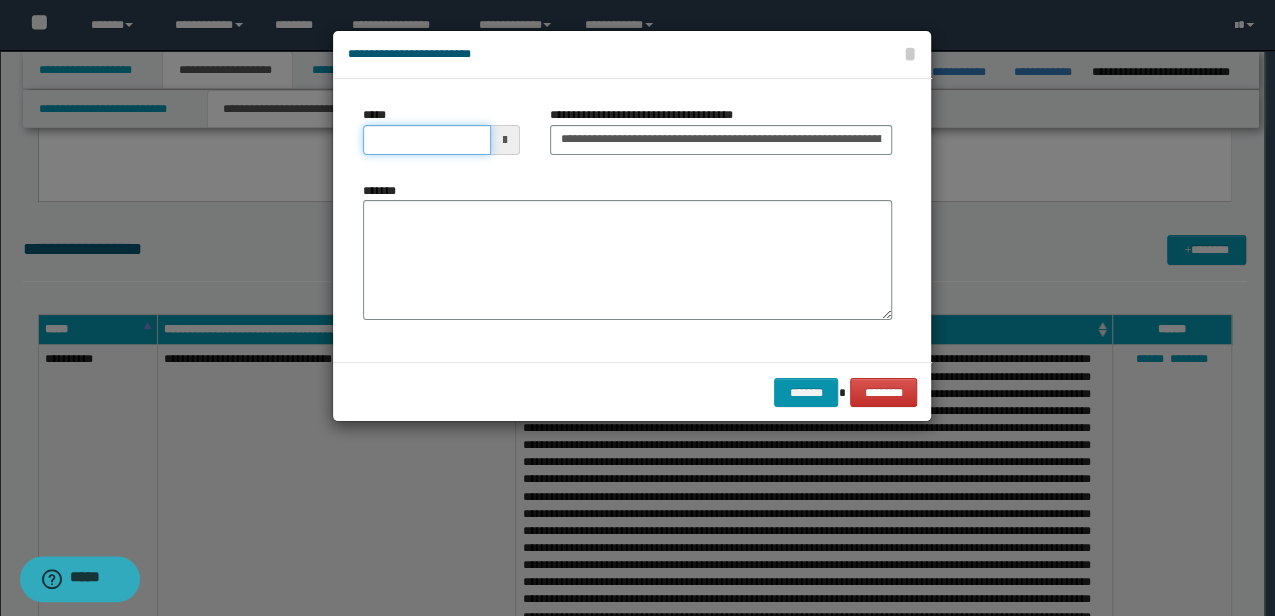 click on "*****" at bounding box center (426, 140) 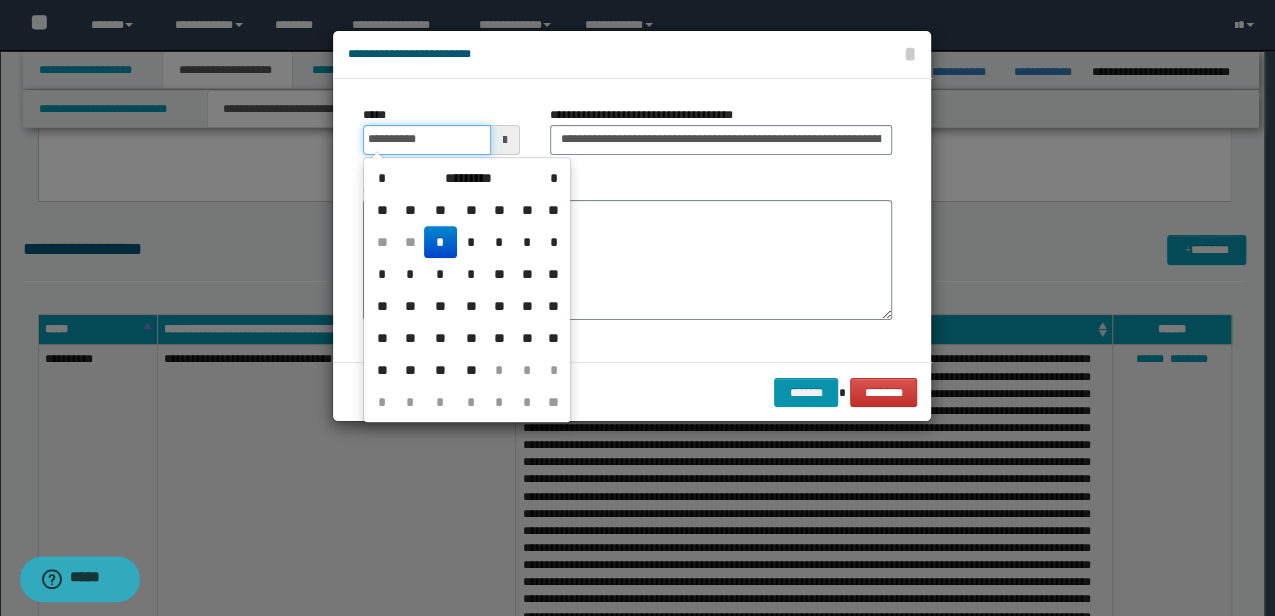 type on "**********" 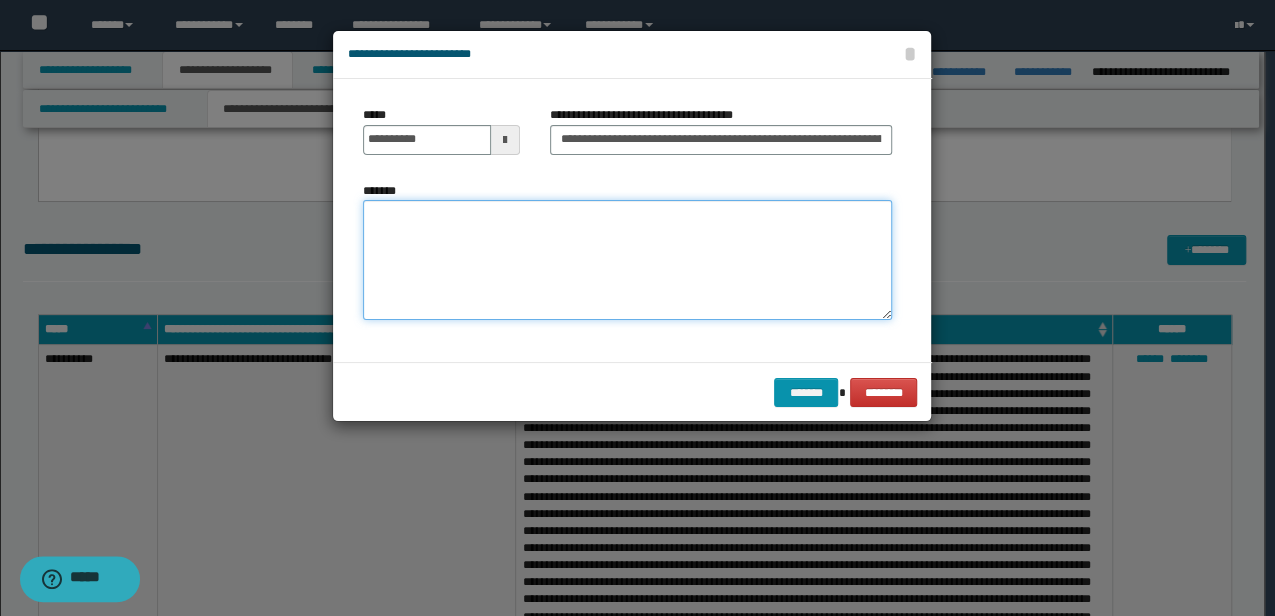 click on "*******" at bounding box center (627, 259) 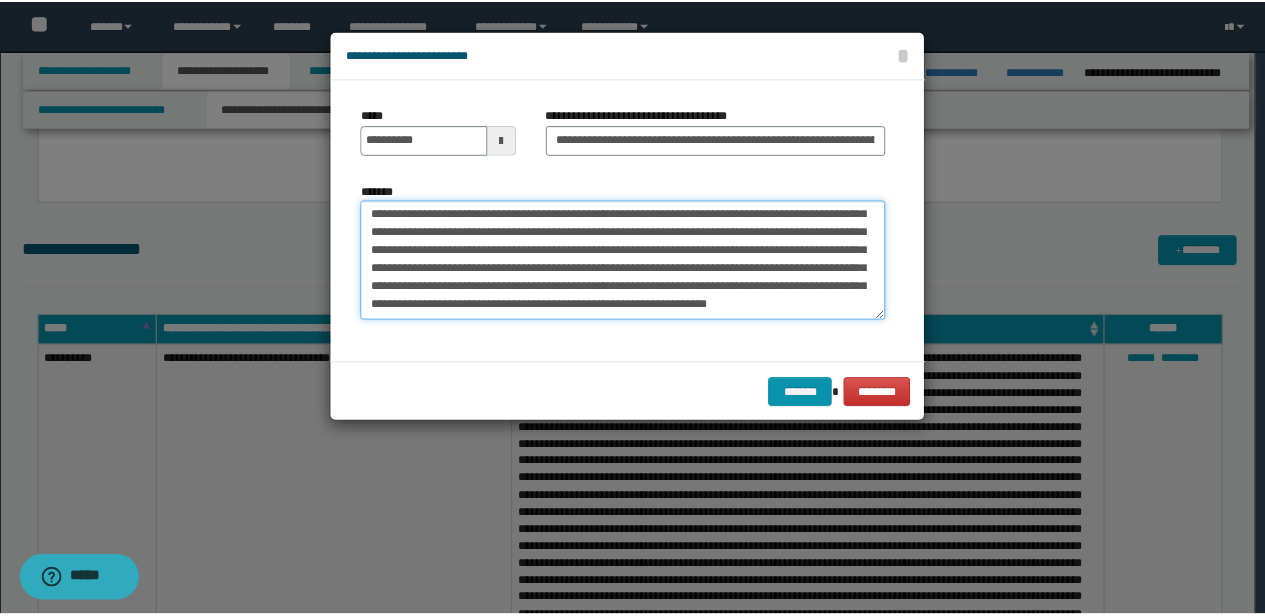 scroll, scrollTop: 210, scrollLeft: 0, axis: vertical 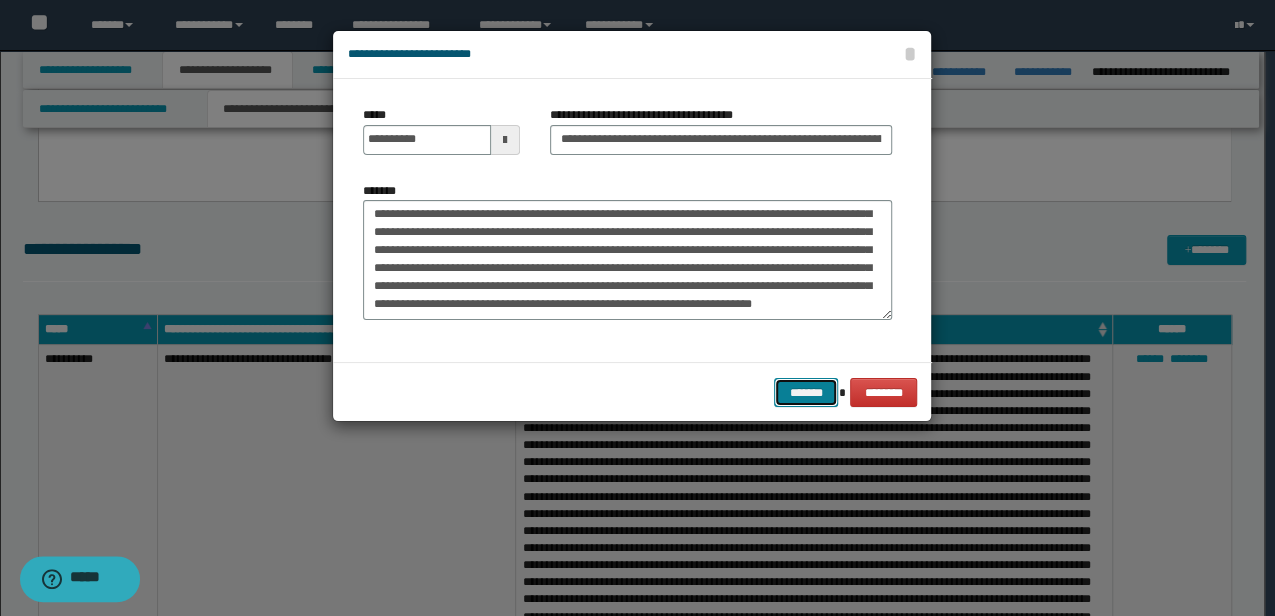 click on "*******" at bounding box center (806, 392) 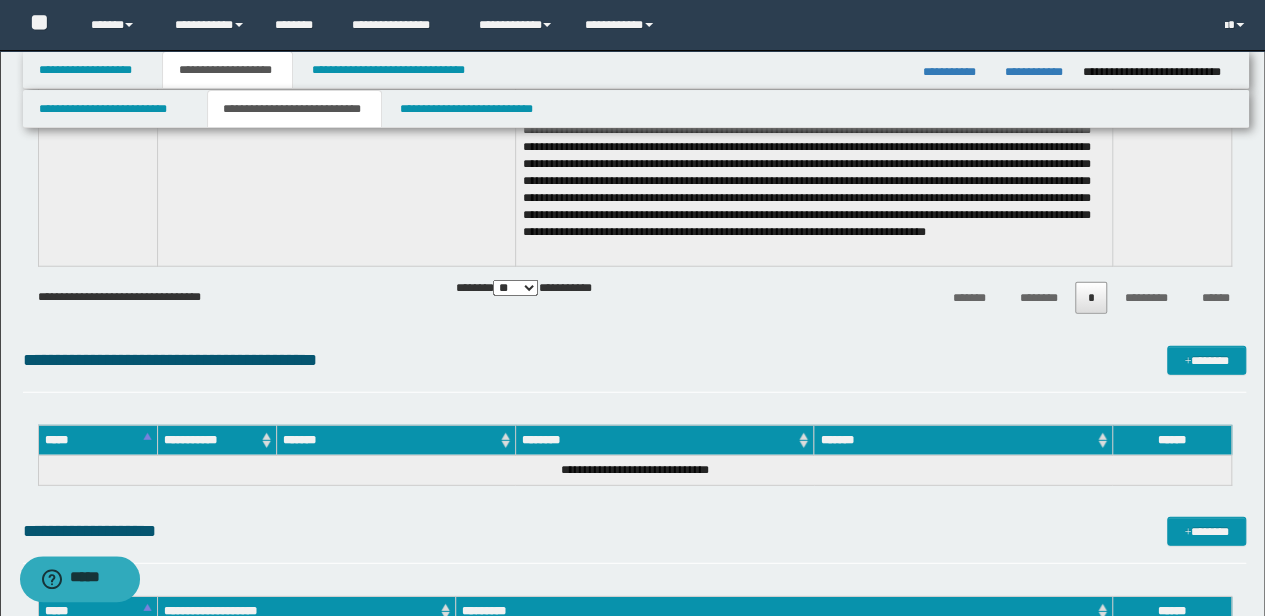 scroll, scrollTop: 6290, scrollLeft: 0, axis: vertical 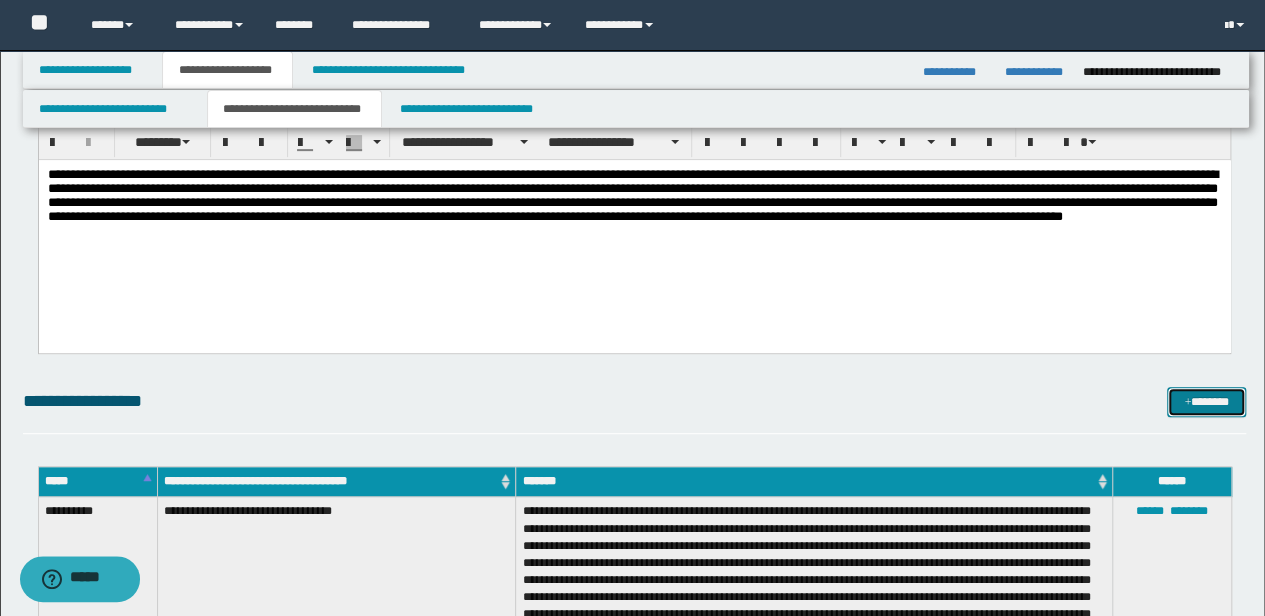 click on "*******" at bounding box center (1206, 401) 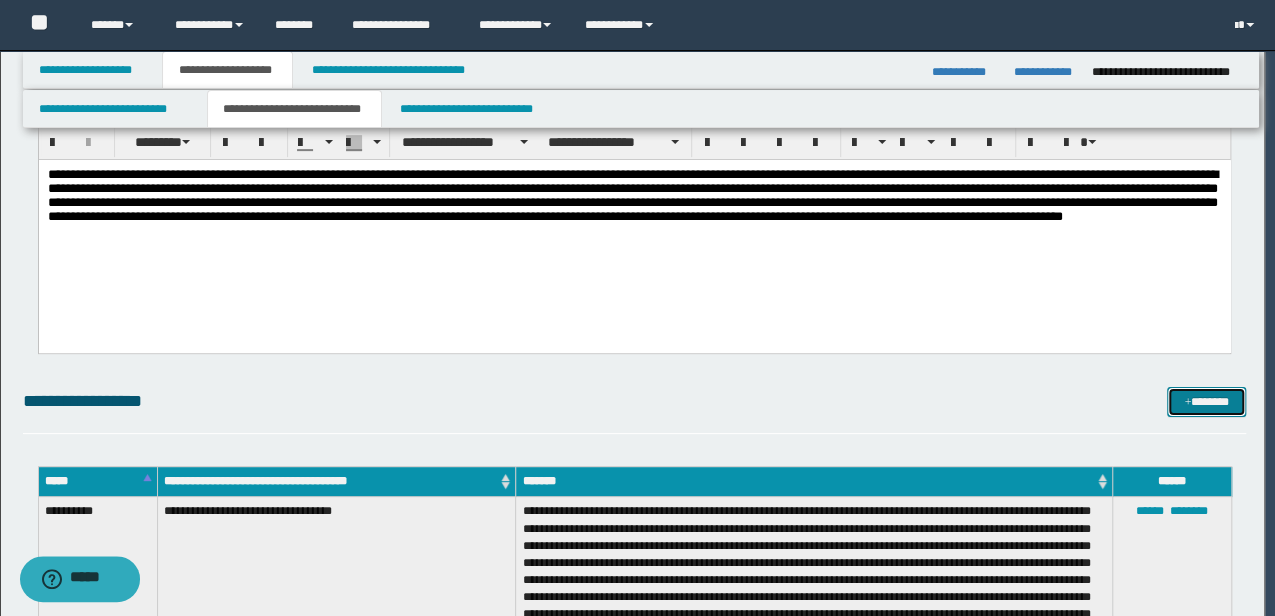 scroll, scrollTop: 0, scrollLeft: 0, axis: both 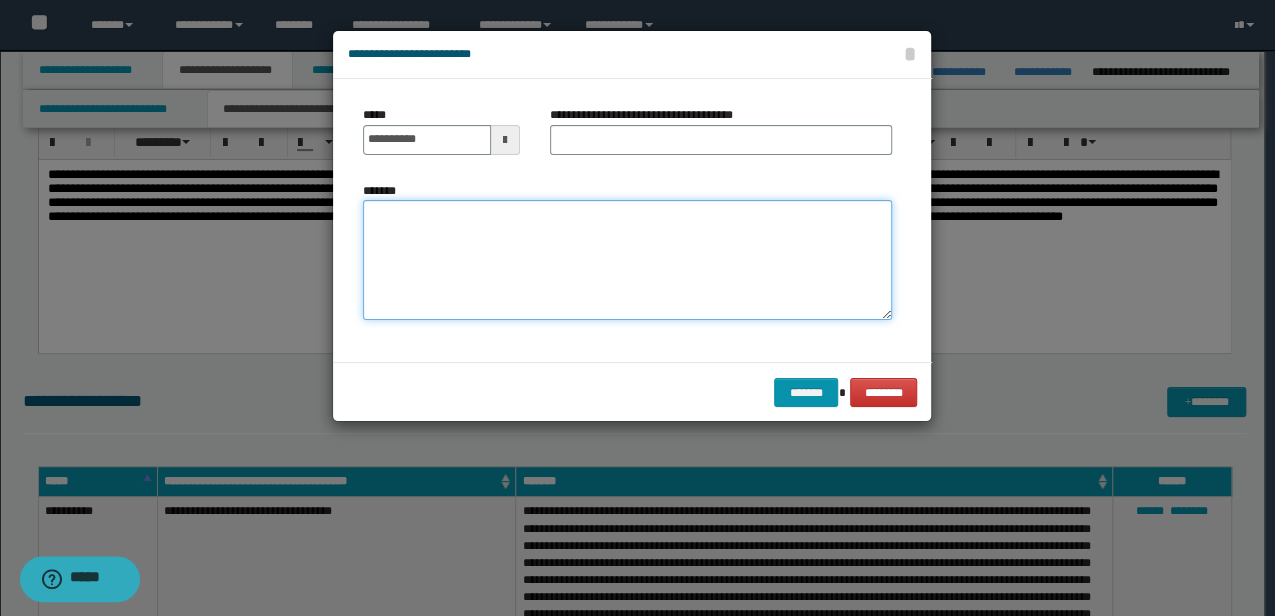 click on "*******" at bounding box center (627, 259) 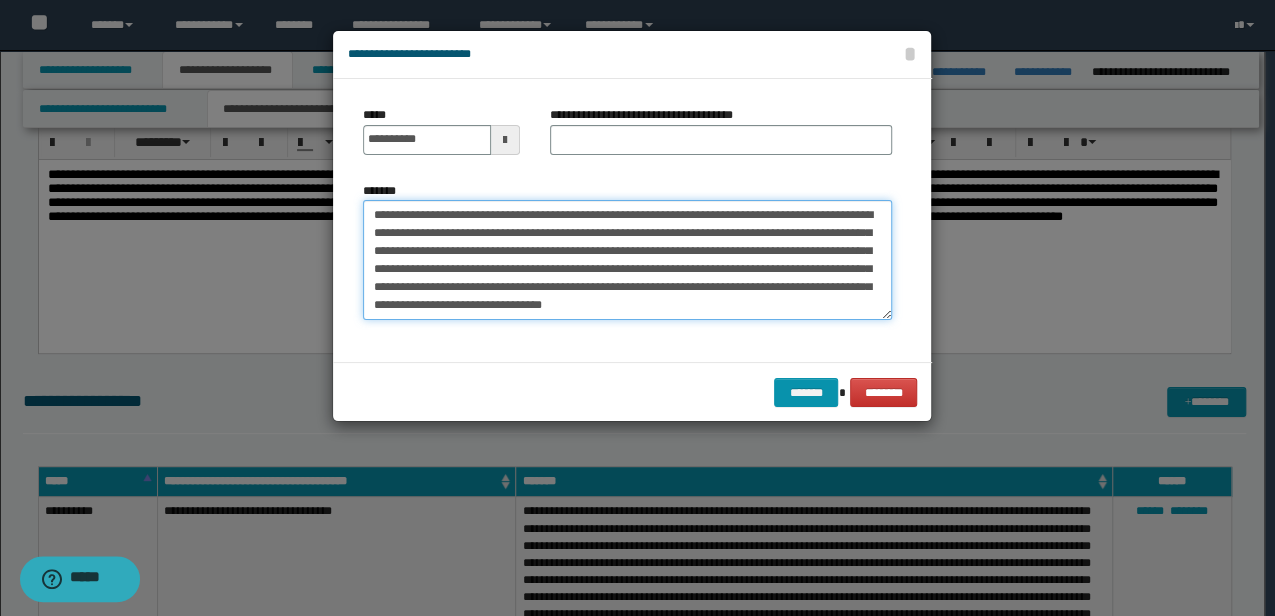type on "**********" 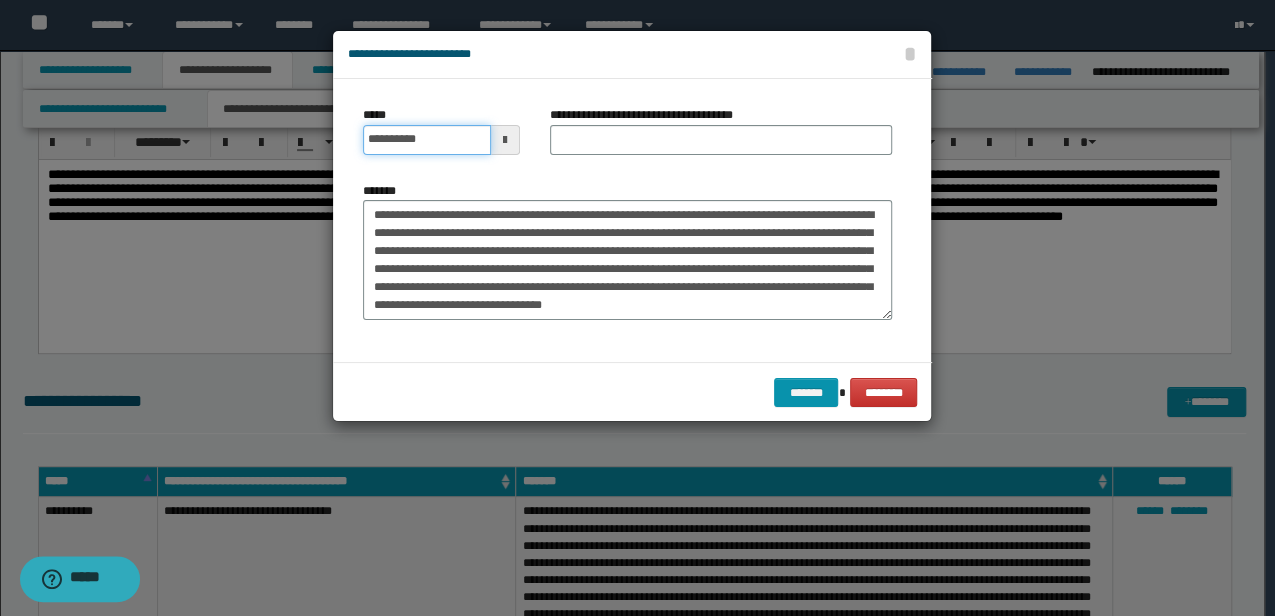 click on "**********" at bounding box center (426, 140) 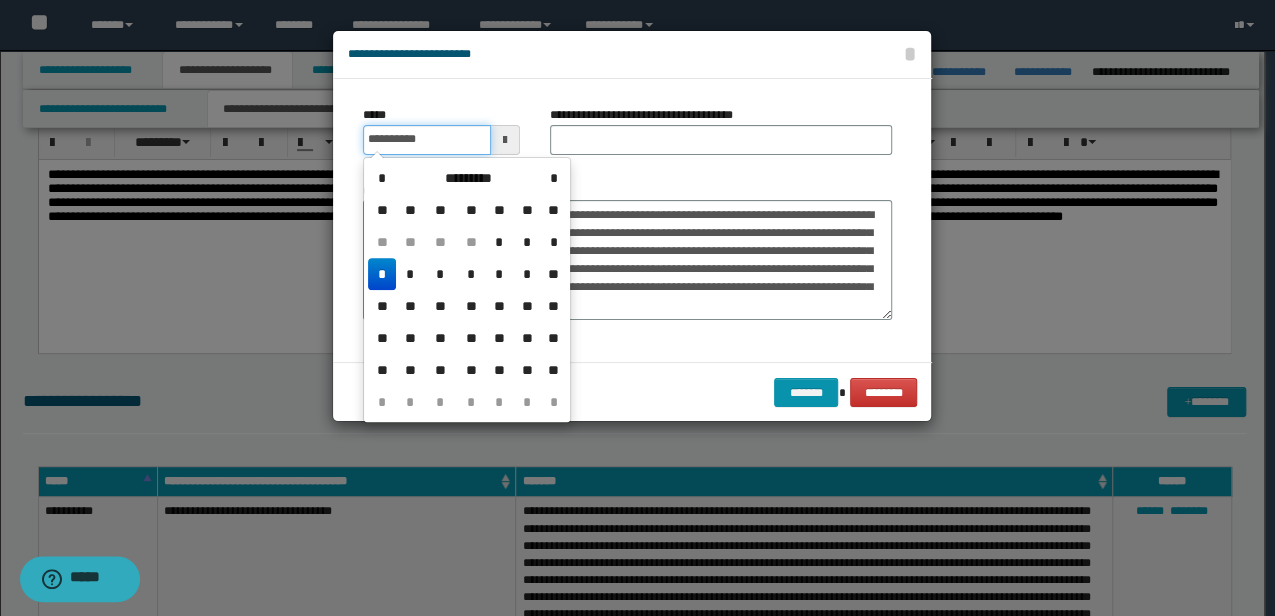 type on "**********" 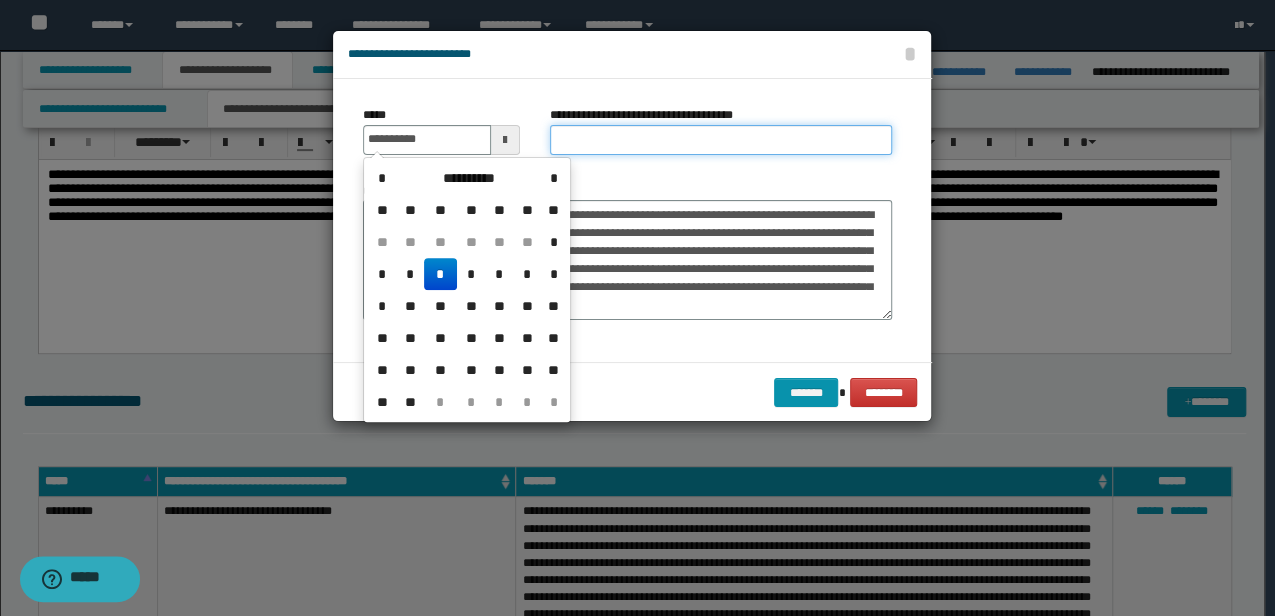 click on "**********" at bounding box center [721, 140] 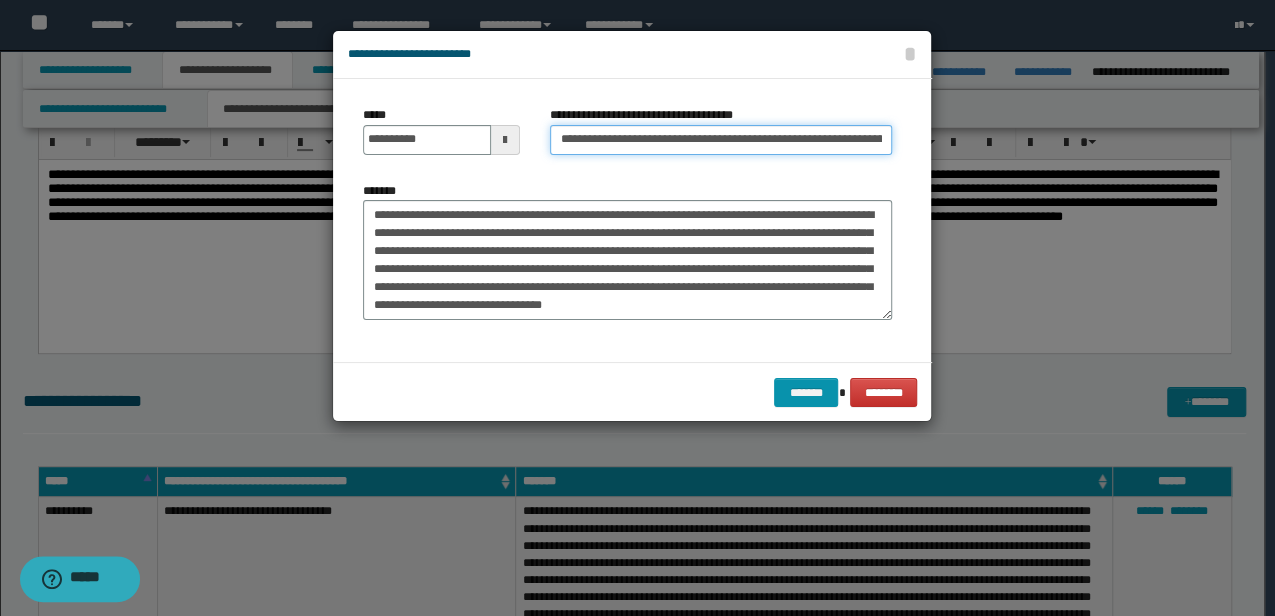 scroll, scrollTop: 0, scrollLeft: 40, axis: horizontal 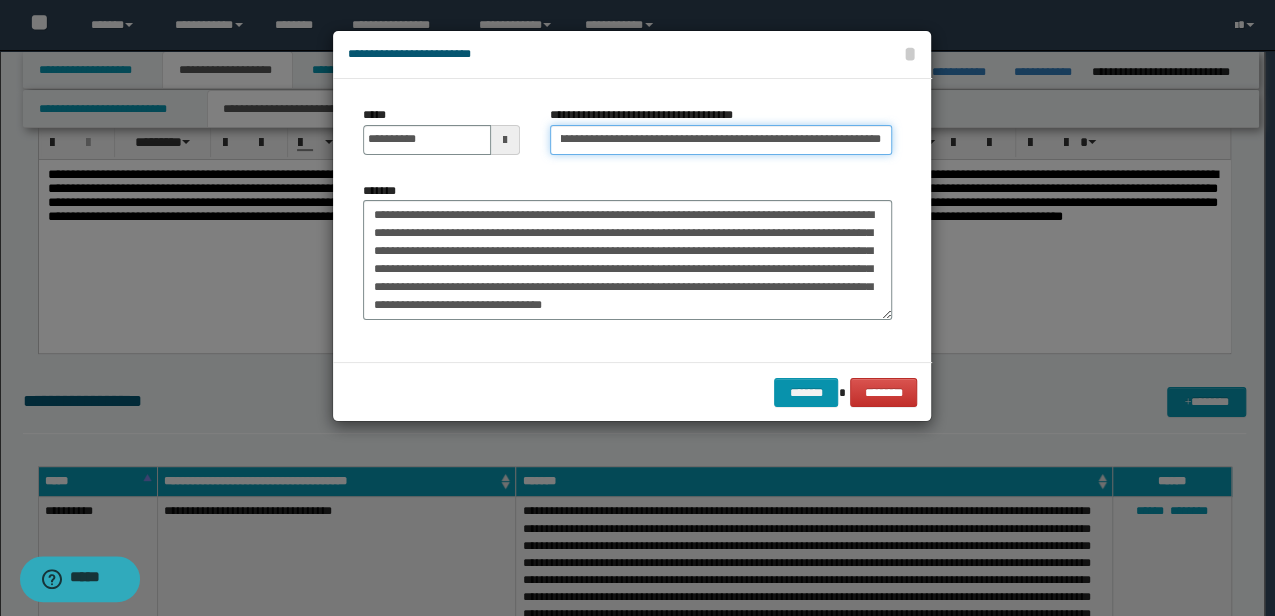 drag, startPoint x: 769, startPoint y: 139, endPoint x: 989, endPoint y: 142, distance: 220.02045 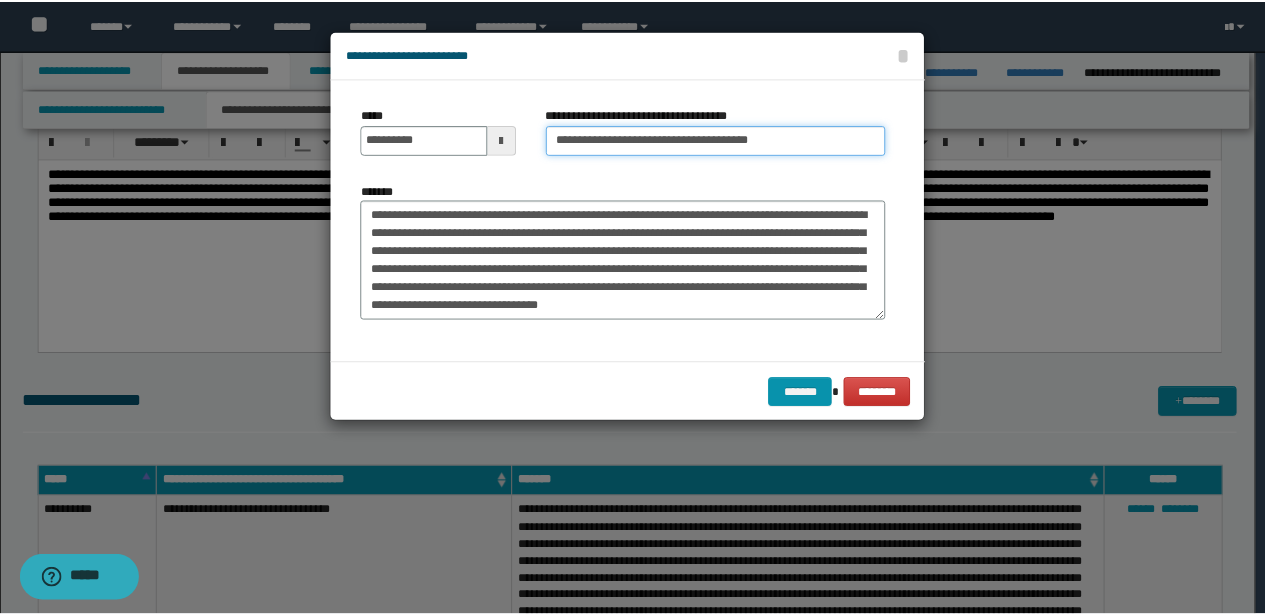scroll, scrollTop: 0, scrollLeft: 0, axis: both 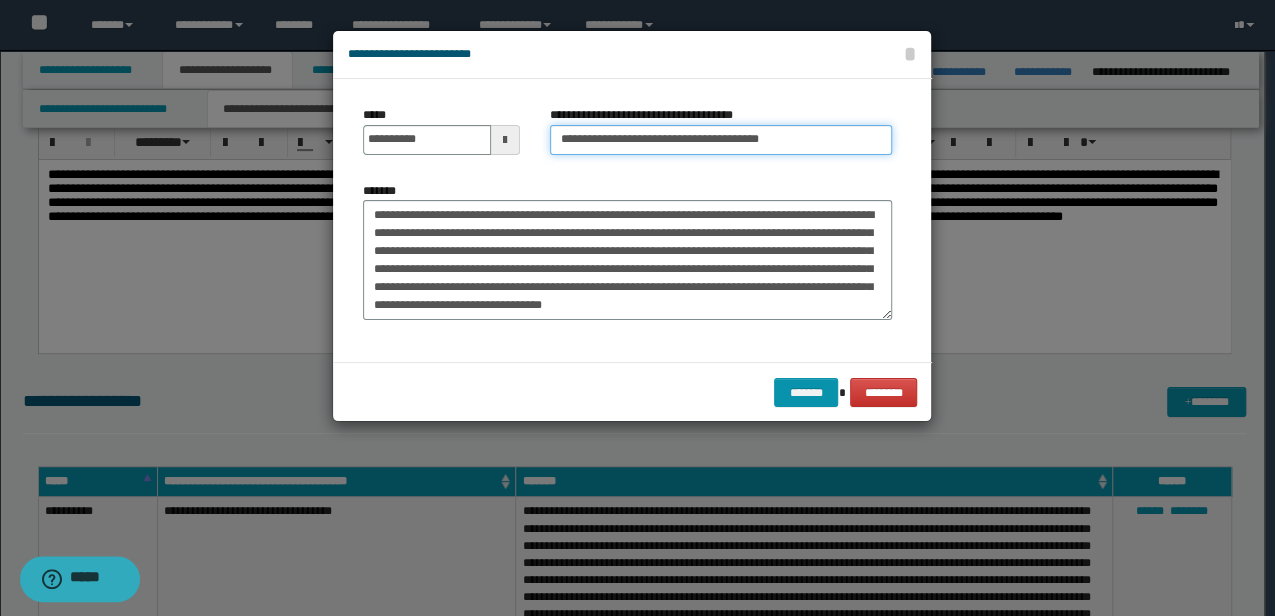 type on "**********" 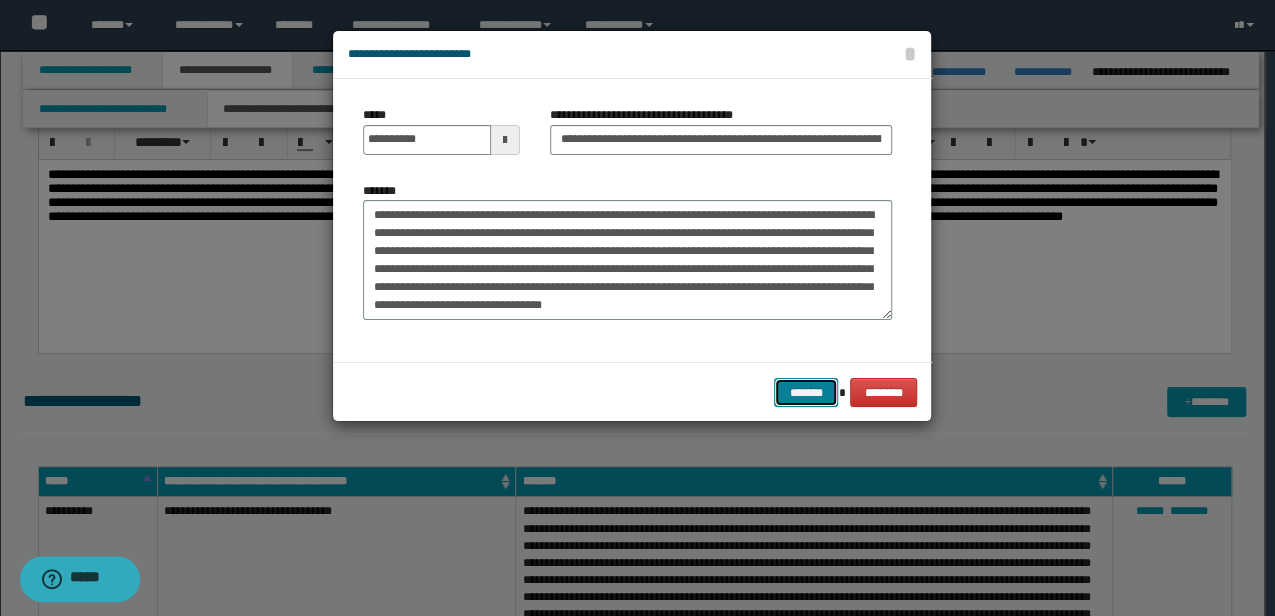 click on "*******" at bounding box center [806, 392] 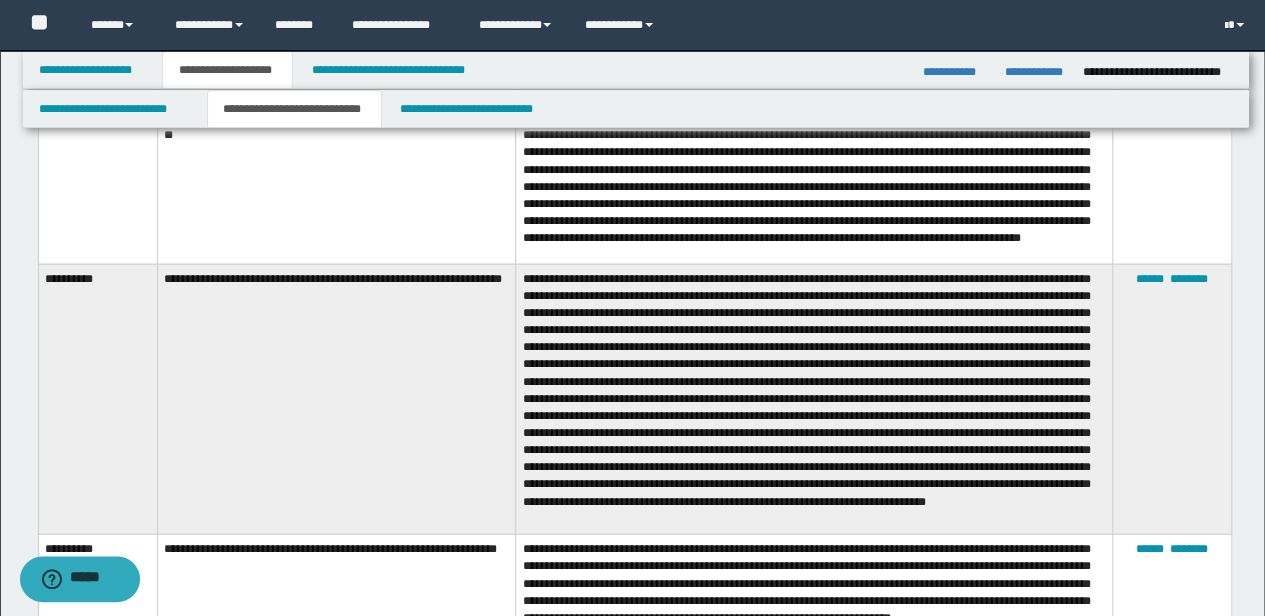 scroll, scrollTop: 6023, scrollLeft: 0, axis: vertical 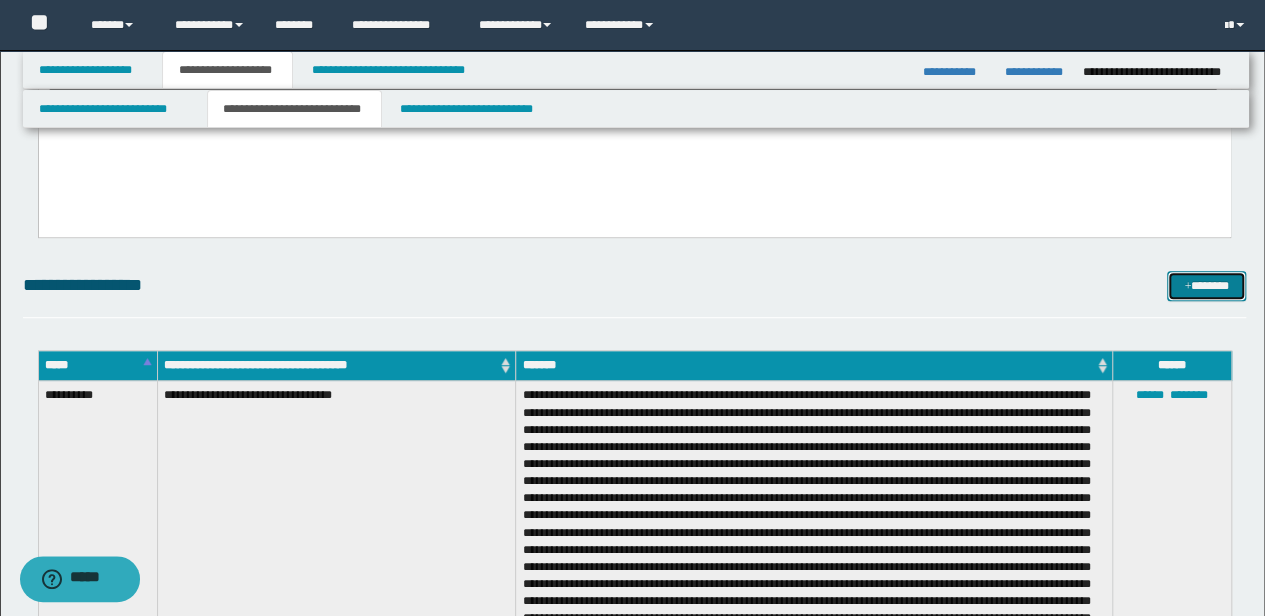 click on "*******" at bounding box center (1206, 285) 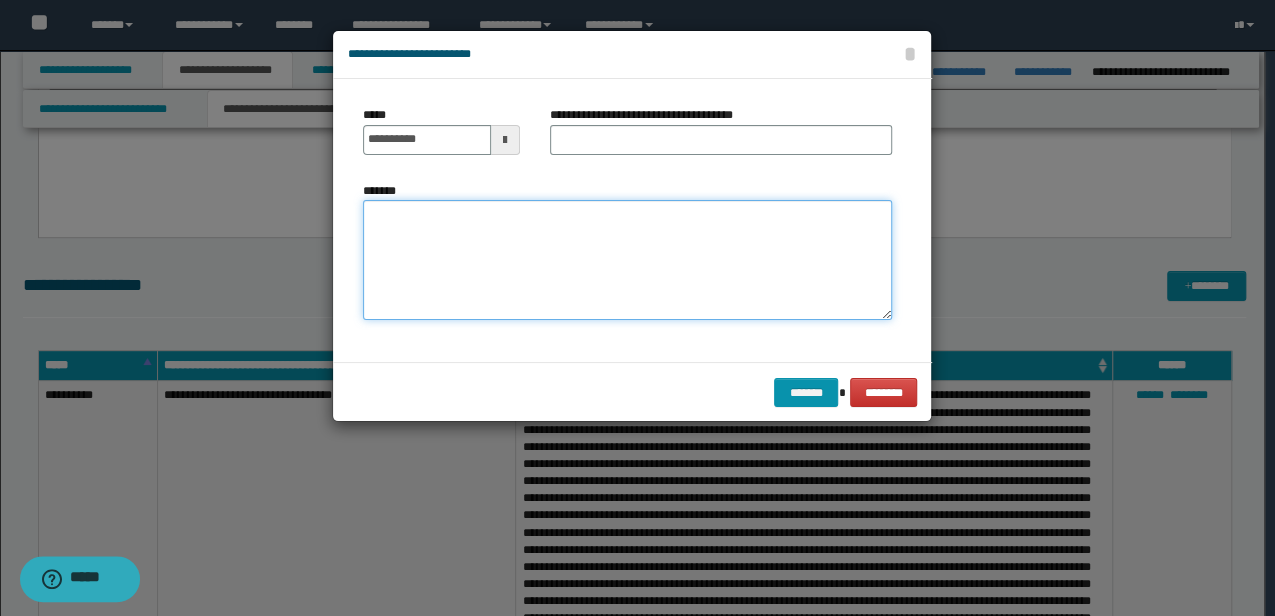 click on "*******" at bounding box center (627, 259) 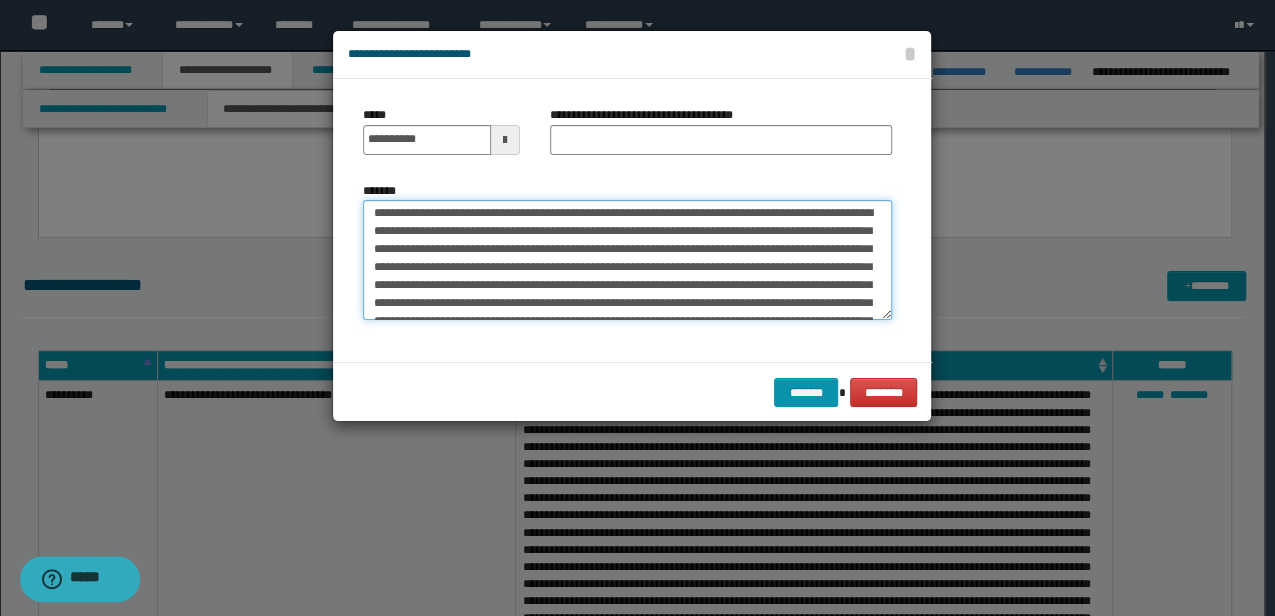 scroll, scrollTop: 0, scrollLeft: 0, axis: both 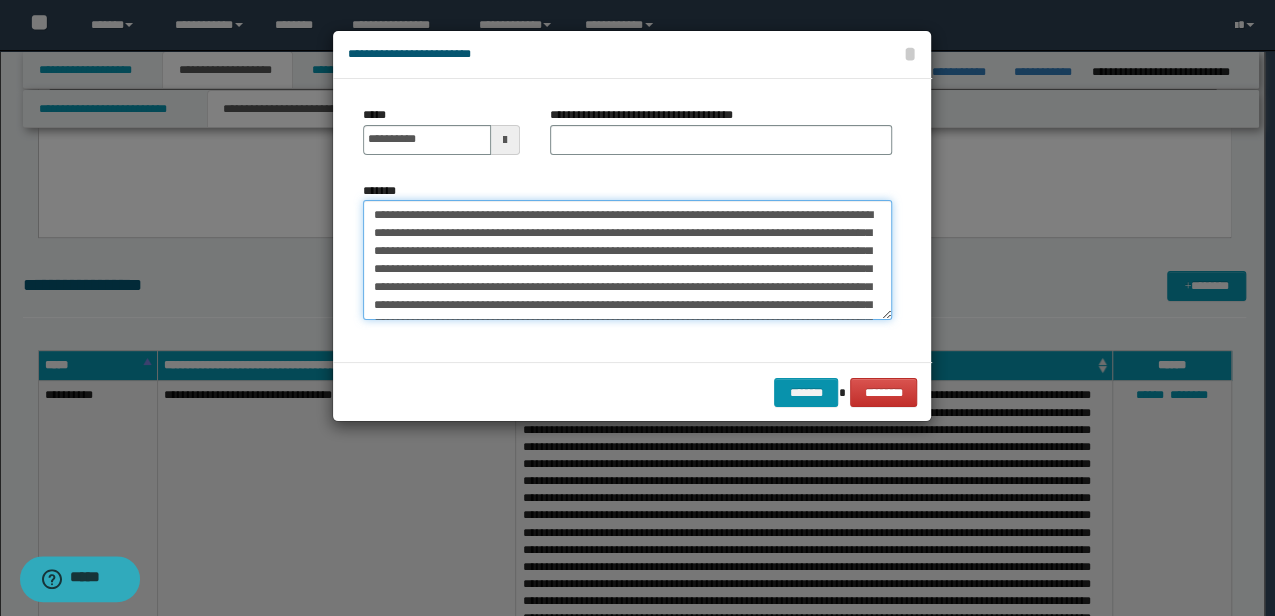 type on "**********" 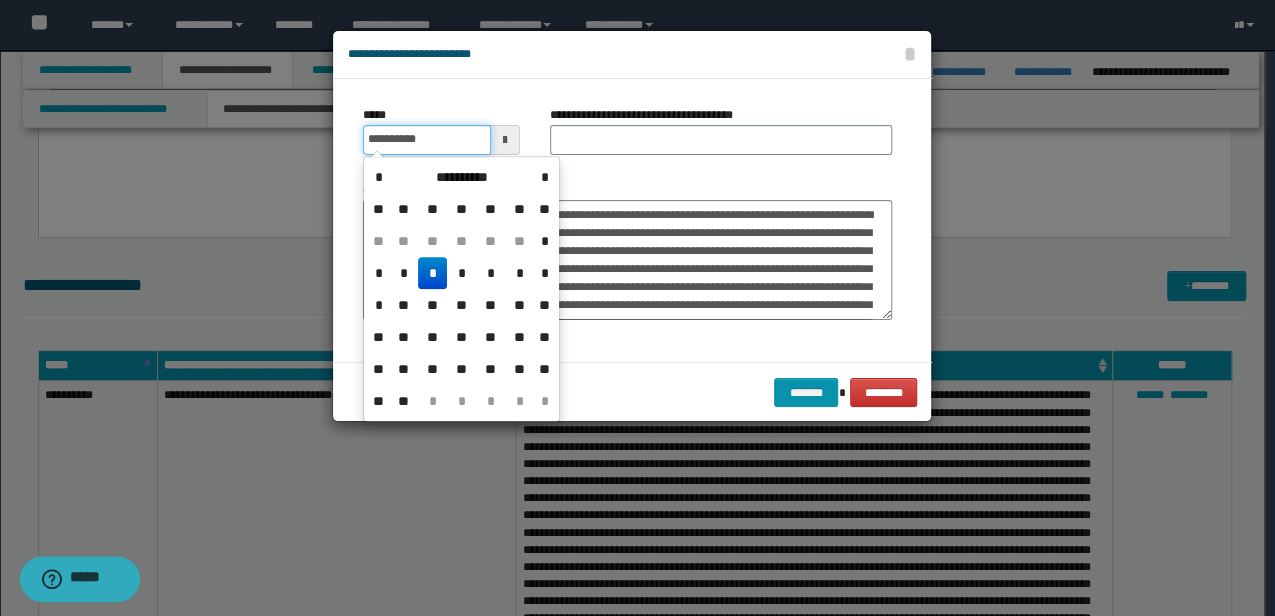click on "**********" at bounding box center [426, 140] 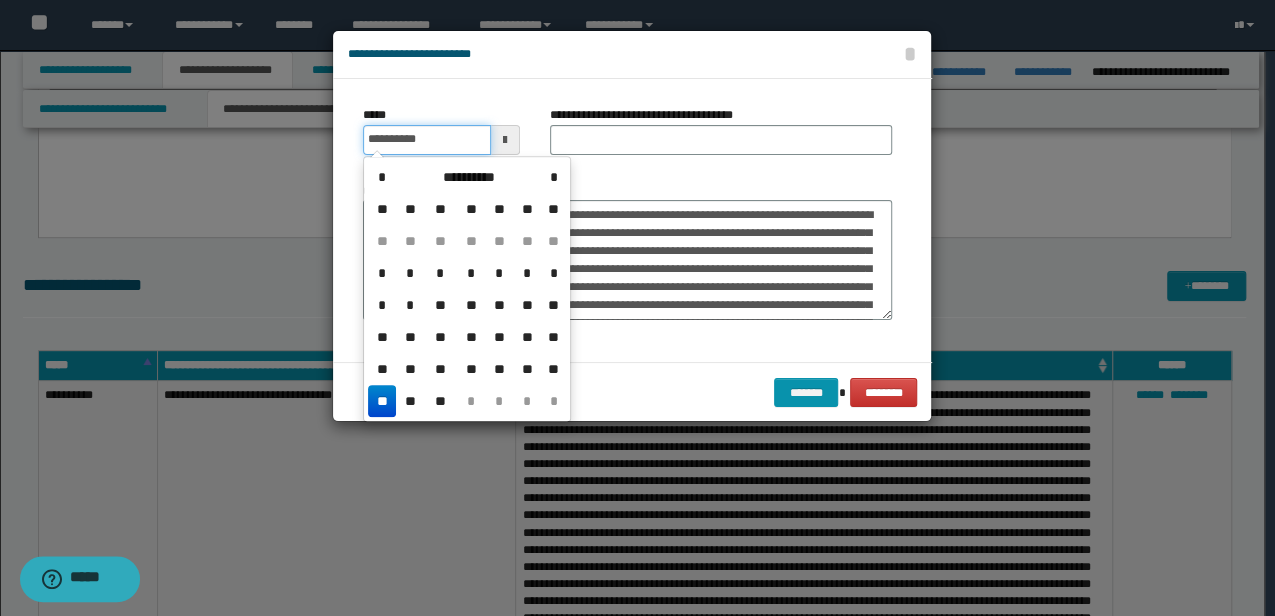 type on "**********" 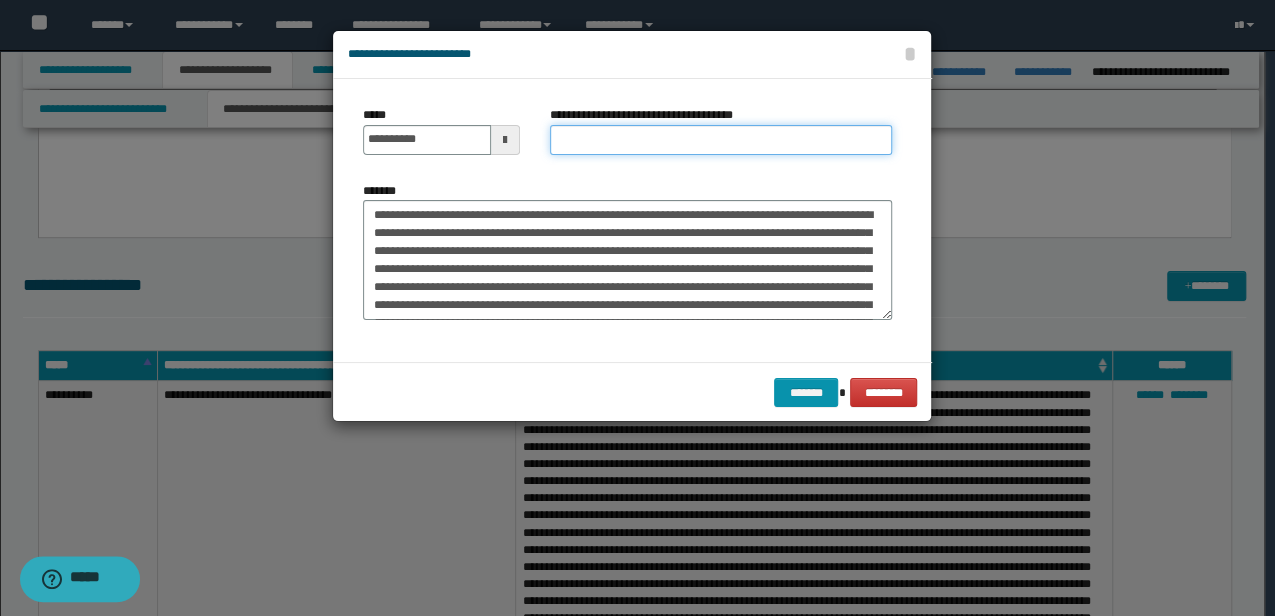 click on "**********" at bounding box center (721, 140) 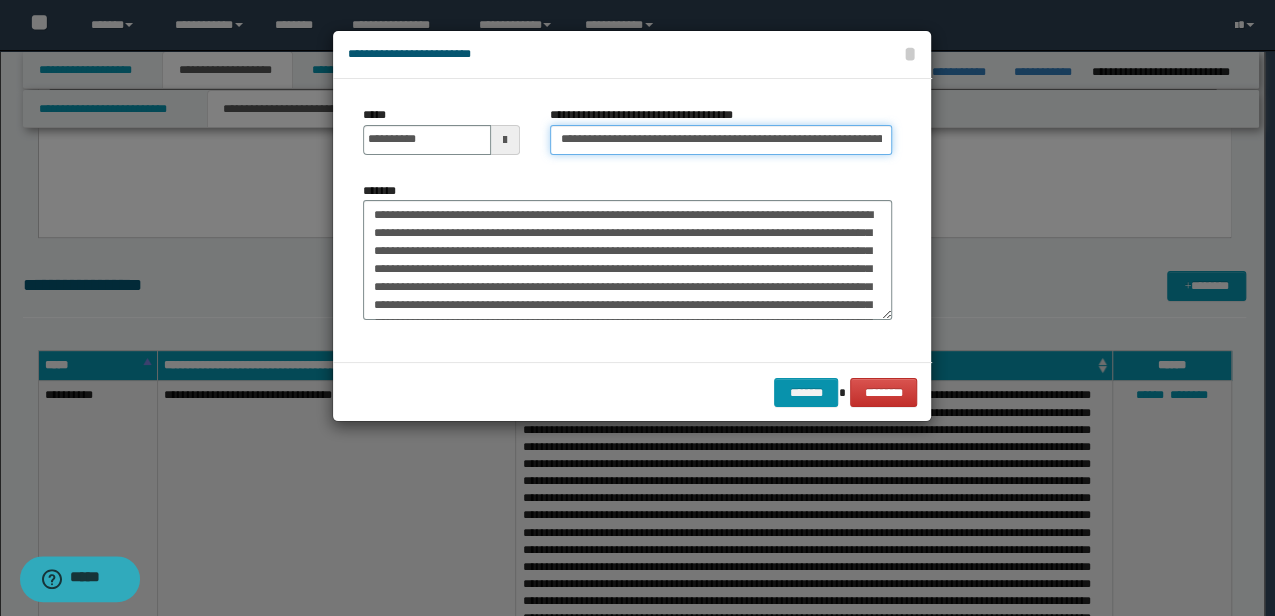 click on "**********" at bounding box center (721, 140) 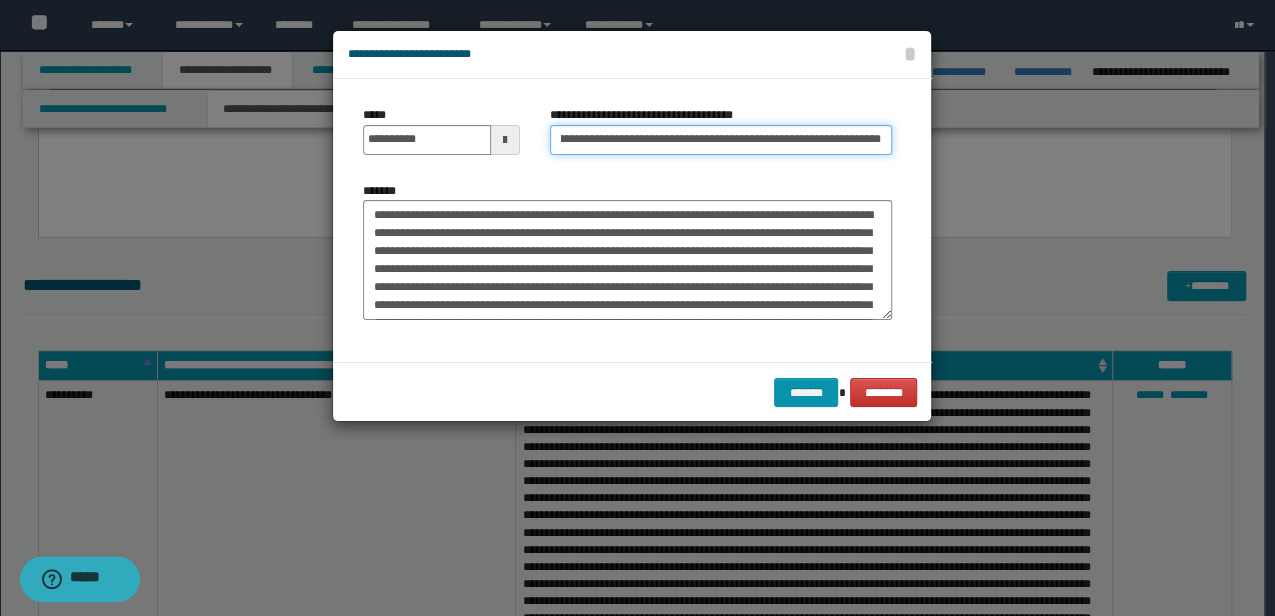 drag, startPoint x: 767, startPoint y: 139, endPoint x: 998, endPoint y: 140, distance: 231.00217 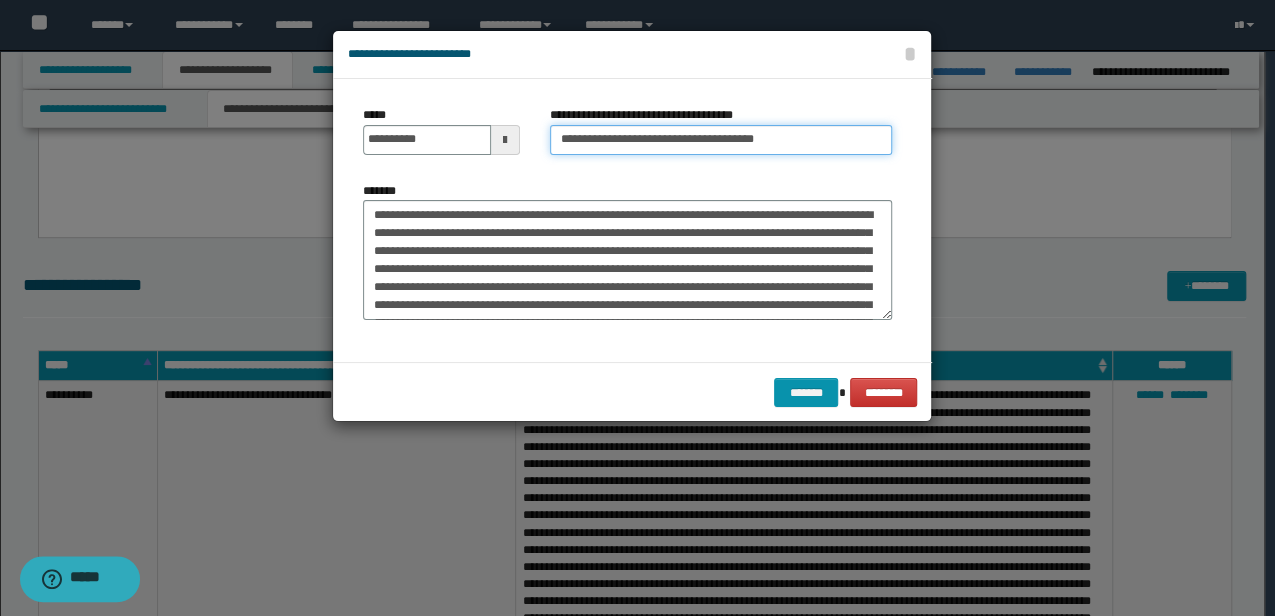 scroll, scrollTop: 0, scrollLeft: 0, axis: both 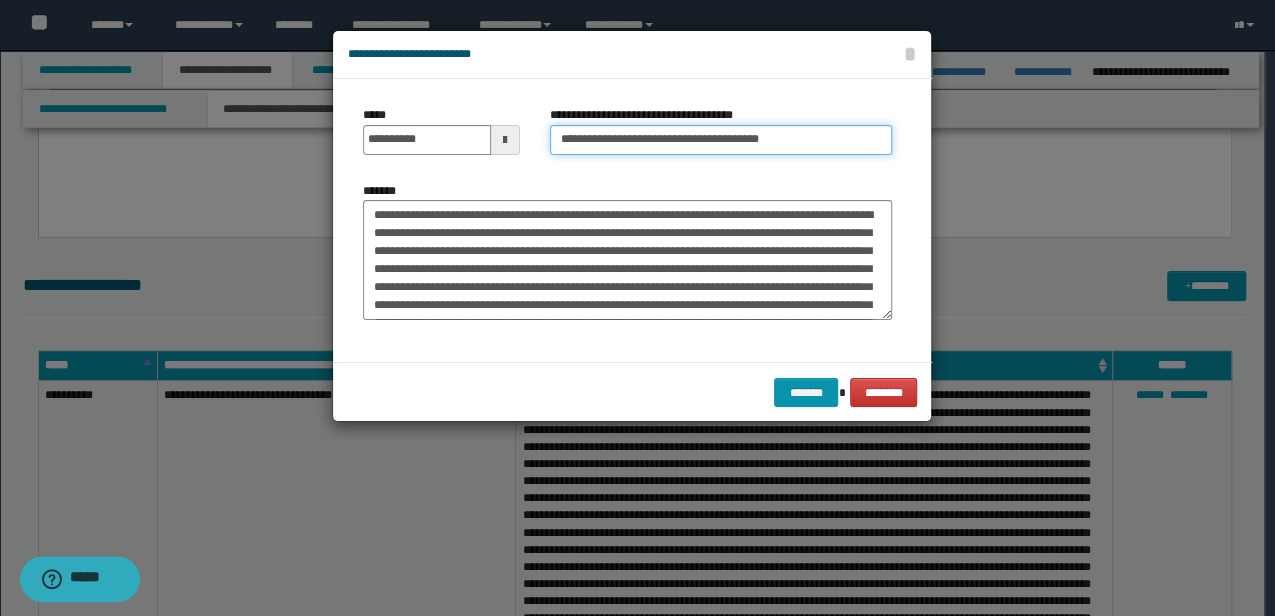 type on "**********" 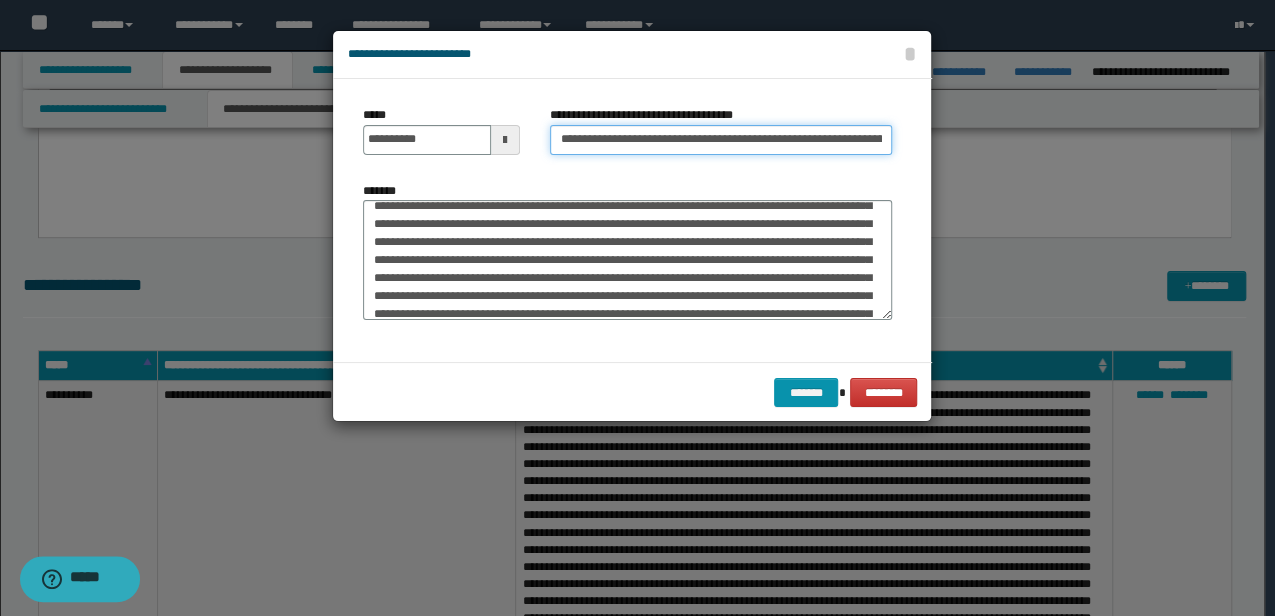 scroll, scrollTop: 126, scrollLeft: 0, axis: vertical 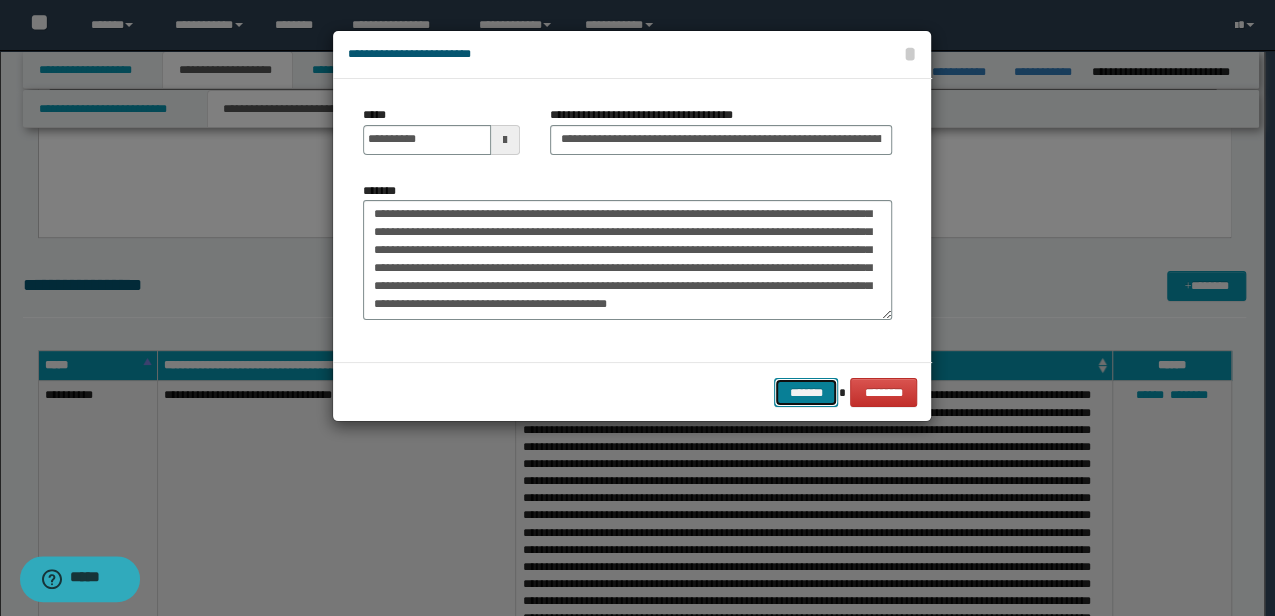 click on "*******" at bounding box center [806, 392] 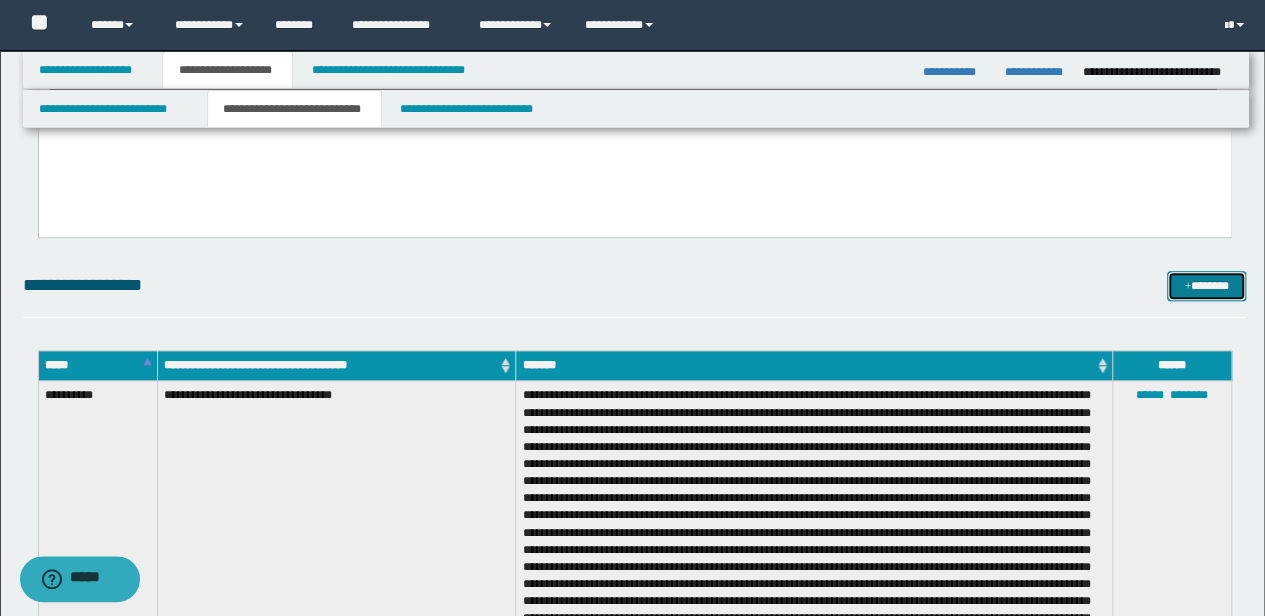 click on "*******" at bounding box center (1206, 285) 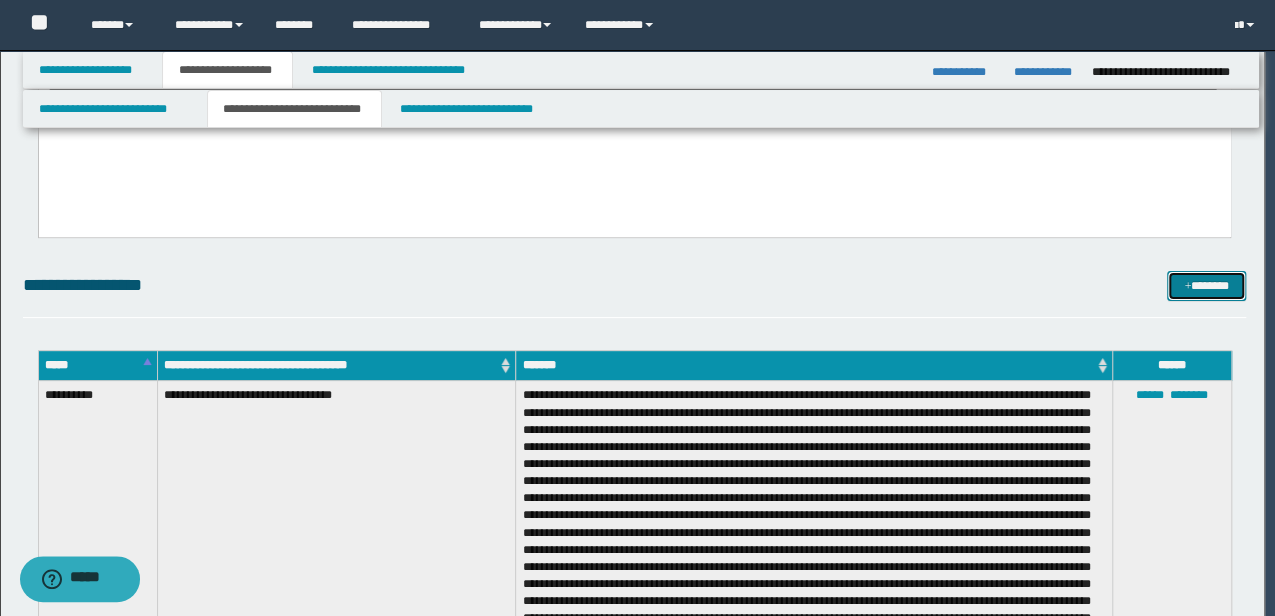 scroll, scrollTop: 0, scrollLeft: 0, axis: both 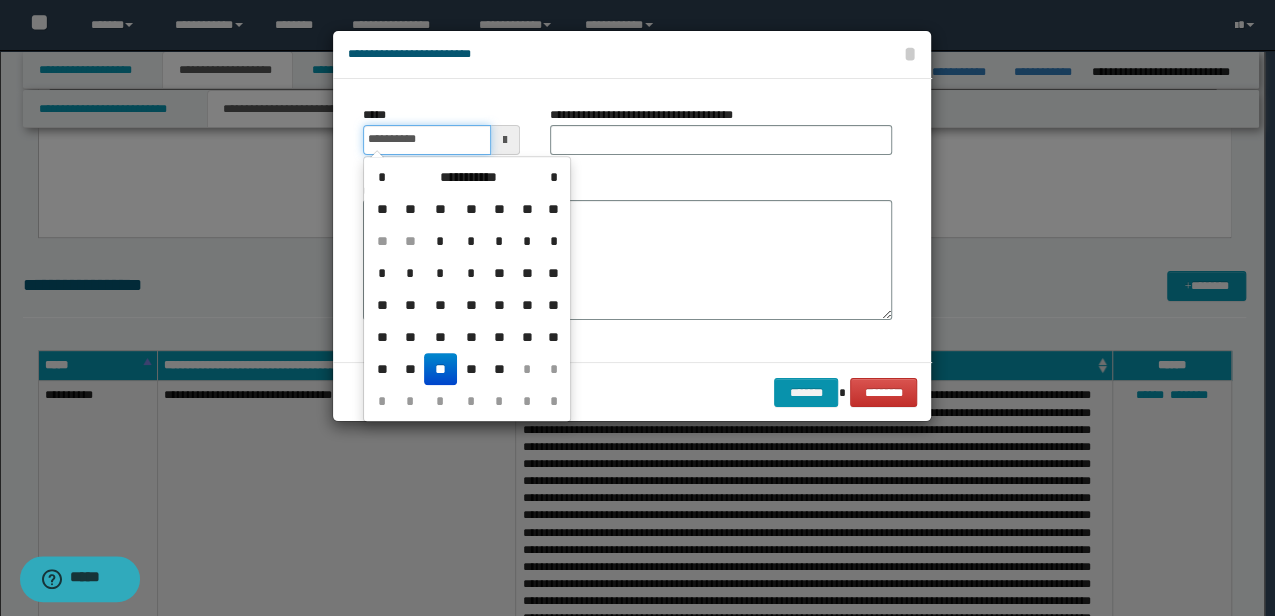 click on "**********" at bounding box center [426, 140] 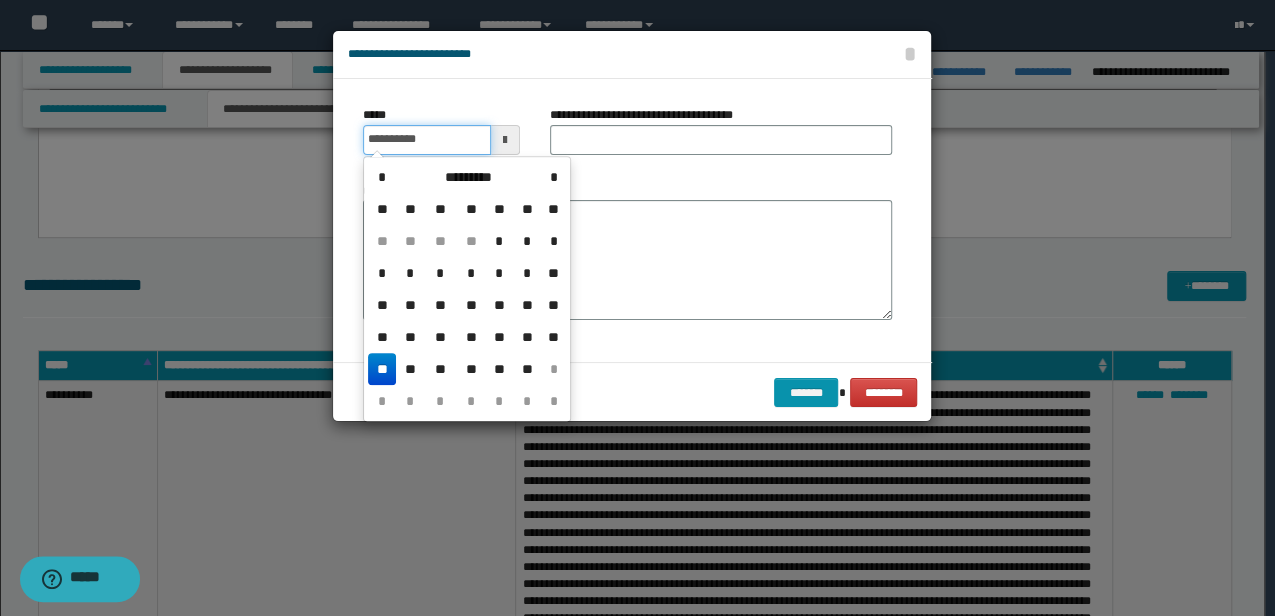 type on "**********" 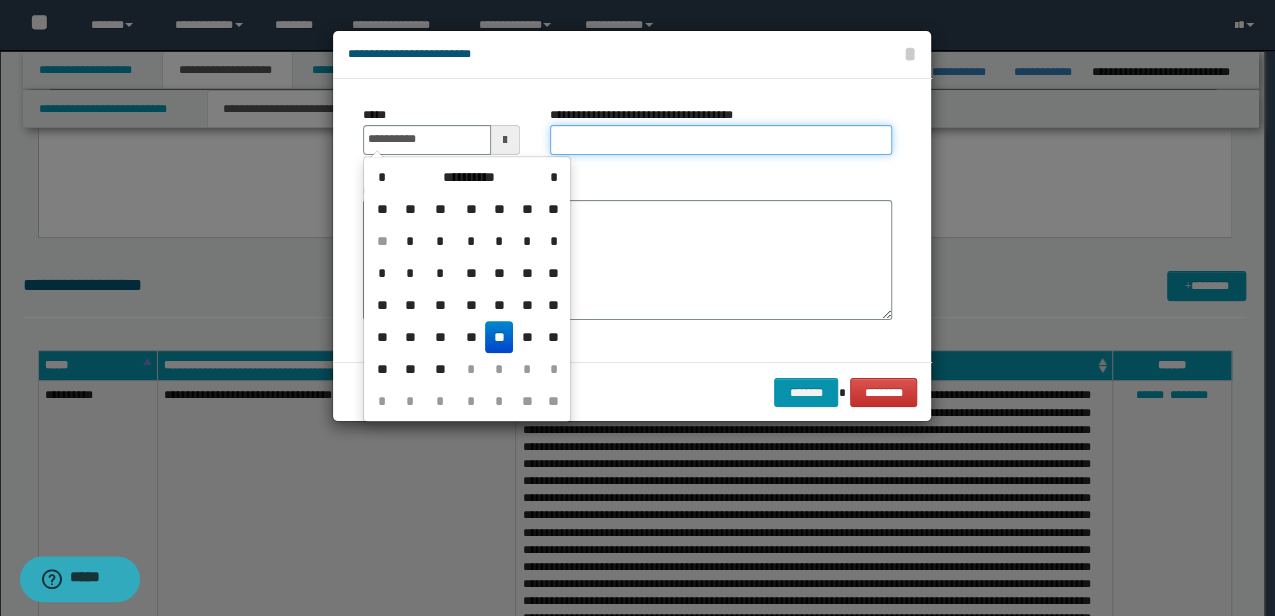 click on "**********" at bounding box center (721, 140) 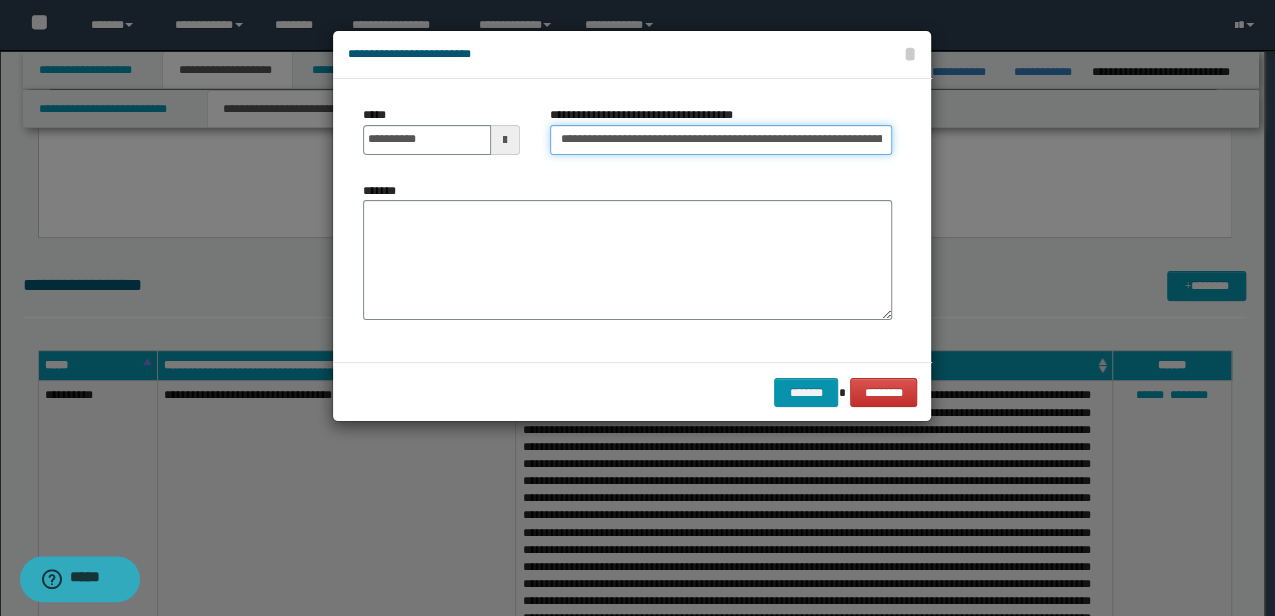 scroll, scrollTop: 0, scrollLeft: 60, axis: horizontal 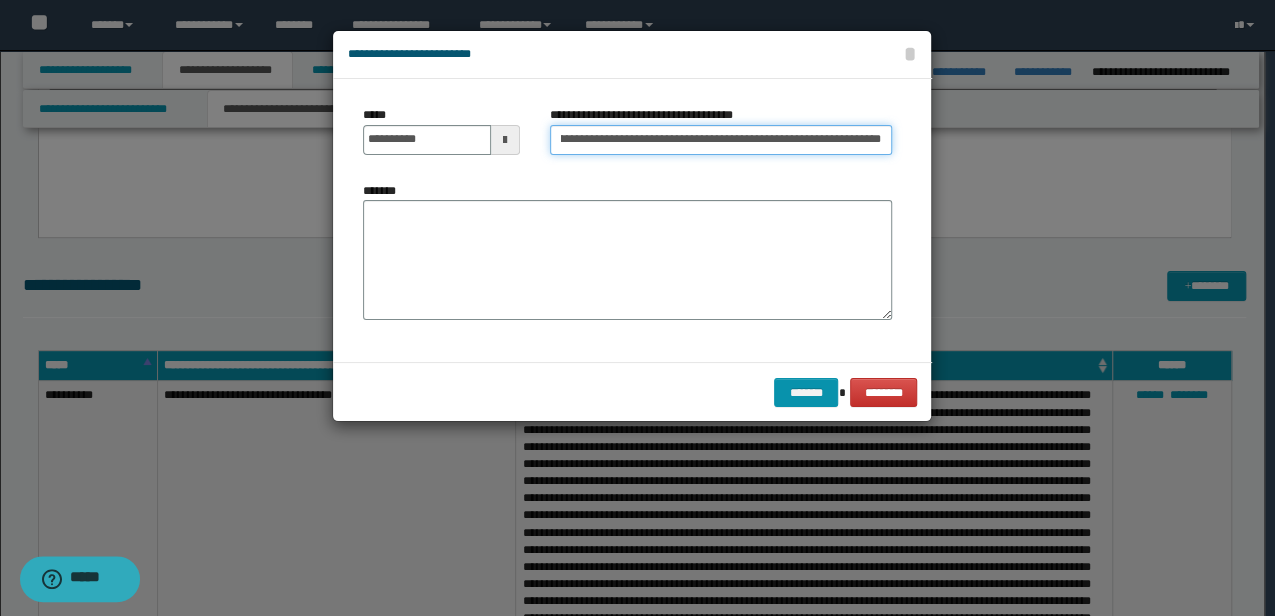 drag, startPoint x: 845, startPoint y: 137, endPoint x: 1041, endPoint y: 142, distance: 196.06377 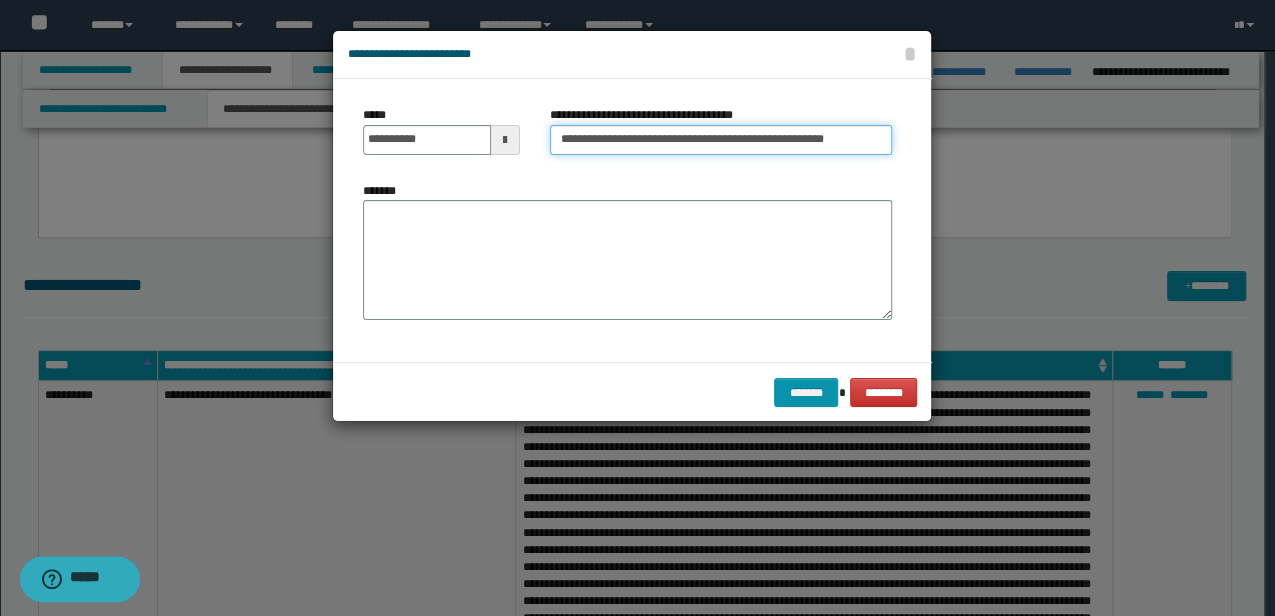 scroll, scrollTop: 0, scrollLeft: 0, axis: both 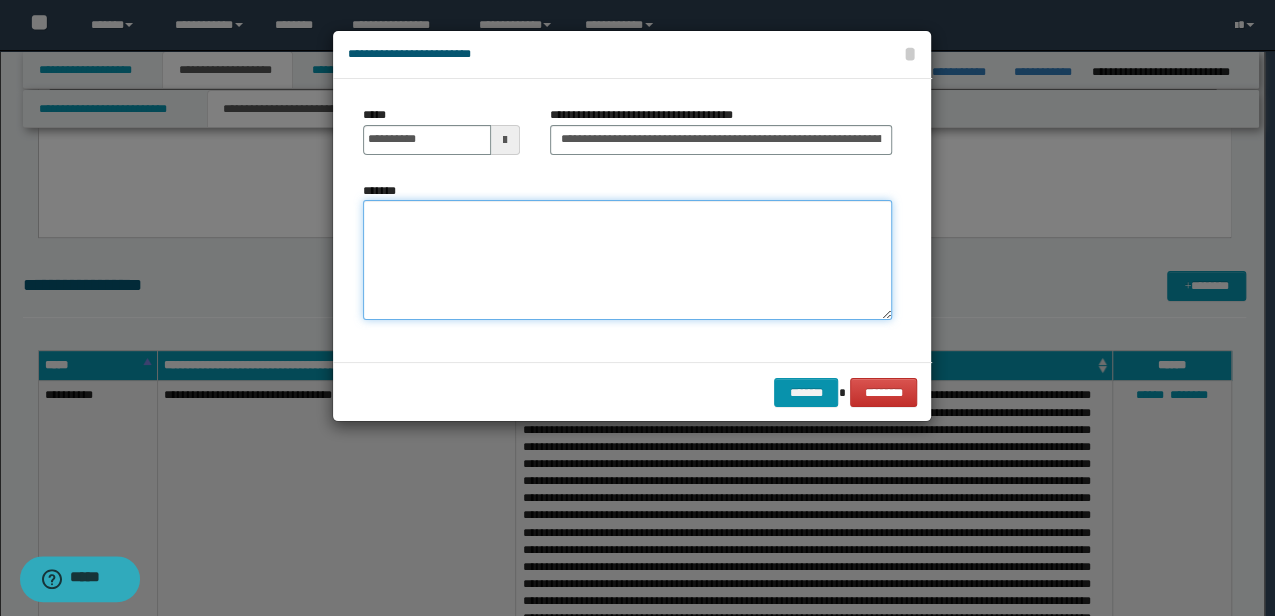 click on "*******" at bounding box center [627, 259] 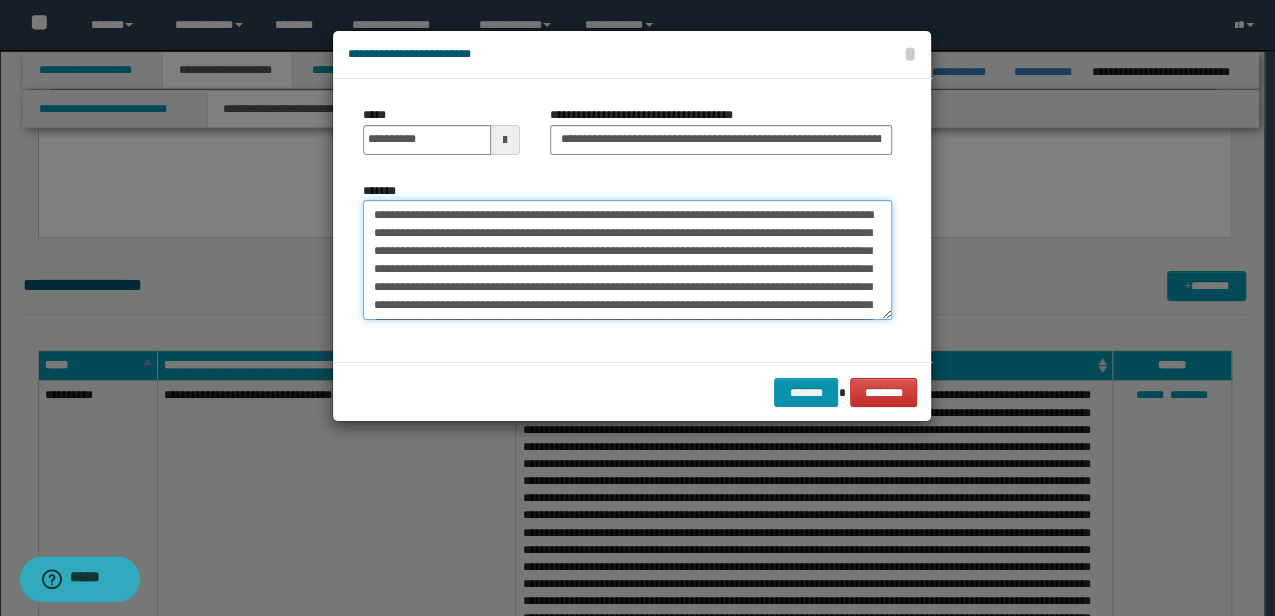 scroll, scrollTop: 84, scrollLeft: 0, axis: vertical 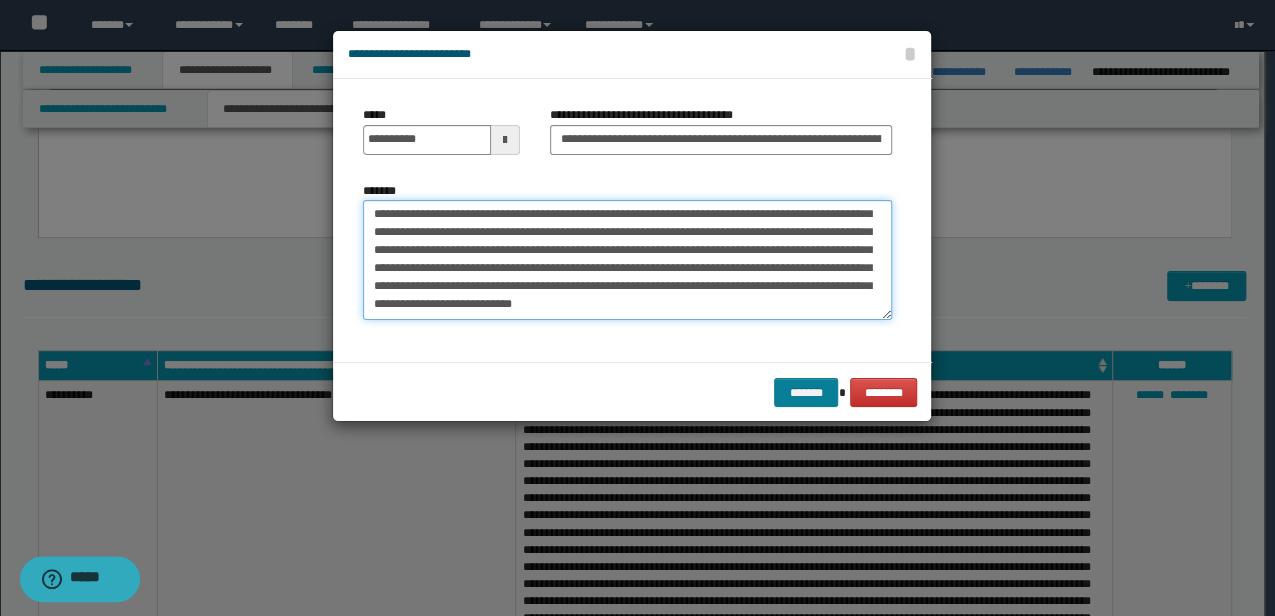 type on "**********" 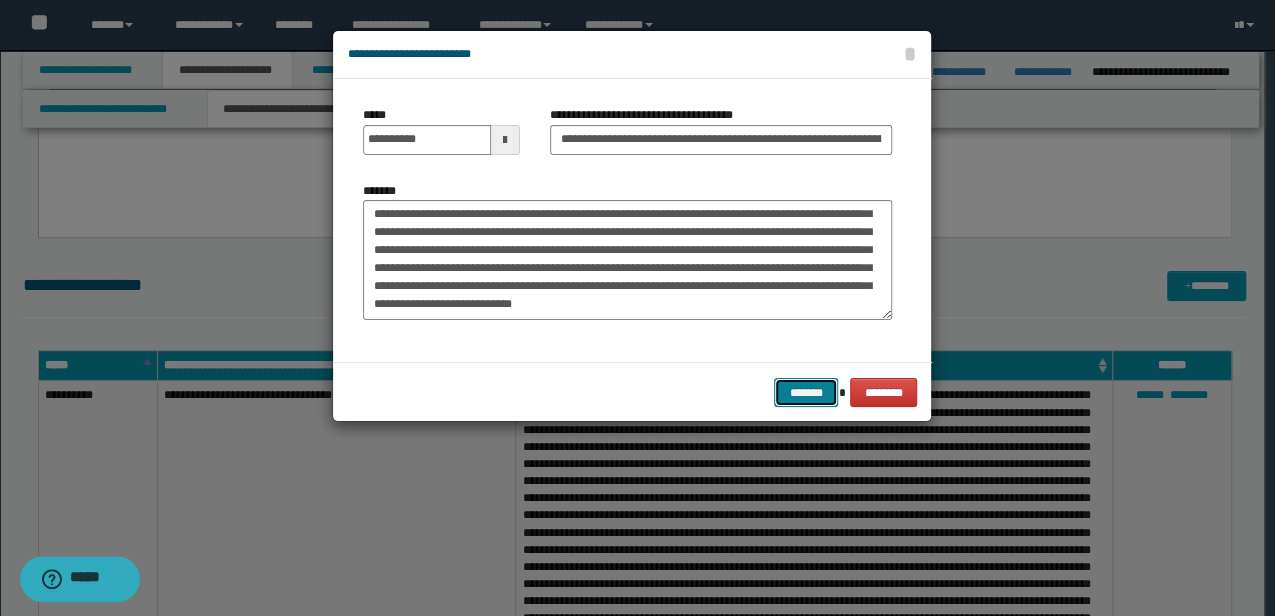 click on "*******" at bounding box center (806, 392) 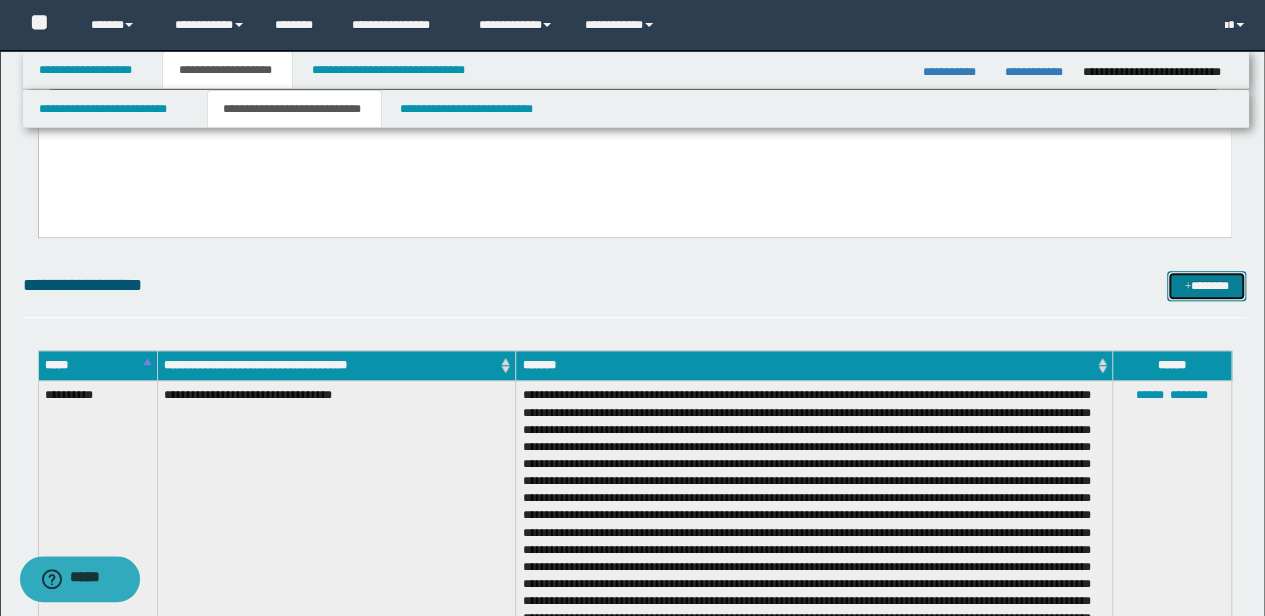 click on "*******" at bounding box center [1206, 285] 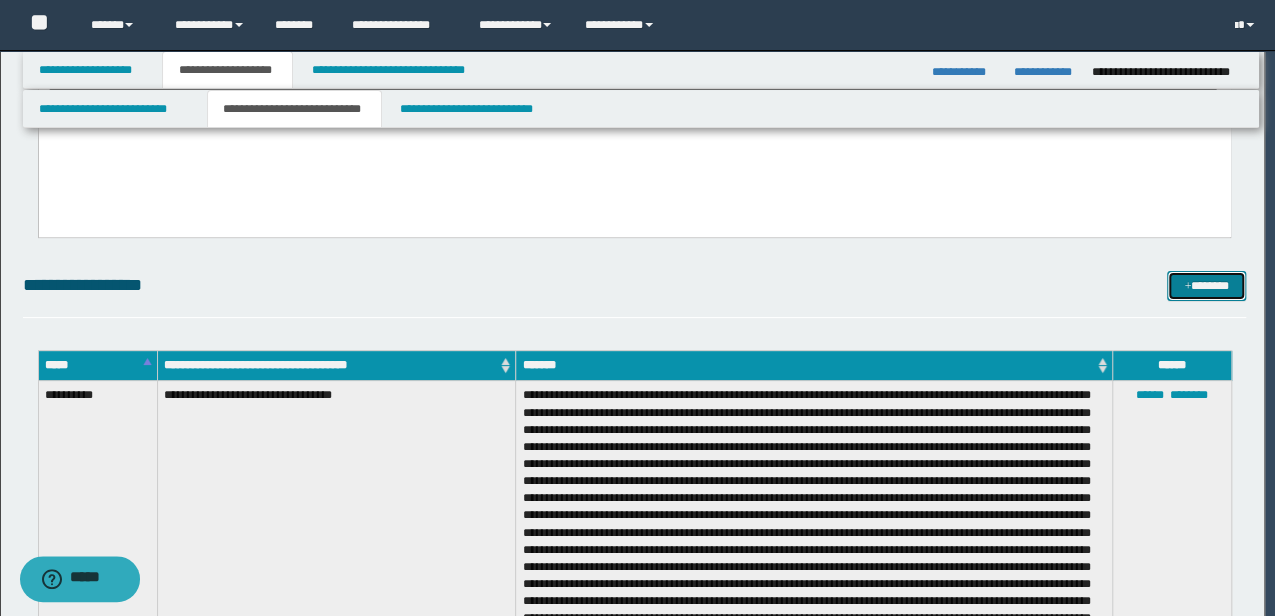 scroll, scrollTop: 0, scrollLeft: 0, axis: both 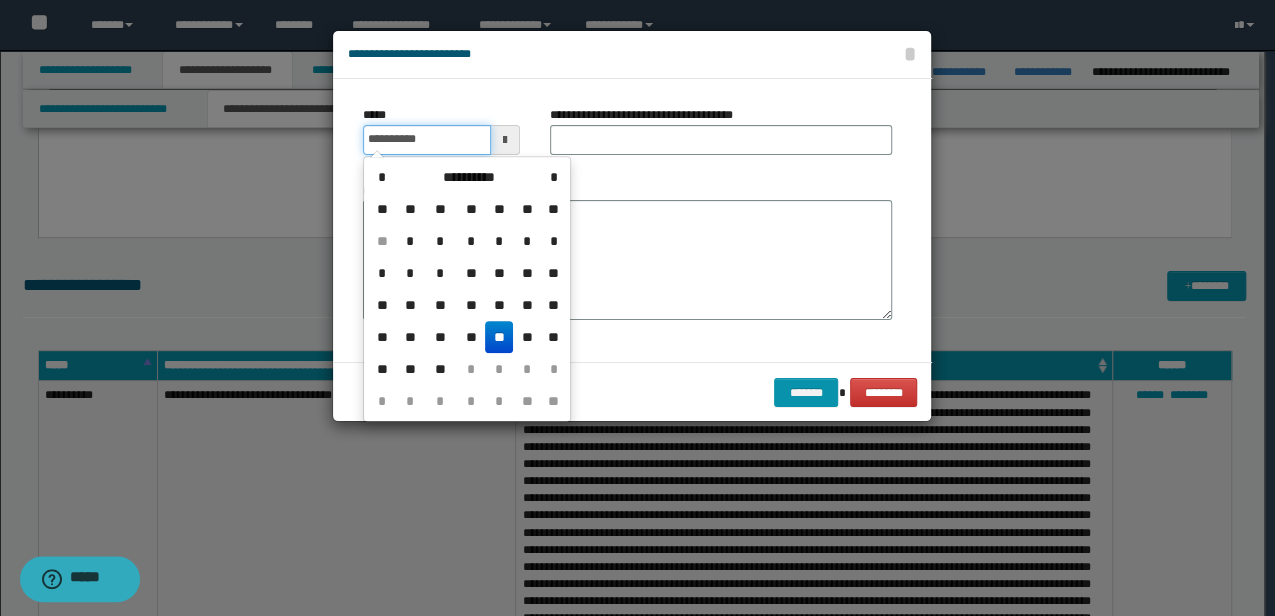 click on "**********" at bounding box center [426, 140] 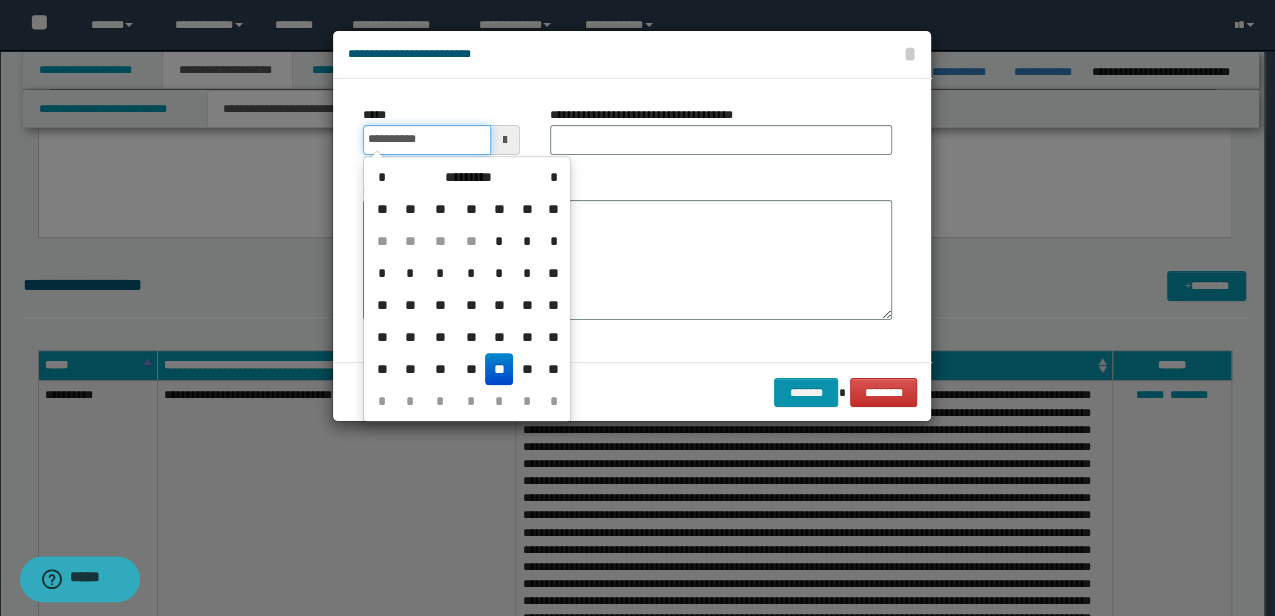 type on "**********" 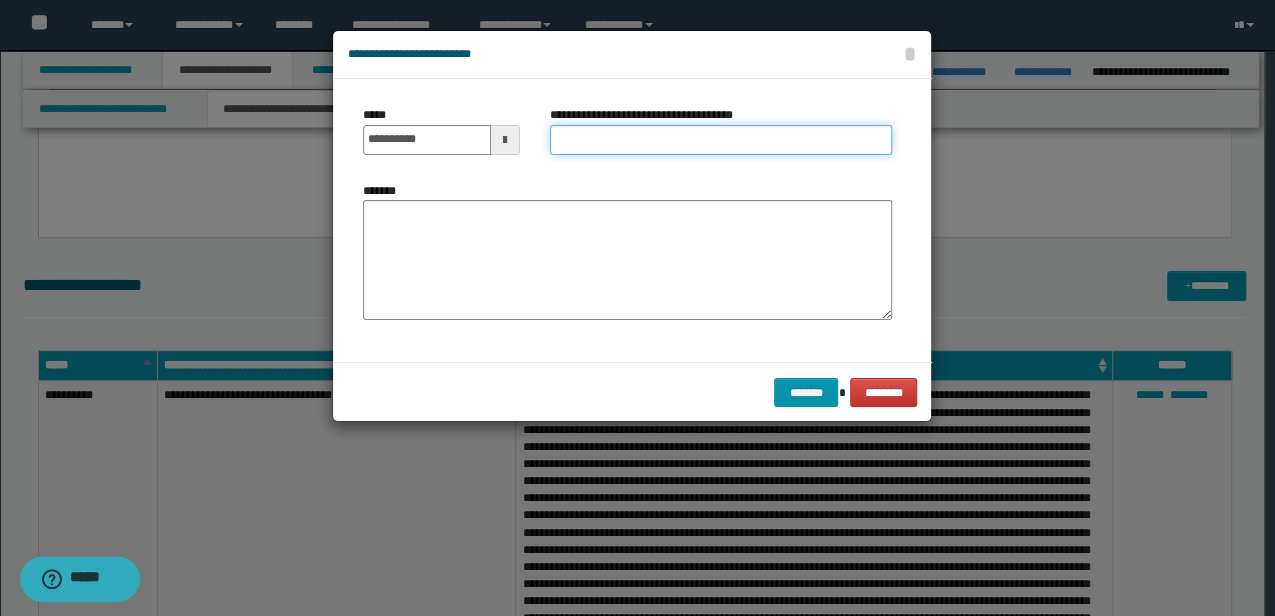 click on "**********" at bounding box center [721, 140] 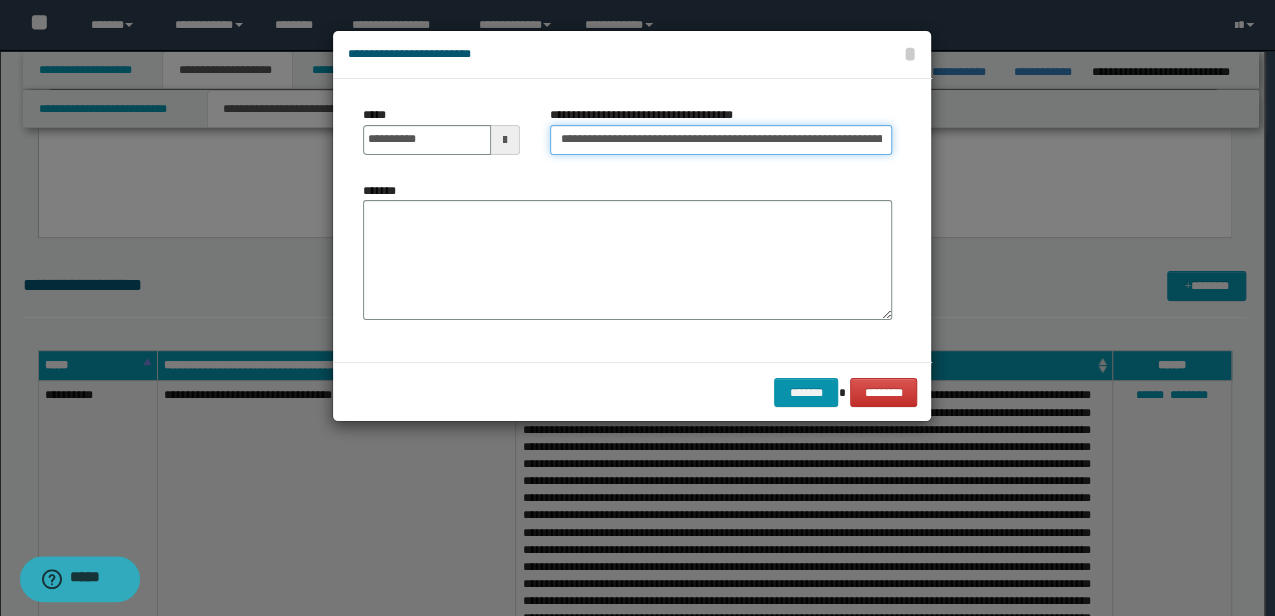 scroll, scrollTop: 0, scrollLeft: 40, axis: horizontal 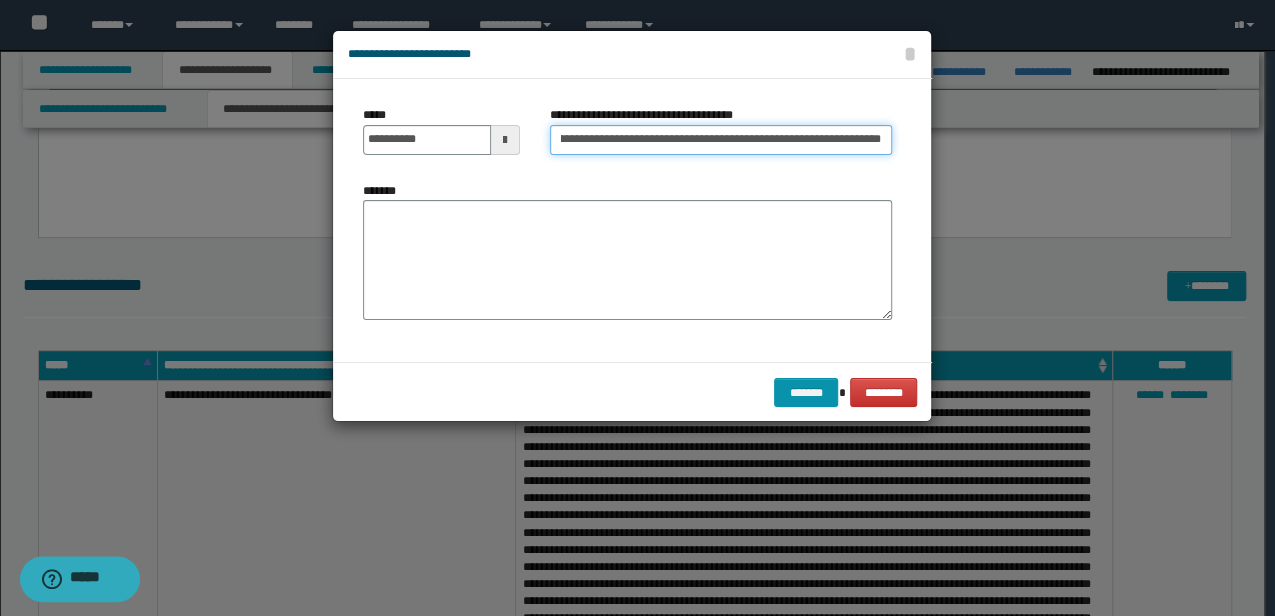 drag, startPoint x: 768, startPoint y: 140, endPoint x: 976, endPoint y: 166, distance: 209.6187 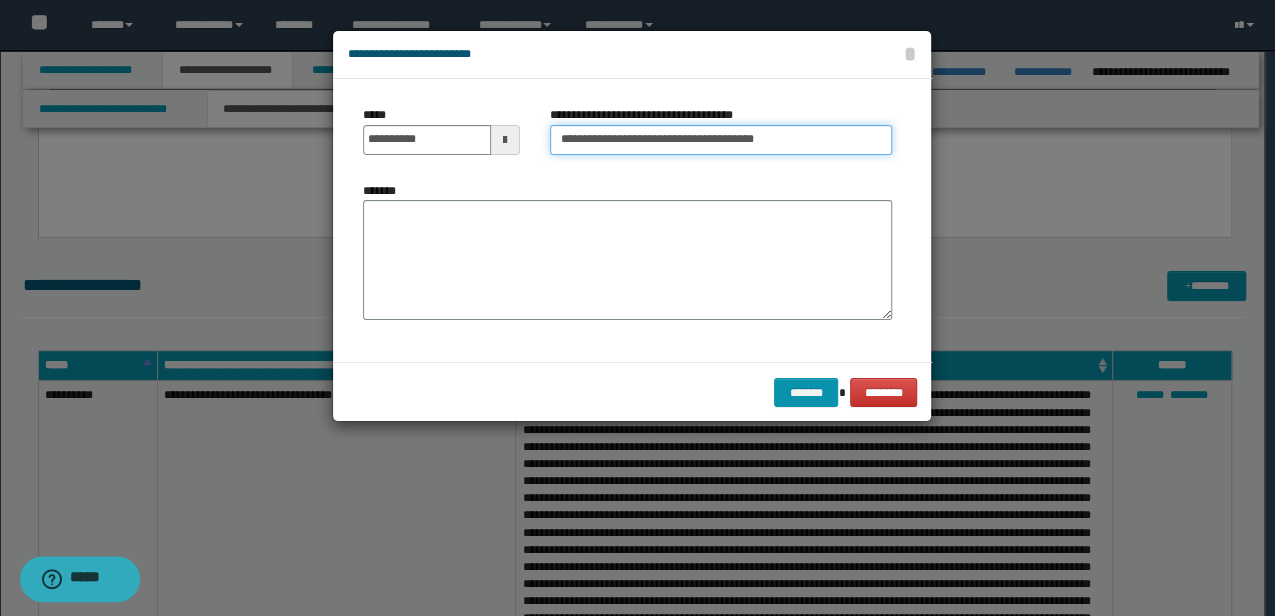 scroll, scrollTop: 0, scrollLeft: 0, axis: both 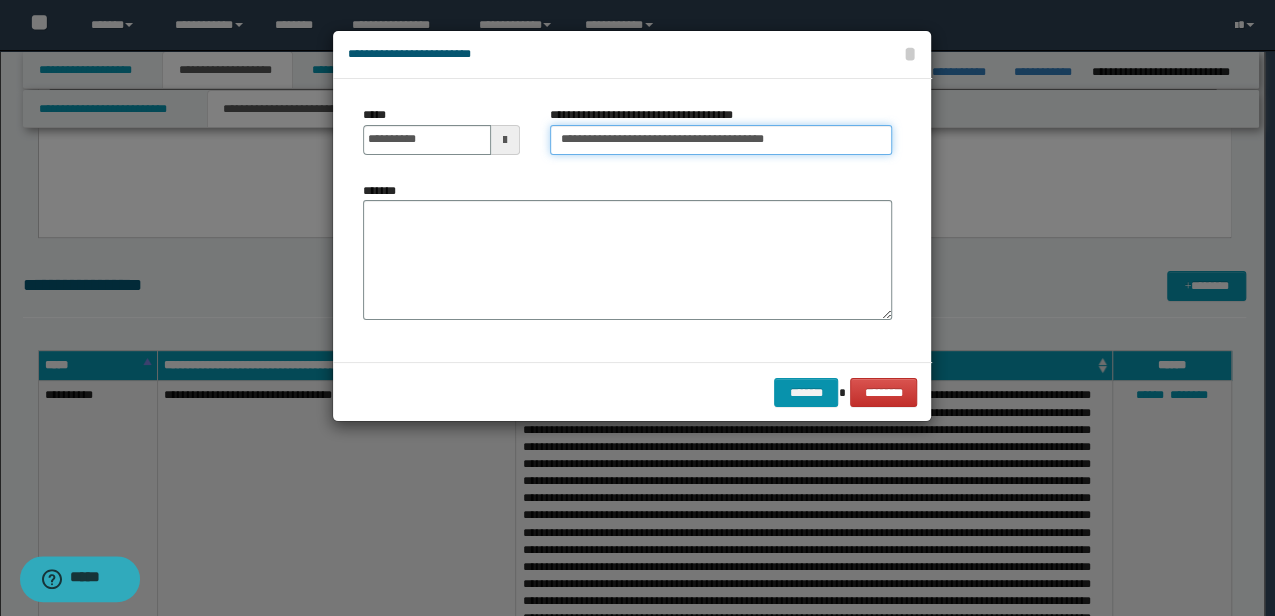type on "**********" 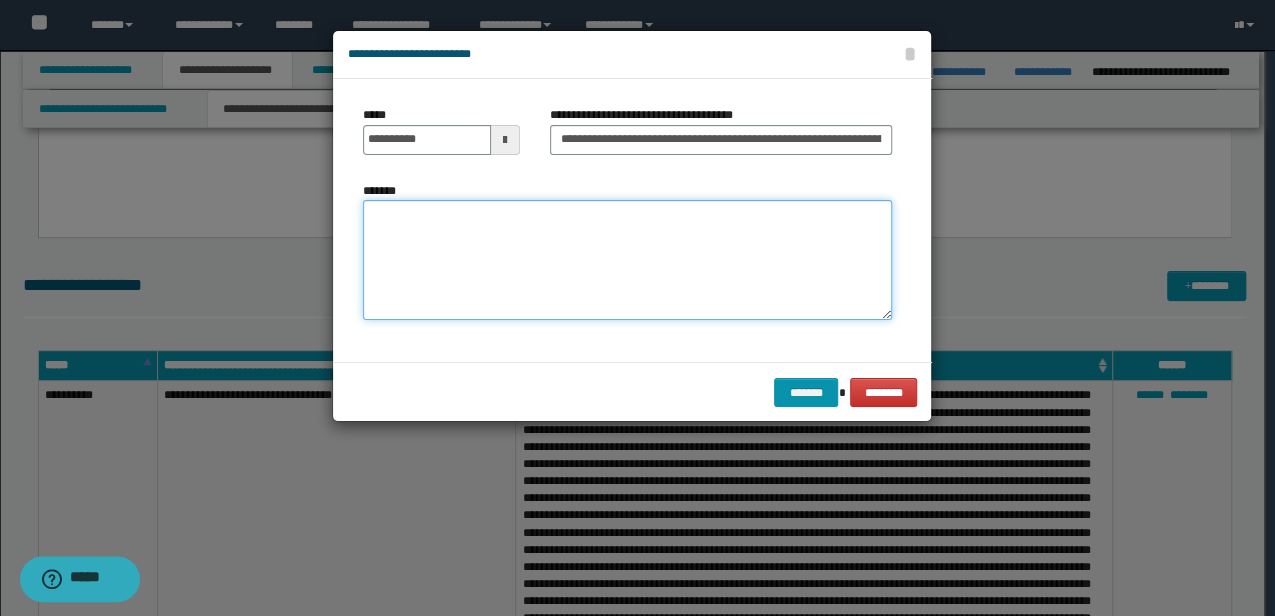 click on "*******" at bounding box center [627, 259] 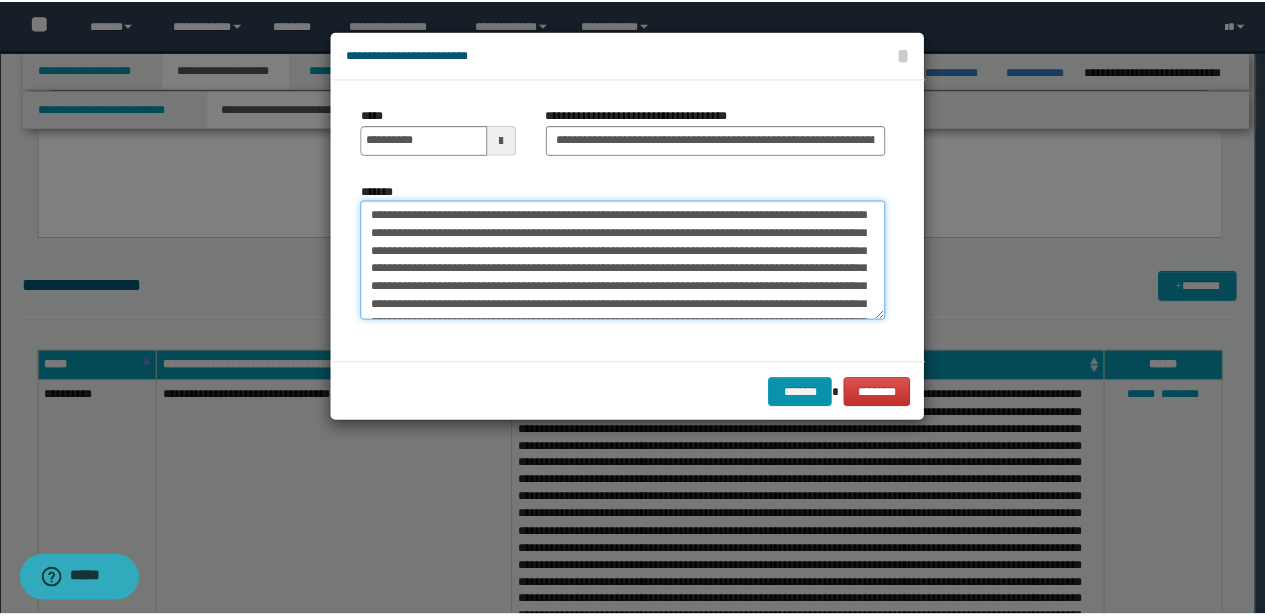 scroll, scrollTop: 66, scrollLeft: 0, axis: vertical 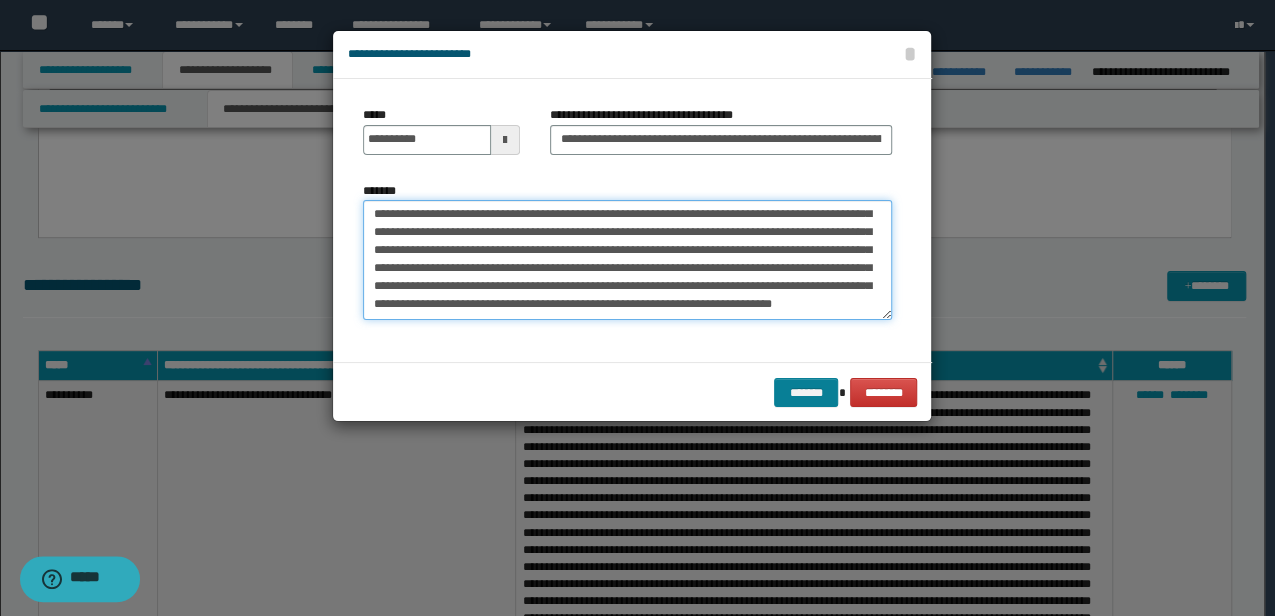type on "**********" 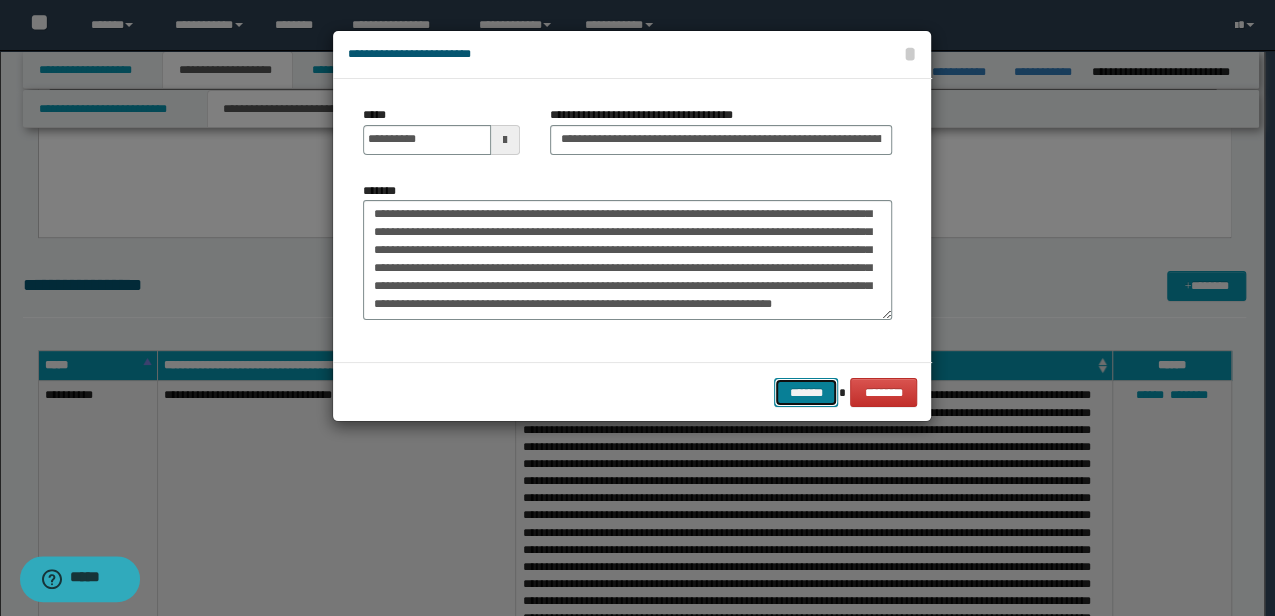 click on "*******" at bounding box center [806, 392] 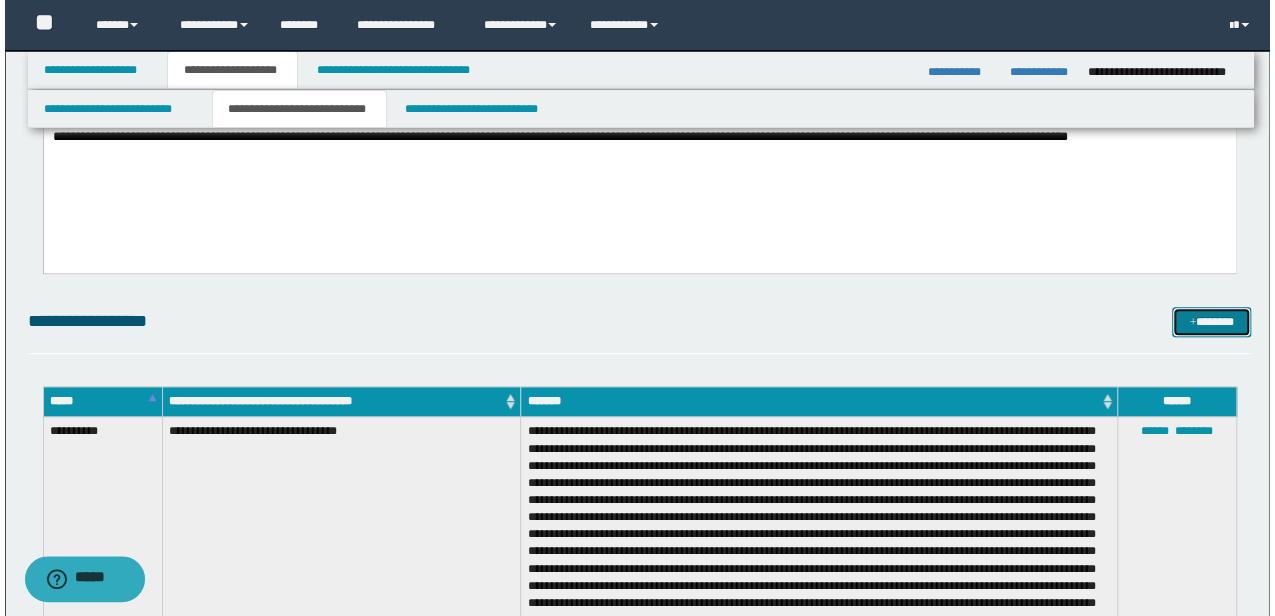 scroll, scrollTop: 365, scrollLeft: 0, axis: vertical 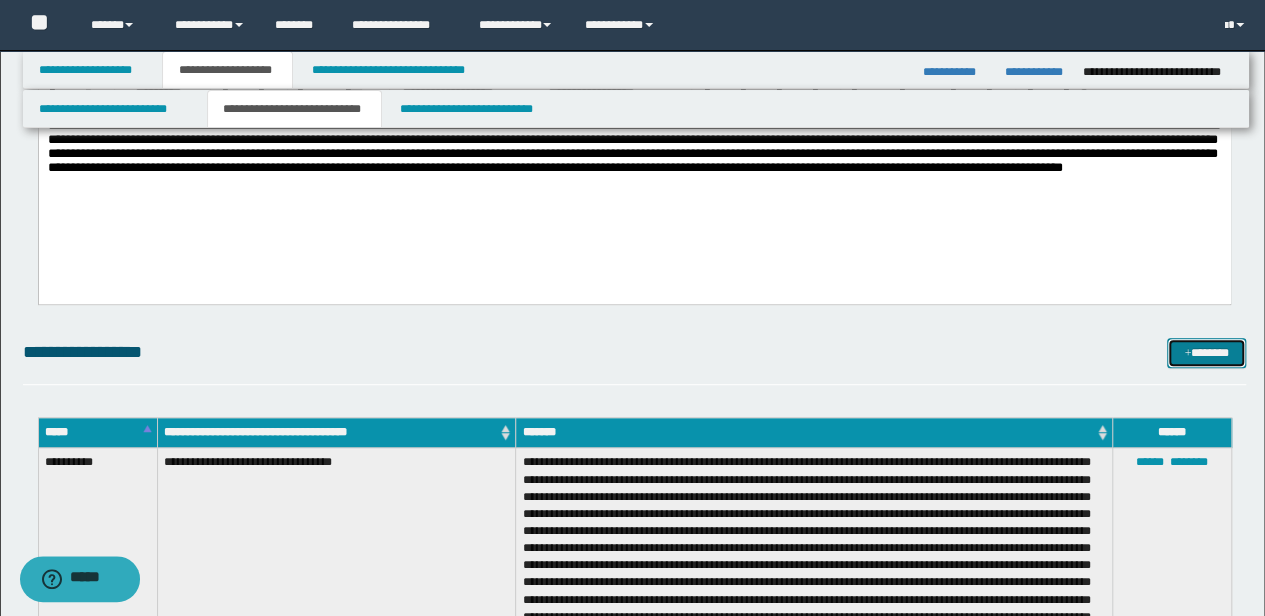 click at bounding box center (1187, 354) 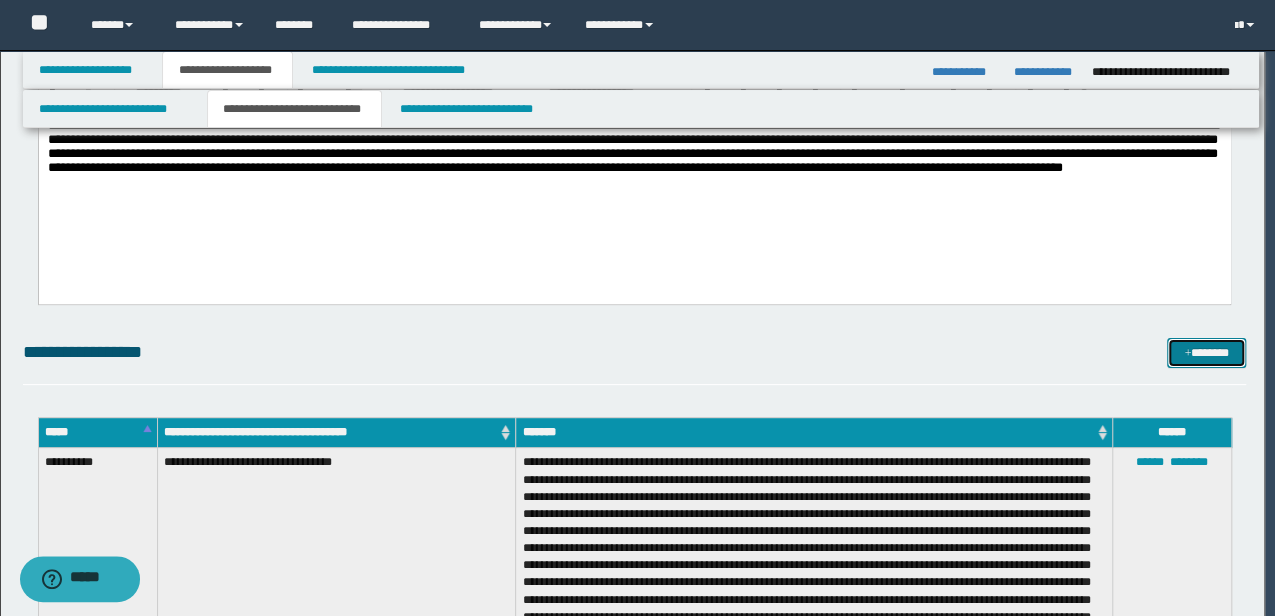 scroll, scrollTop: 0, scrollLeft: 0, axis: both 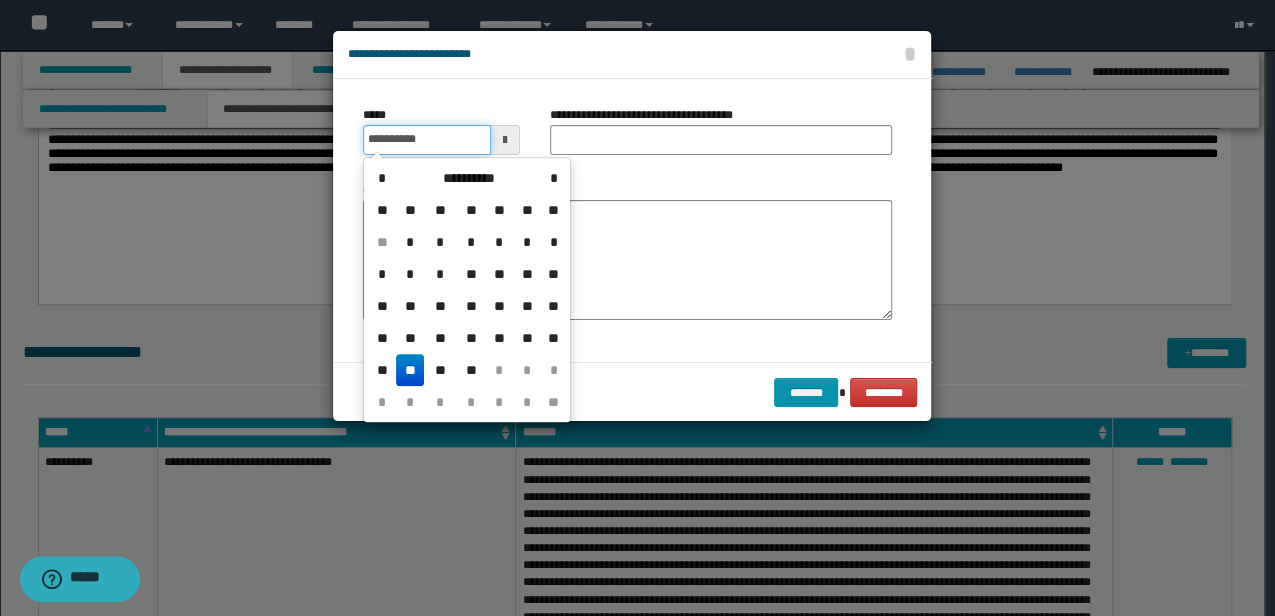 click on "**********" at bounding box center (426, 140) 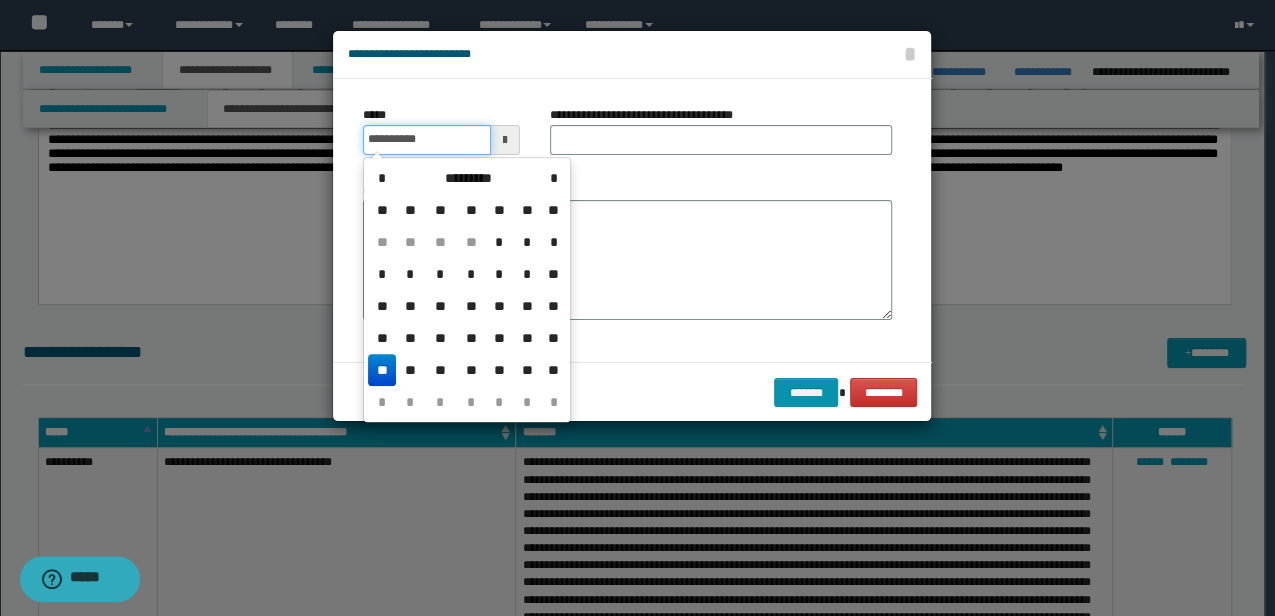 type on "**********" 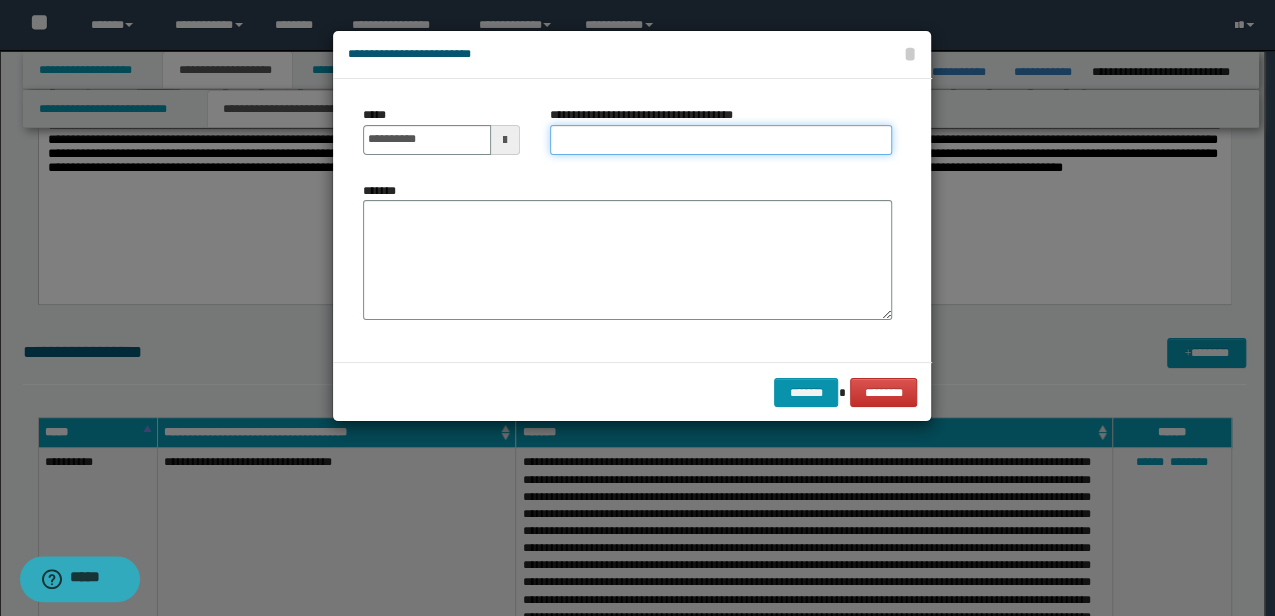 click on "**********" at bounding box center (721, 140) 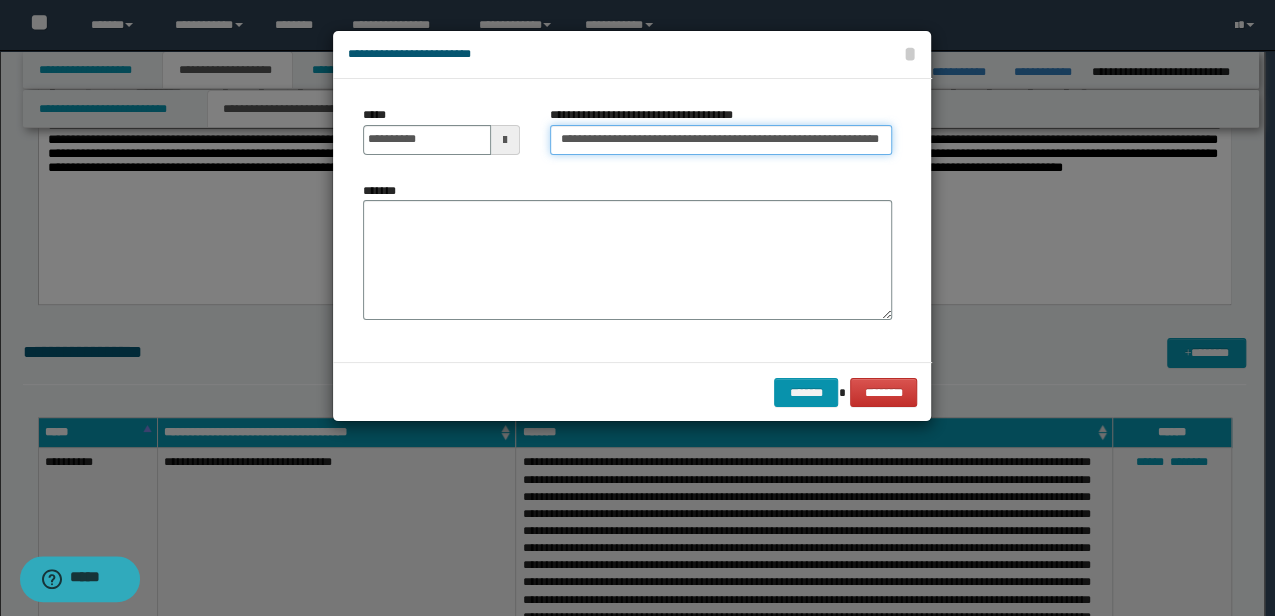 scroll, scrollTop: 0, scrollLeft: 5, axis: horizontal 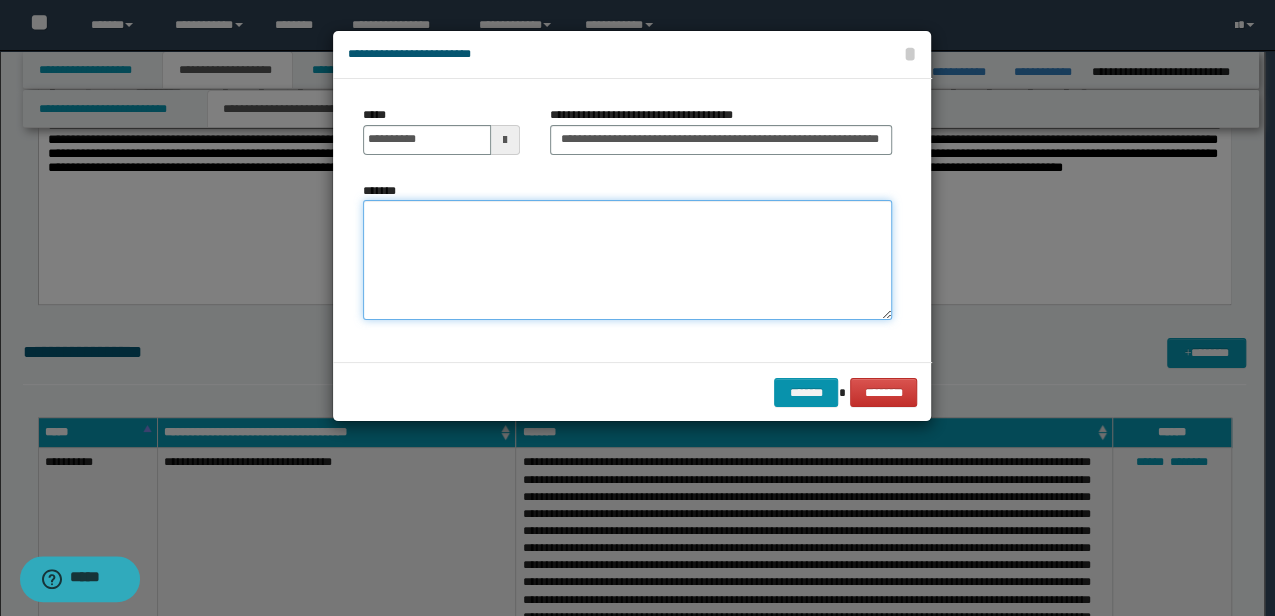 click on "*******" at bounding box center [627, 259] 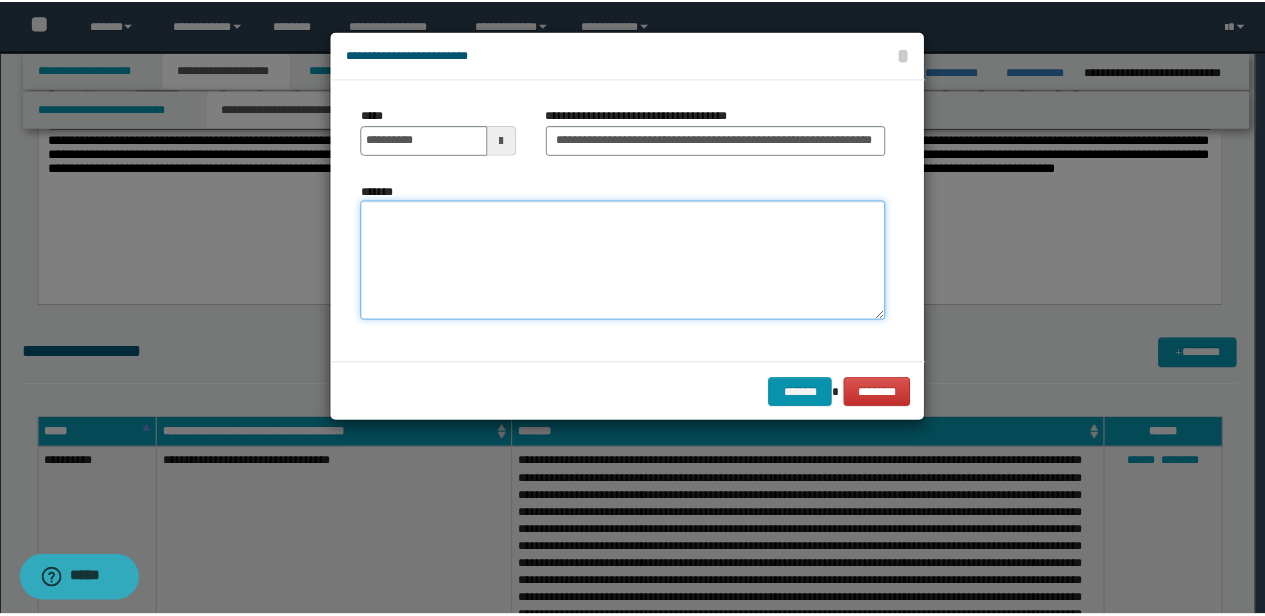 scroll, scrollTop: 0, scrollLeft: 0, axis: both 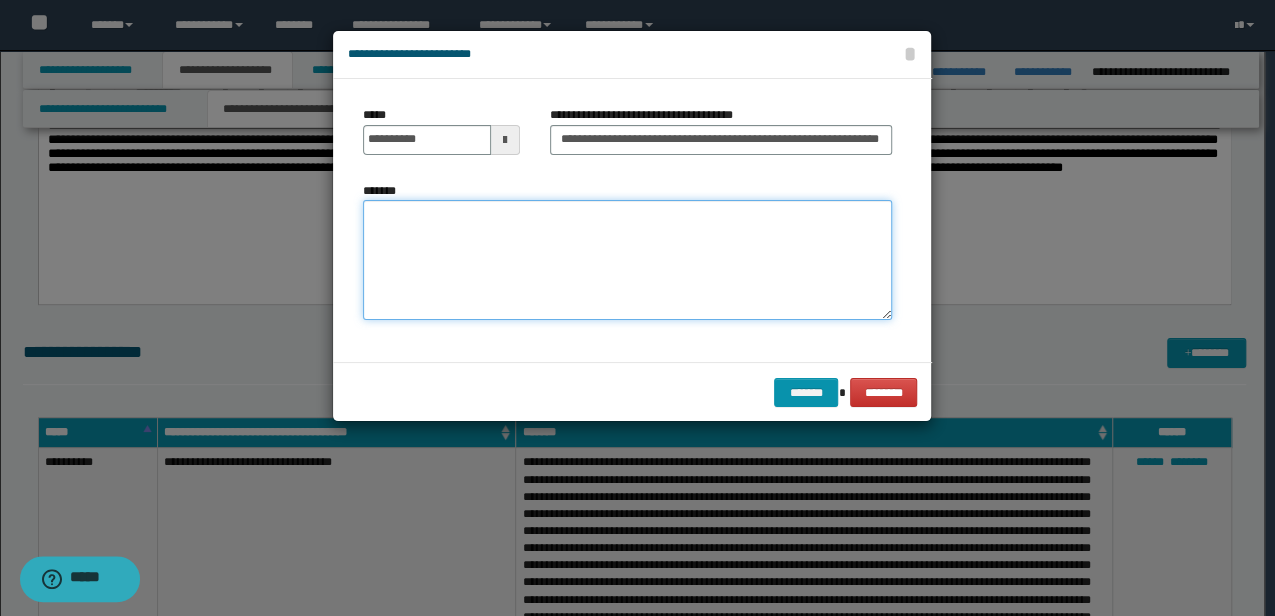 click on "*******" at bounding box center (627, 259) 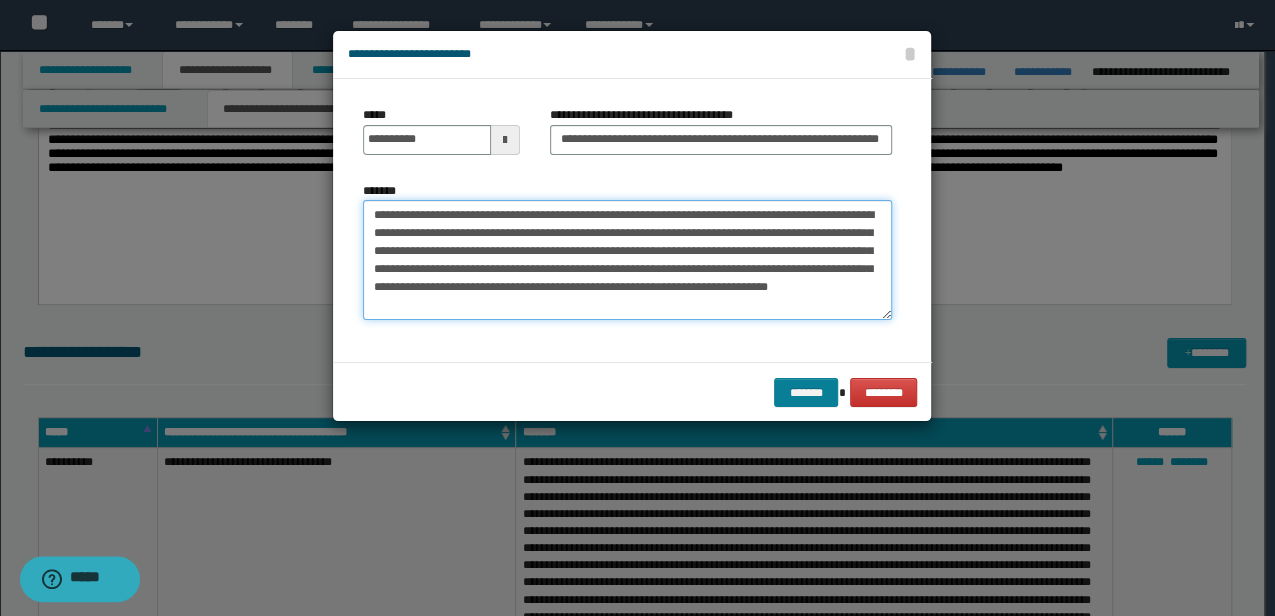 type on "**********" 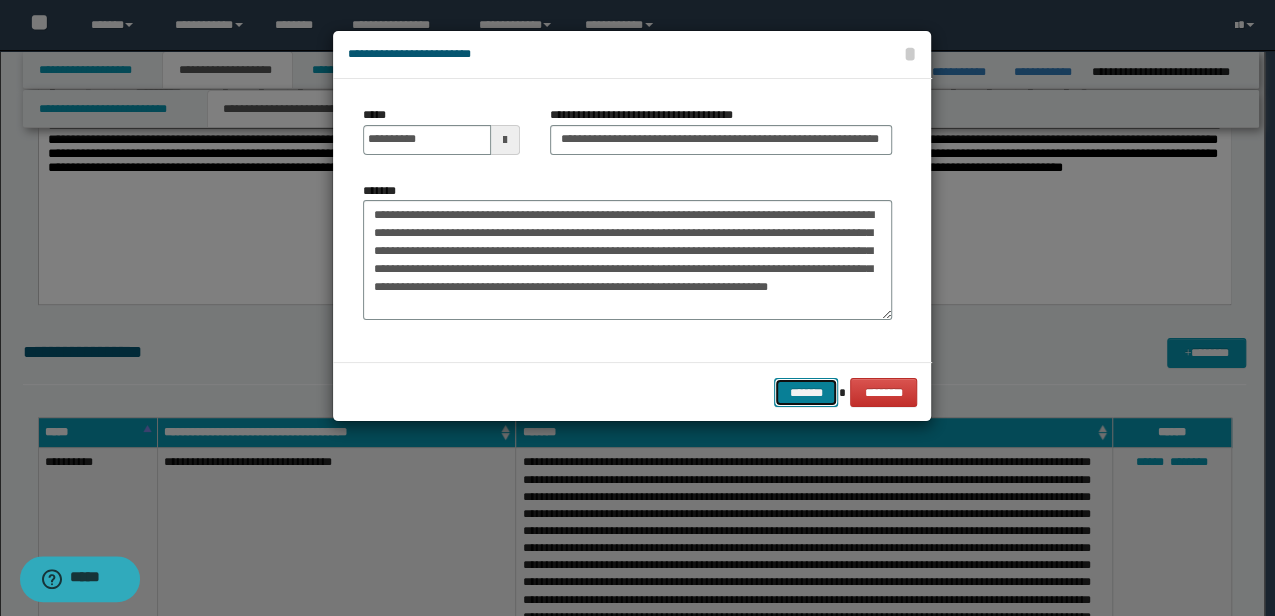 click on "*******" at bounding box center [806, 392] 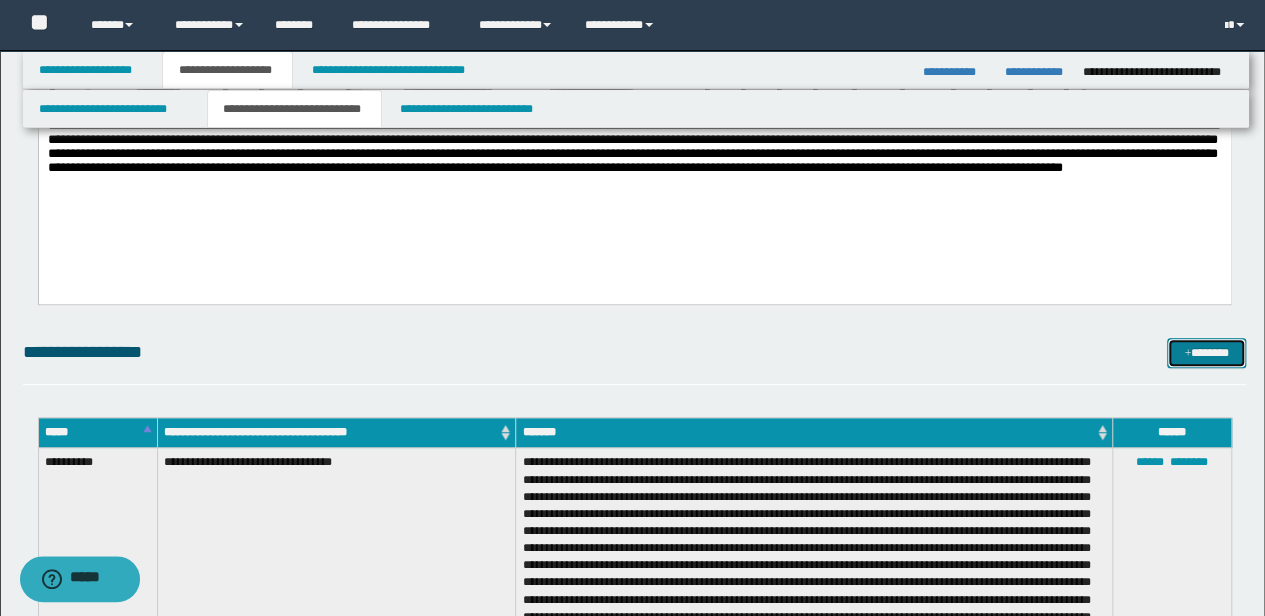 click on "*******" at bounding box center [1206, 352] 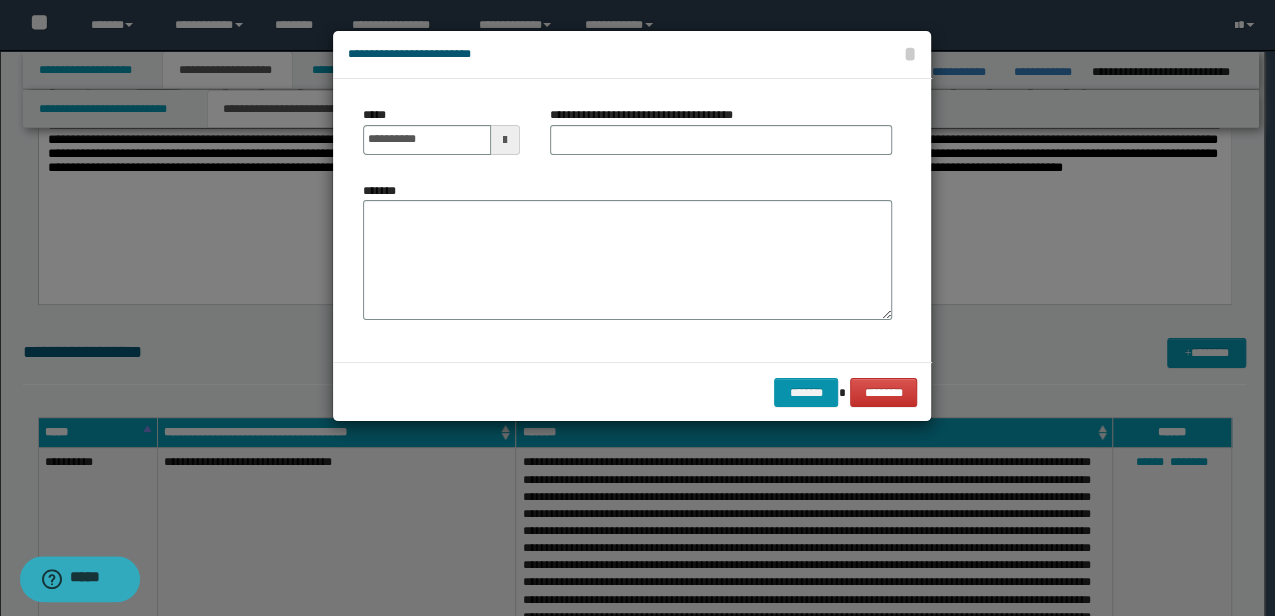 click at bounding box center [637, 308] 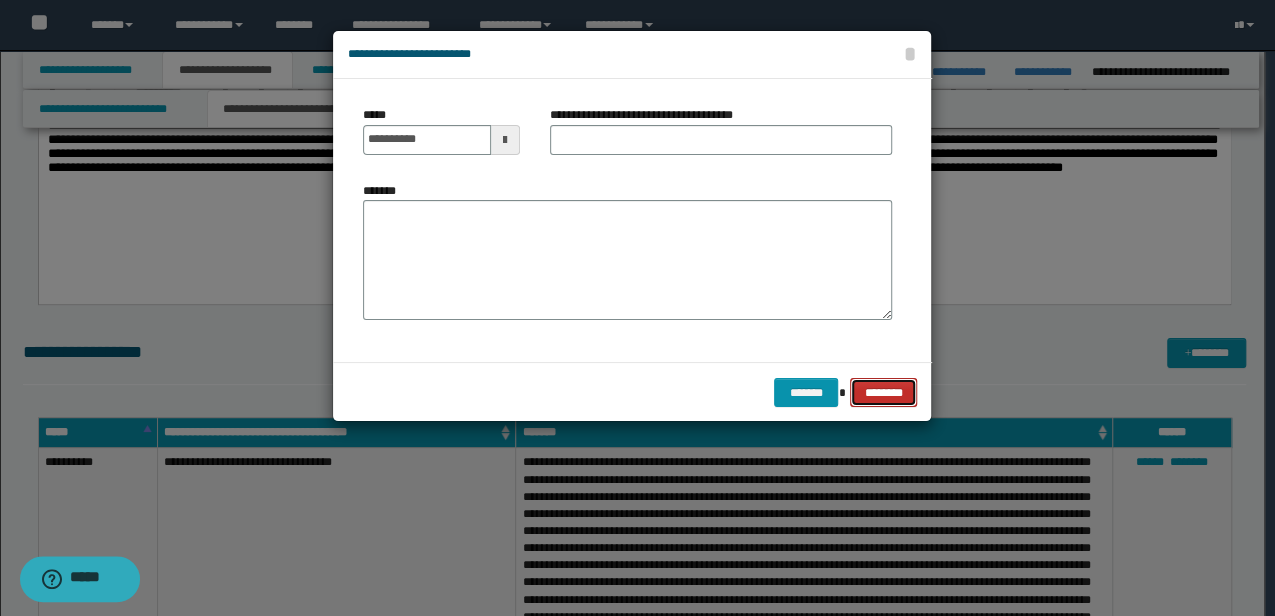 click on "********" at bounding box center [883, 392] 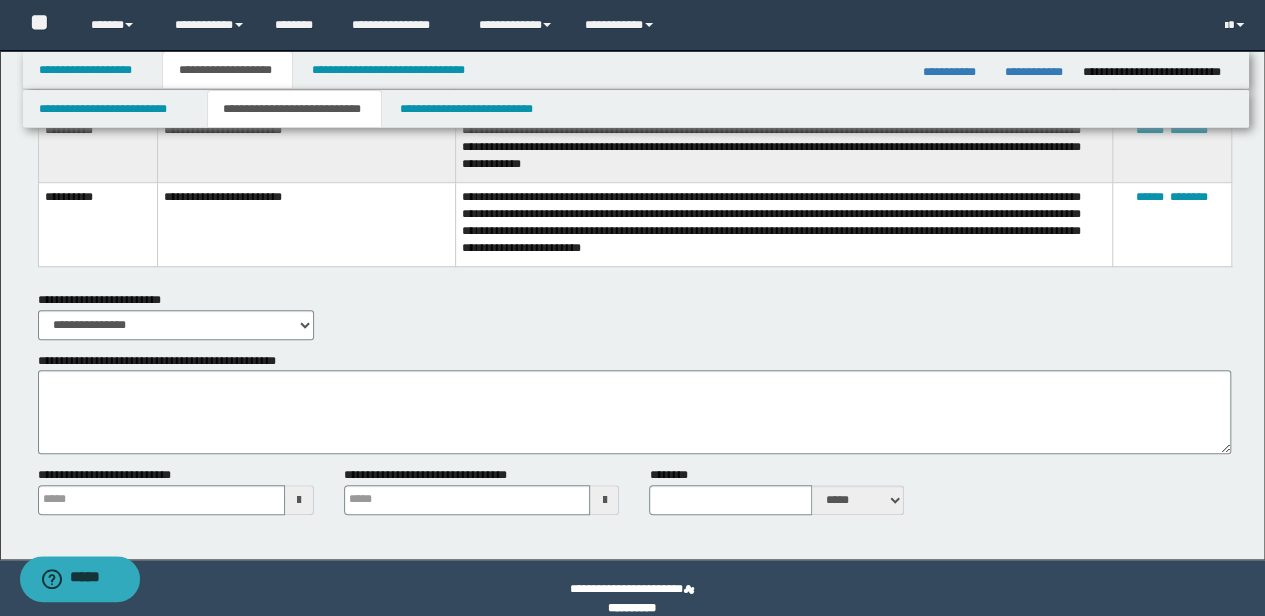 scroll, scrollTop: 8220, scrollLeft: 0, axis: vertical 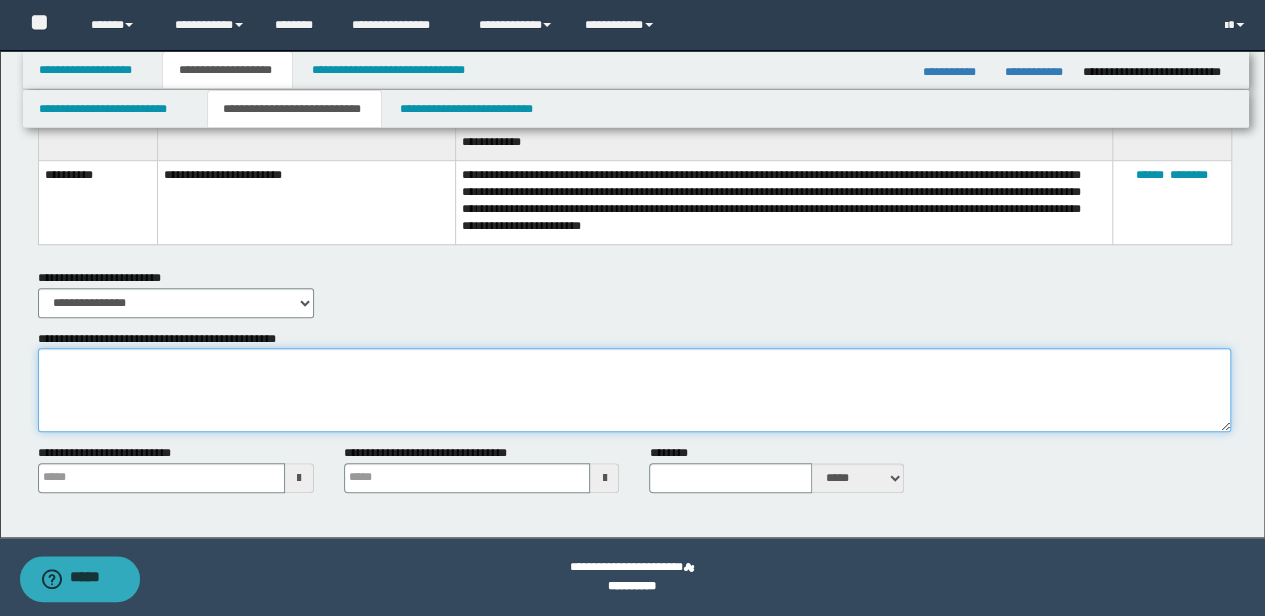click on "**********" at bounding box center [635, 390] 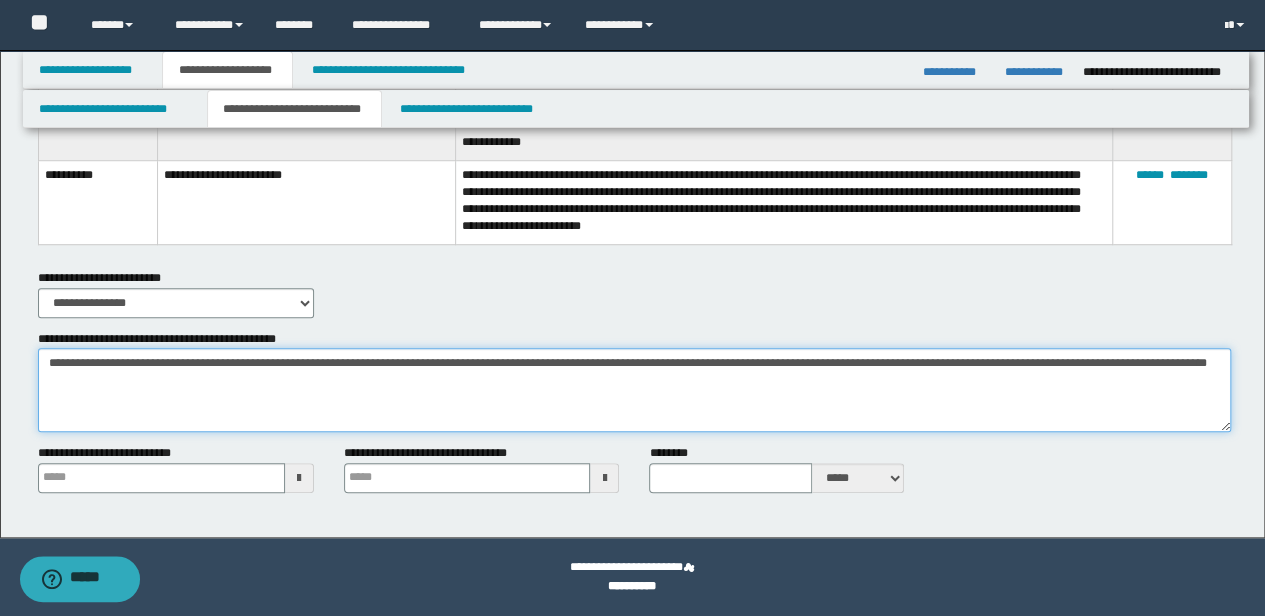 click on "**********" at bounding box center (635, 390) 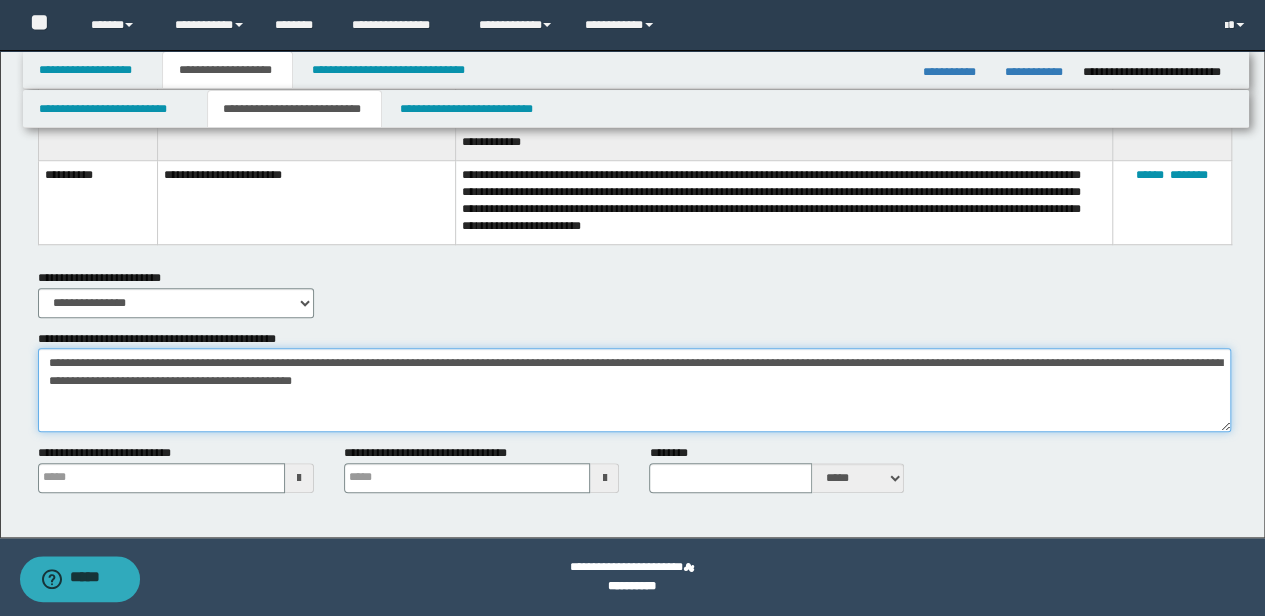 drag, startPoint x: 404, startPoint y: 392, endPoint x: 424, endPoint y: 393, distance: 20.024984 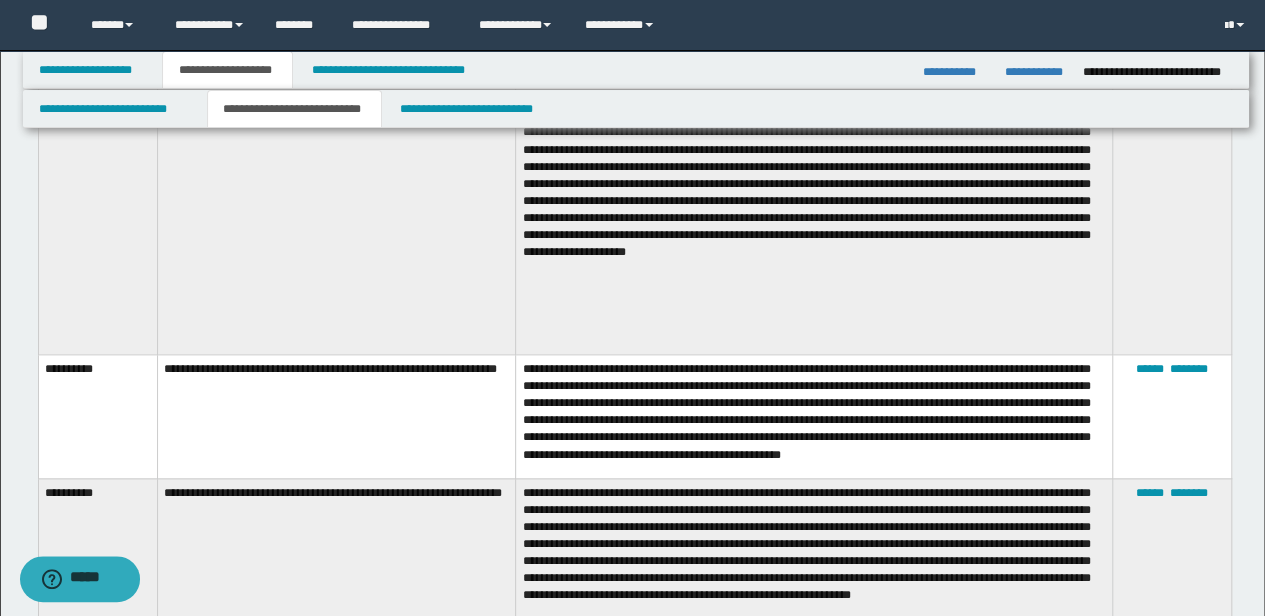scroll, scrollTop: 6759, scrollLeft: 0, axis: vertical 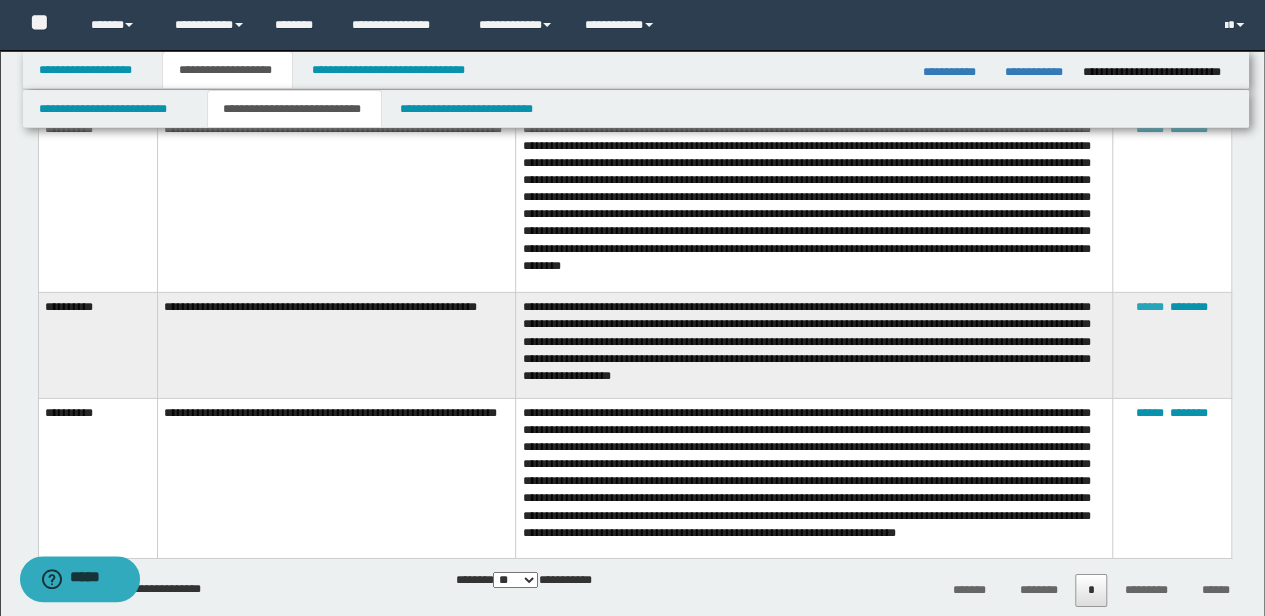 click on "******" at bounding box center (1150, 307) 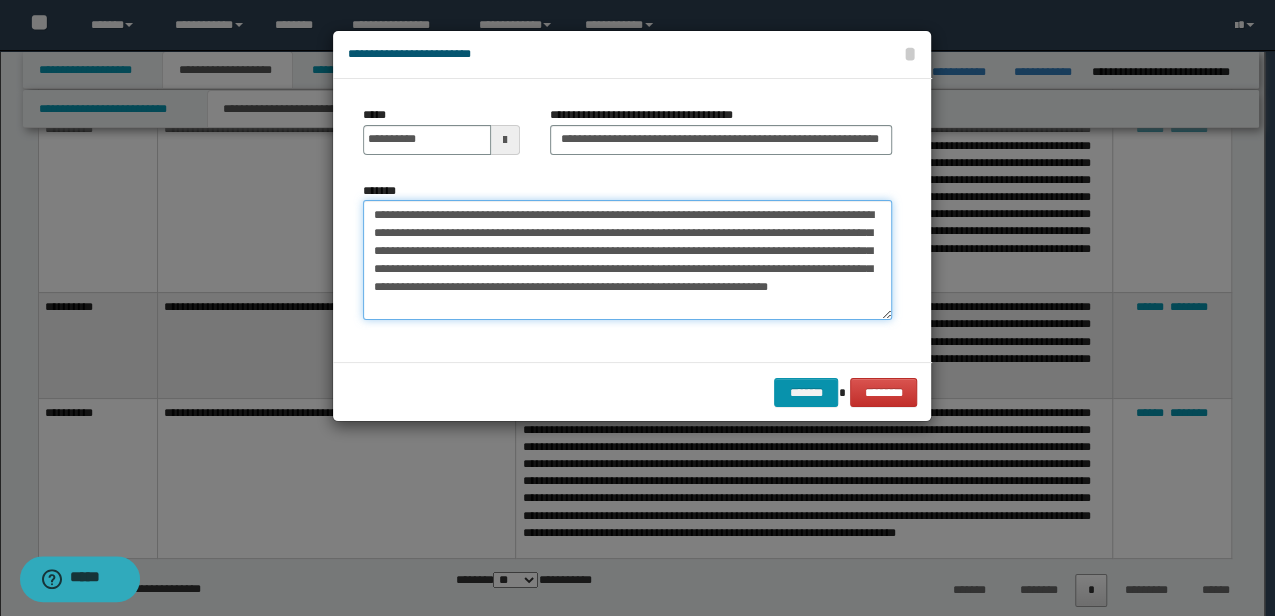 drag, startPoint x: 630, startPoint y: 269, endPoint x: 643, endPoint y: 271, distance: 13.152946 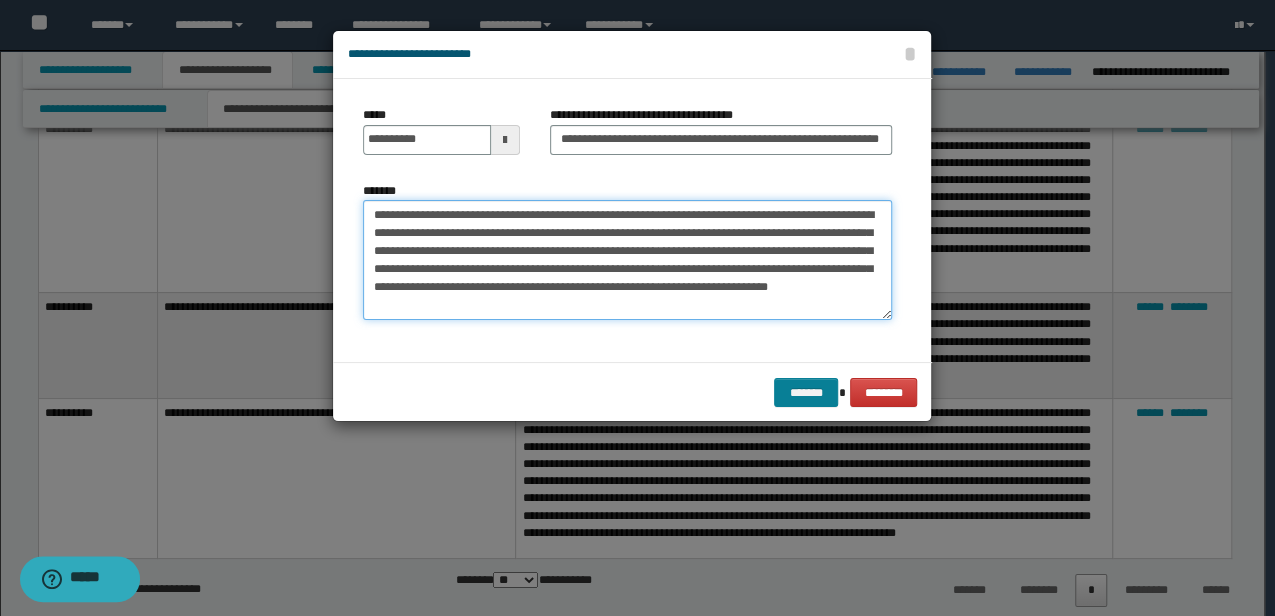 type on "**********" 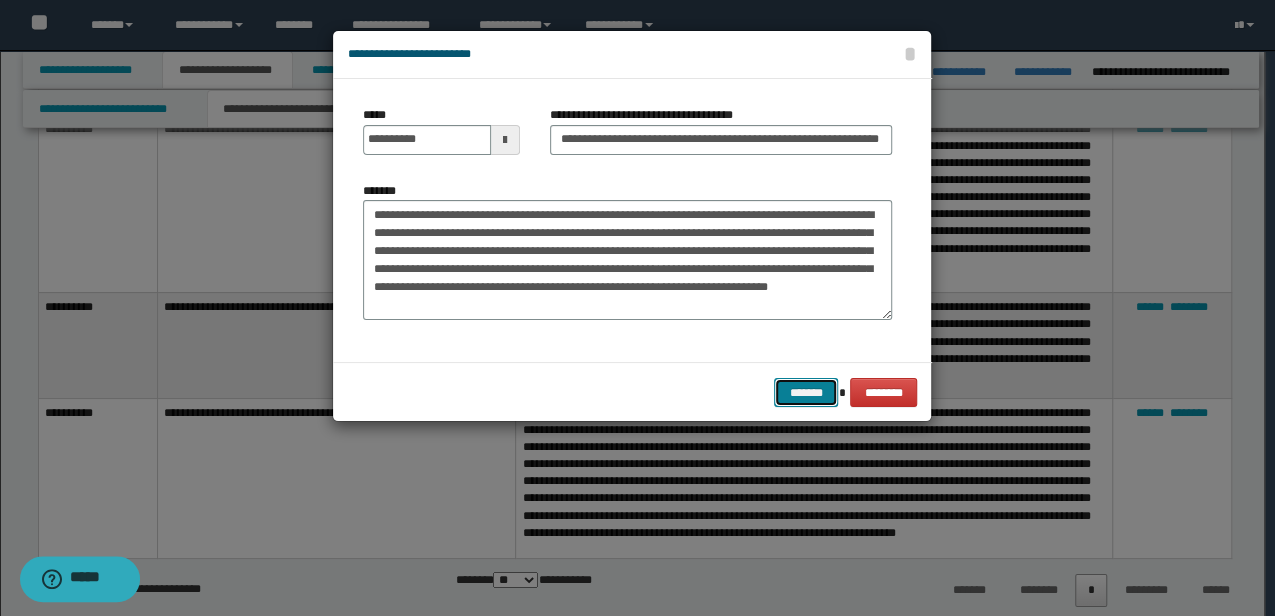 click on "*******" at bounding box center [806, 392] 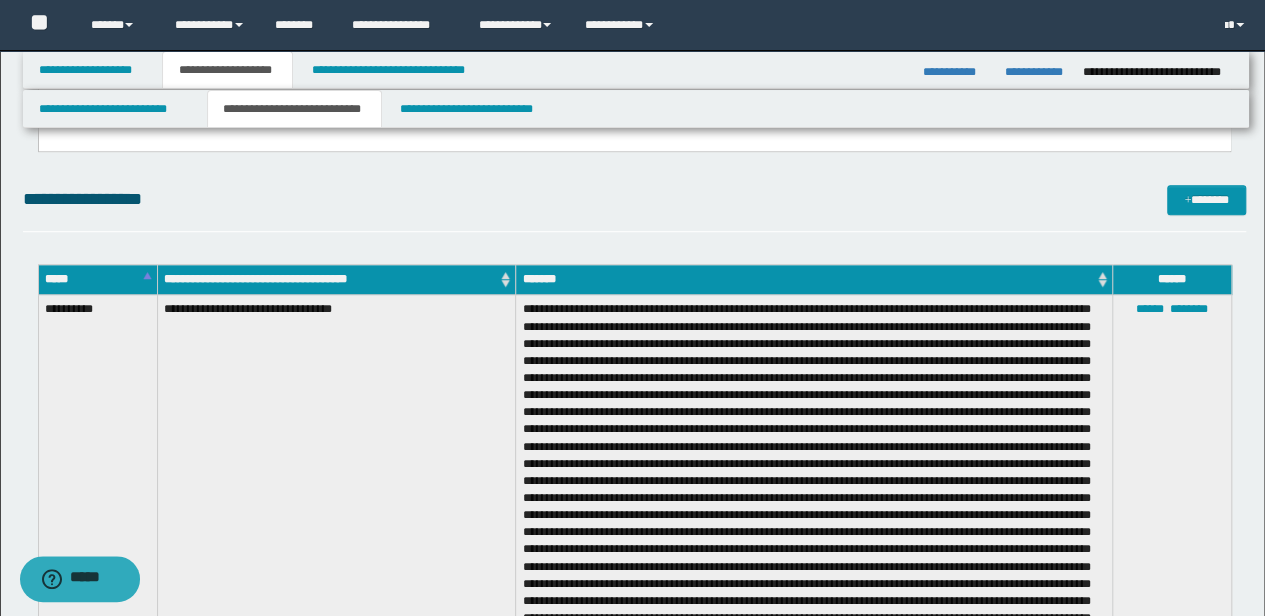 scroll, scrollTop: 6391, scrollLeft: 0, axis: vertical 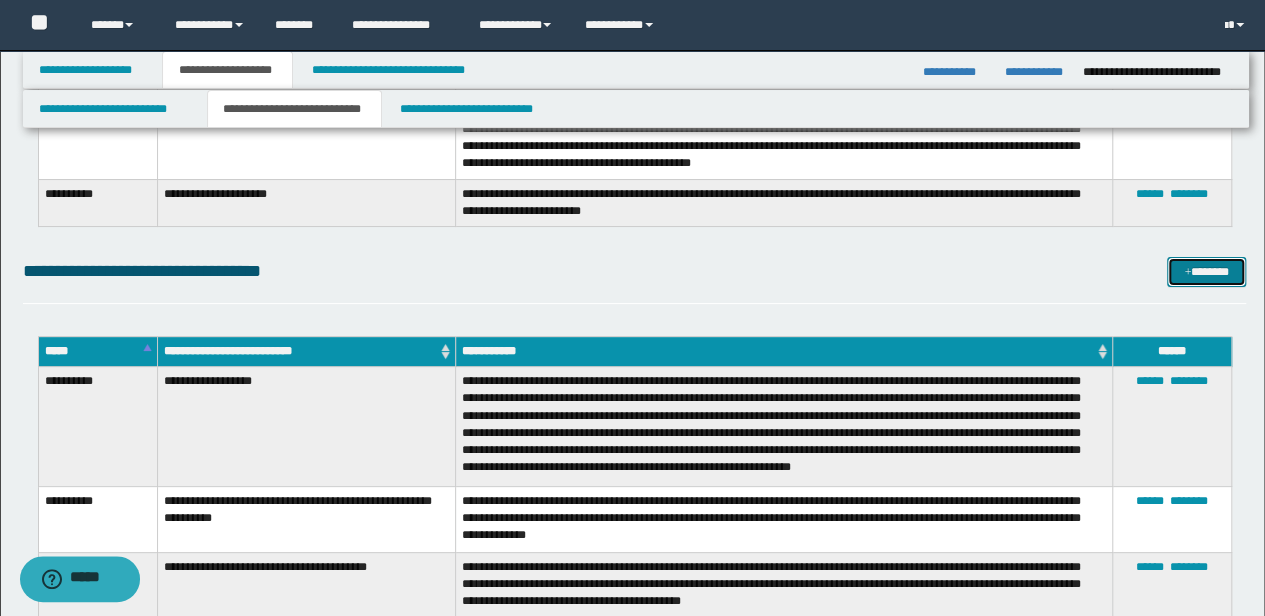click on "*******" at bounding box center [1206, 271] 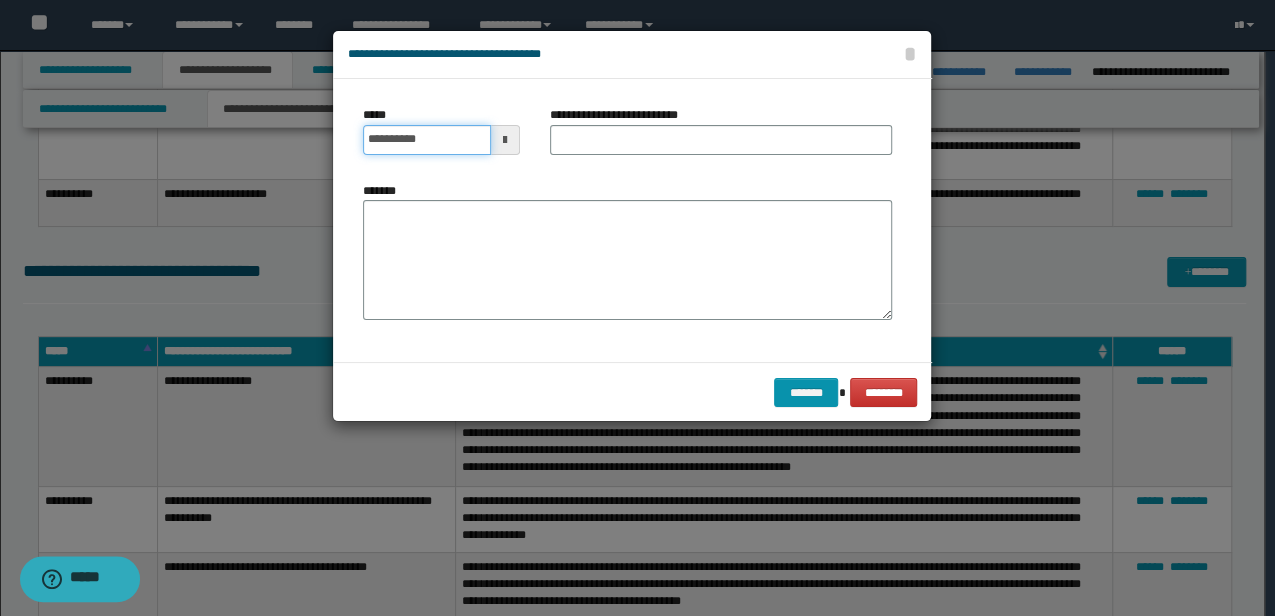 click on "**********" at bounding box center (426, 140) 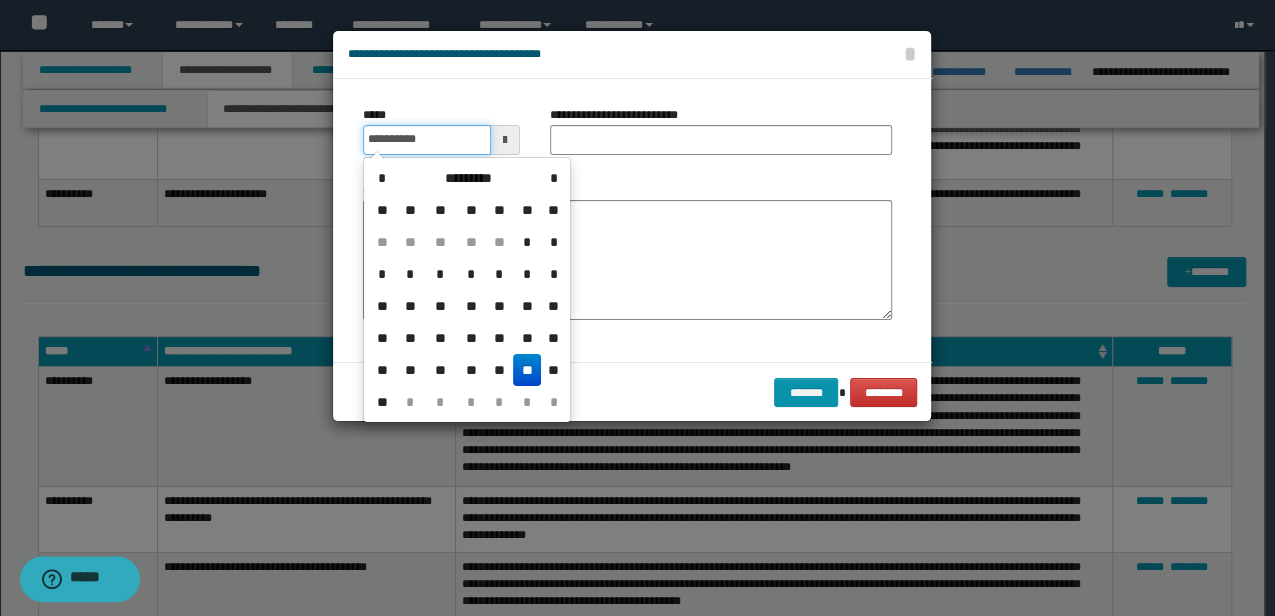 type on "**********" 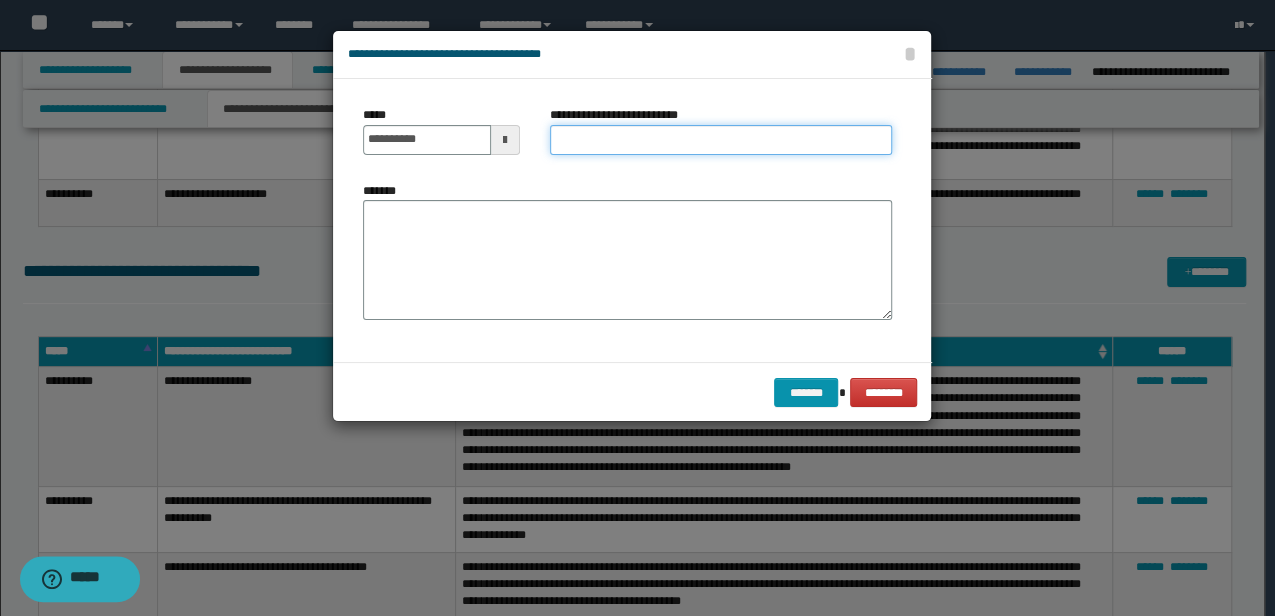 click on "**********" at bounding box center [721, 140] 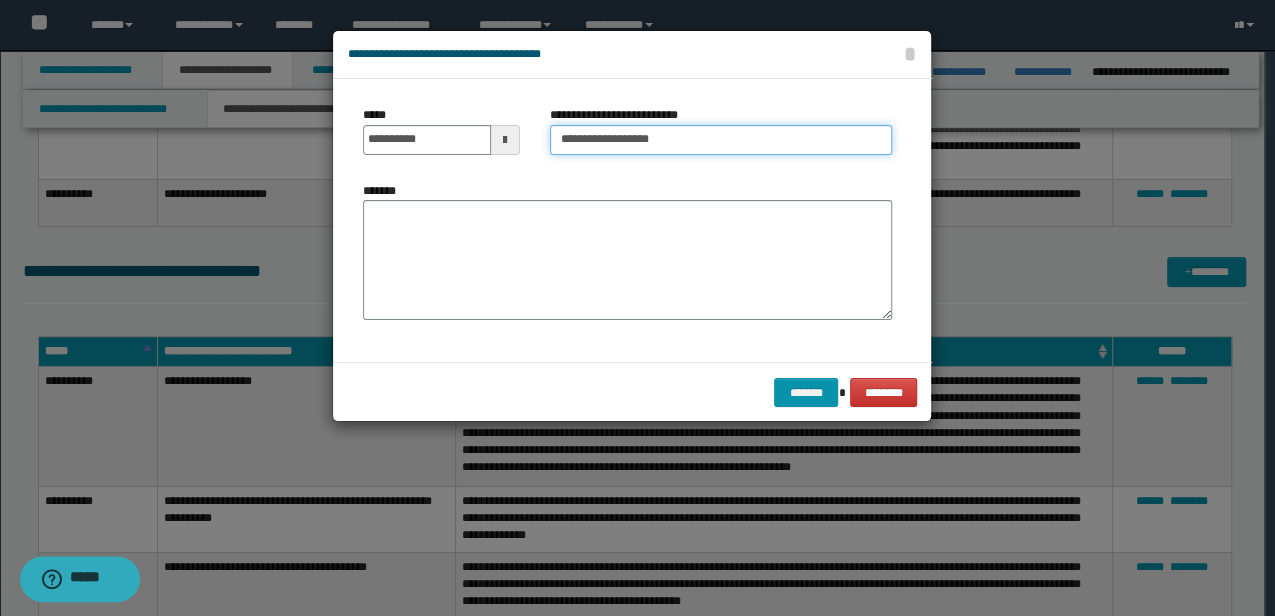 click on "**********" at bounding box center [721, 140] 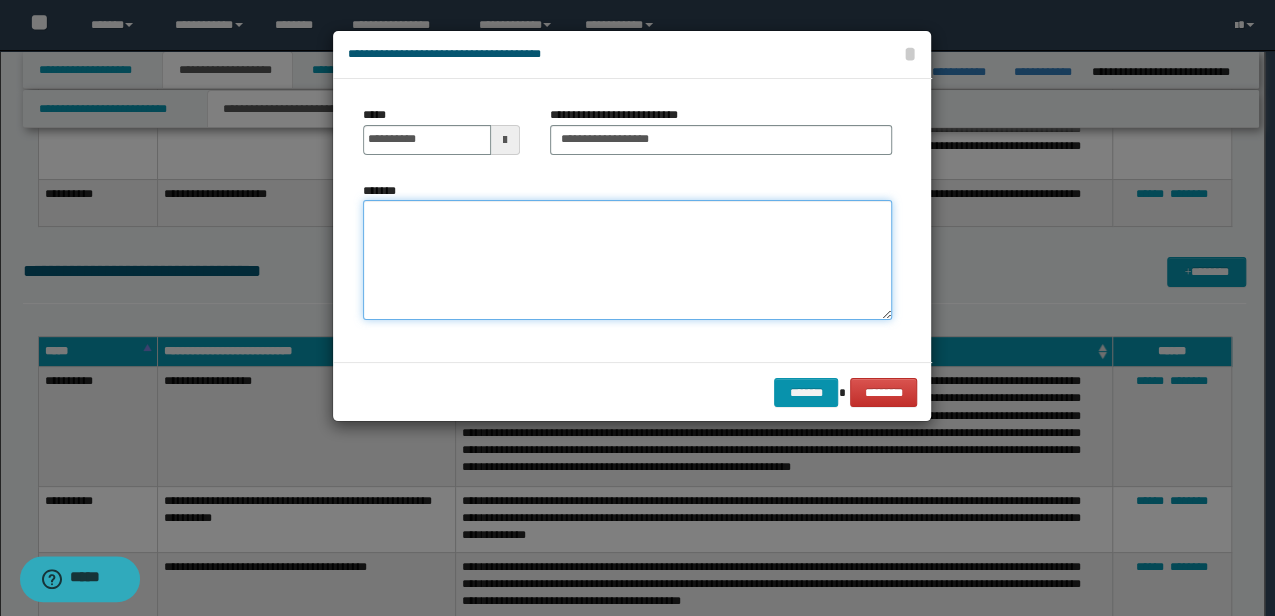 click on "*******" at bounding box center [627, 260] 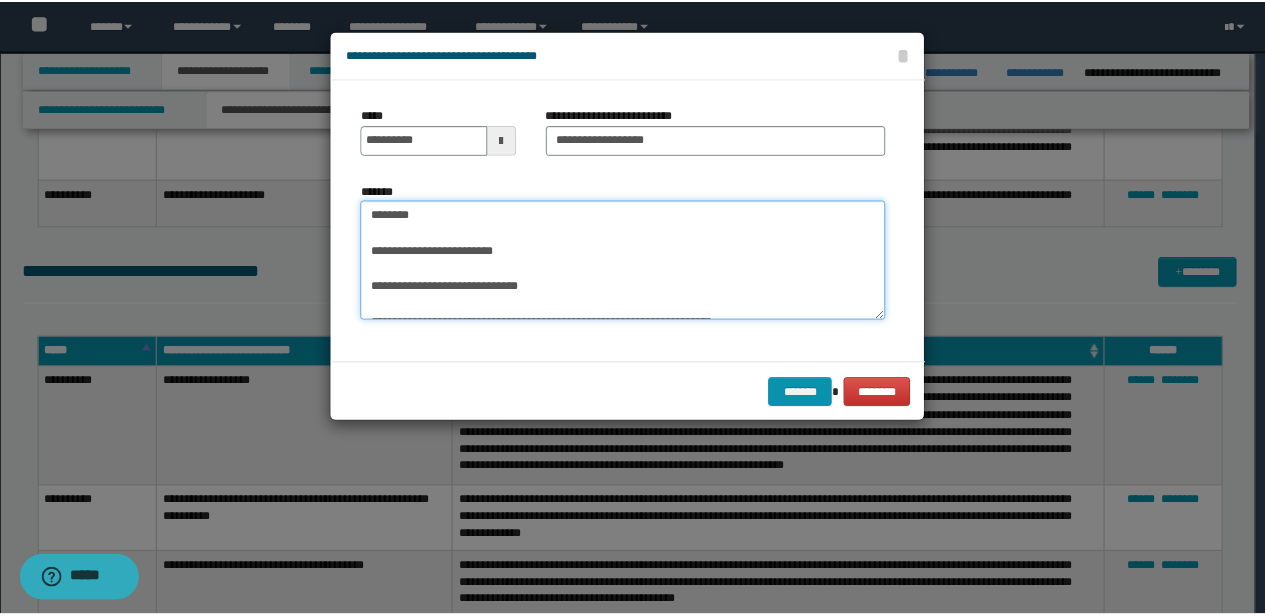 scroll, scrollTop: 0, scrollLeft: 0, axis: both 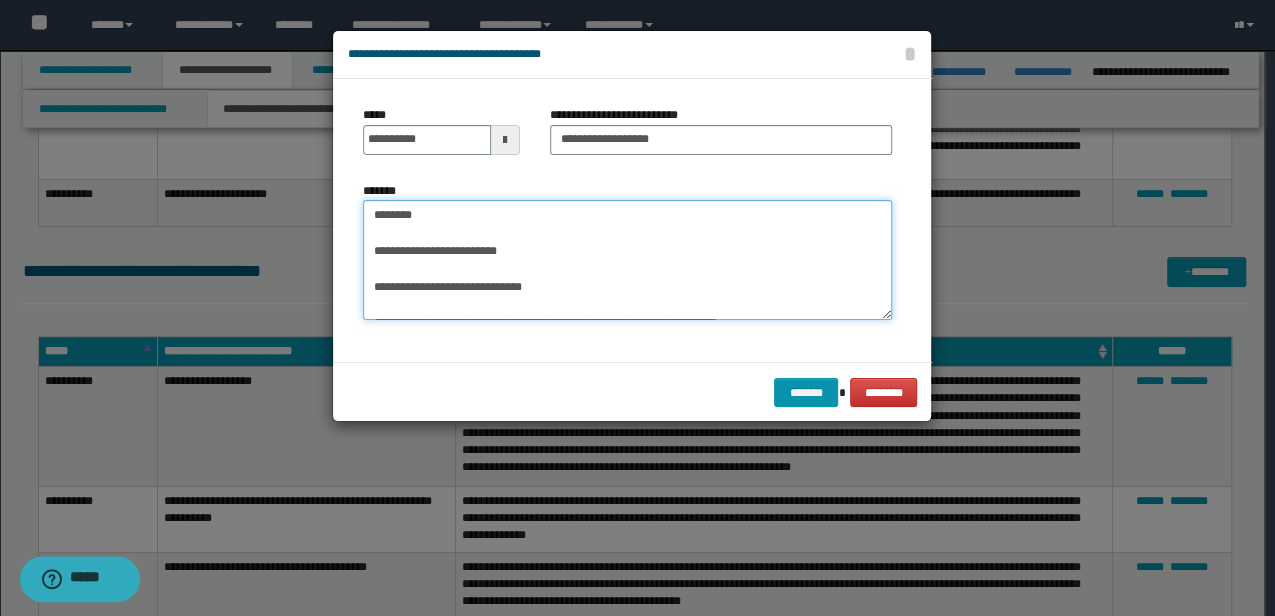 click on "**********" at bounding box center [627, 259] 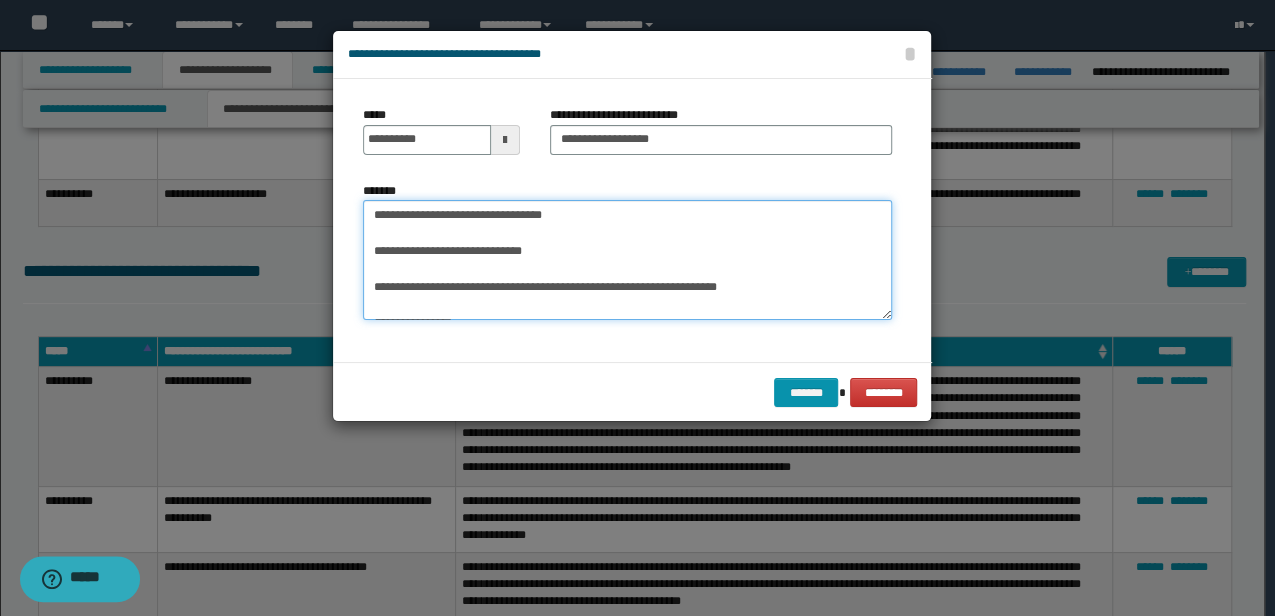 click on "**********" at bounding box center (627, 259) 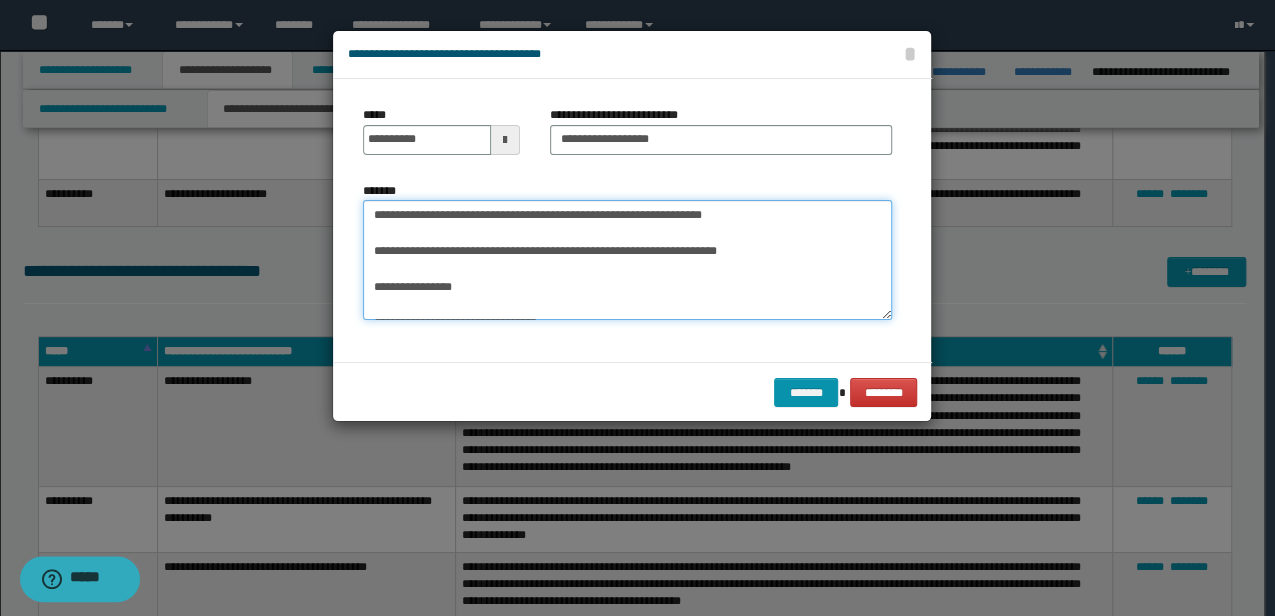 drag, startPoint x: 728, startPoint y: 215, endPoint x: 818, endPoint y: 226, distance: 90.66973 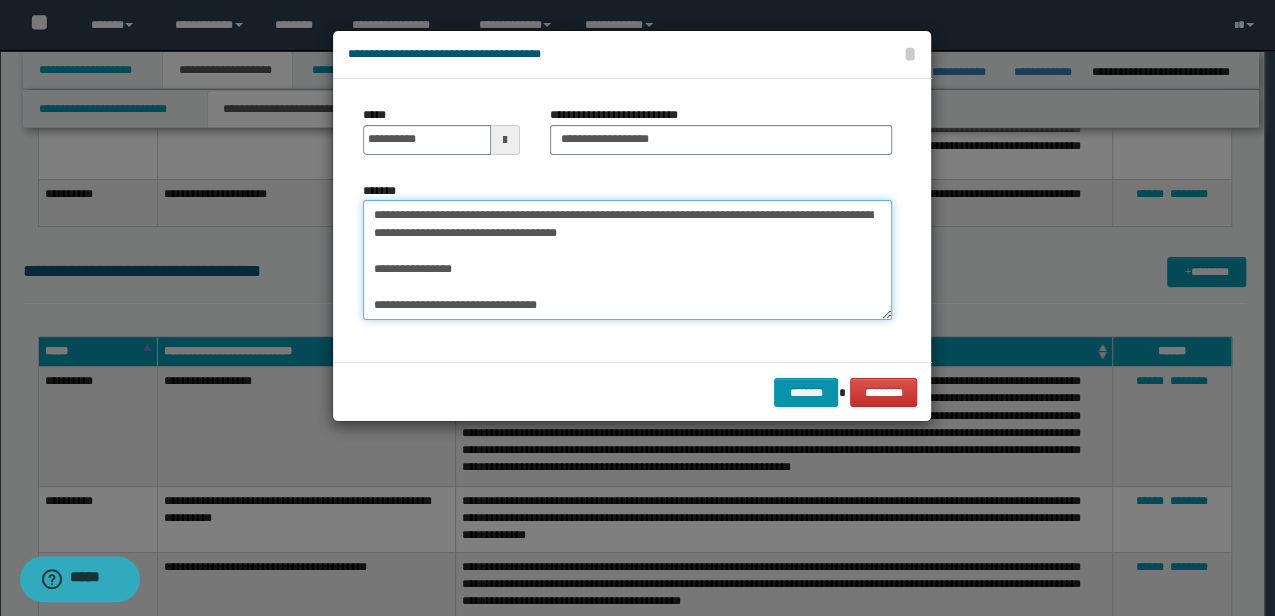 drag, startPoint x: 477, startPoint y: 242, endPoint x: 475, endPoint y: 231, distance: 11.18034 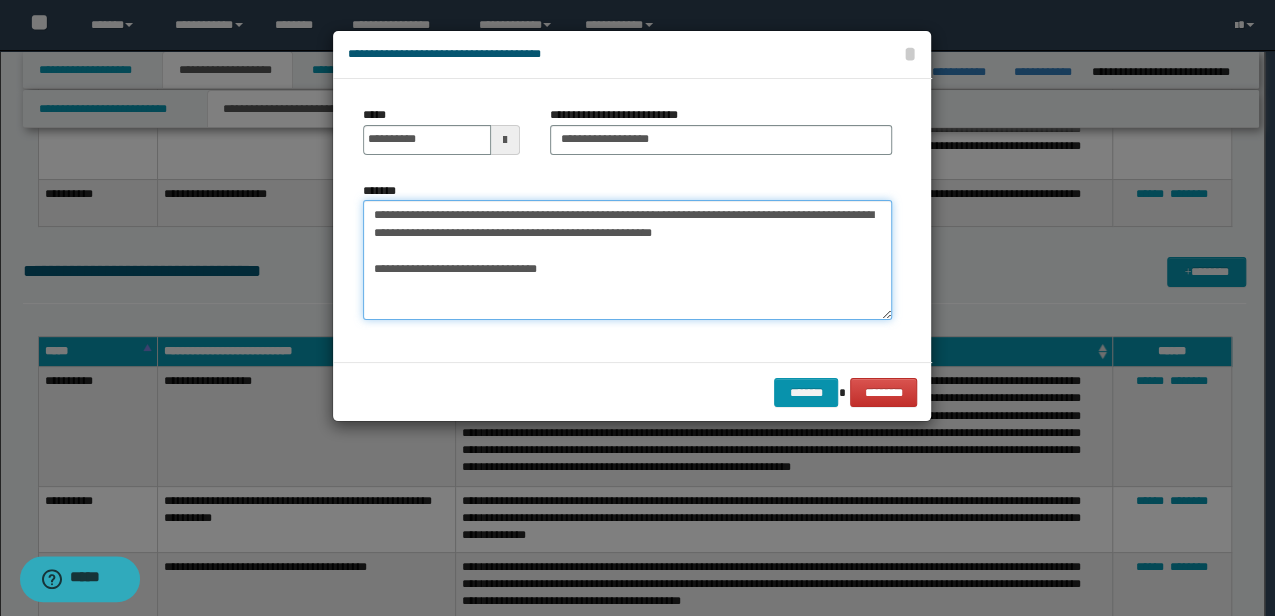 click on "**********" at bounding box center [627, 259] 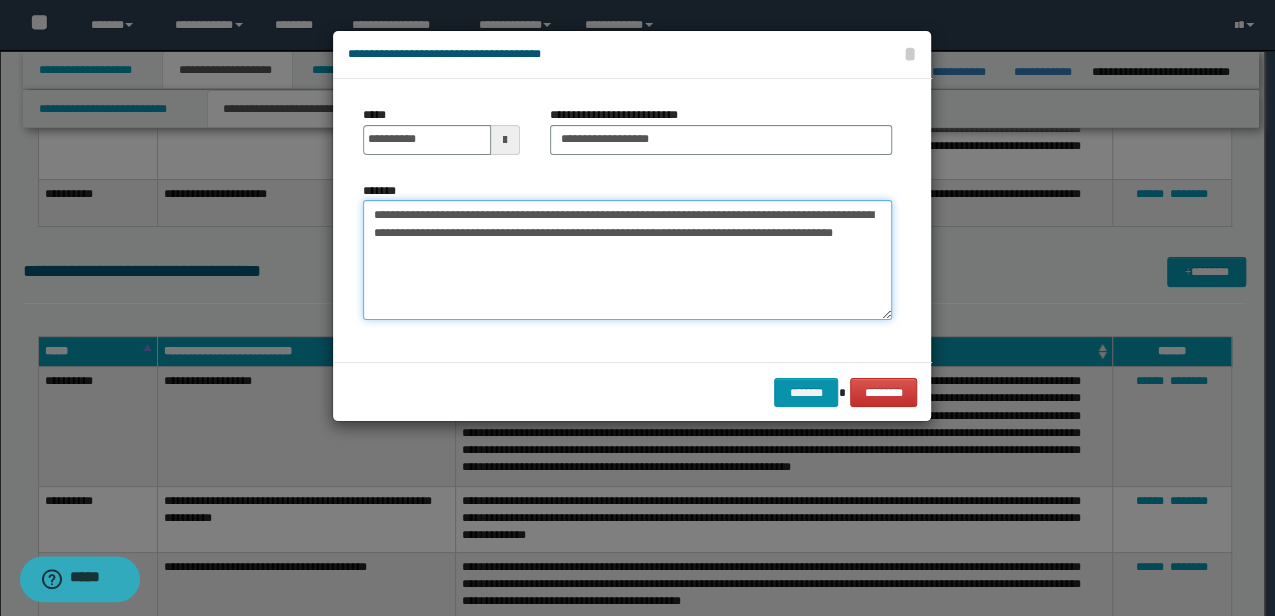 click on "**********" at bounding box center [627, 259] 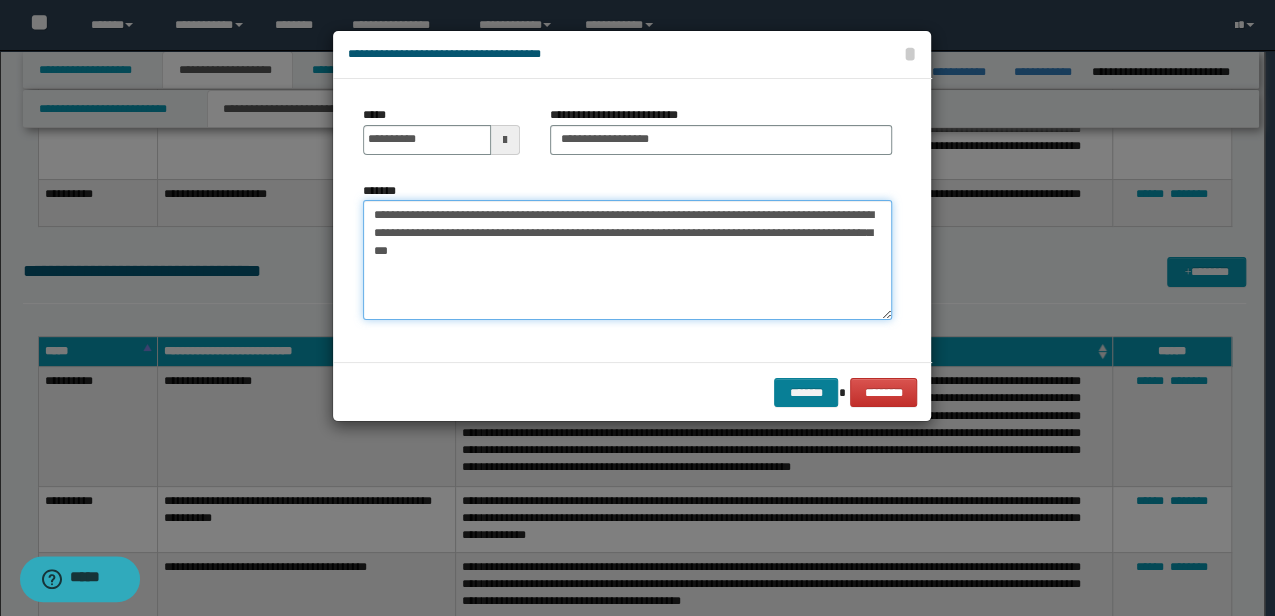 type on "**********" 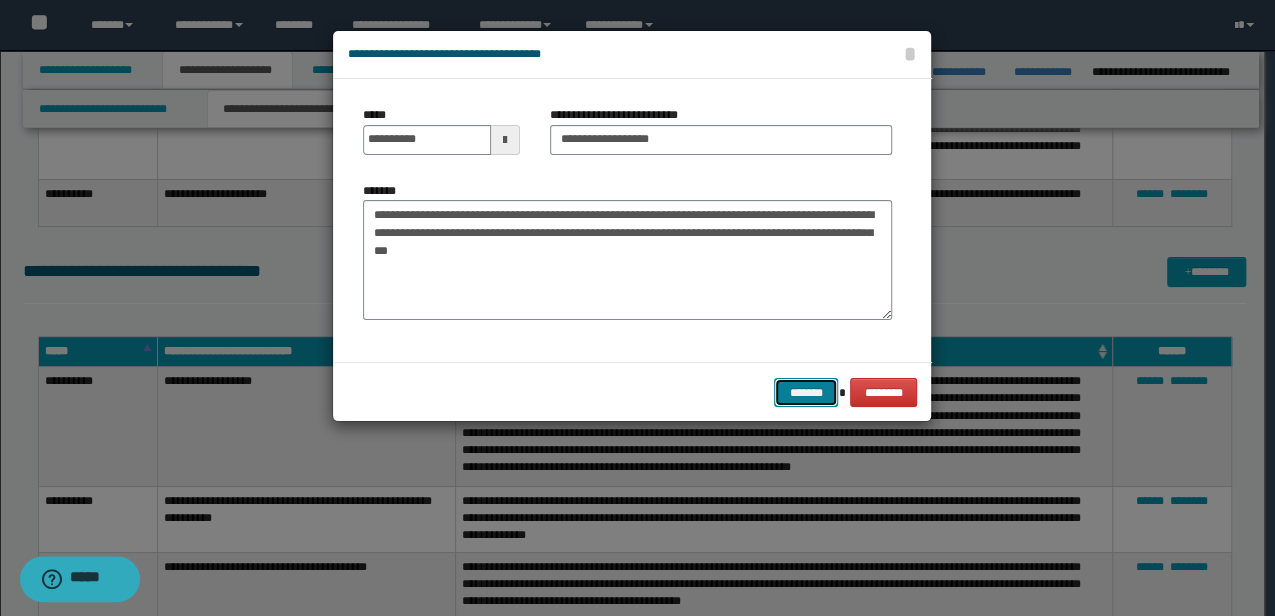 click on "*******" at bounding box center (806, 392) 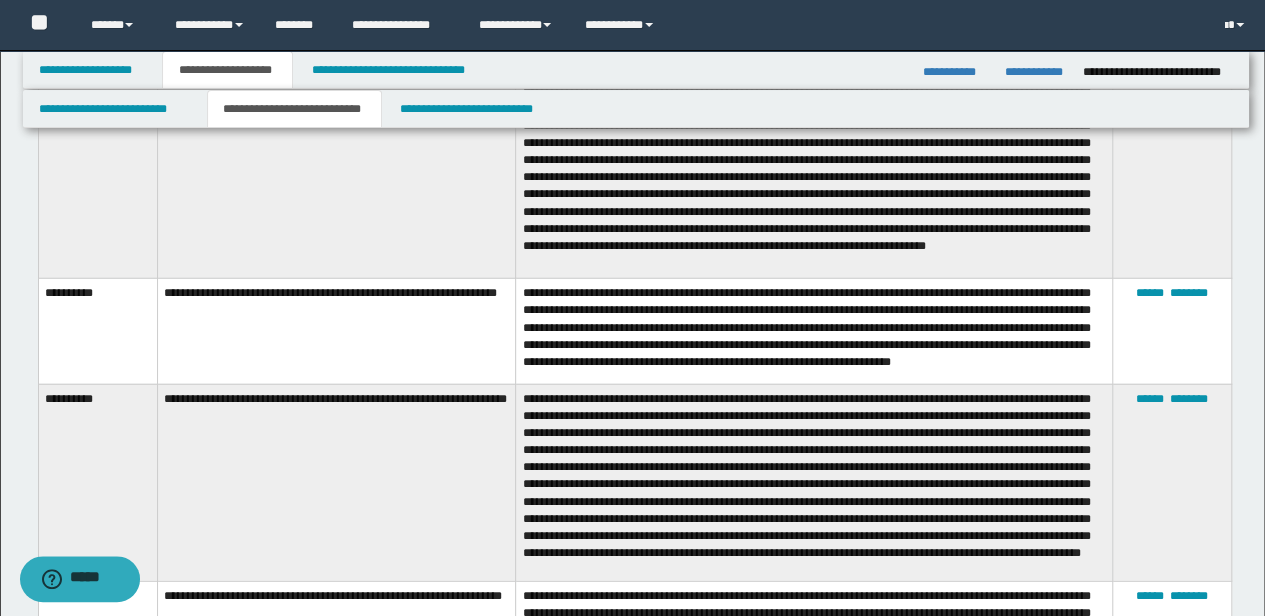 scroll, scrollTop: 7512, scrollLeft: 0, axis: vertical 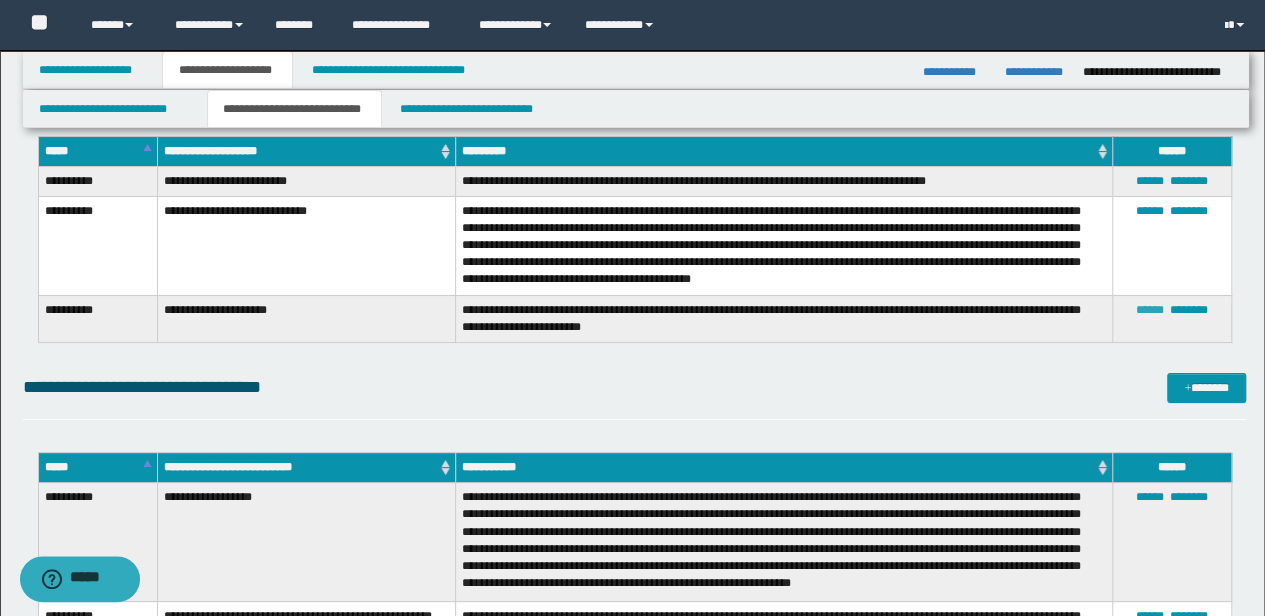 click on "******" at bounding box center (1150, 310) 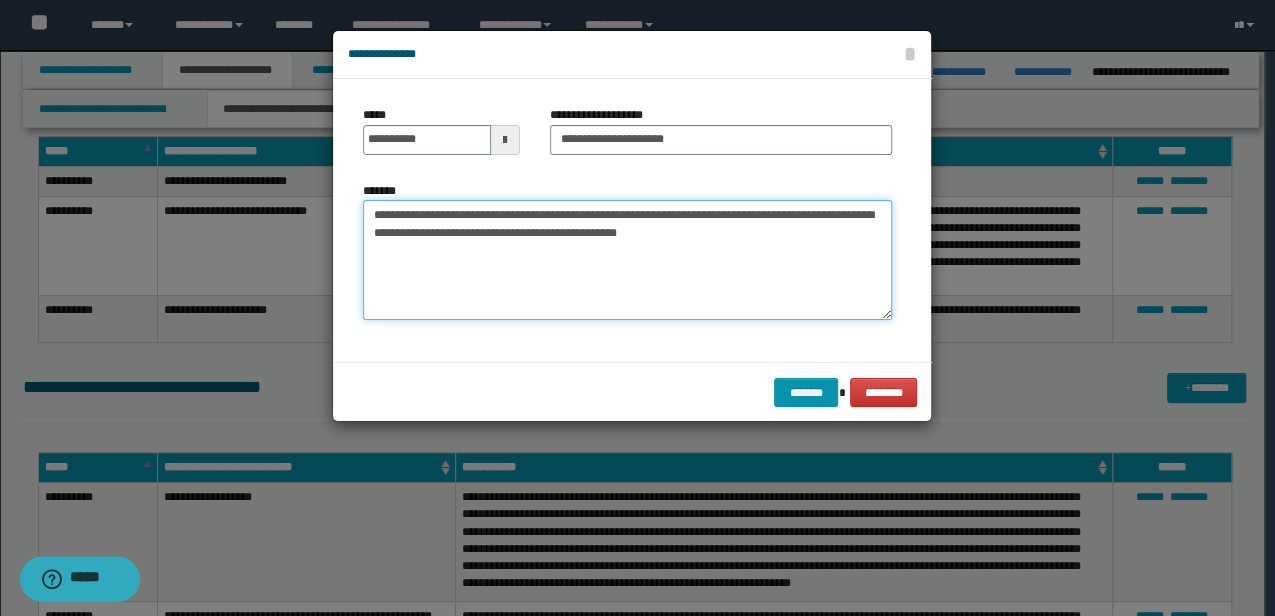 click on "**********" at bounding box center (627, 260) 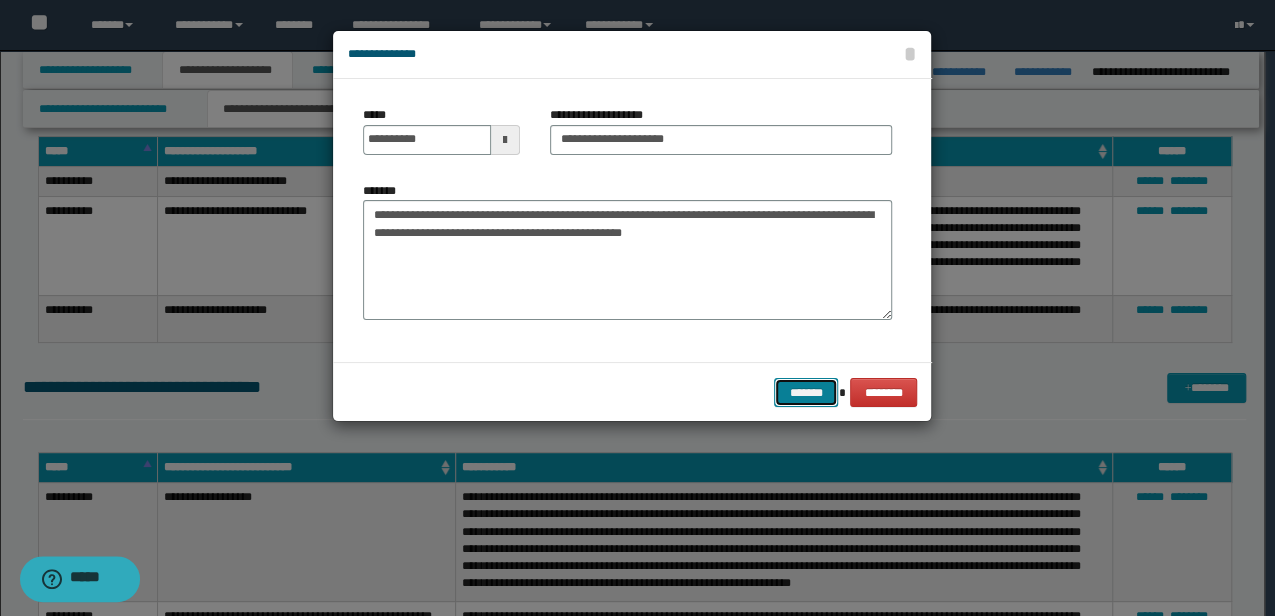 click on "*******" at bounding box center [806, 392] 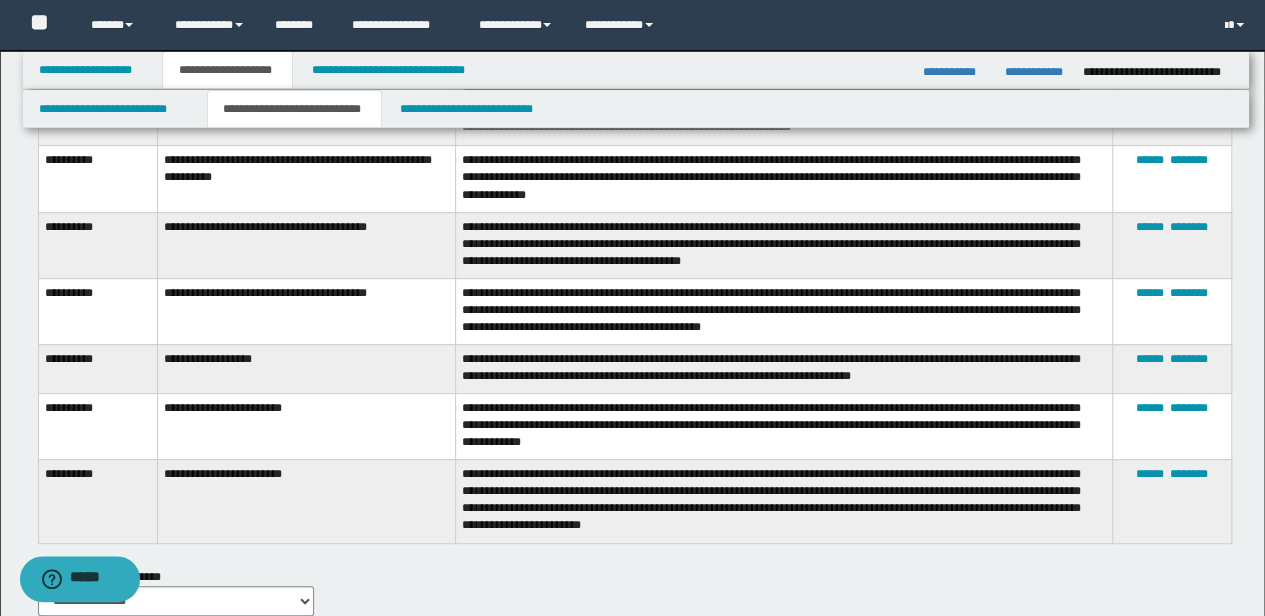 scroll, scrollTop: 8045, scrollLeft: 0, axis: vertical 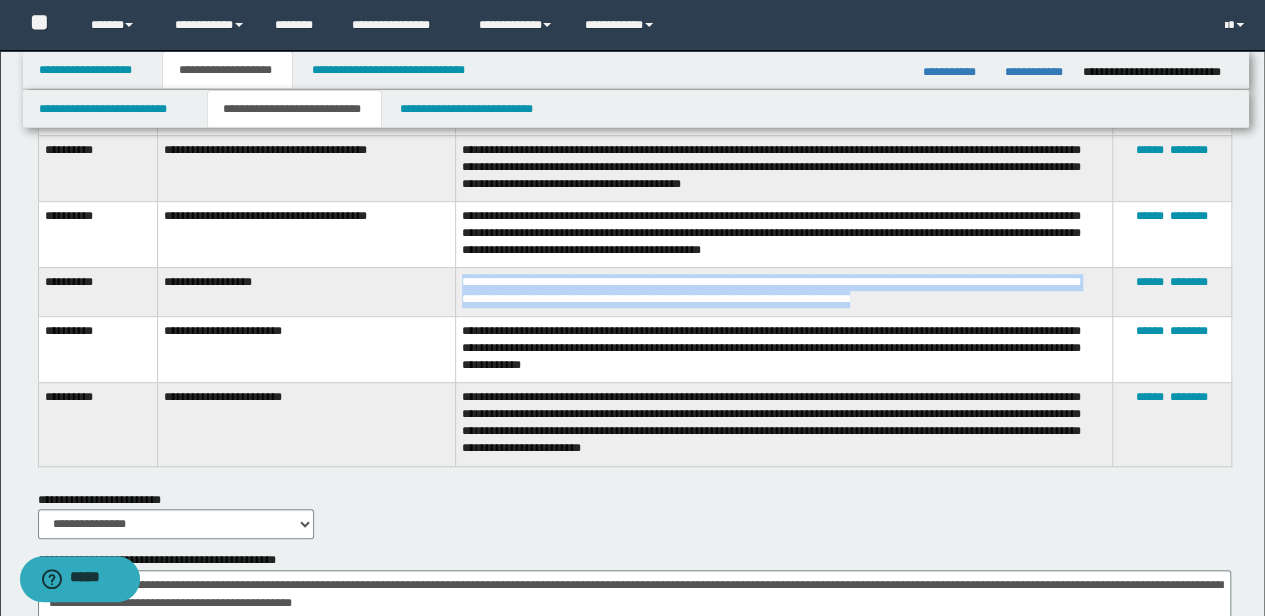 drag, startPoint x: 905, startPoint y: 308, endPoint x: 451, endPoint y: 291, distance: 454.31818 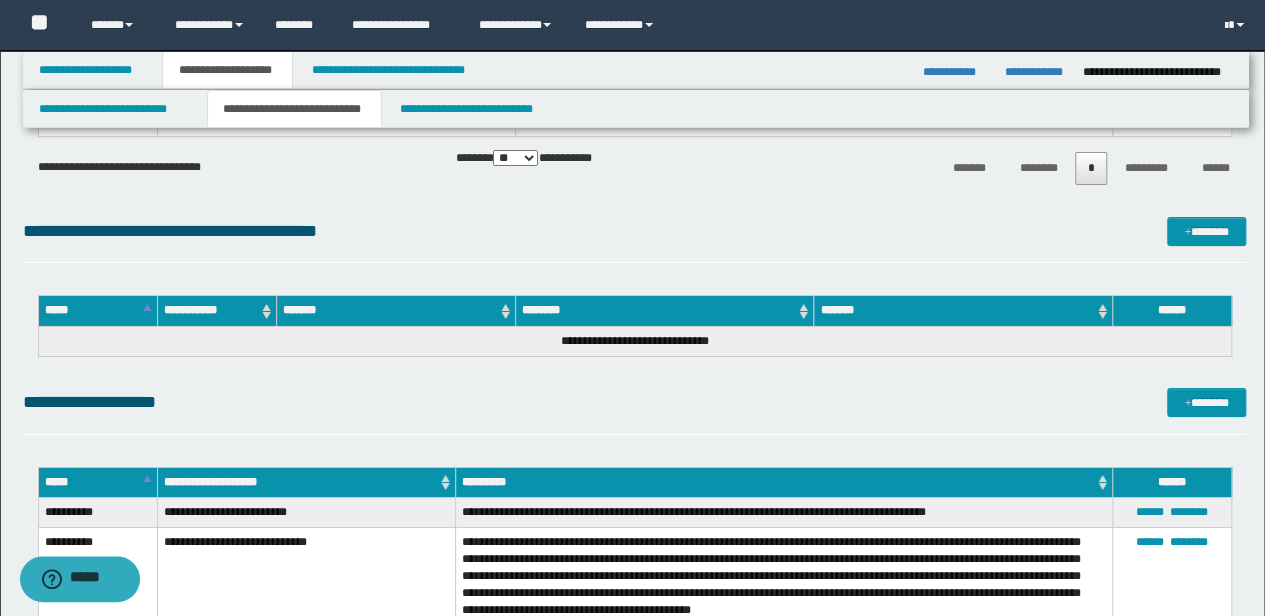 scroll, scrollTop: 7178, scrollLeft: 0, axis: vertical 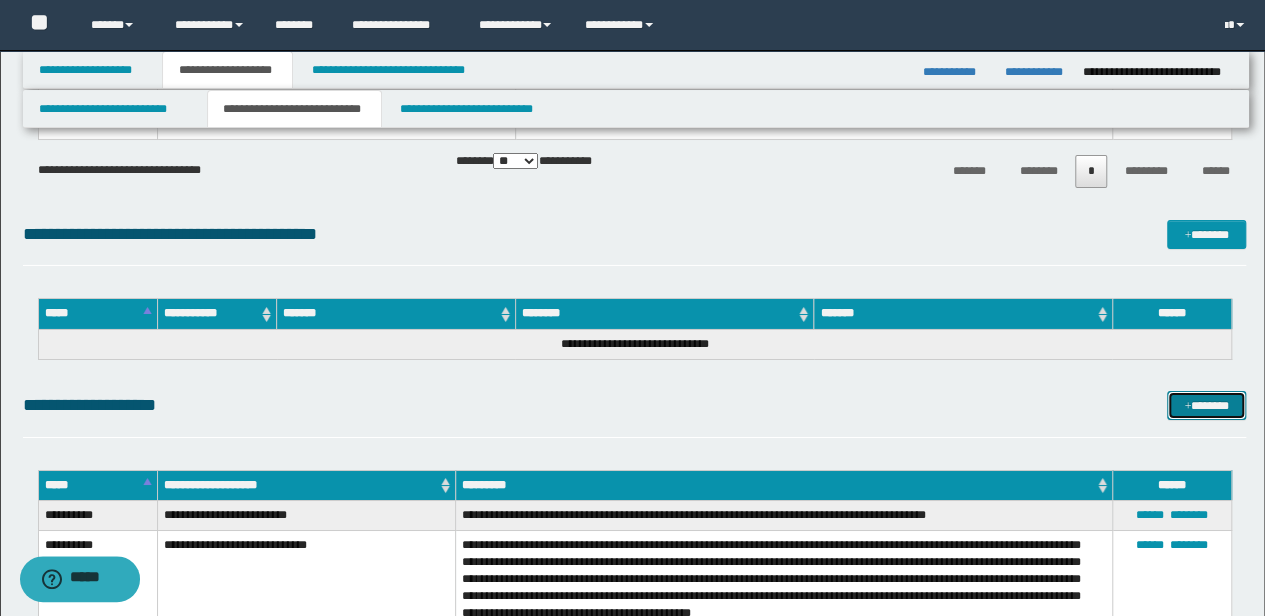 click on "*******" at bounding box center [1206, 405] 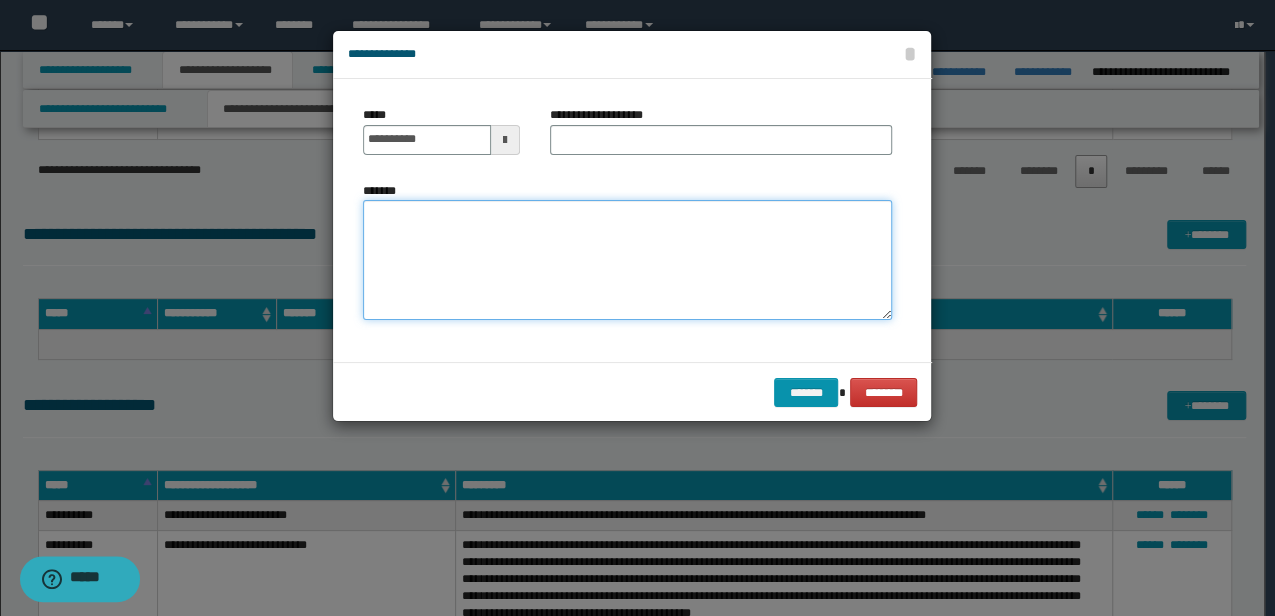 click on "*******" at bounding box center (627, 260) 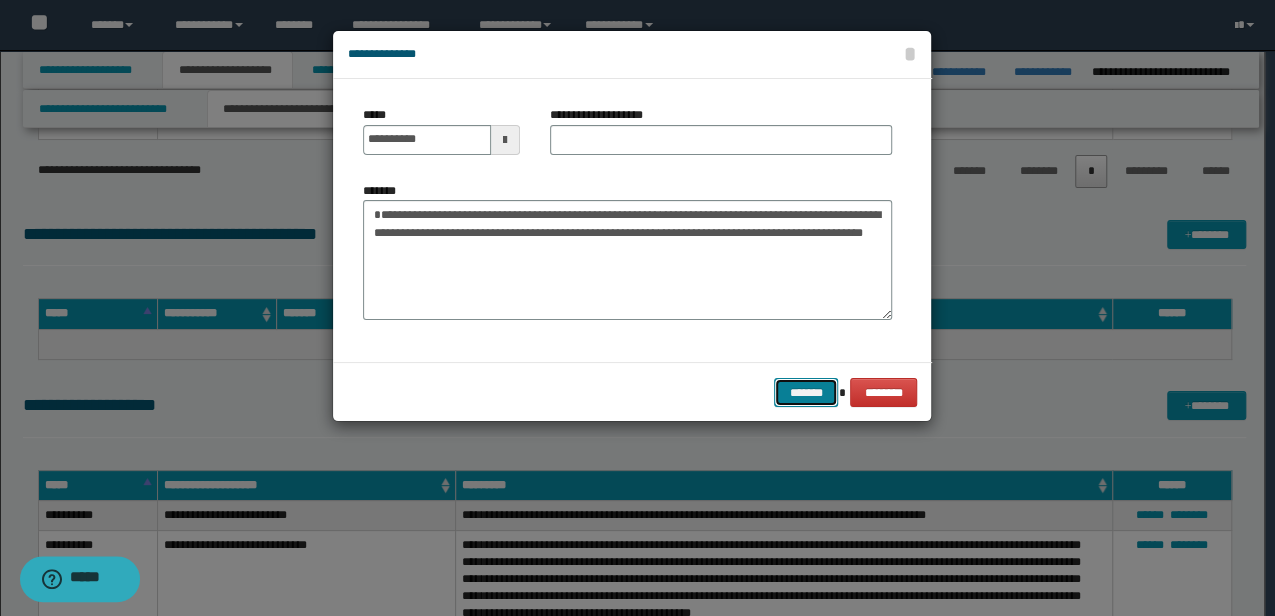 click on "*******" at bounding box center [806, 392] 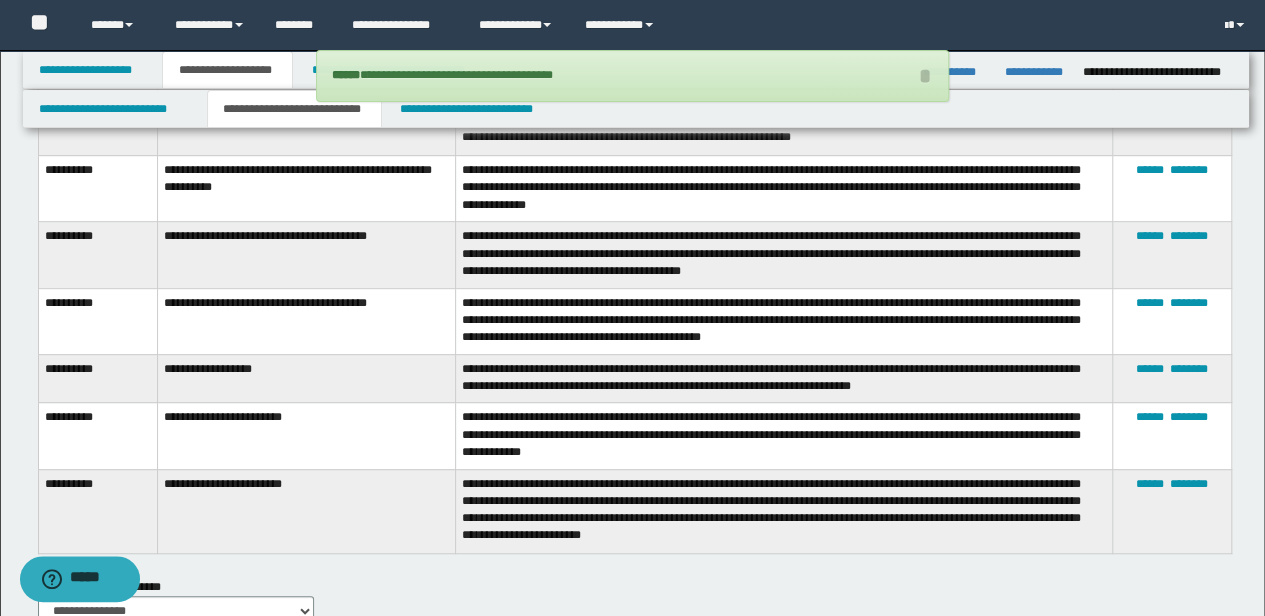 scroll, scrollTop: 8045, scrollLeft: 0, axis: vertical 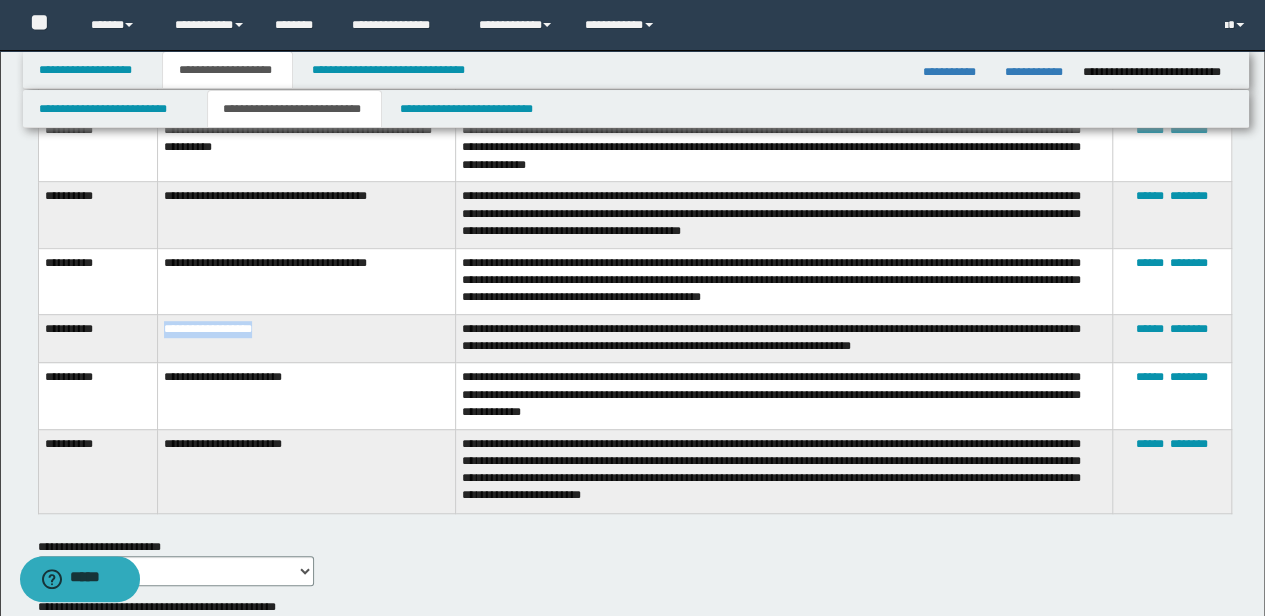 drag, startPoint x: 284, startPoint y: 332, endPoint x: 161, endPoint y: 334, distance: 123.01626 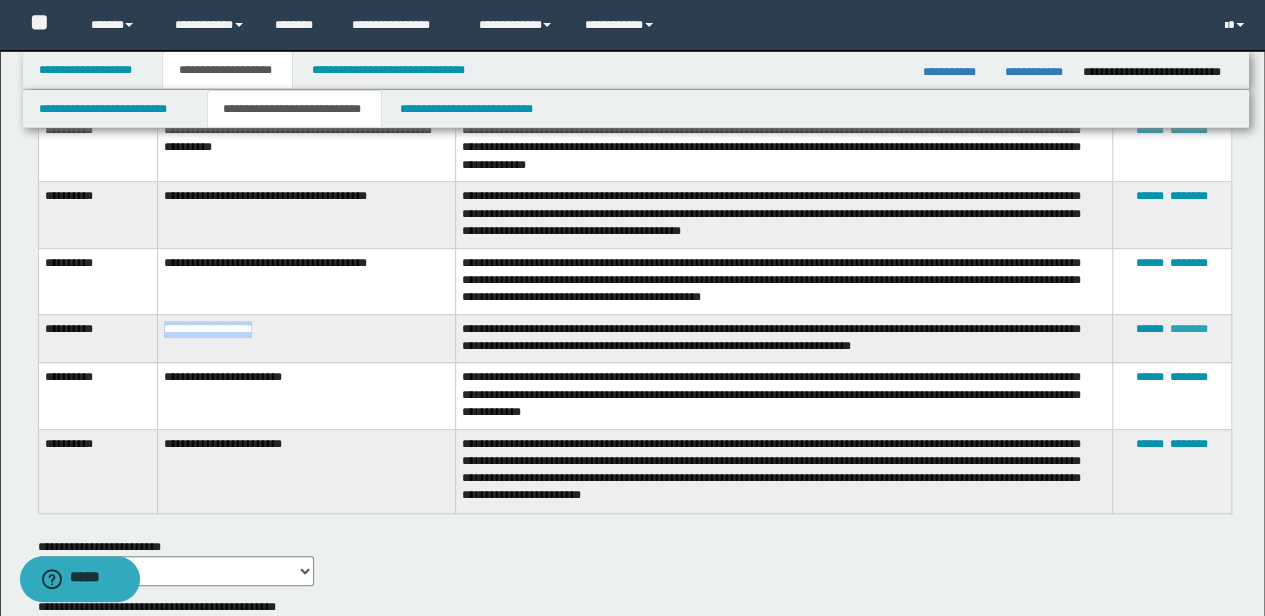 click on "********" at bounding box center (1189, 329) 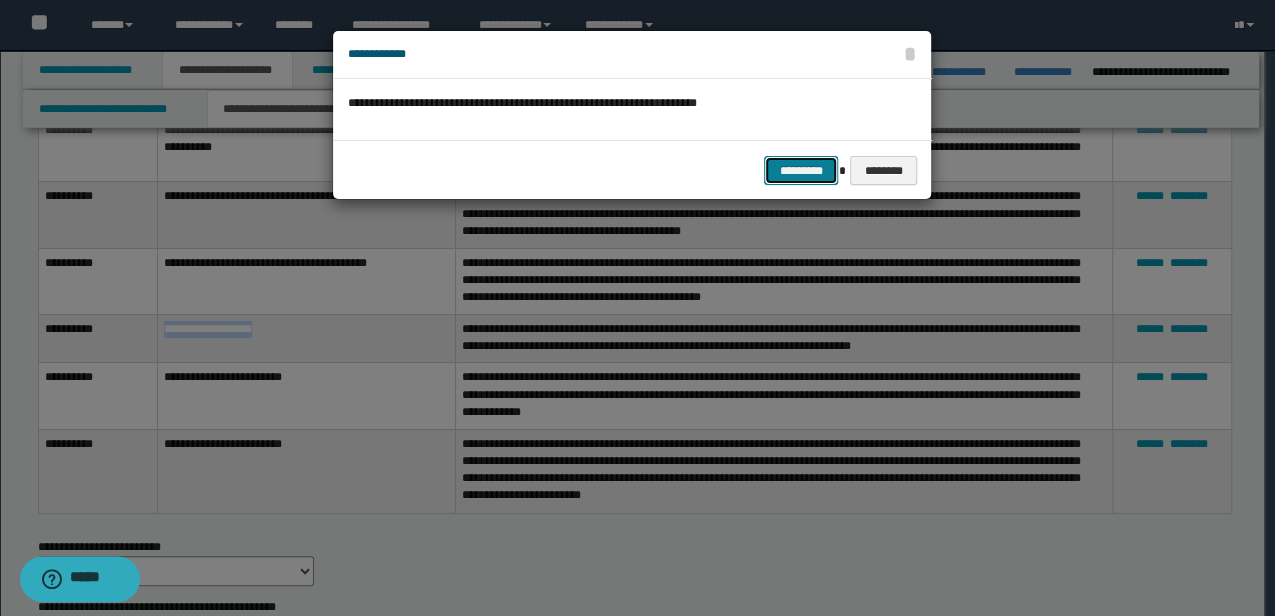 click on "*********" at bounding box center [801, 170] 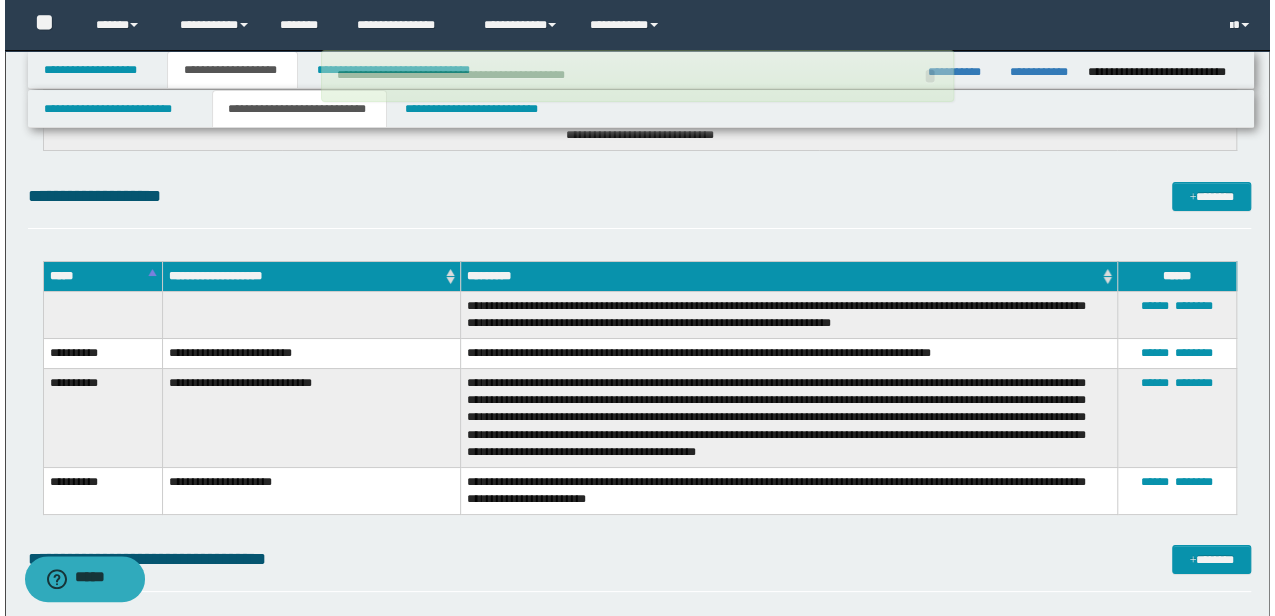 scroll, scrollTop: 7378, scrollLeft: 0, axis: vertical 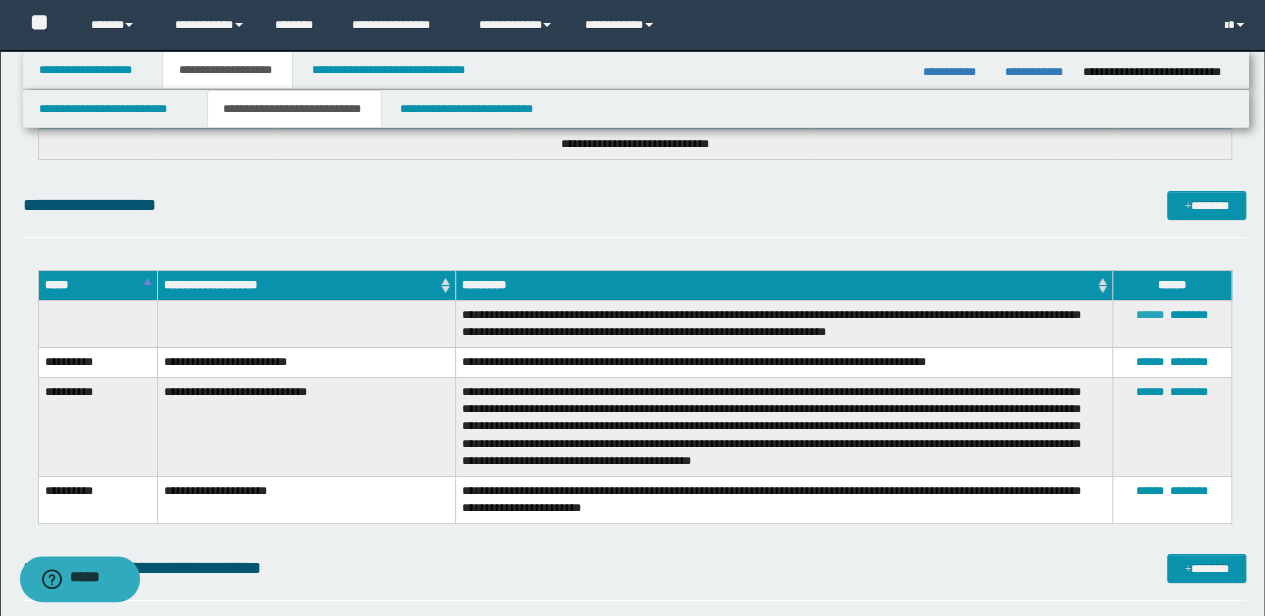 click on "******" at bounding box center [1150, 315] 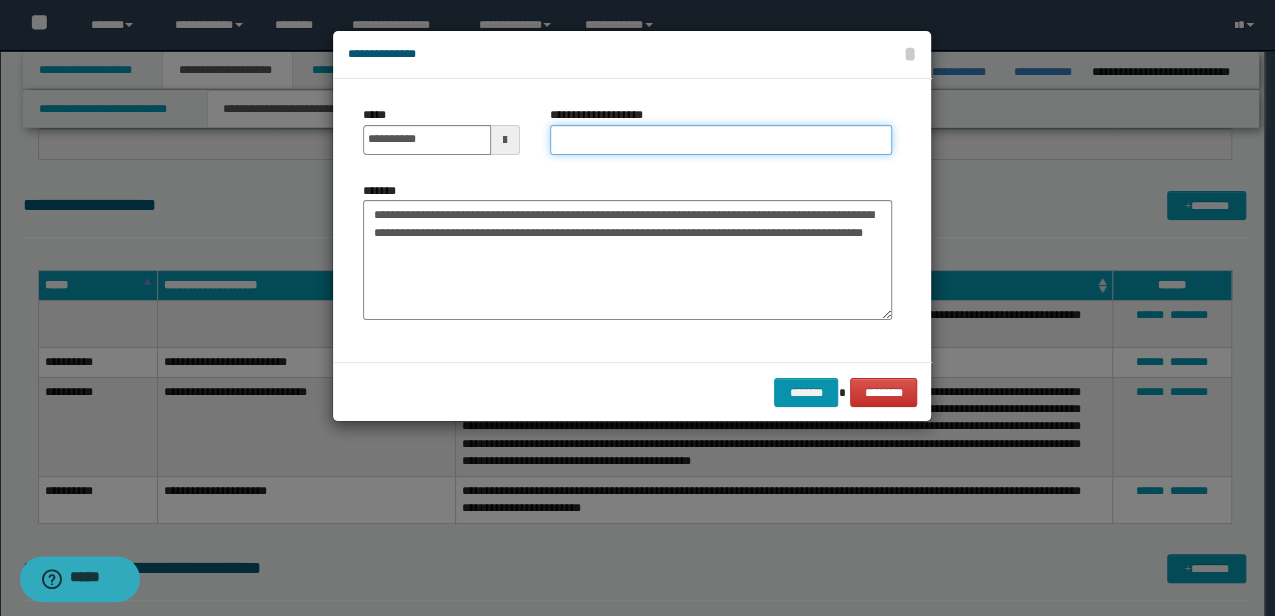 click on "**********" at bounding box center [721, 140] 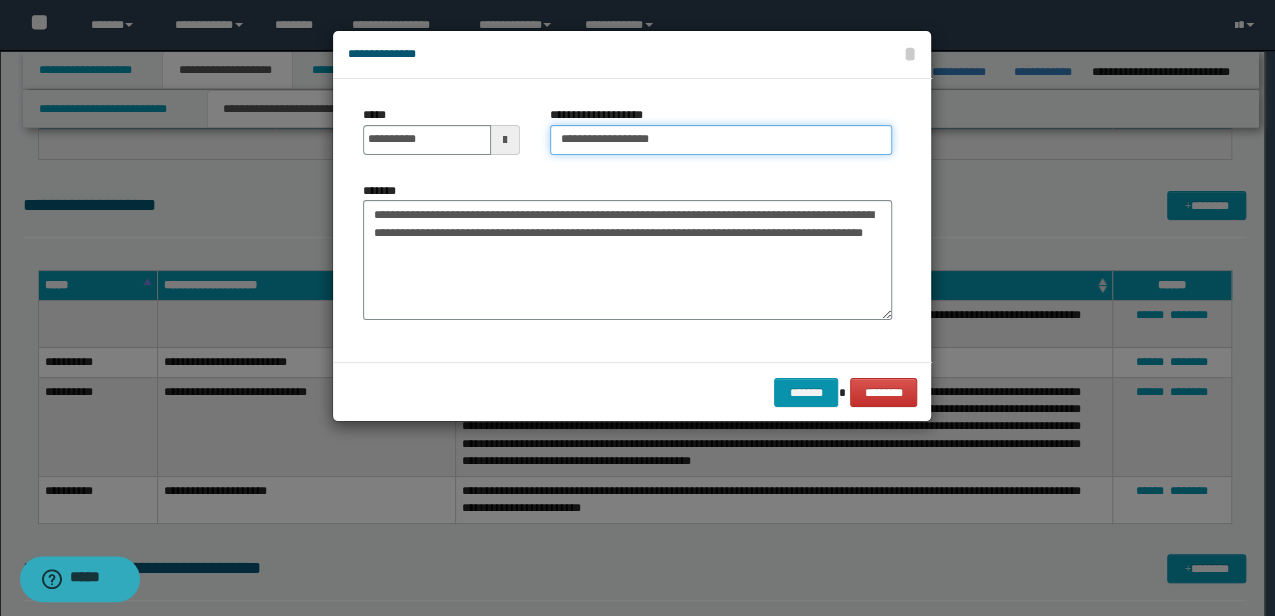type on "**********" 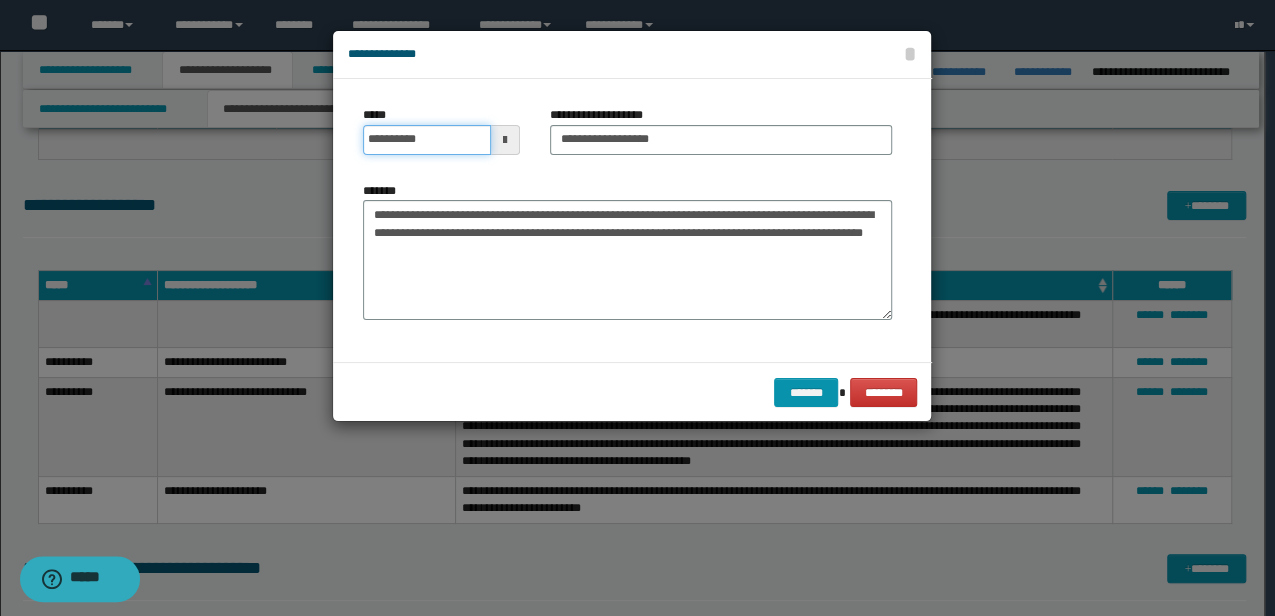click on "**********" at bounding box center [426, 140] 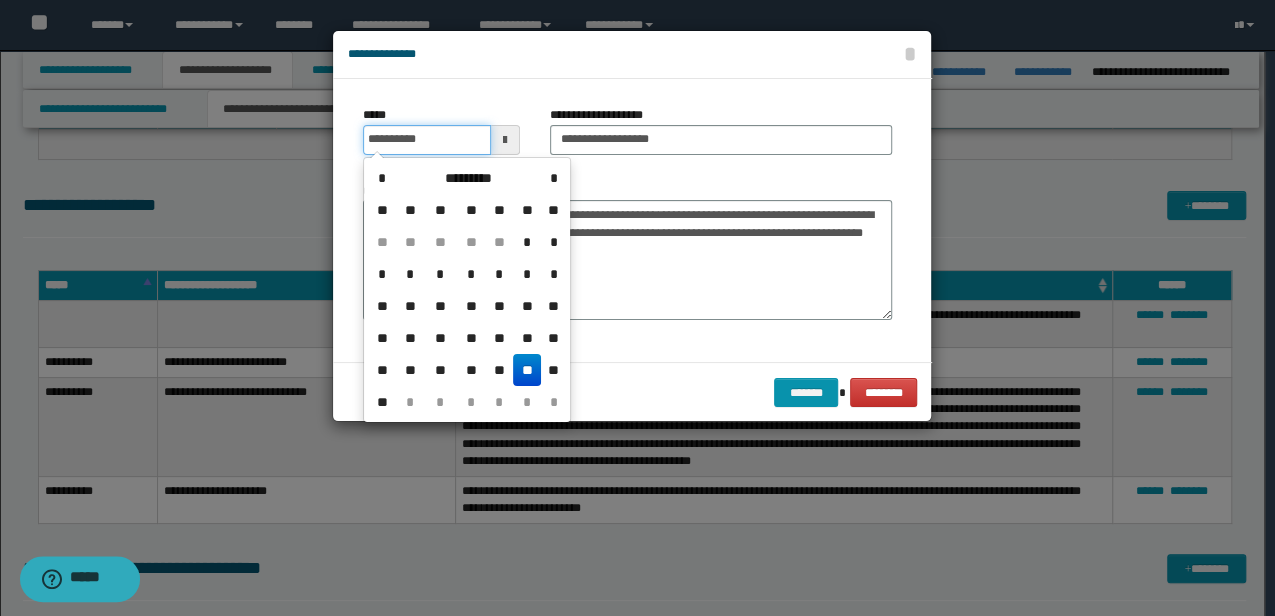 type on "**********" 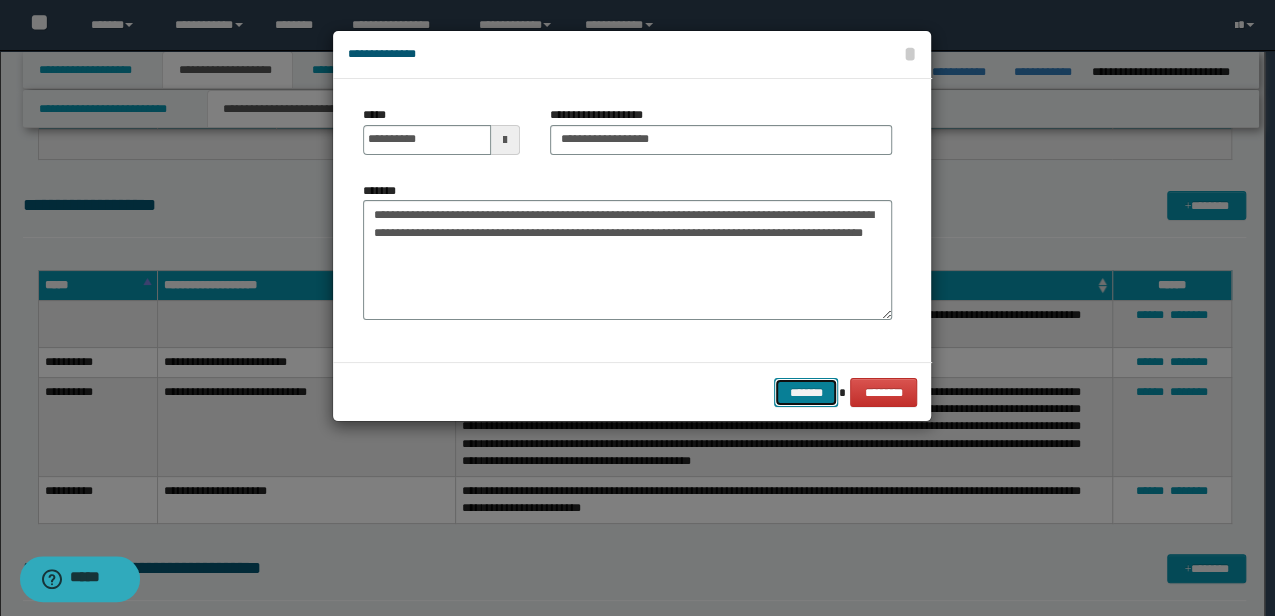 type 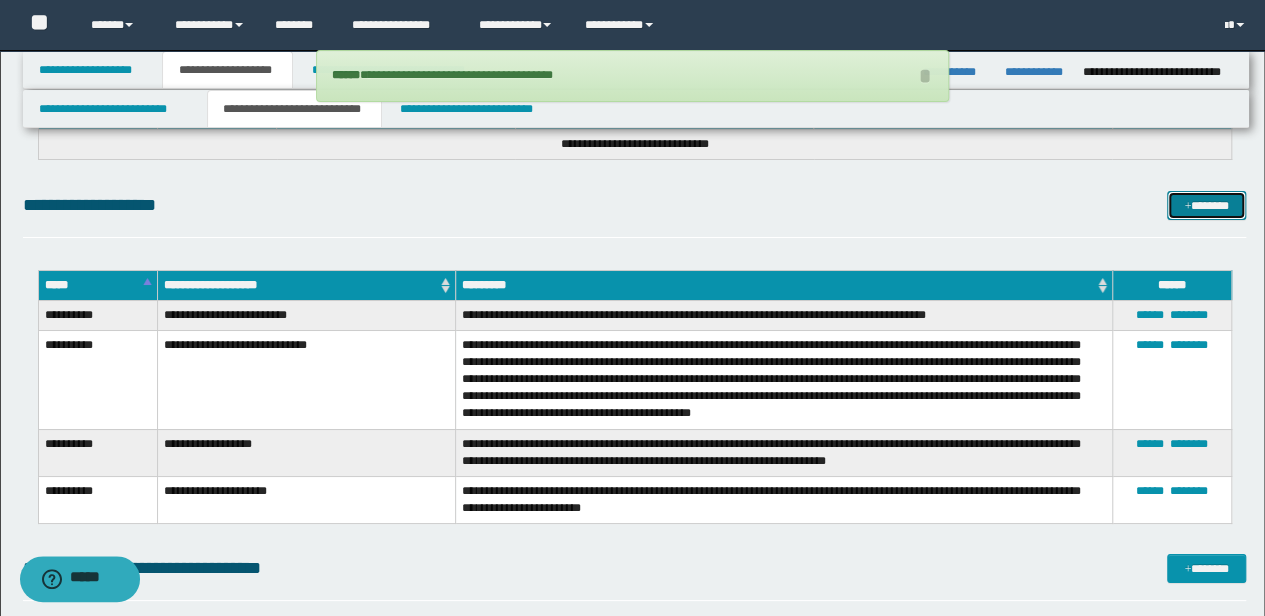 click on "*******" at bounding box center [1206, 205] 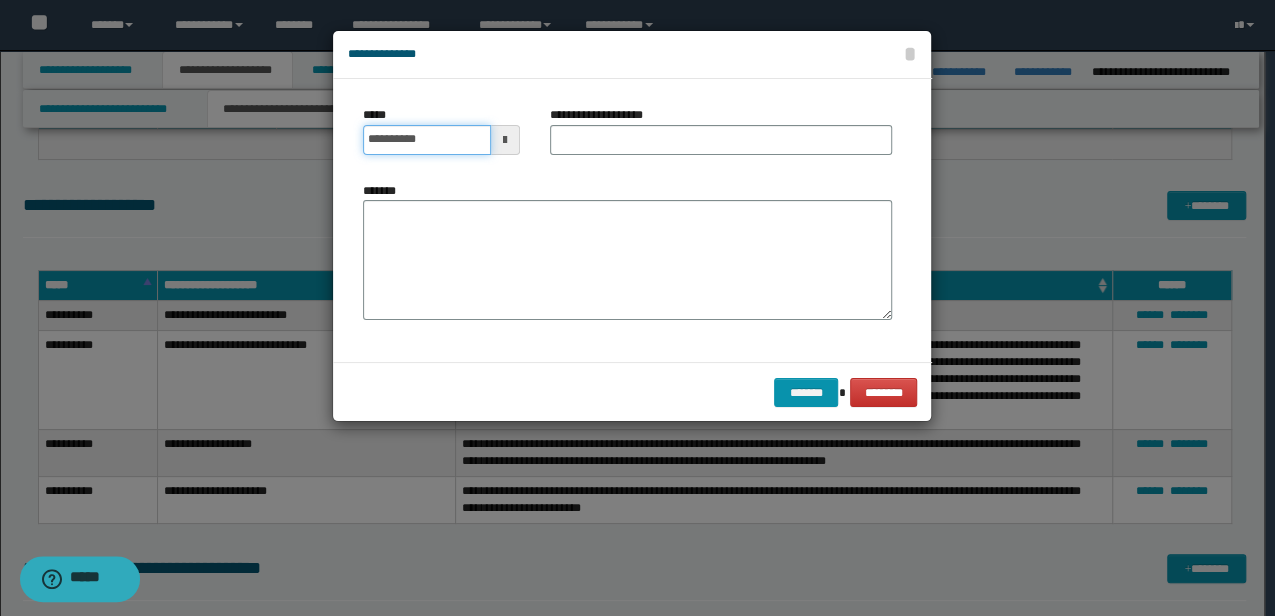 click on "**********" at bounding box center [426, 140] 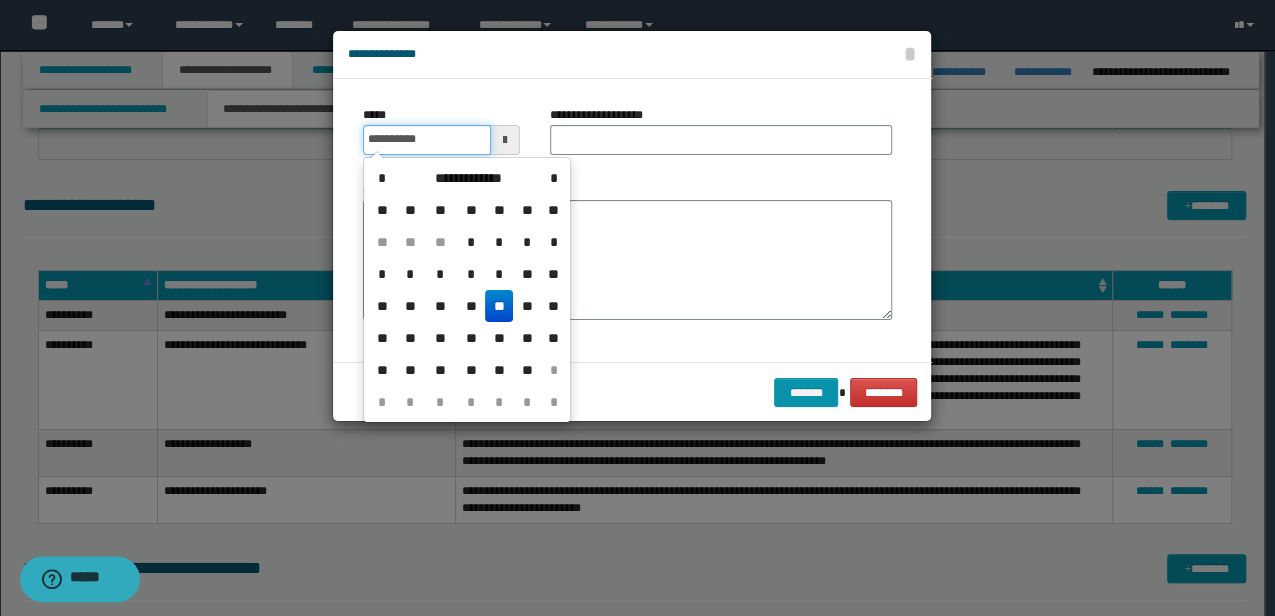 type on "**********" 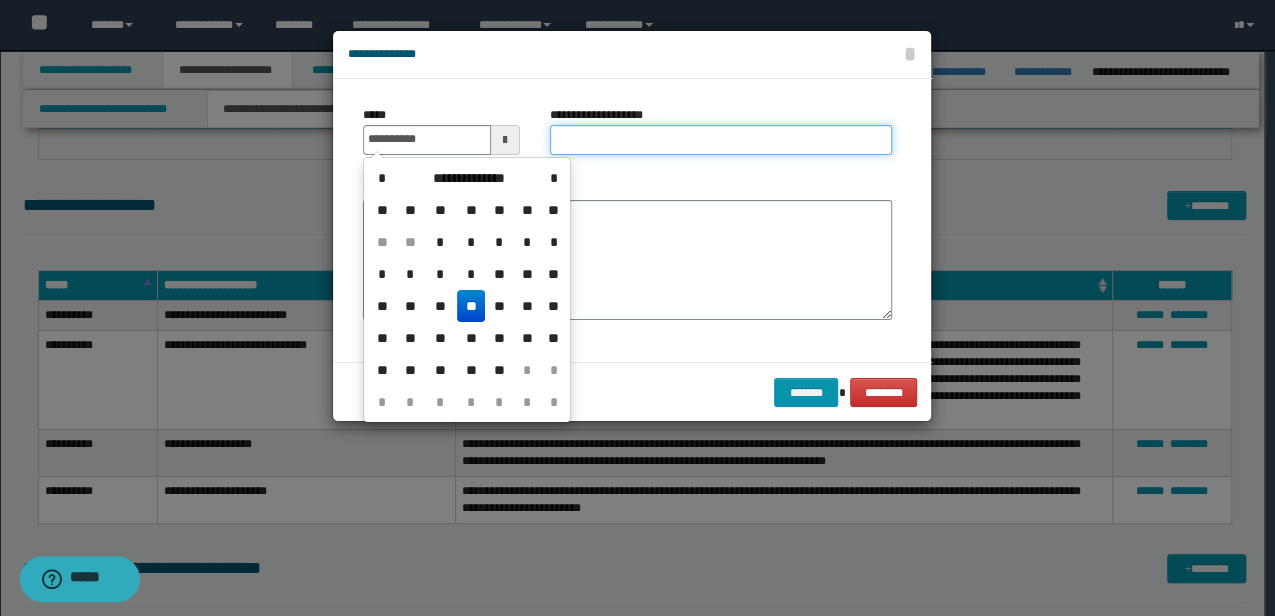 click on "**********" at bounding box center [721, 140] 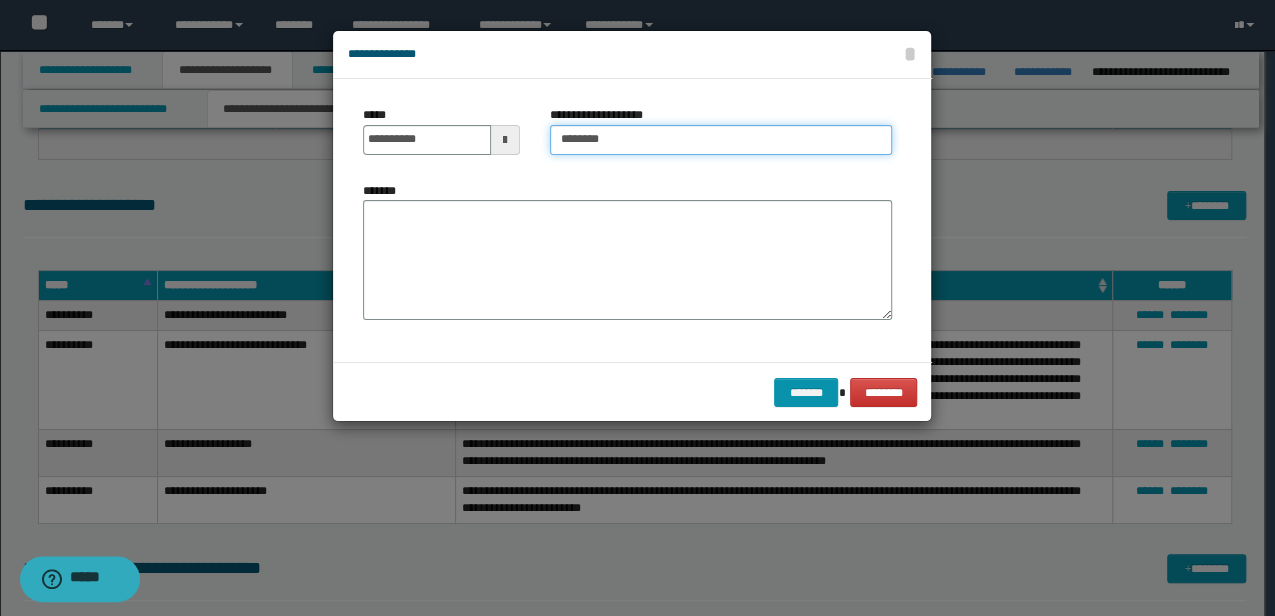 type on "**********" 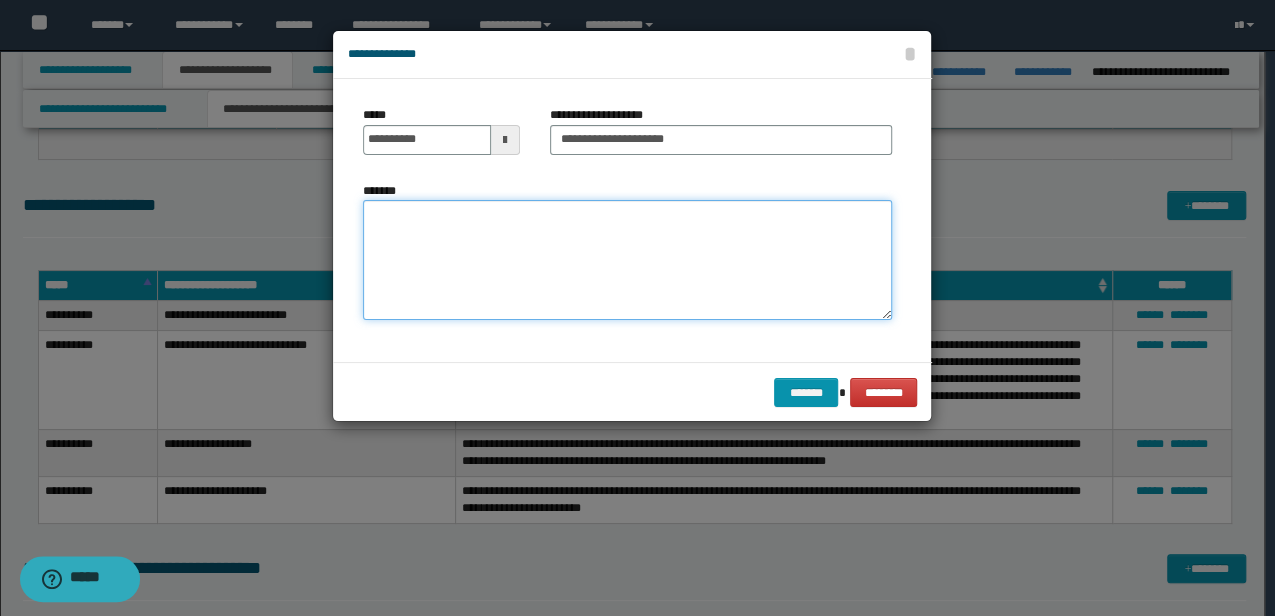 click on "*******" at bounding box center [627, 260] 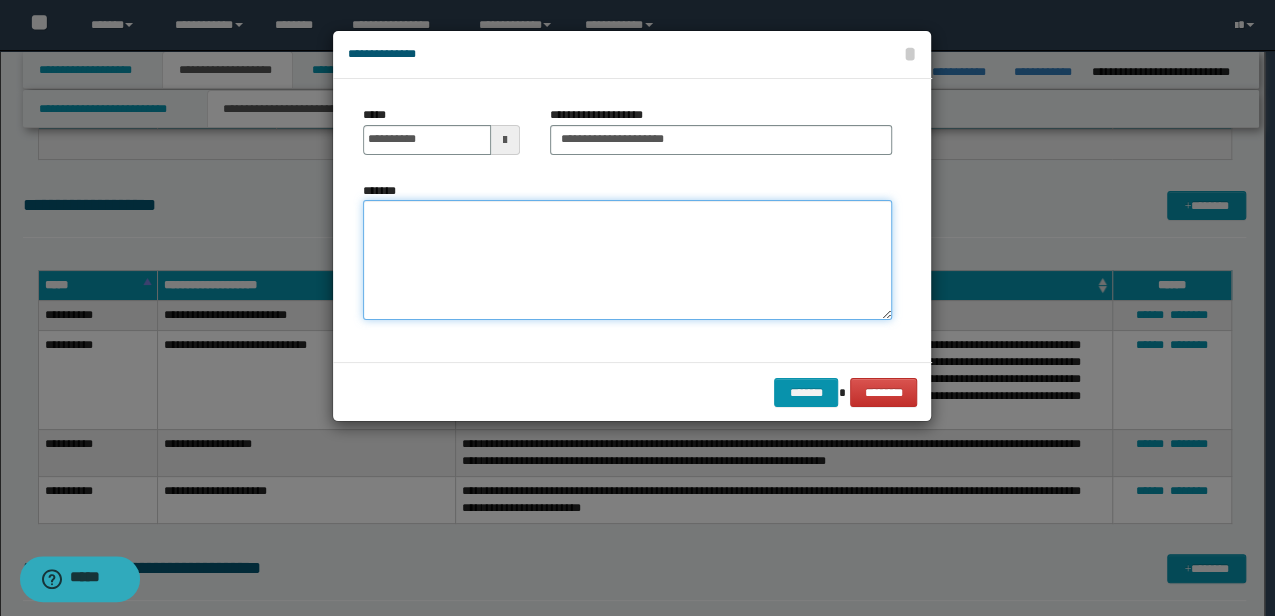 click on "*******" at bounding box center [627, 260] 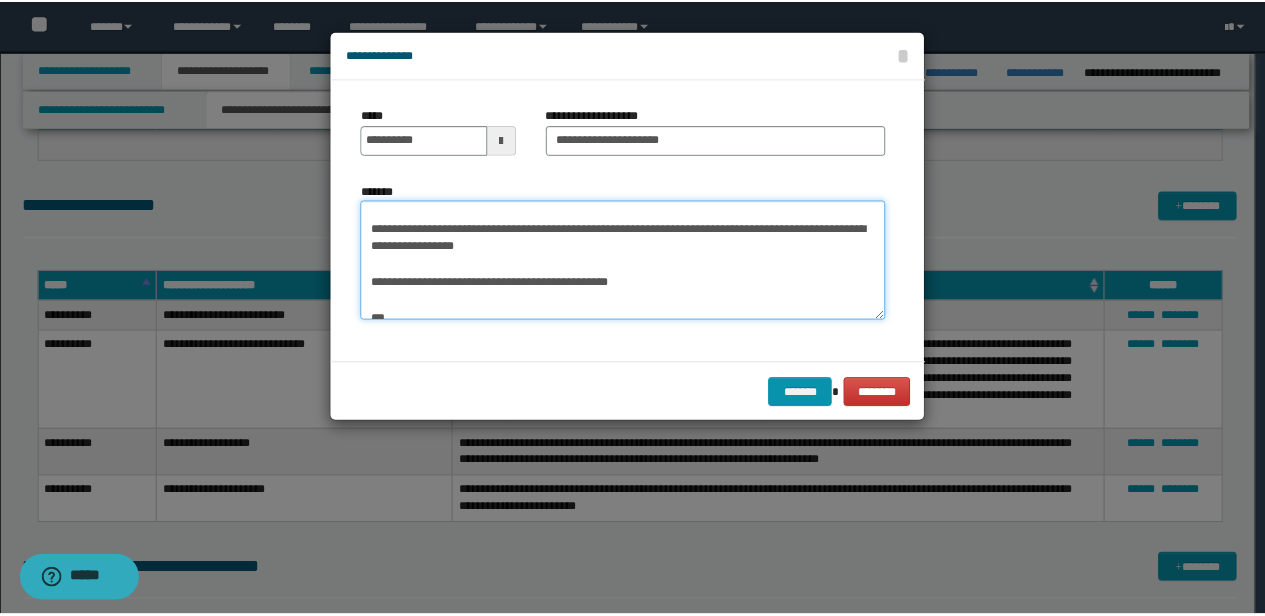 scroll, scrollTop: 0, scrollLeft: 0, axis: both 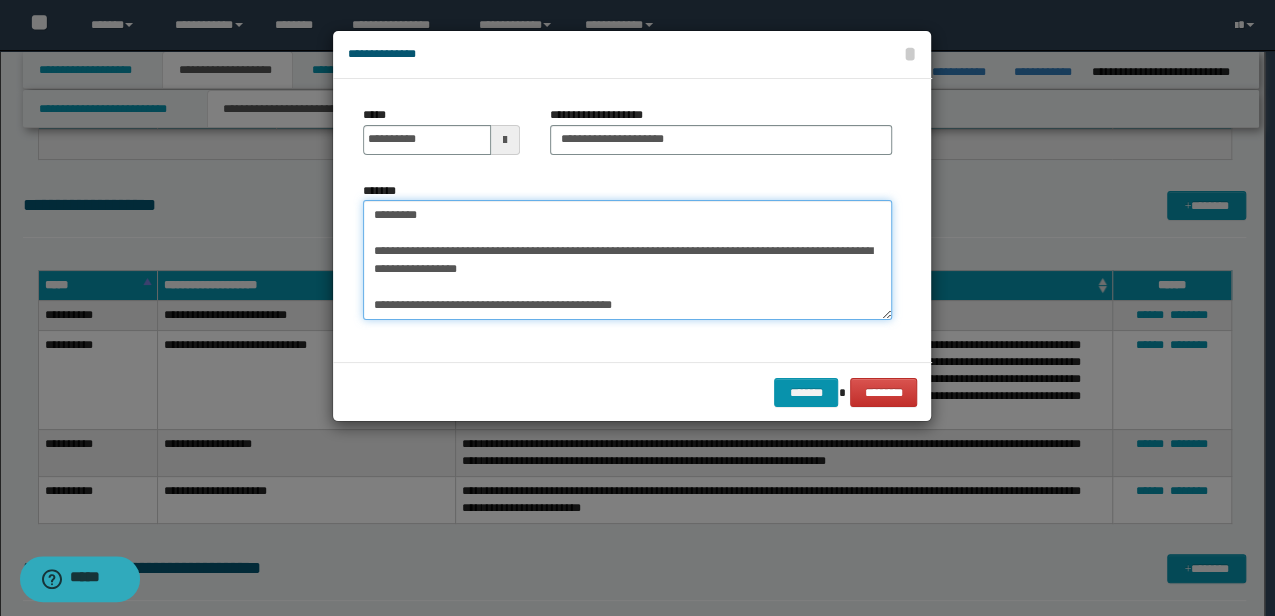 click on "**********" at bounding box center (627, 259) 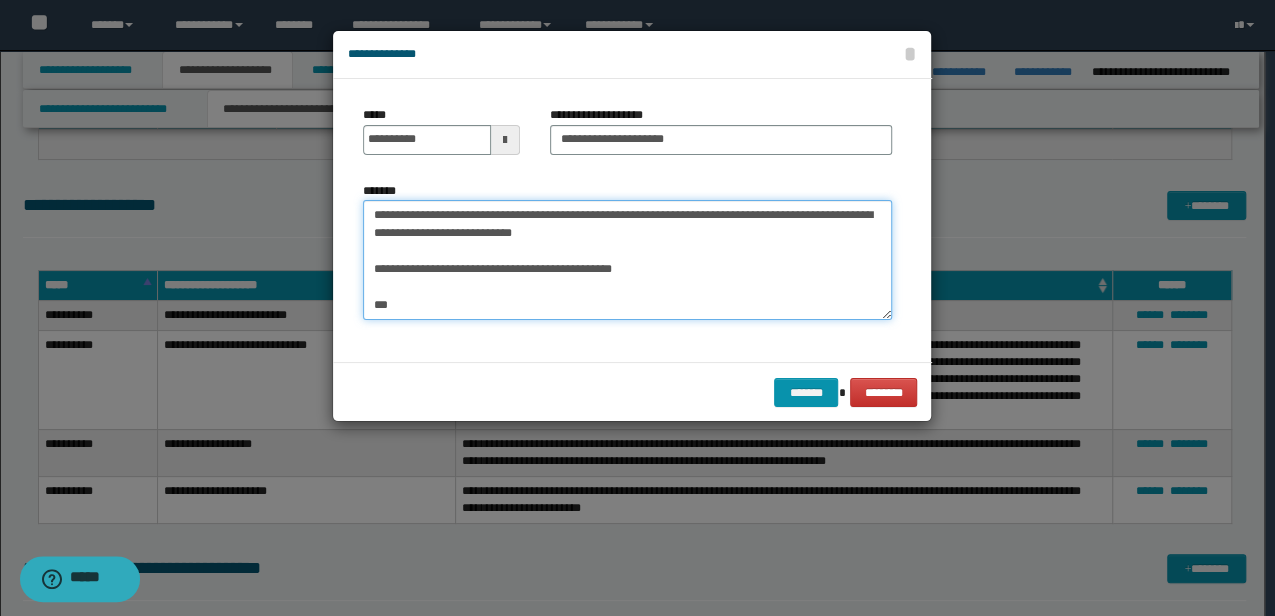 click on "**********" at bounding box center [627, 259] 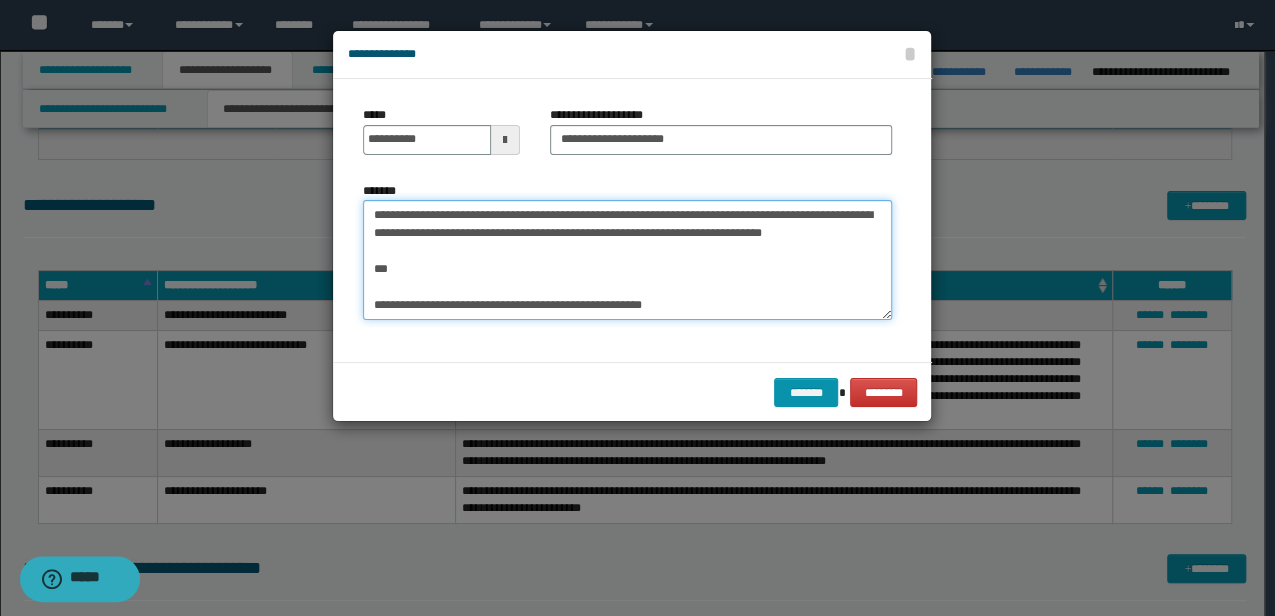 click on "**********" at bounding box center (627, 259) 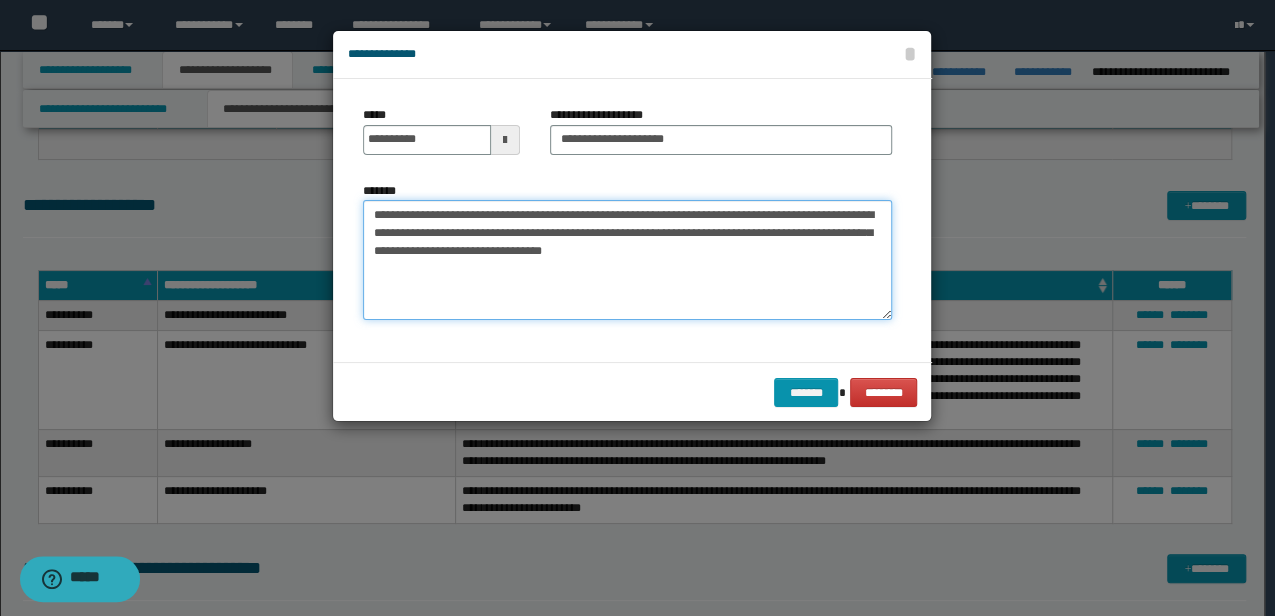 click on "**********" at bounding box center [627, 259] 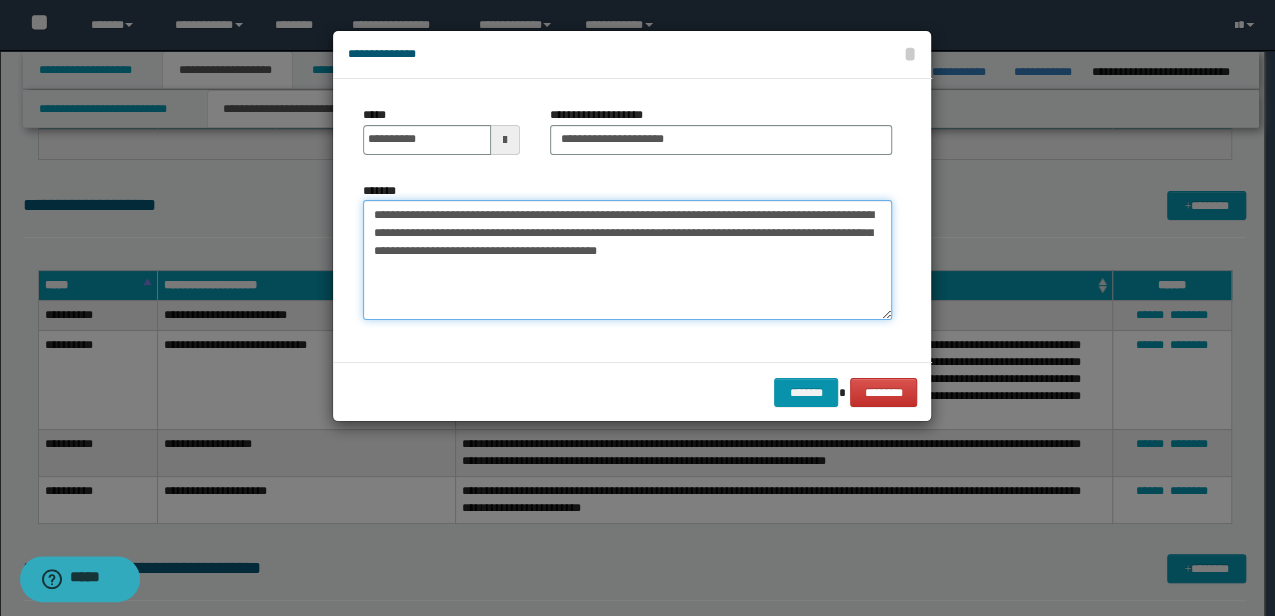 type on "**********" 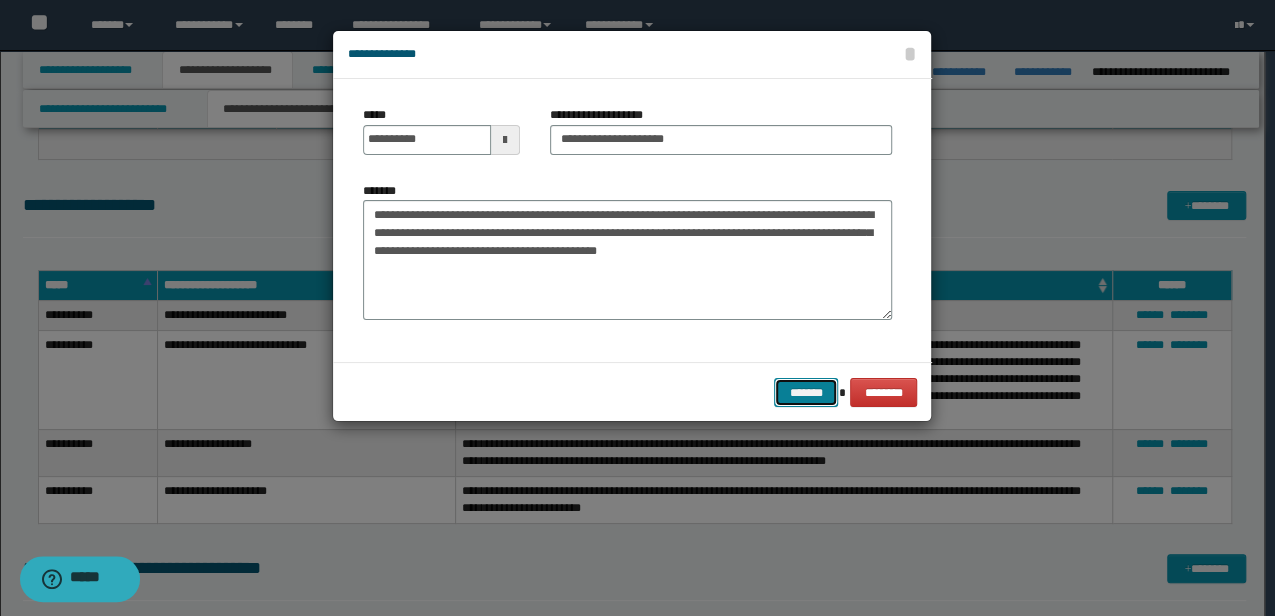click on "*******" at bounding box center (806, 392) 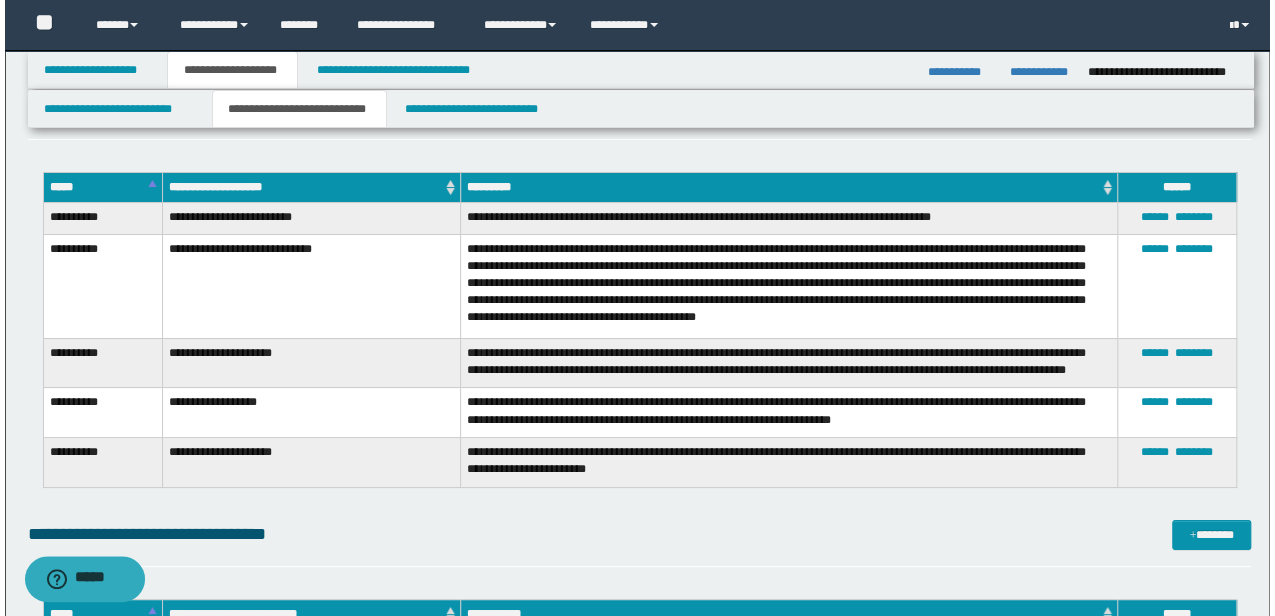 scroll, scrollTop: 7445, scrollLeft: 0, axis: vertical 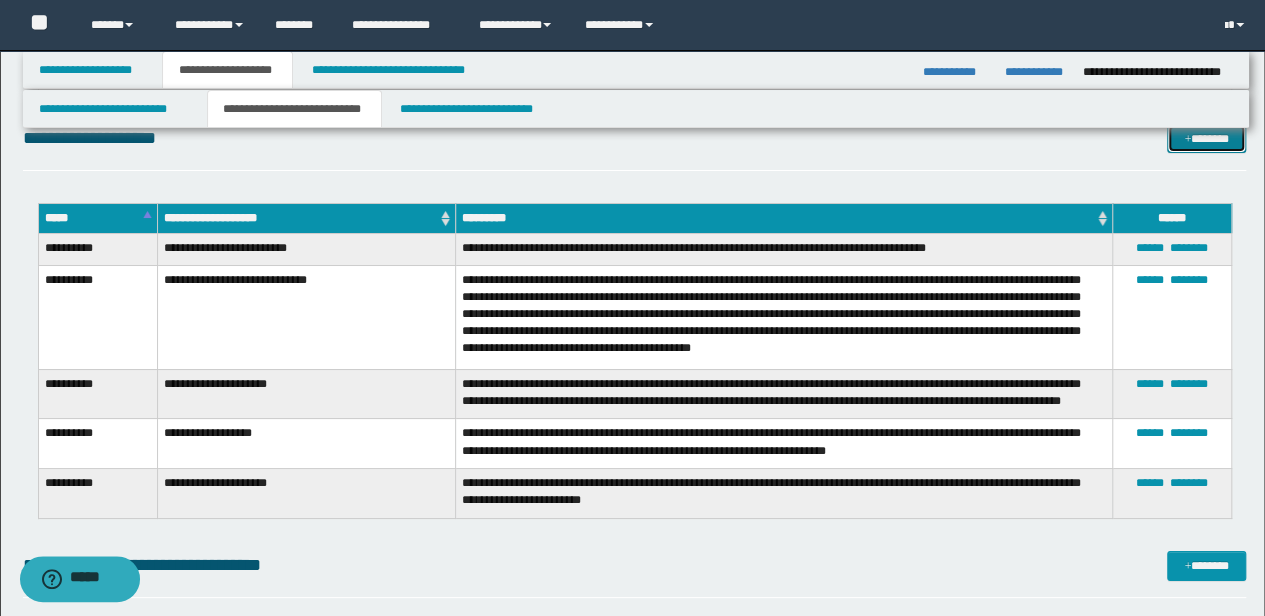 click at bounding box center [1187, 140] 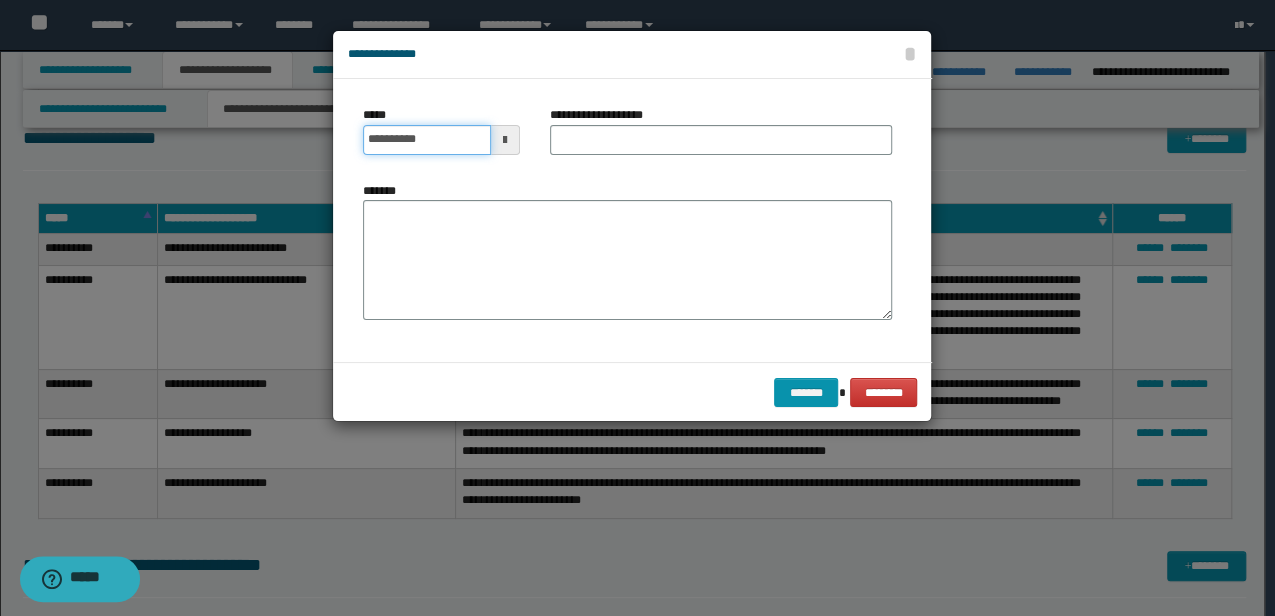 click on "**********" at bounding box center (426, 140) 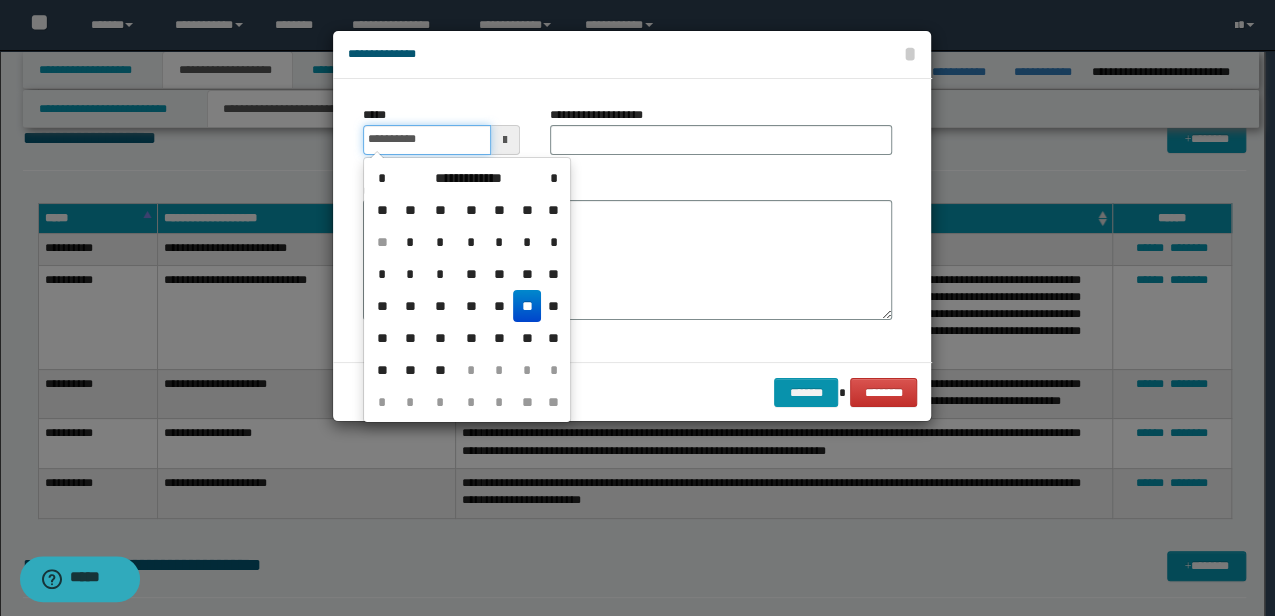 type on "**********" 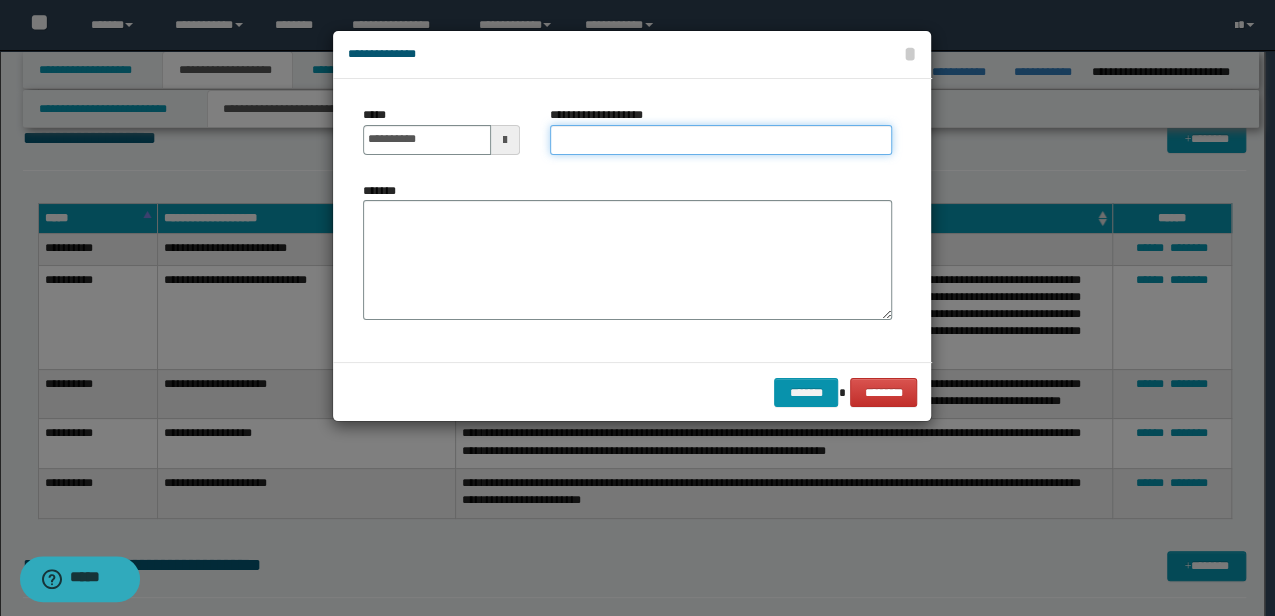 click on "**********" at bounding box center [721, 140] 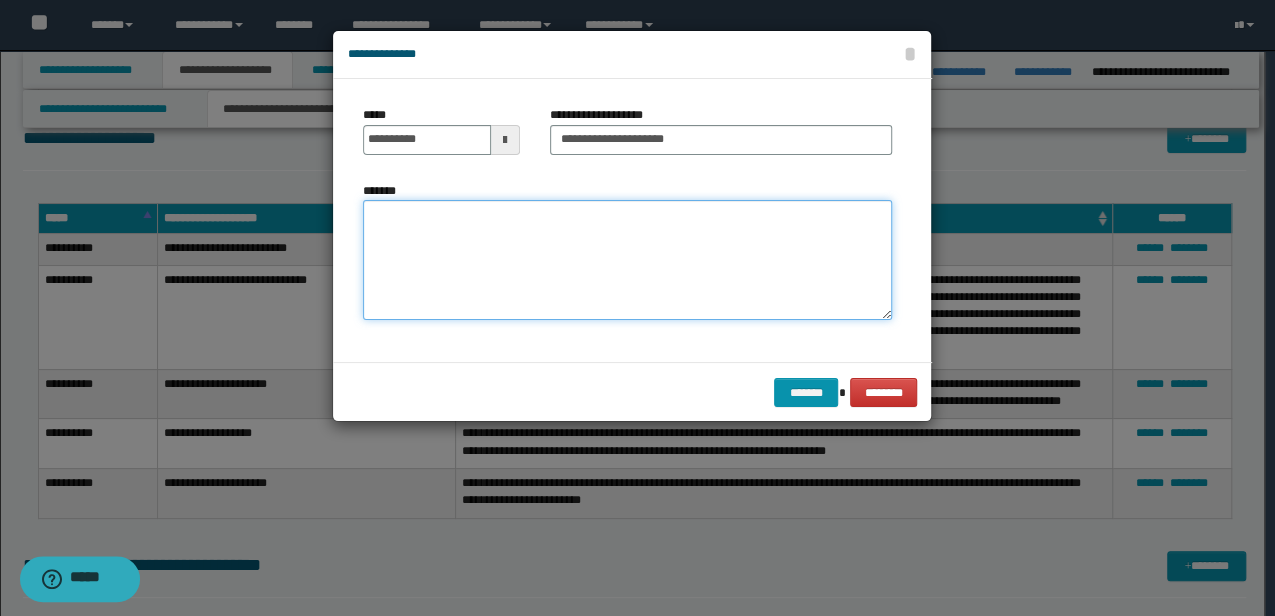 click on "*******" at bounding box center [627, 259] 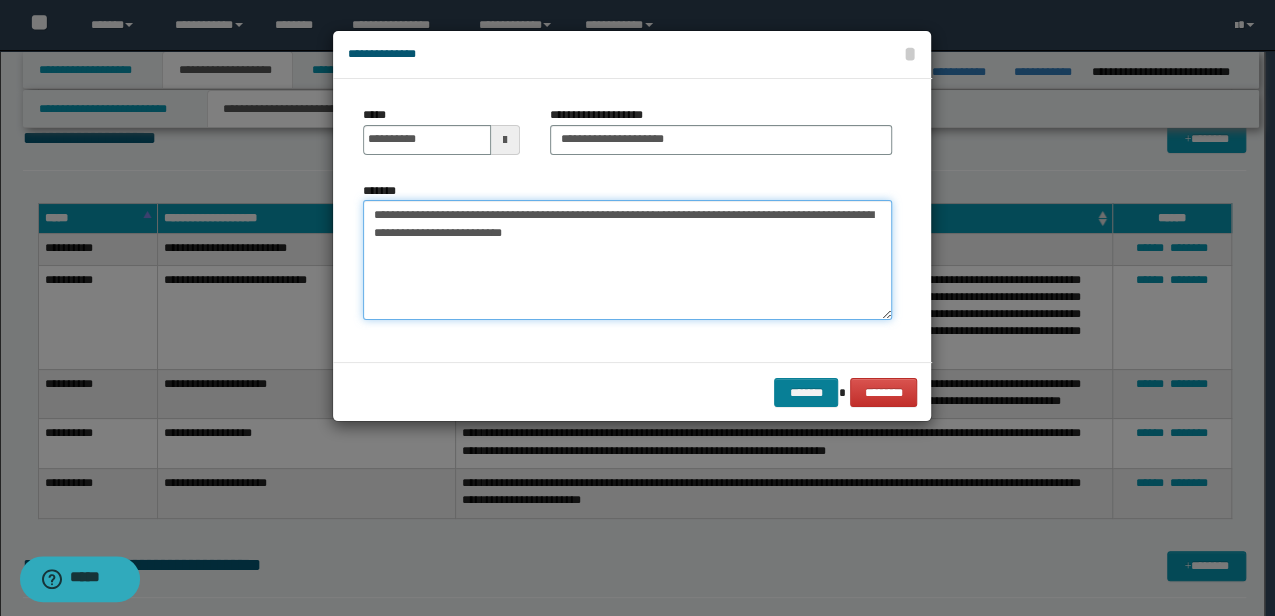 type on "**********" 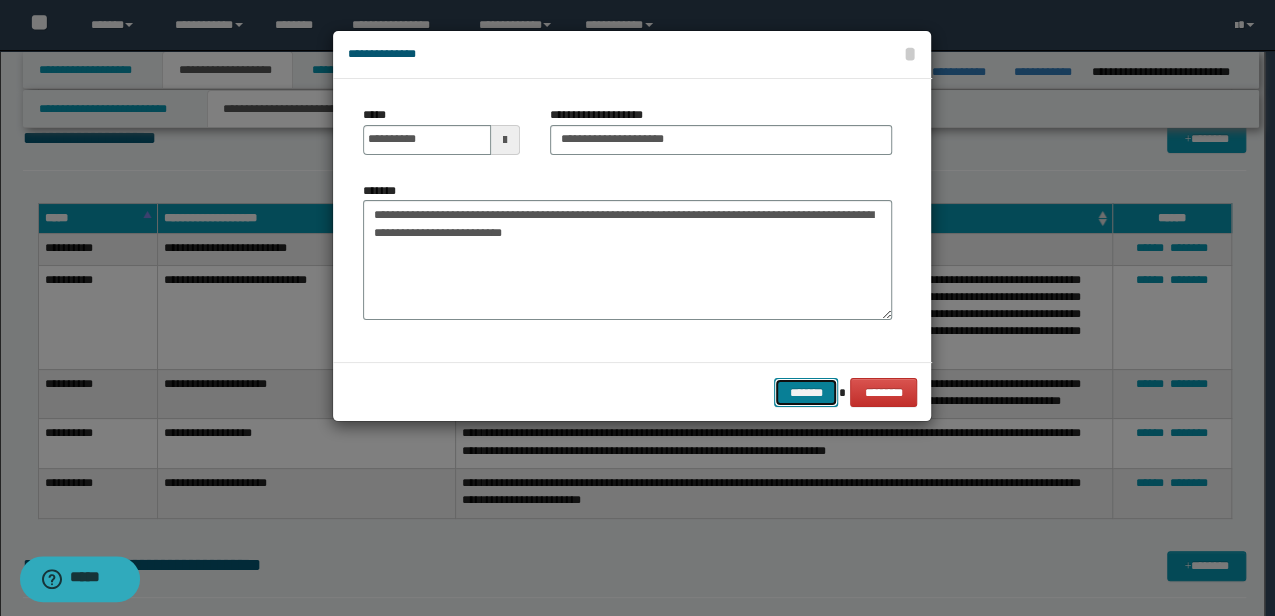 click on "*******" at bounding box center (806, 392) 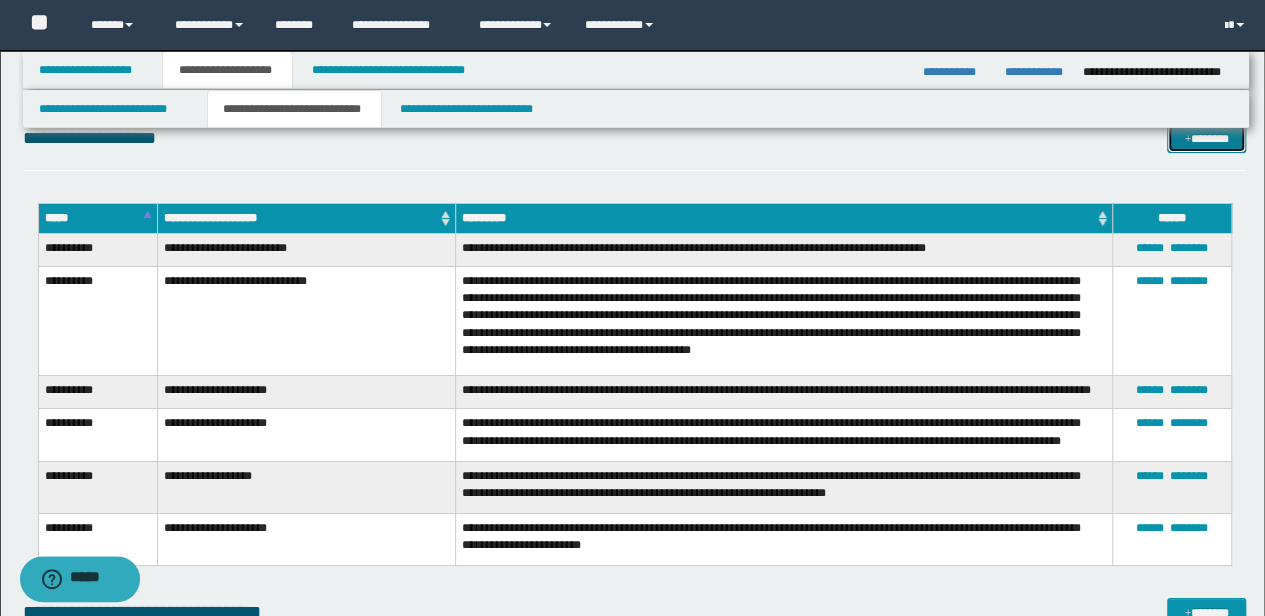 click on "*******" at bounding box center (1206, 138) 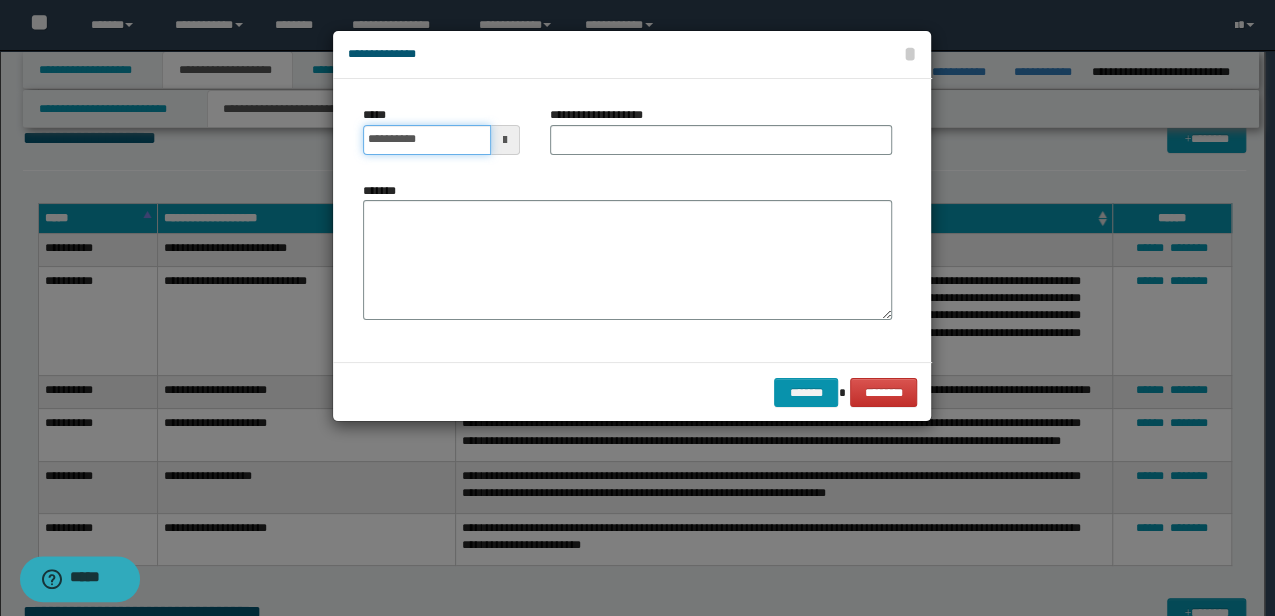 click on "**********" at bounding box center (426, 140) 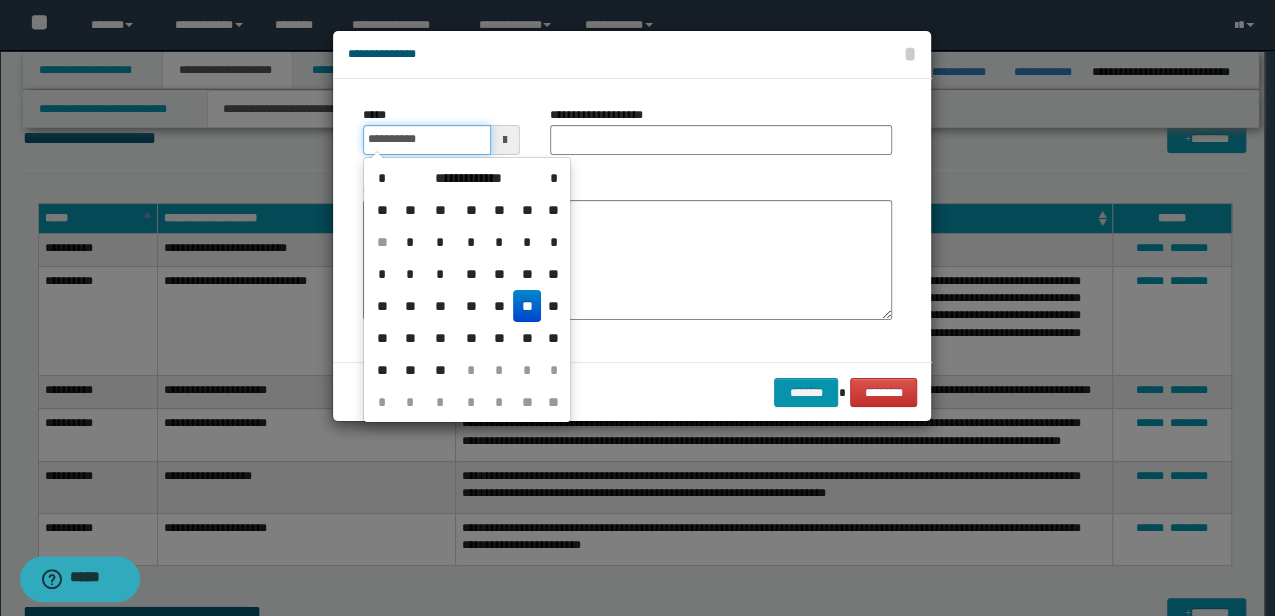type on "**********" 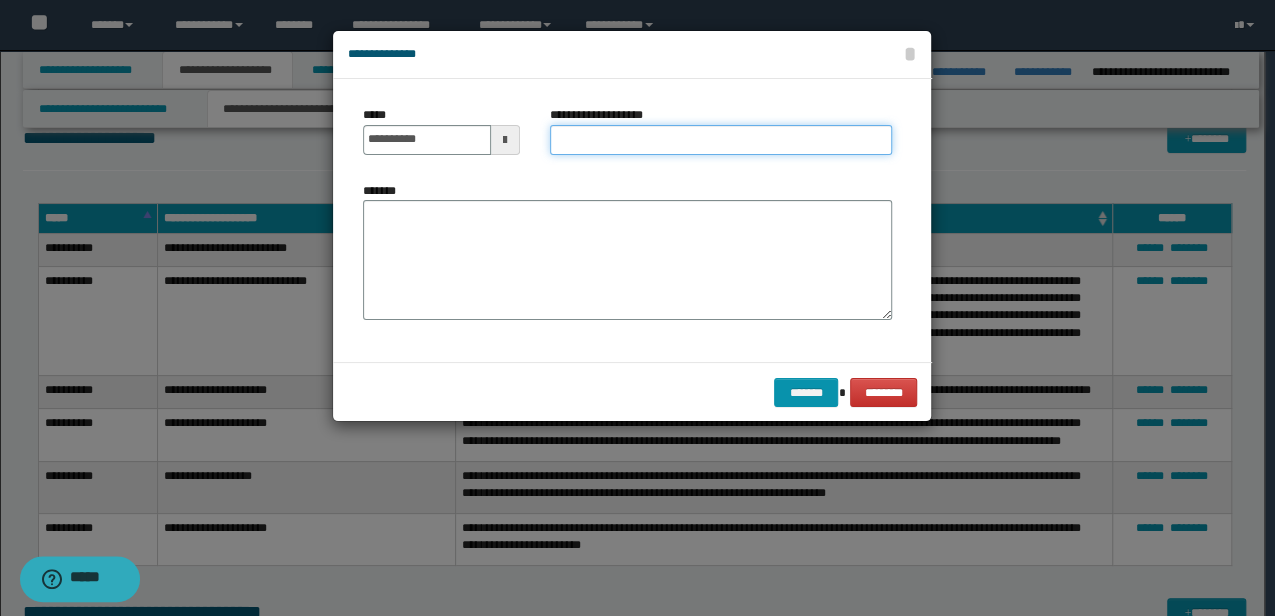 click on "**********" at bounding box center (721, 140) 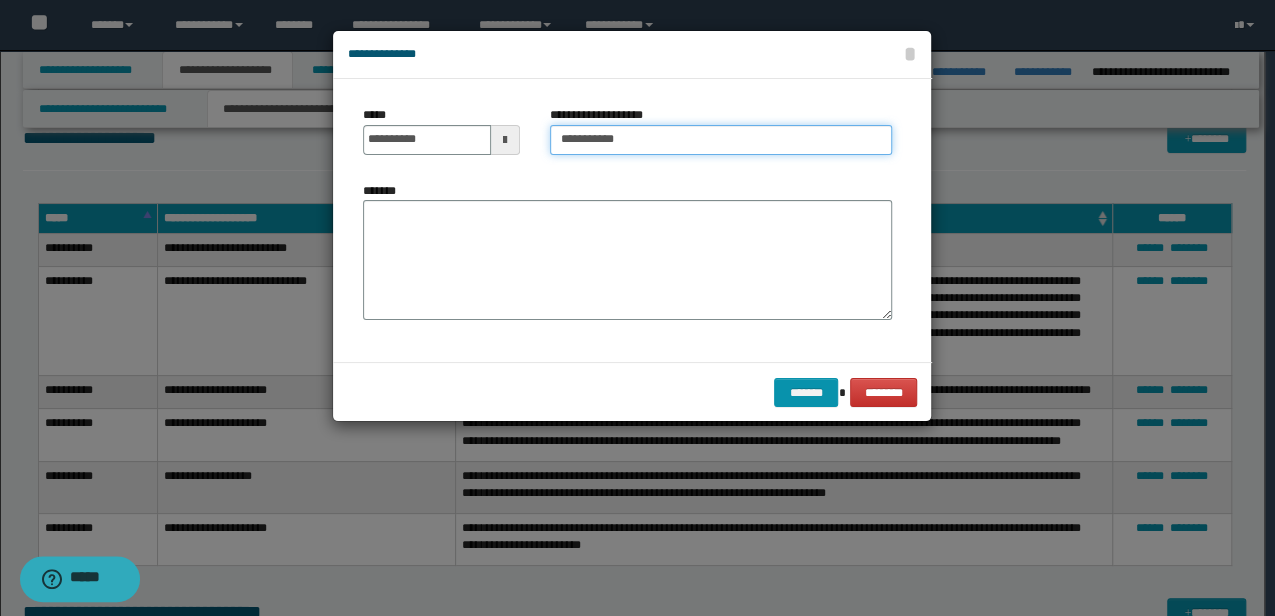 type on "**********" 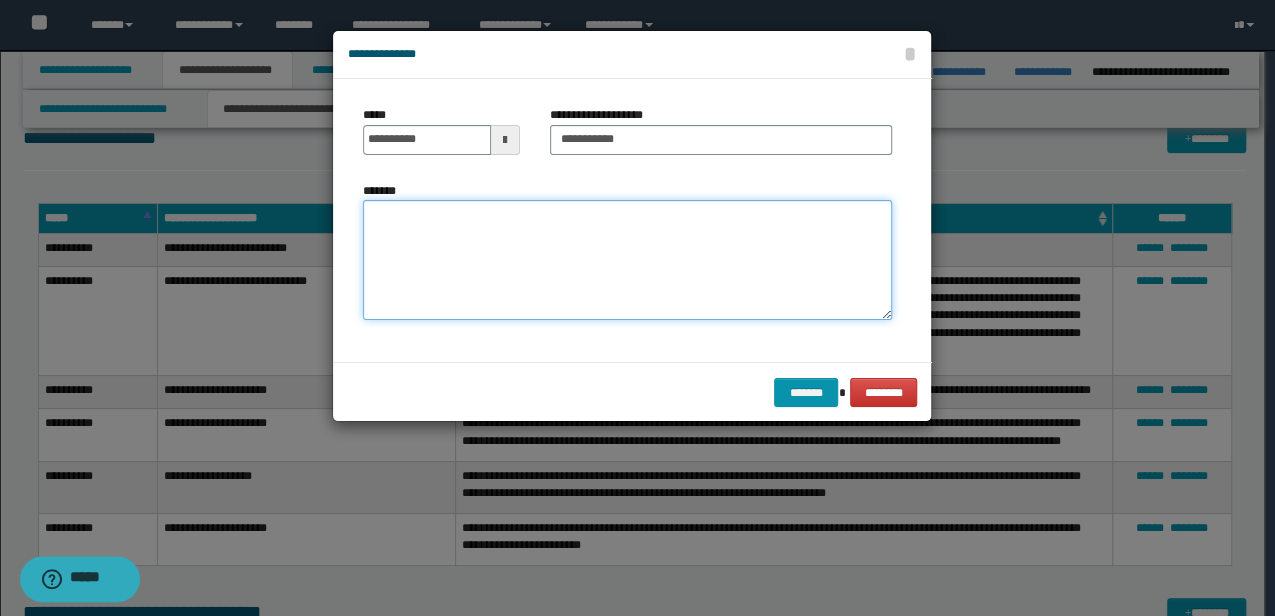 click on "*******" at bounding box center [627, 259] 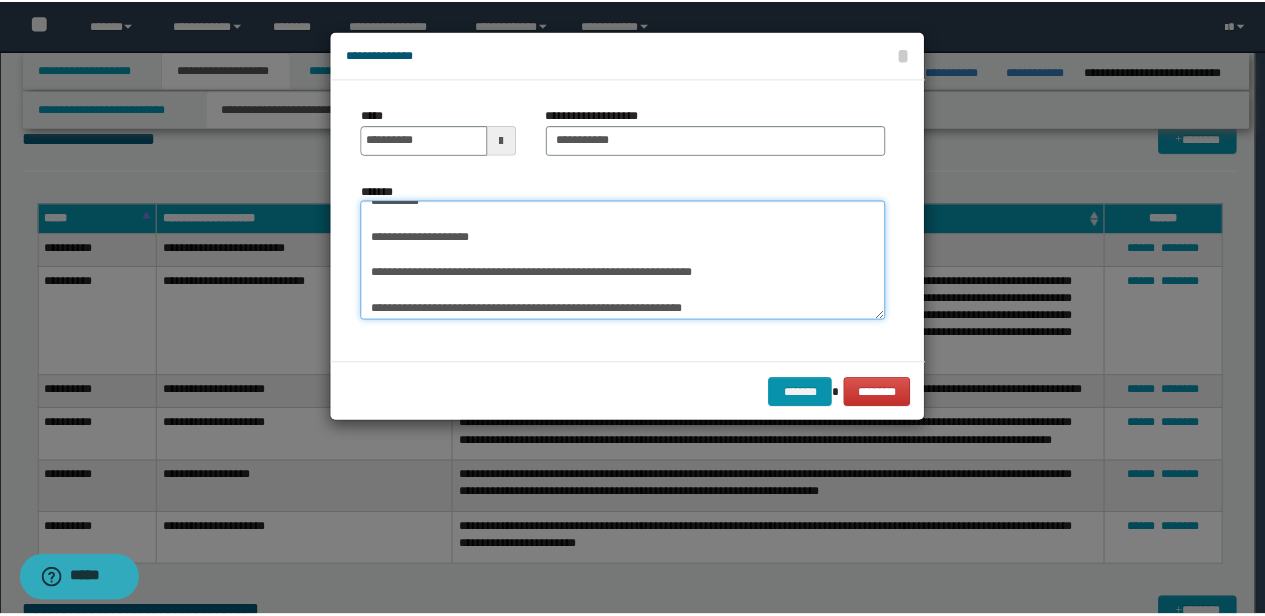 scroll, scrollTop: 0, scrollLeft: 0, axis: both 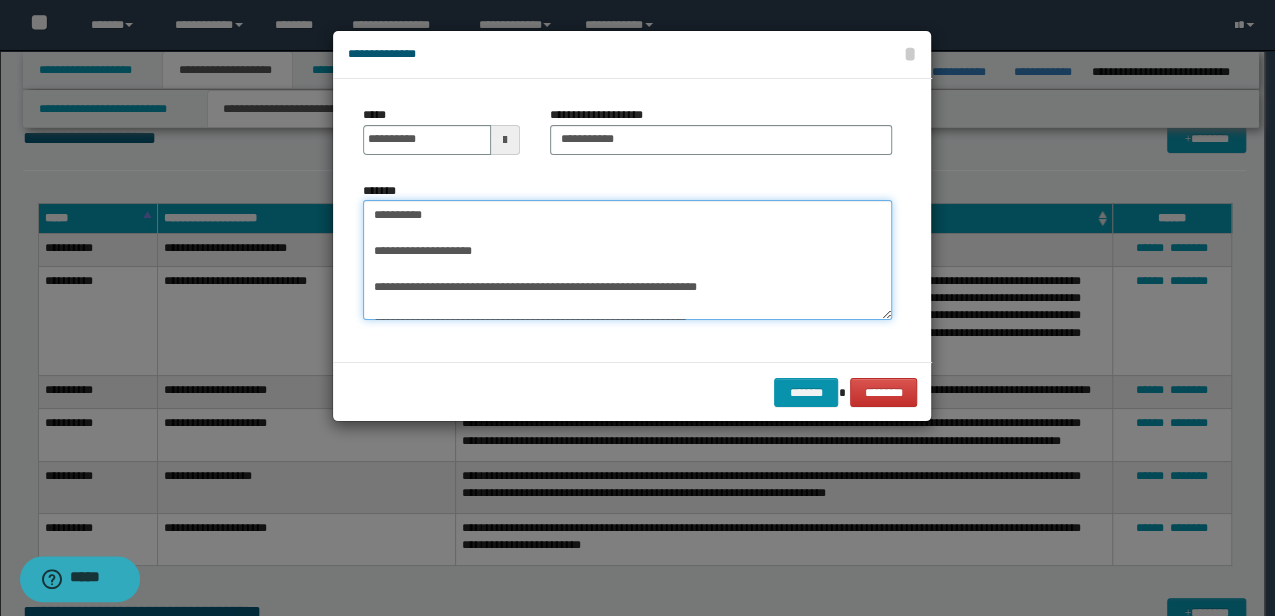 click on "**********" at bounding box center (627, 259) 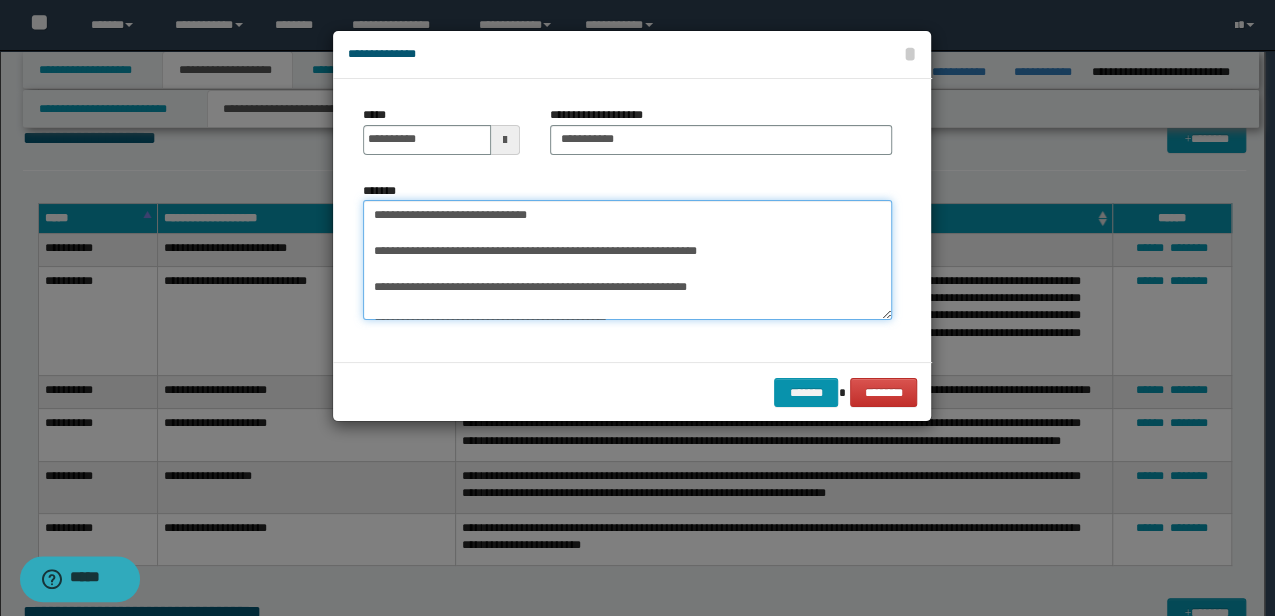 click on "**********" at bounding box center (627, 259) 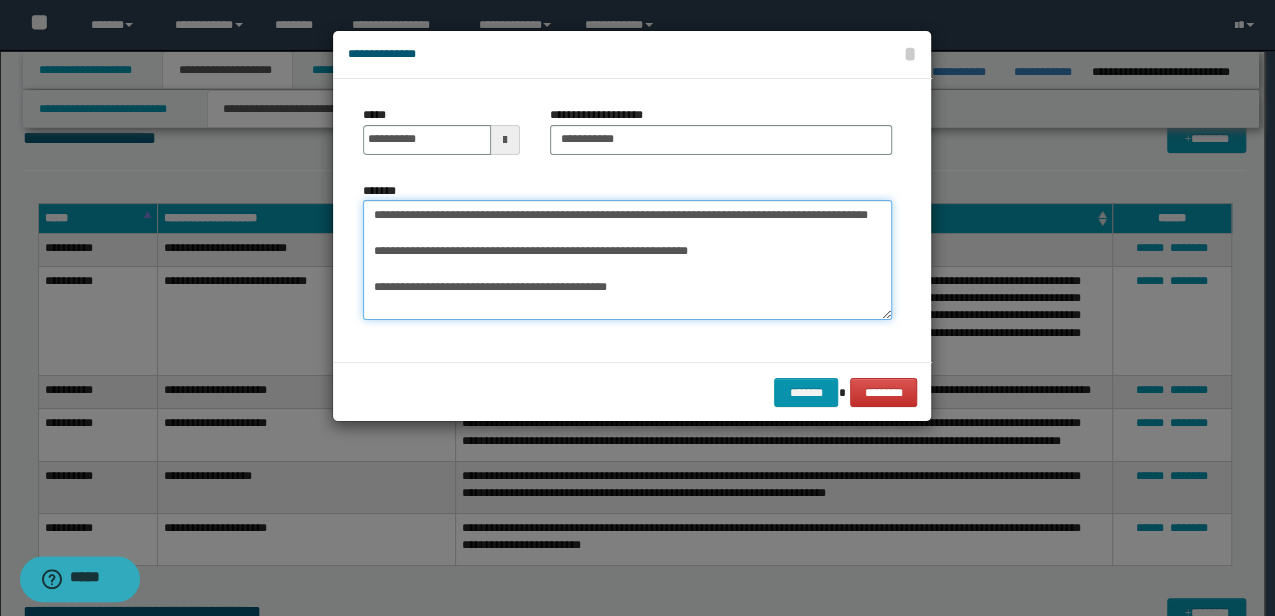 click on "**********" at bounding box center (627, 259) 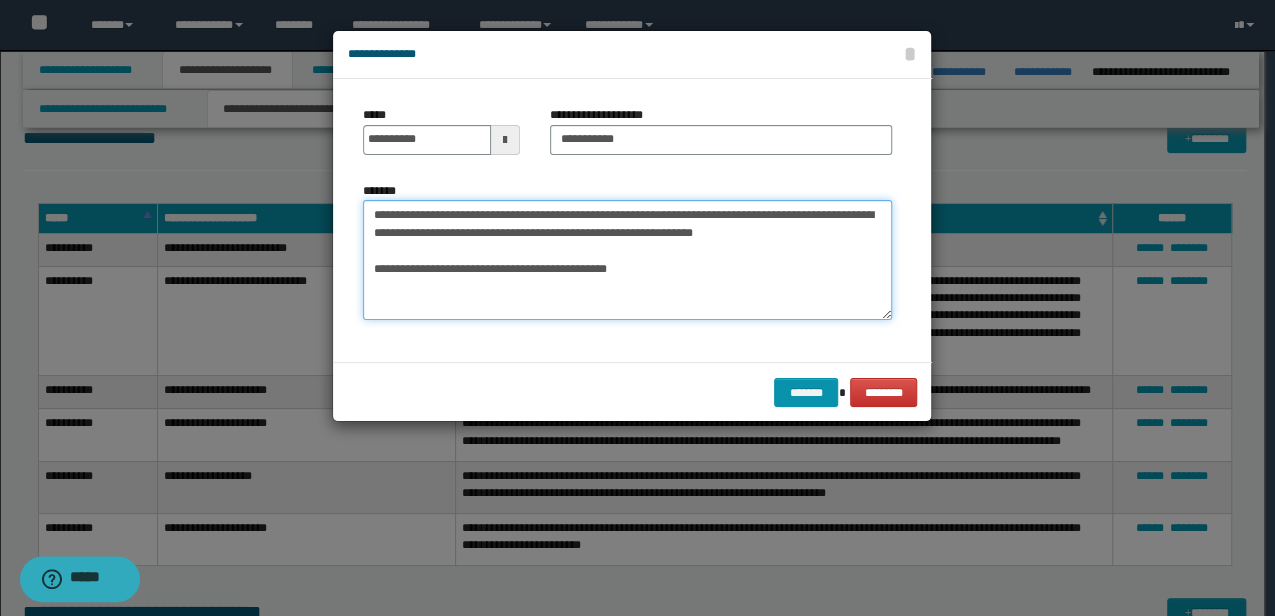 click on "**********" at bounding box center [627, 259] 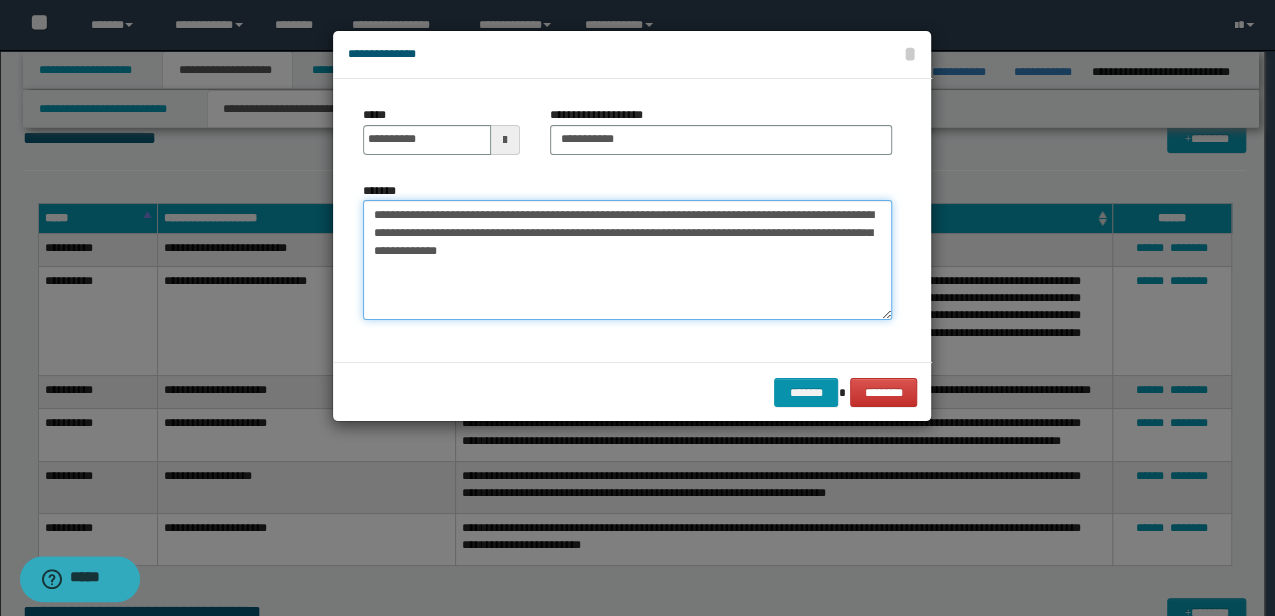 drag, startPoint x: 812, startPoint y: 228, endPoint x: 564, endPoint y: 255, distance: 249.46542 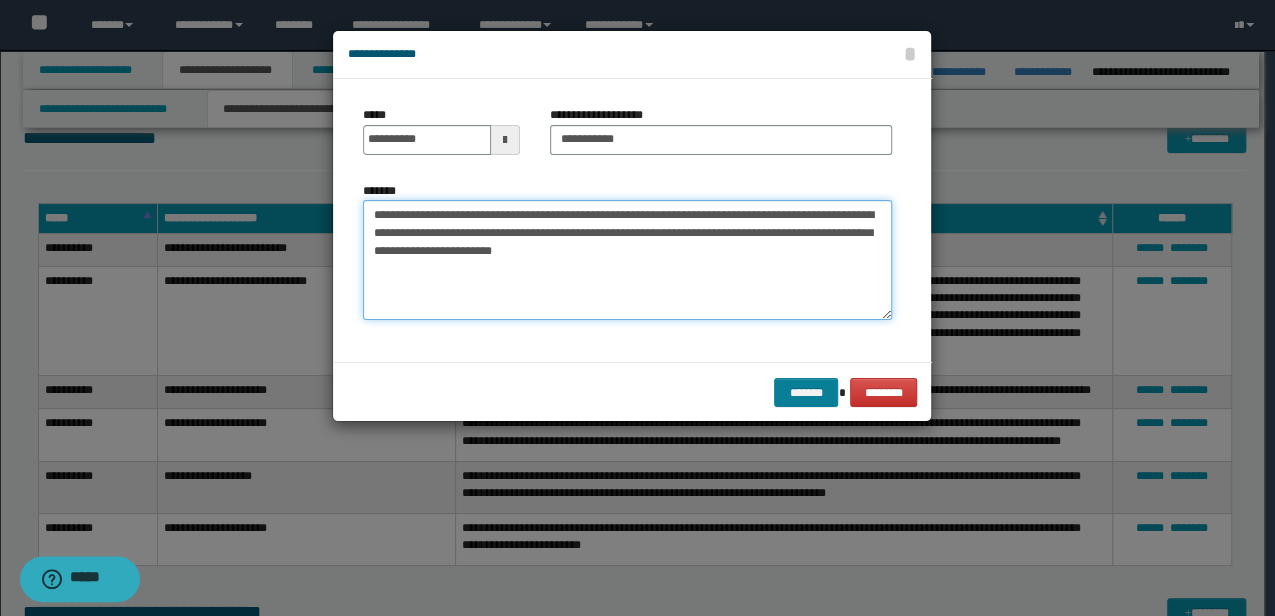 type on "**********" 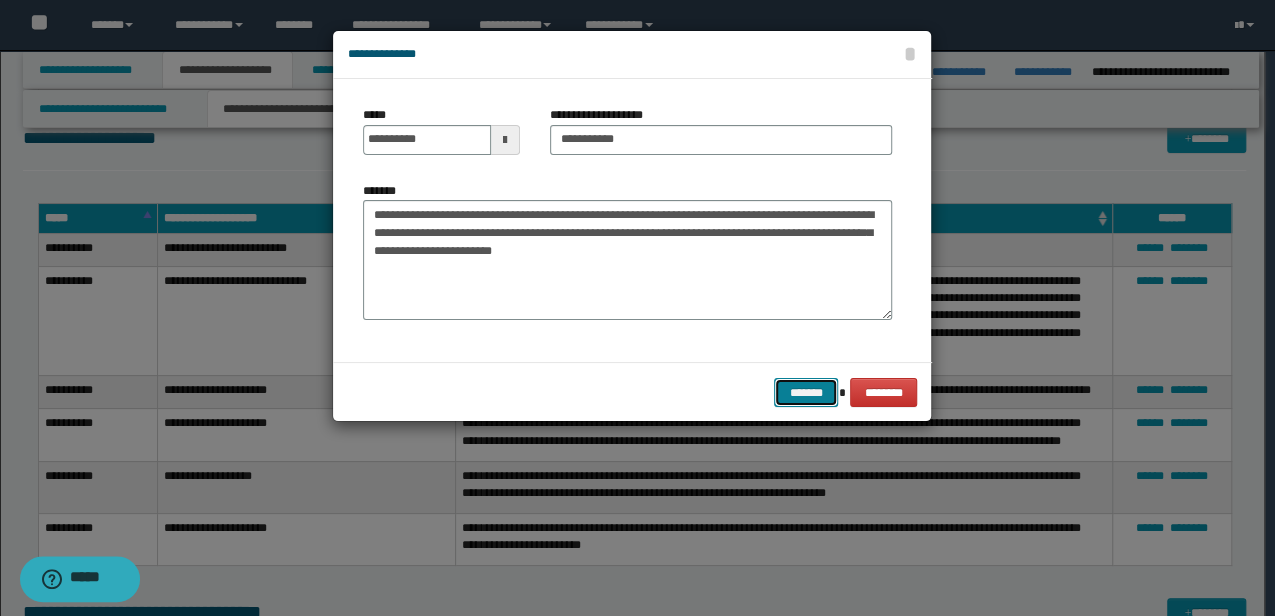 click on "*******" at bounding box center (806, 392) 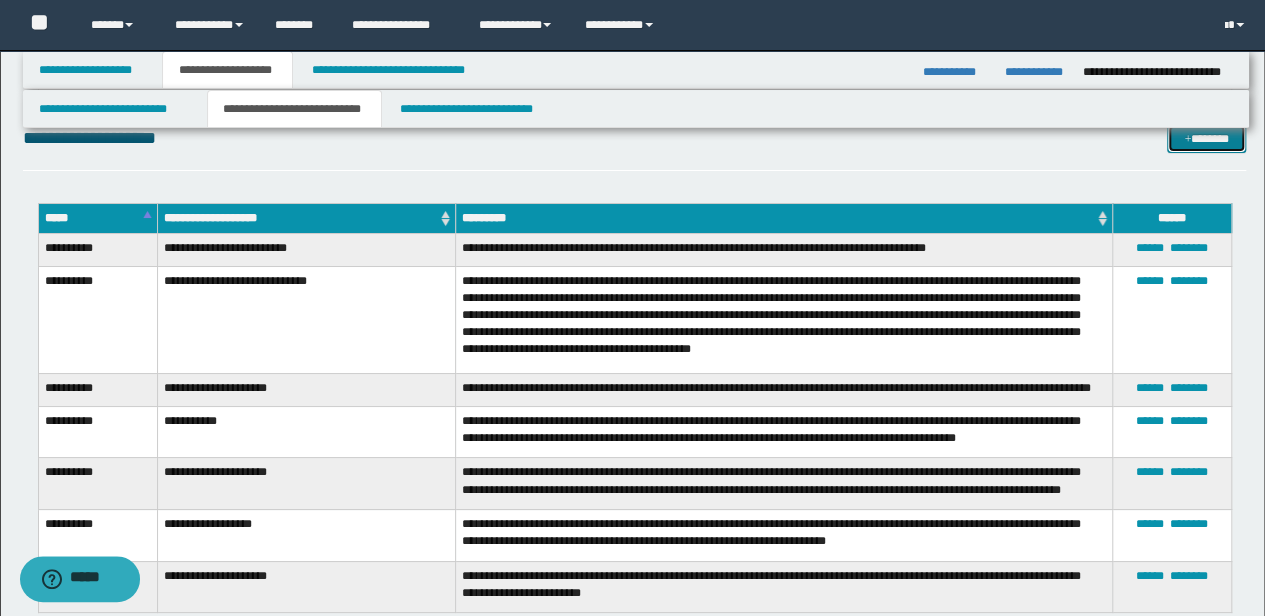 click on "*******" at bounding box center [1206, 138] 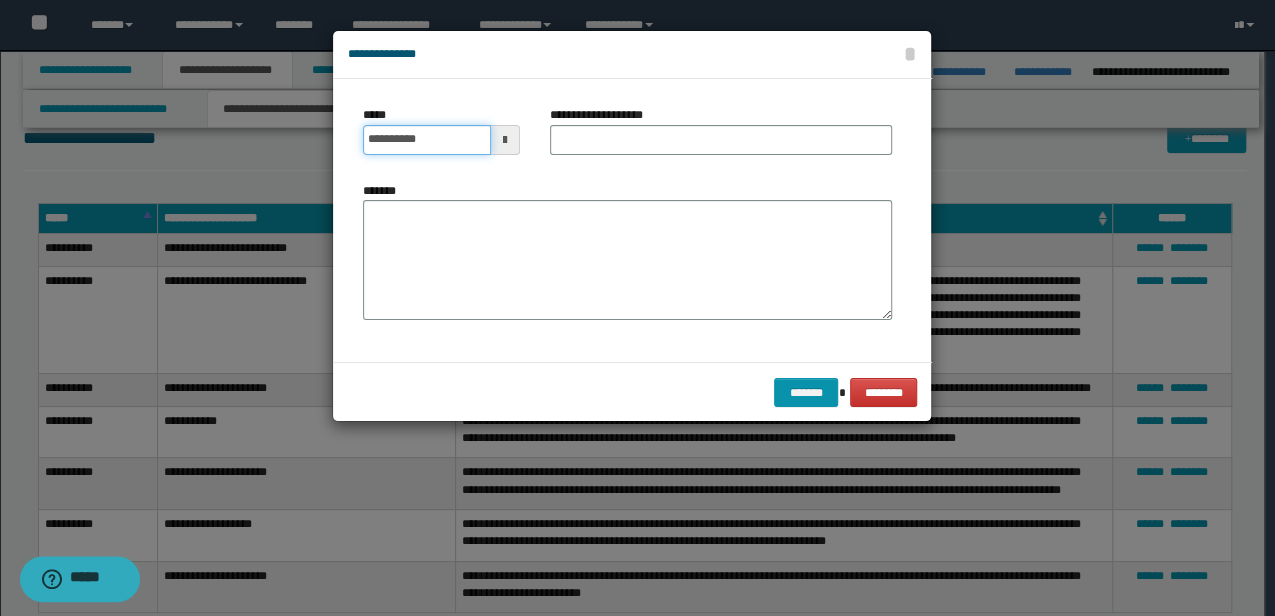 click on "**********" at bounding box center (426, 140) 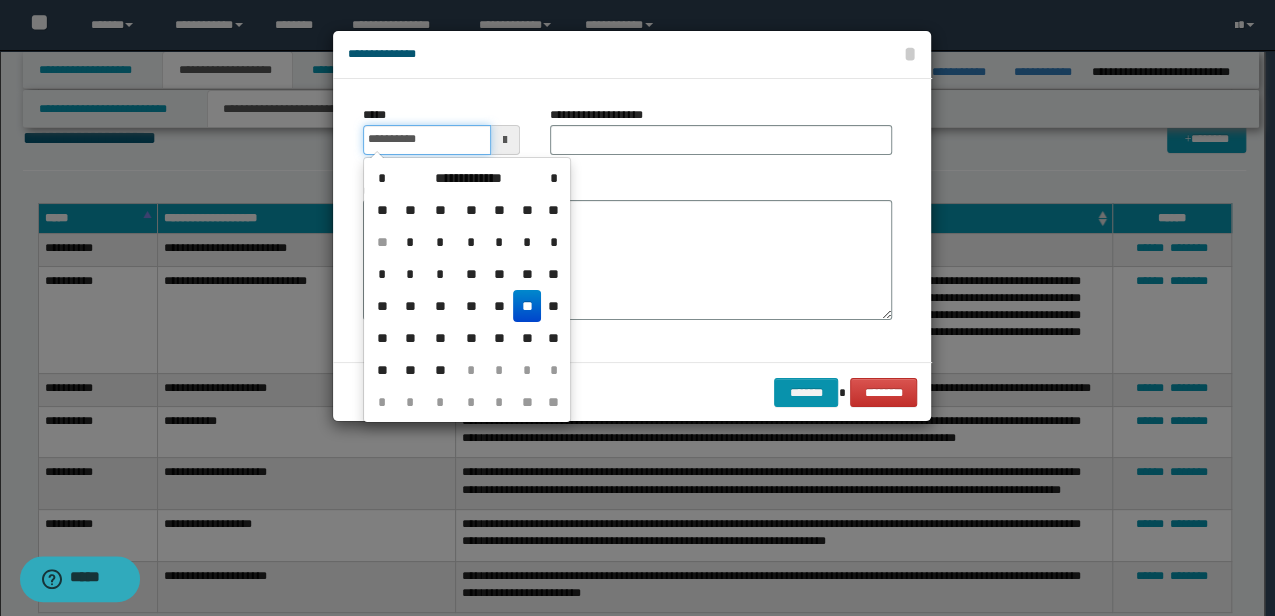 type on "**********" 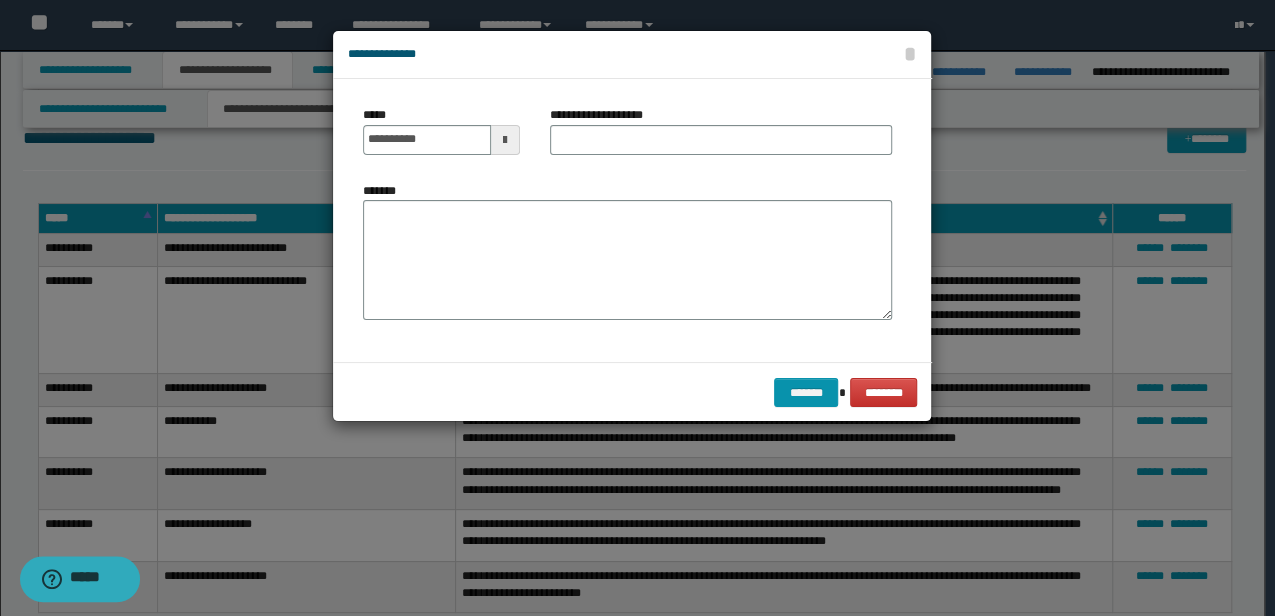 click on "**********" at bounding box center [607, 115] 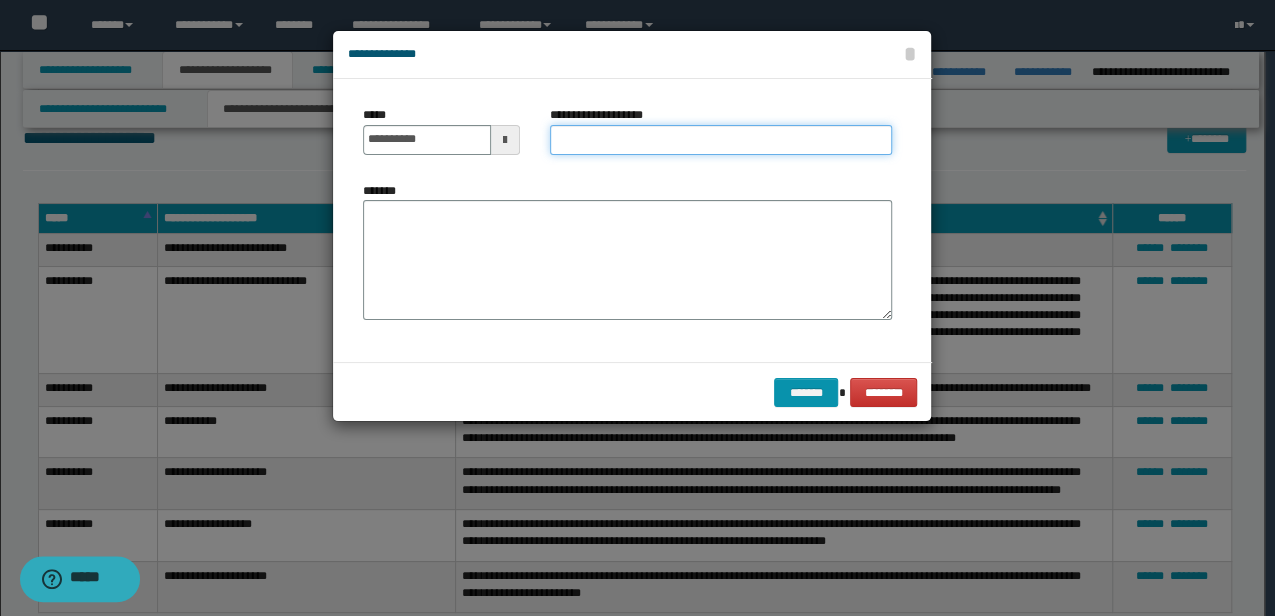 click on "**********" at bounding box center [721, 140] 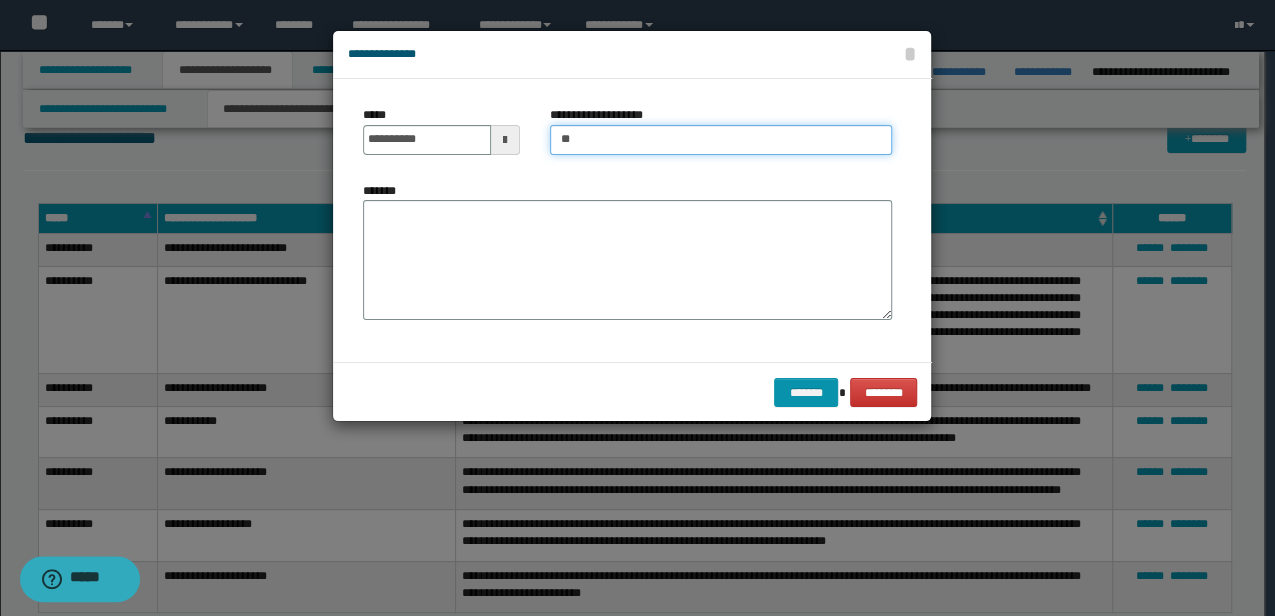 type on "*" 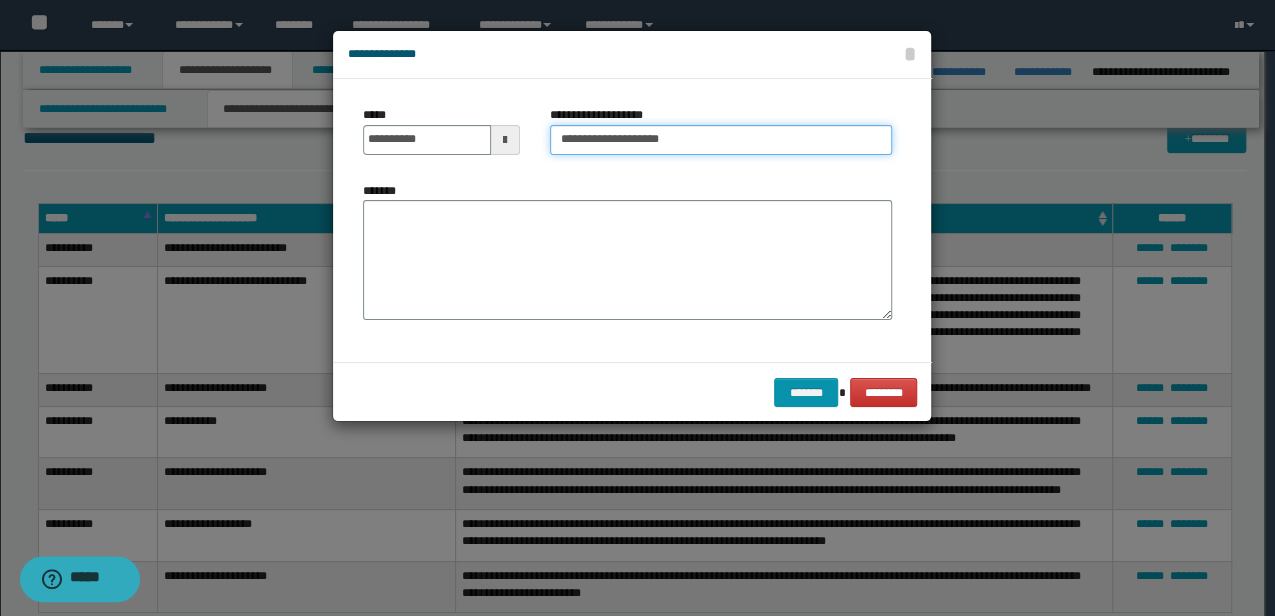 type on "**********" 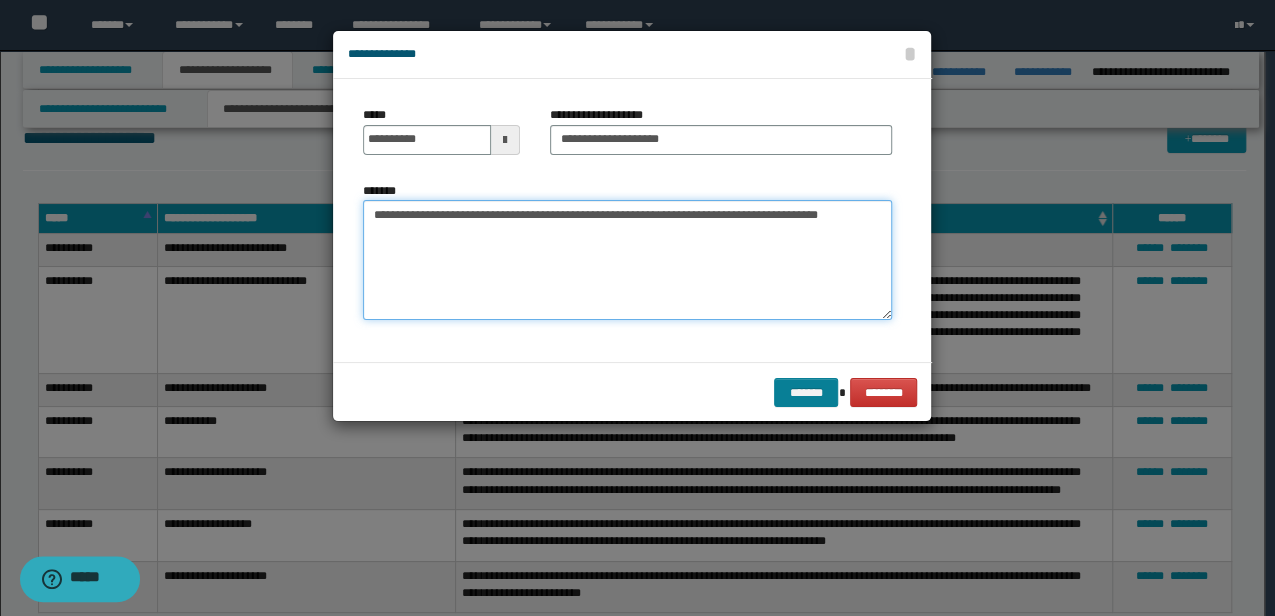 type on "**********" 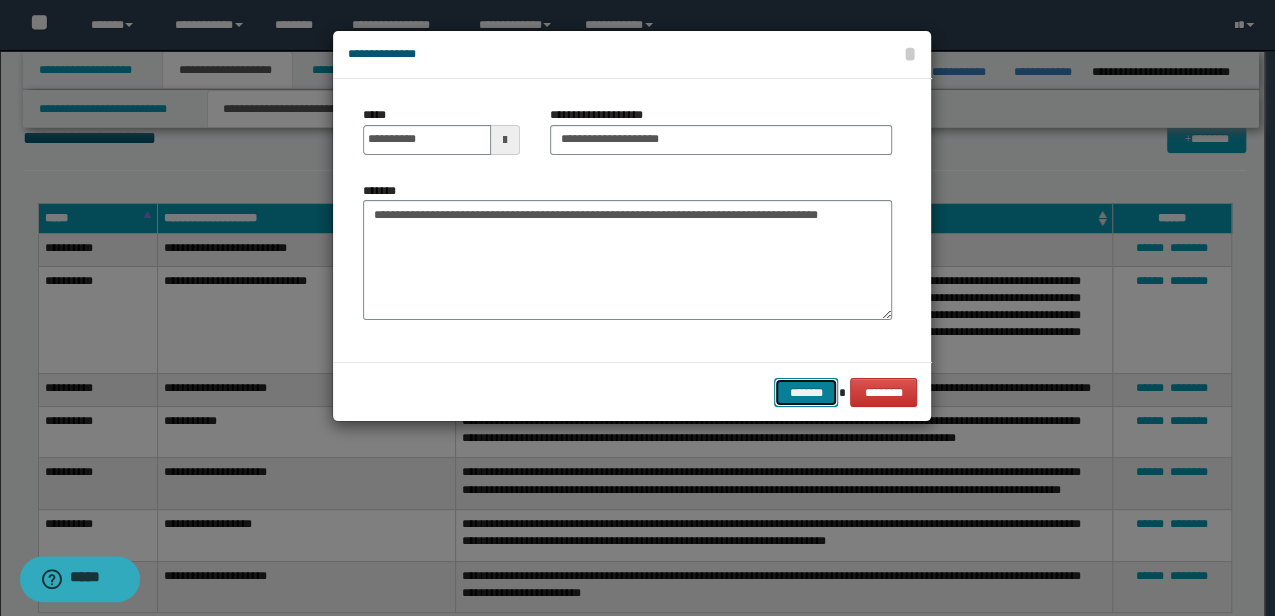 click on "*******" at bounding box center (806, 392) 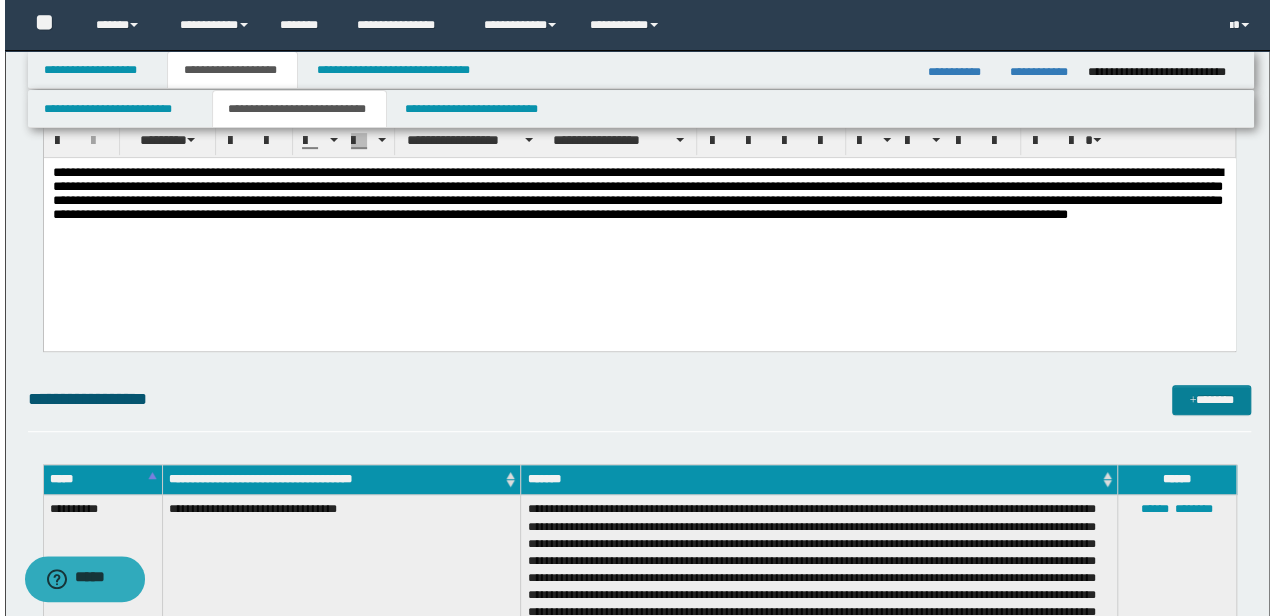 scroll, scrollTop: 318, scrollLeft: 0, axis: vertical 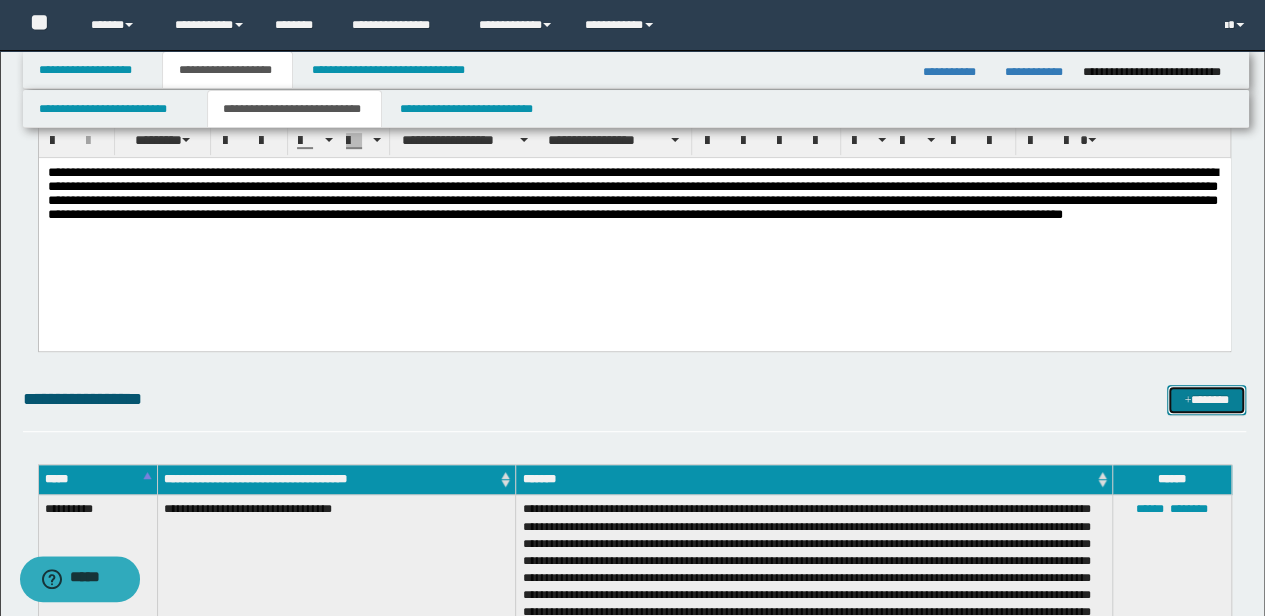 click on "*******" at bounding box center [1206, 399] 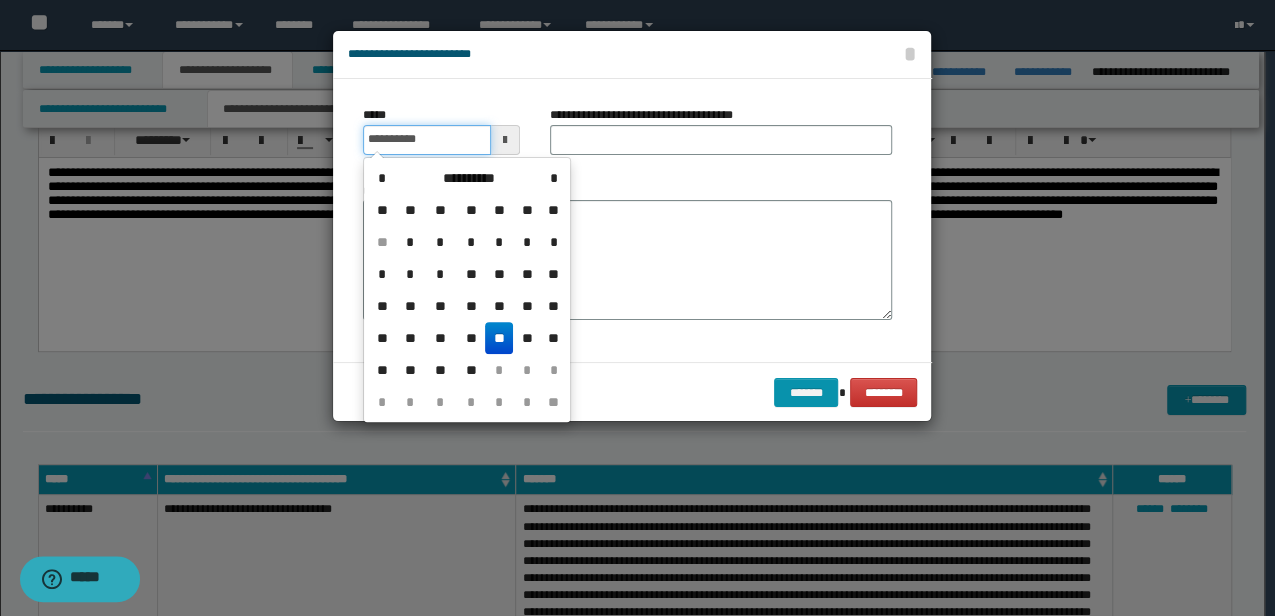 click on "**********" at bounding box center [426, 140] 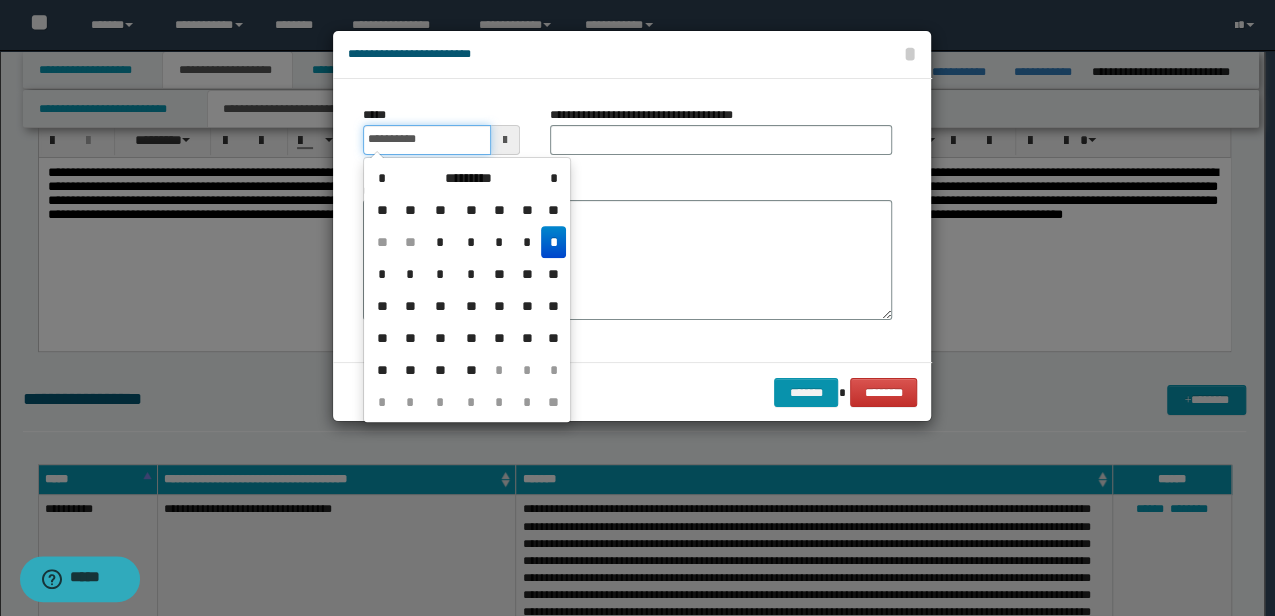 type on "**********" 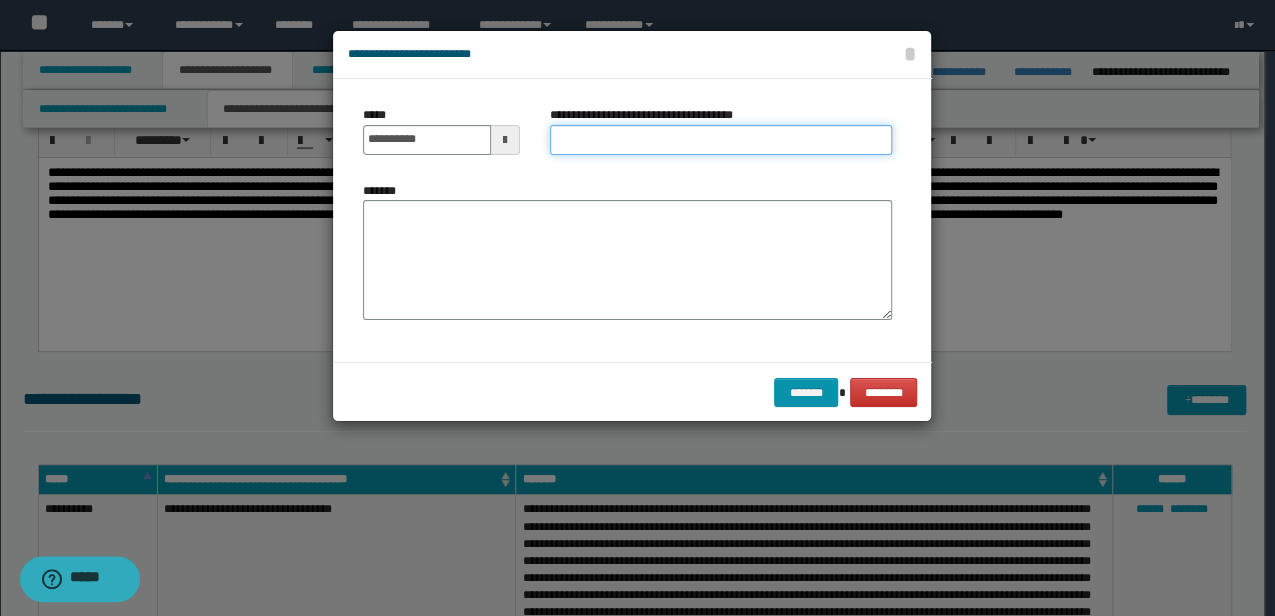 click on "**********" at bounding box center (721, 140) 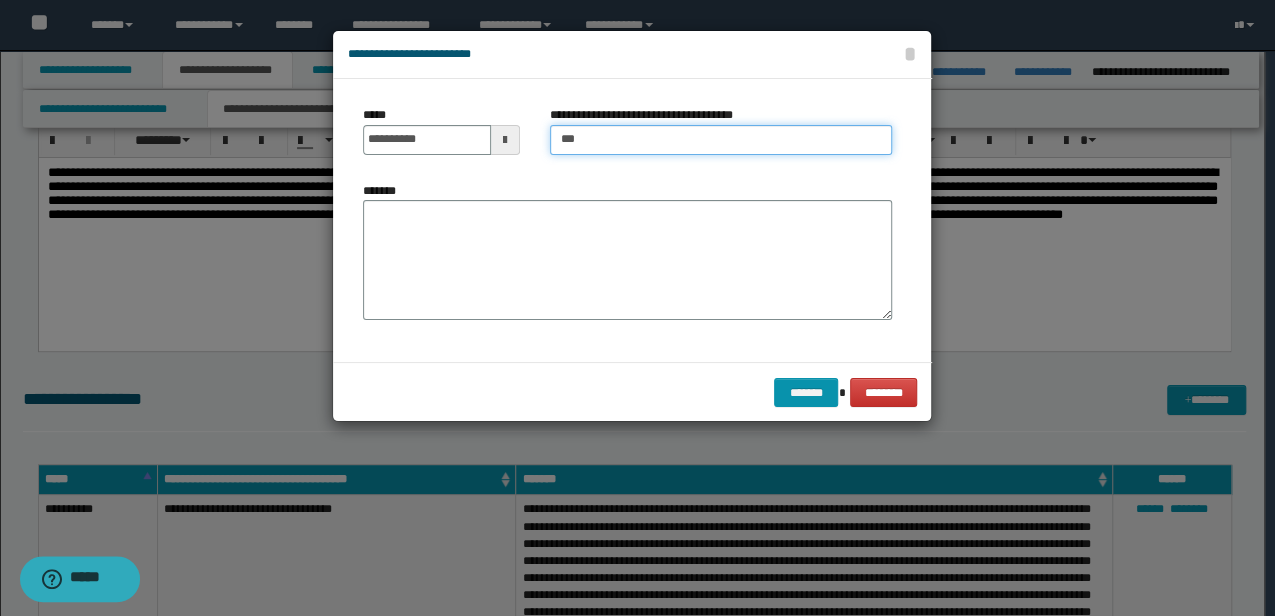 type on "**********" 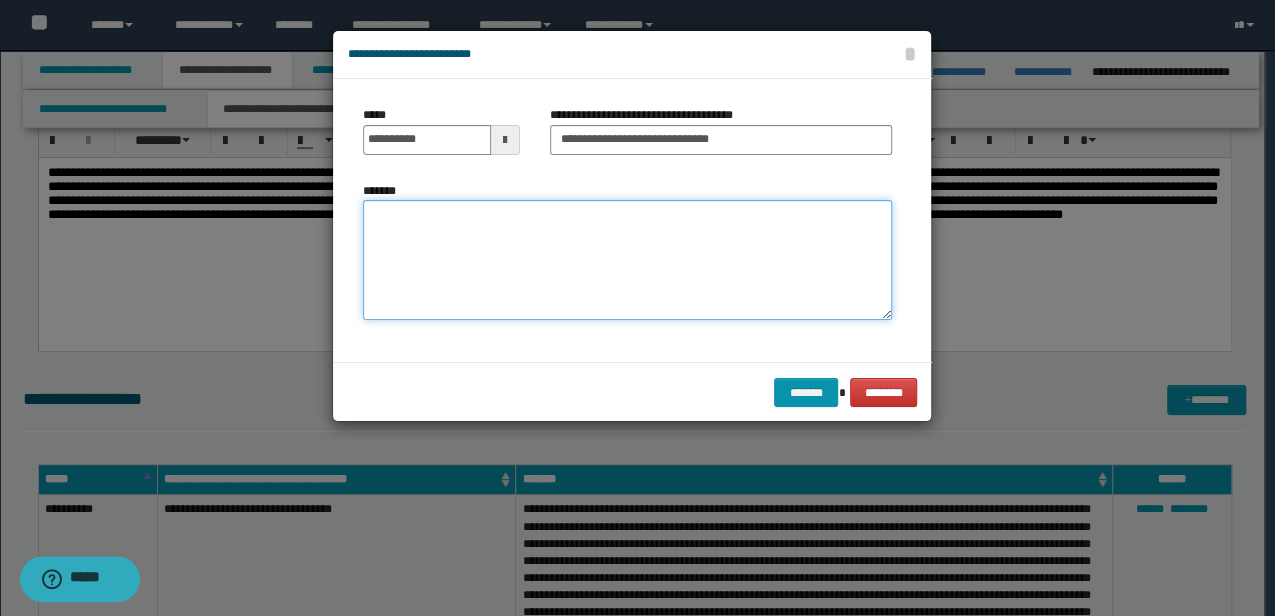 click on "*******" at bounding box center (627, 259) 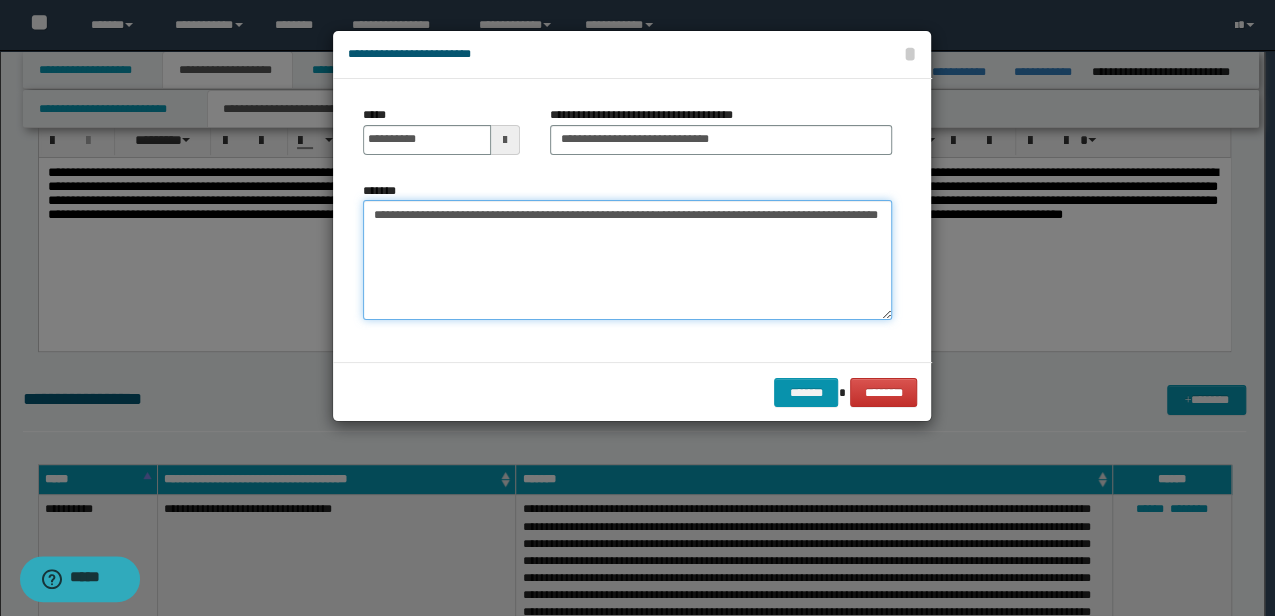click on "**********" at bounding box center [627, 259] 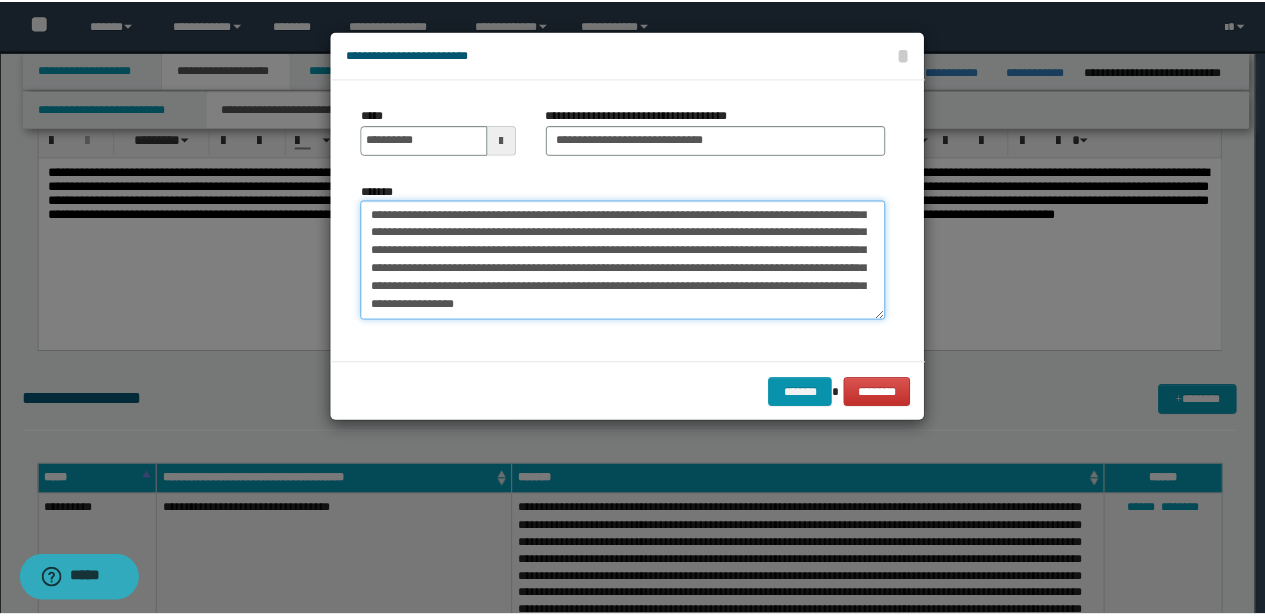 scroll, scrollTop: 0, scrollLeft: 0, axis: both 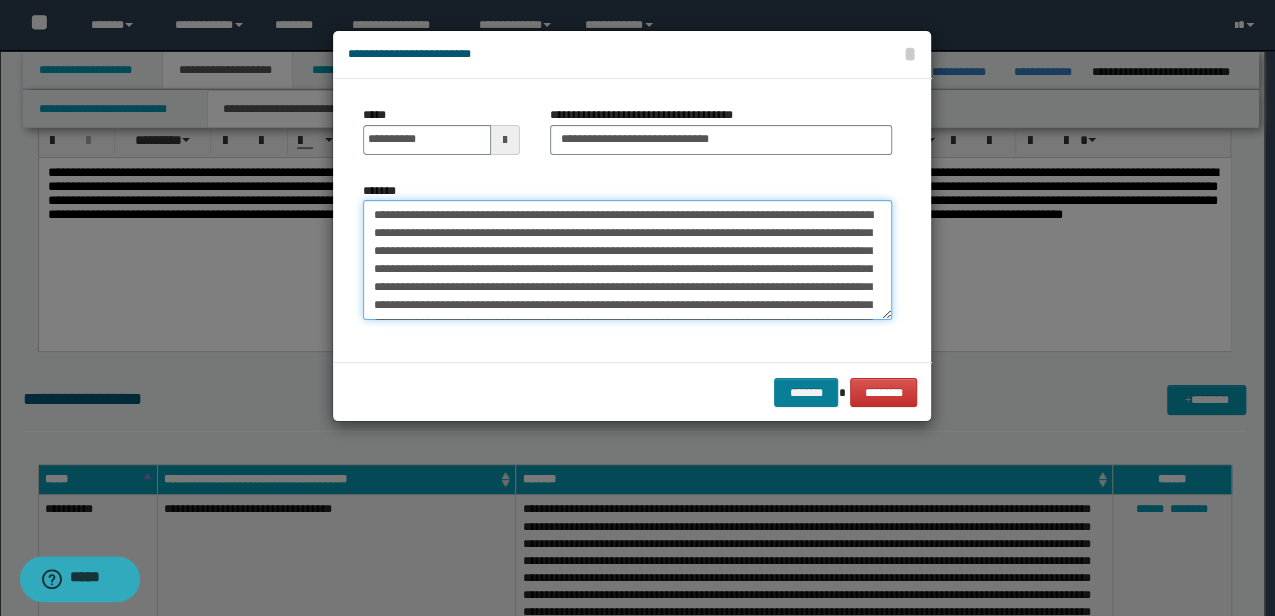 type on "**********" 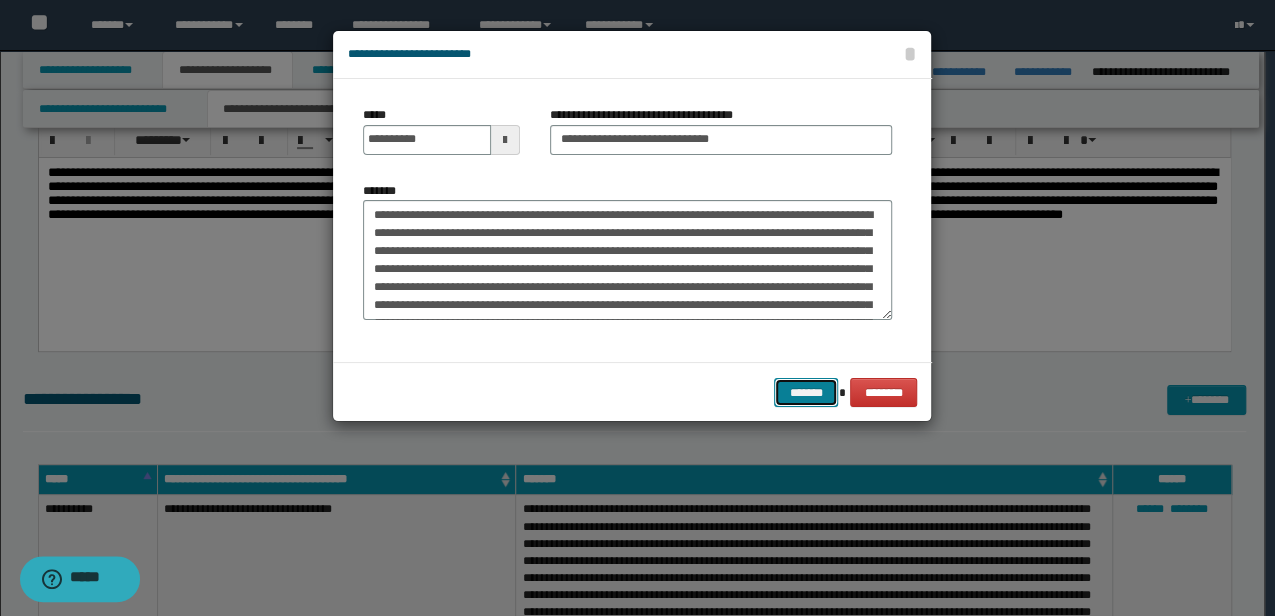 click on "*******" at bounding box center (806, 392) 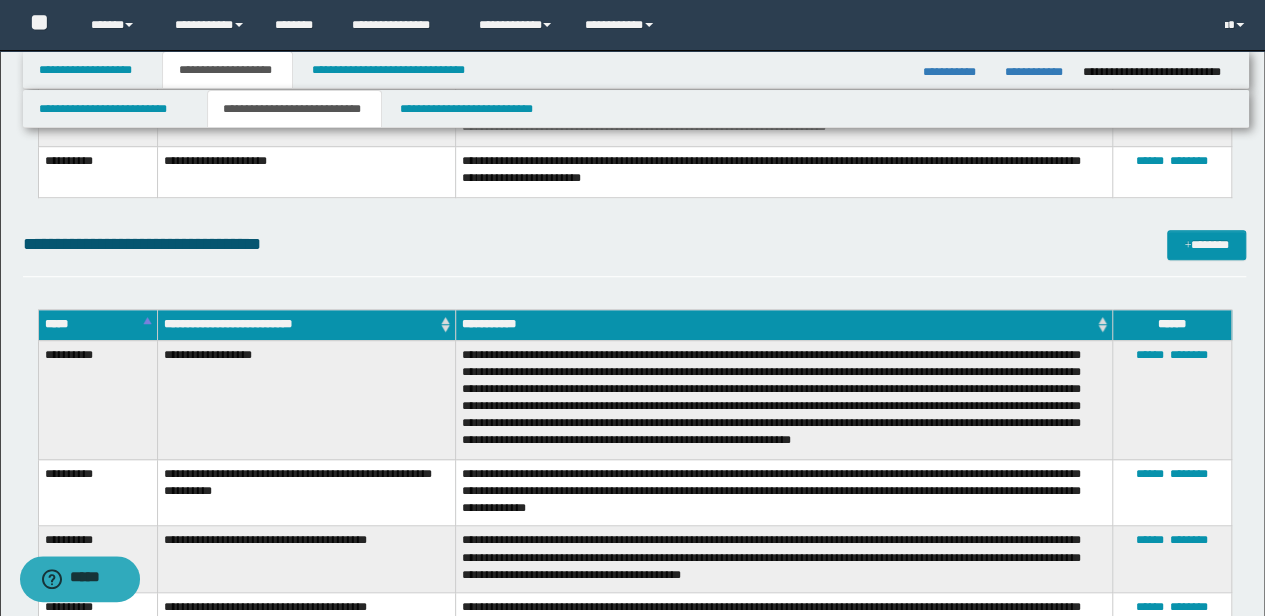 scroll, scrollTop: 8208, scrollLeft: 0, axis: vertical 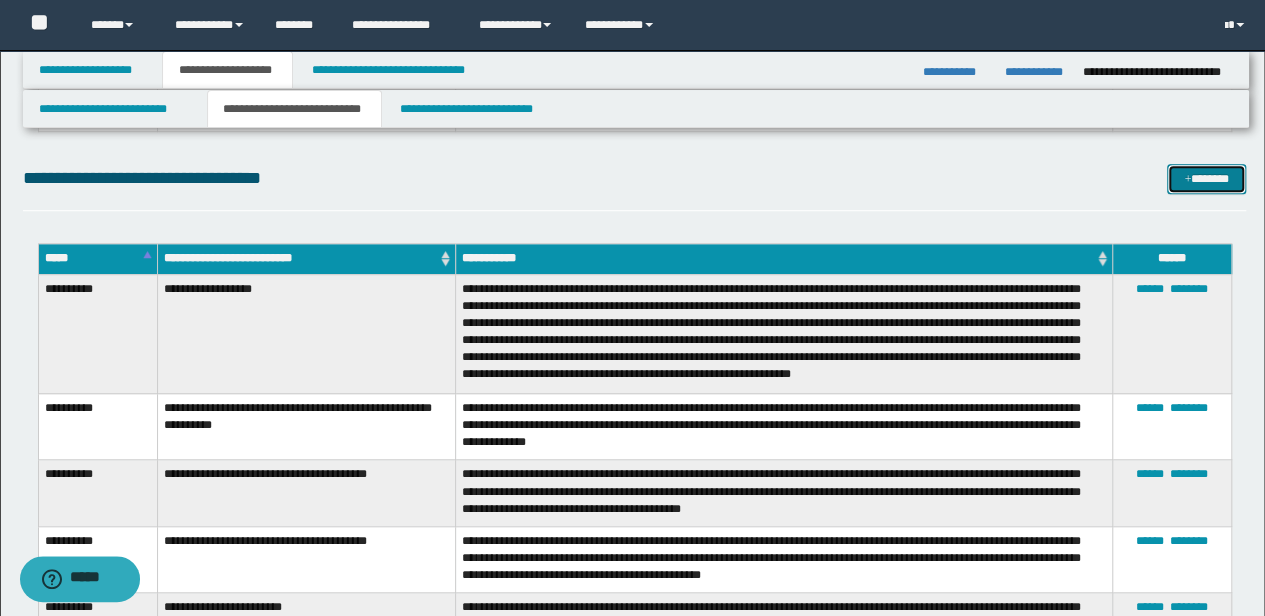 click on "*******" at bounding box center [1206, 178] 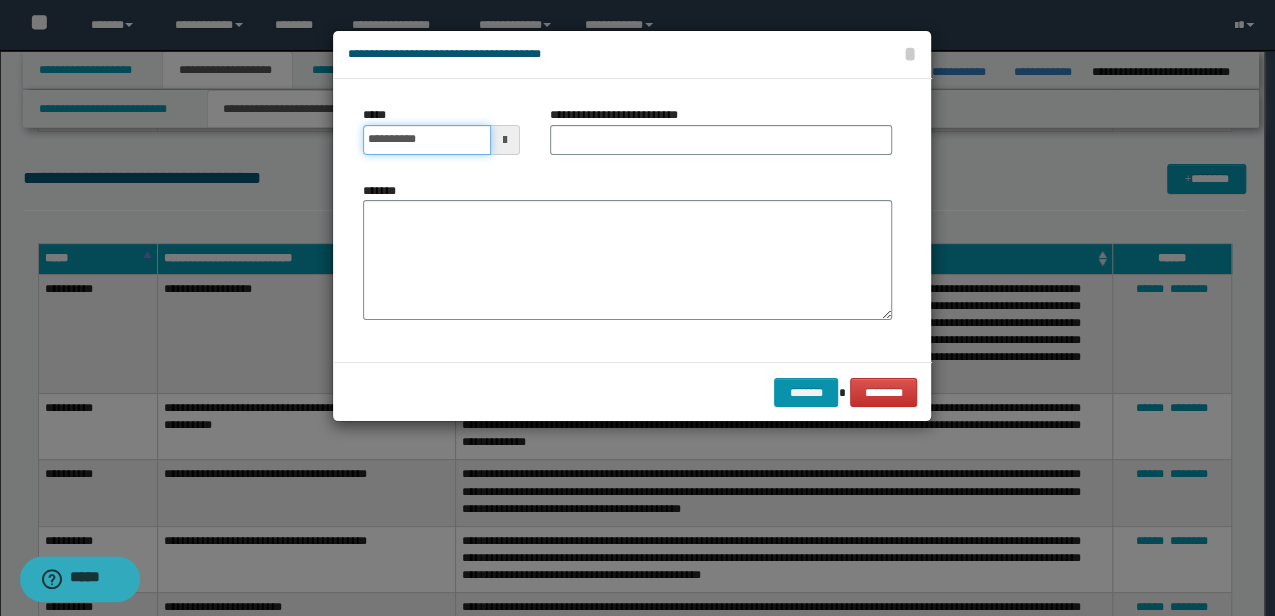 click on "**********" at bounding box center (426, 140) 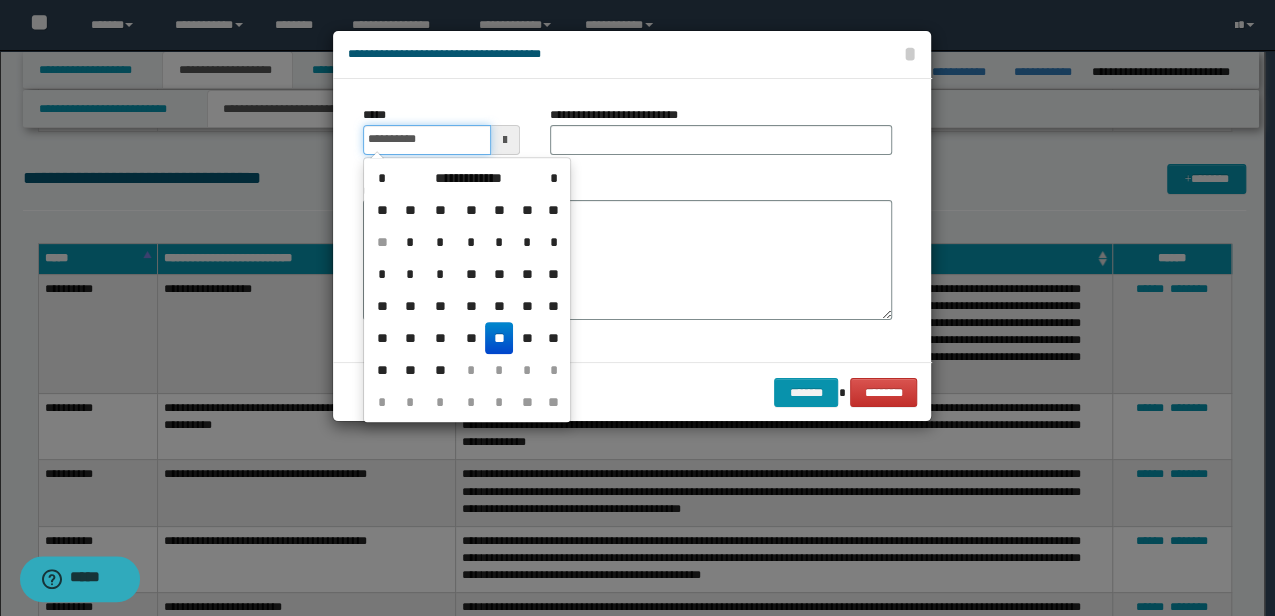type on "**********" 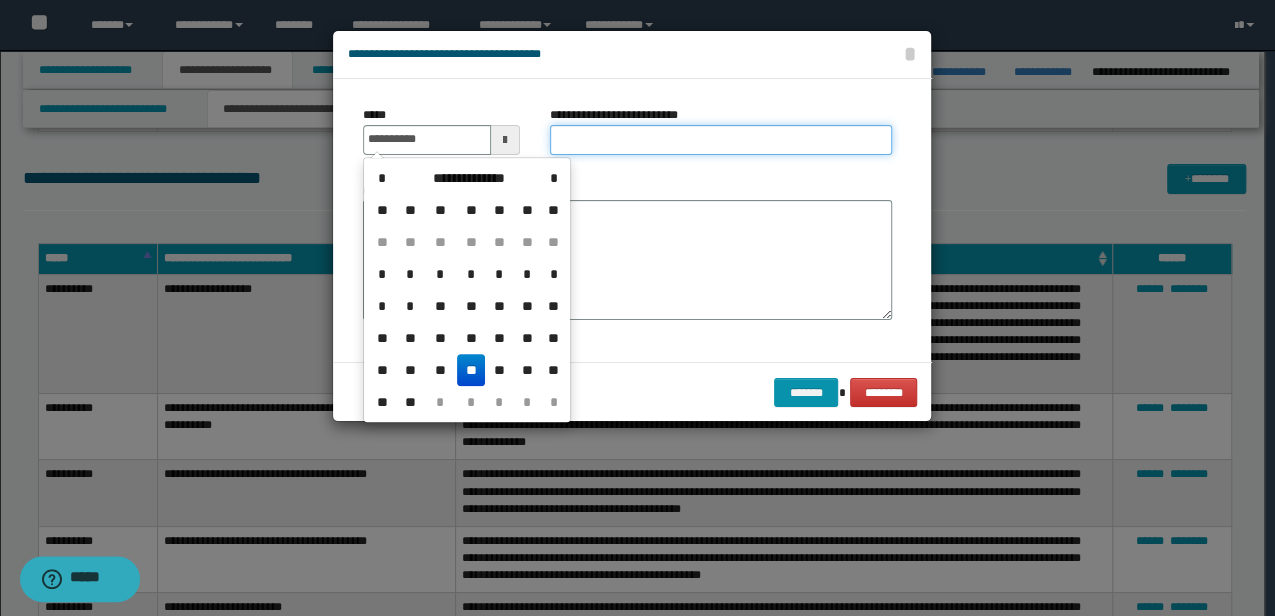 click on "**********" at bounding box center [721, 140] 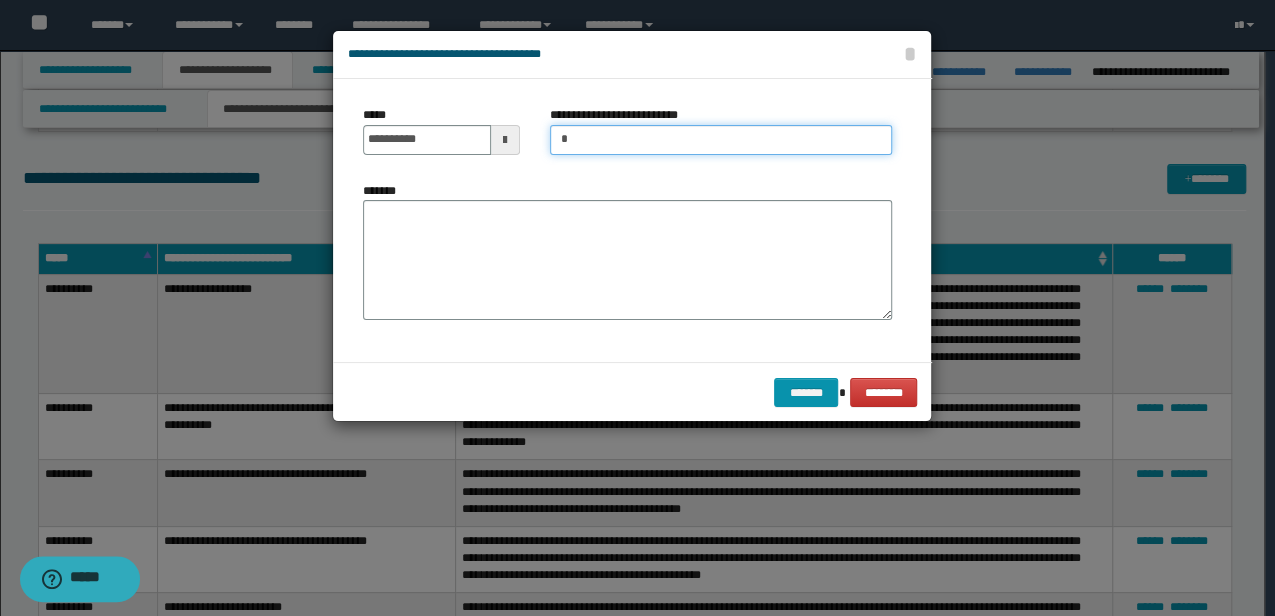 type on "**********" 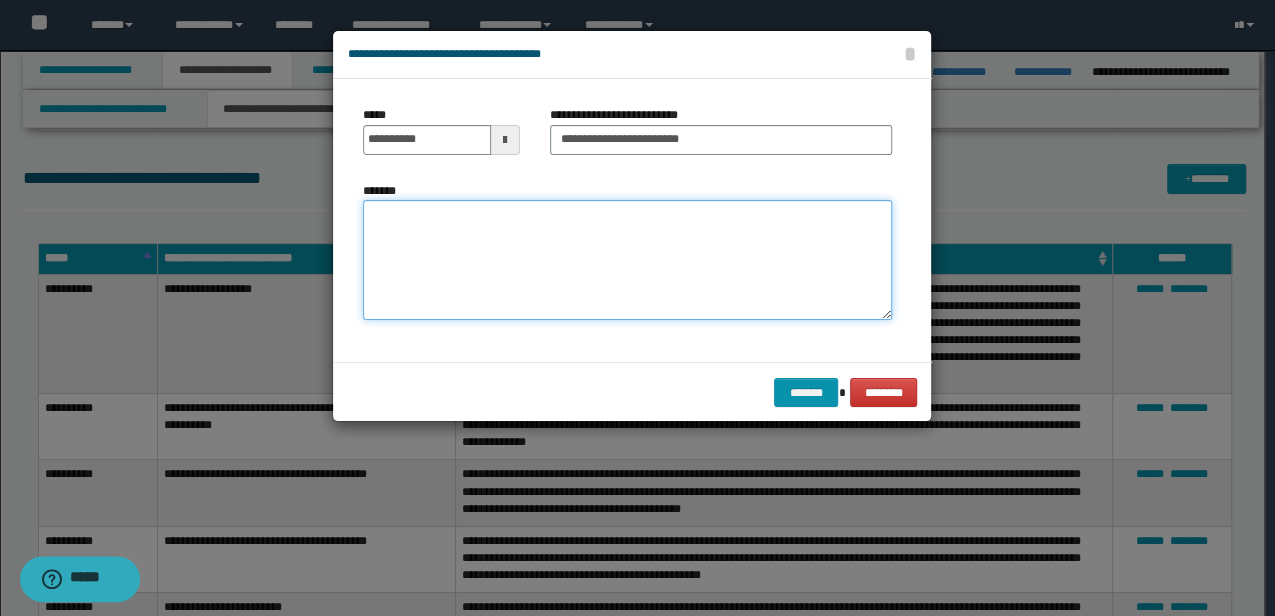 click on "*******" at bounding box center [627, 259] 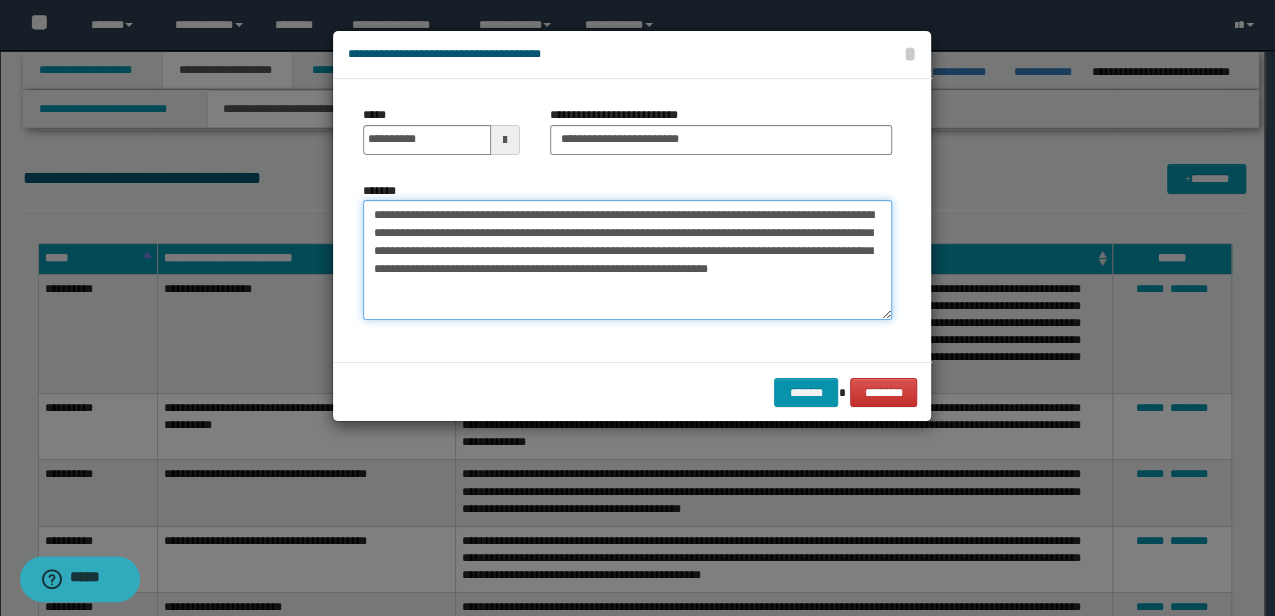 drag, startPoint x: 654, startPoint y: 248, endPoint x: 522, endPoint y: 250, distance: 132.01515 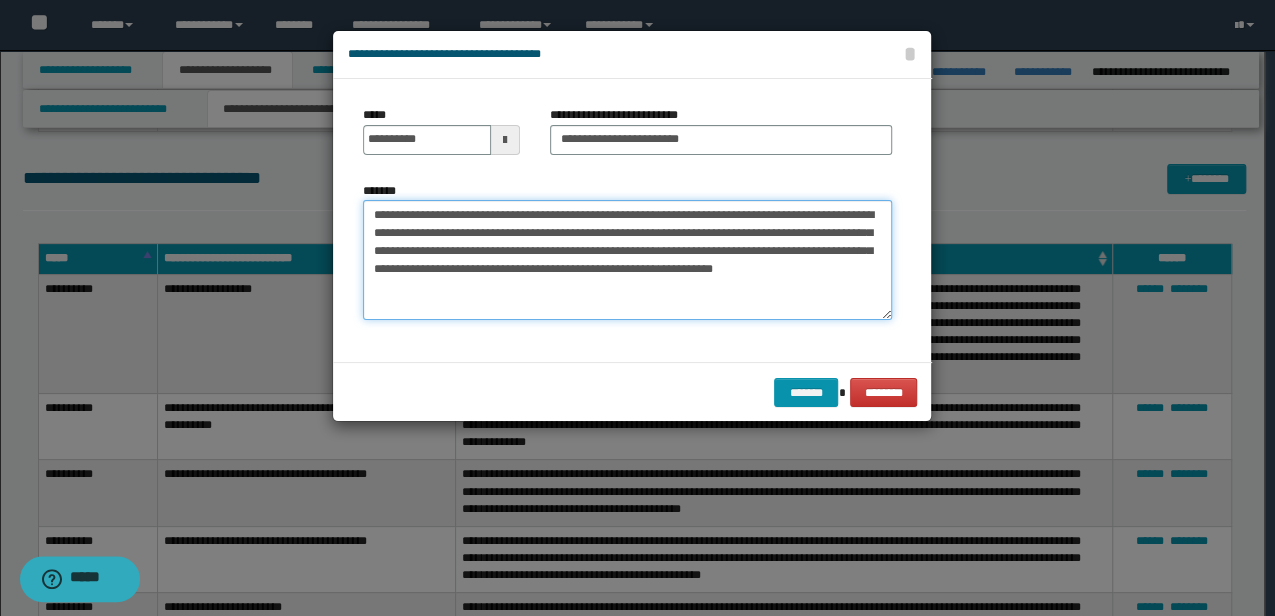 click on "**********" at bounding box center (627, 259) 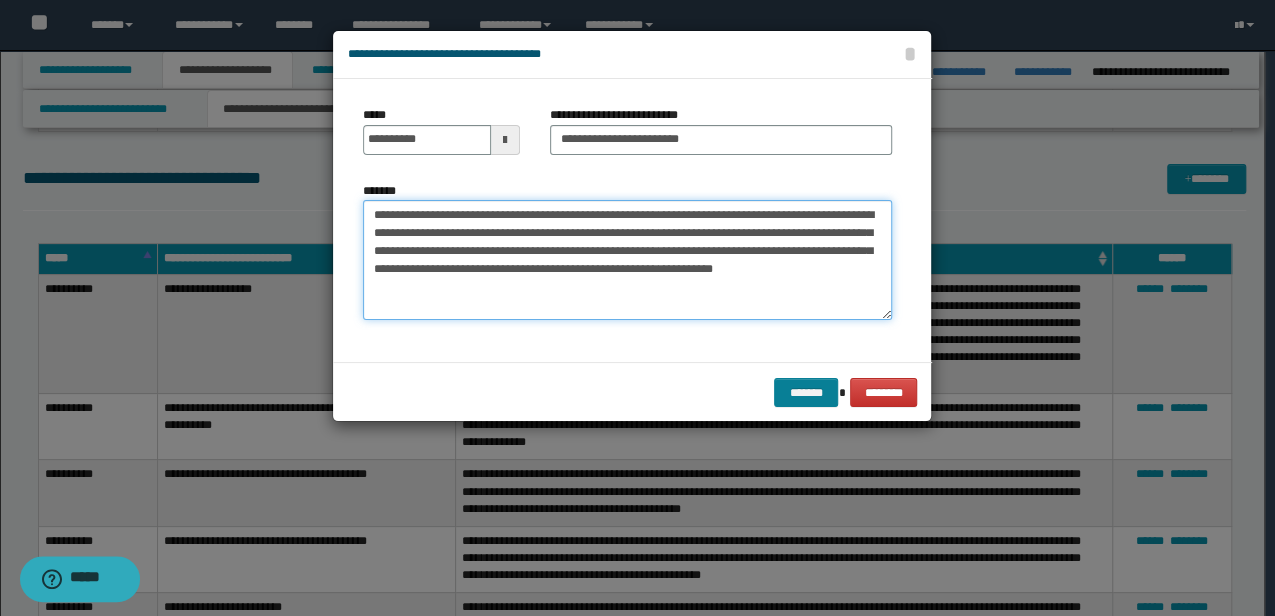 type on "**********" 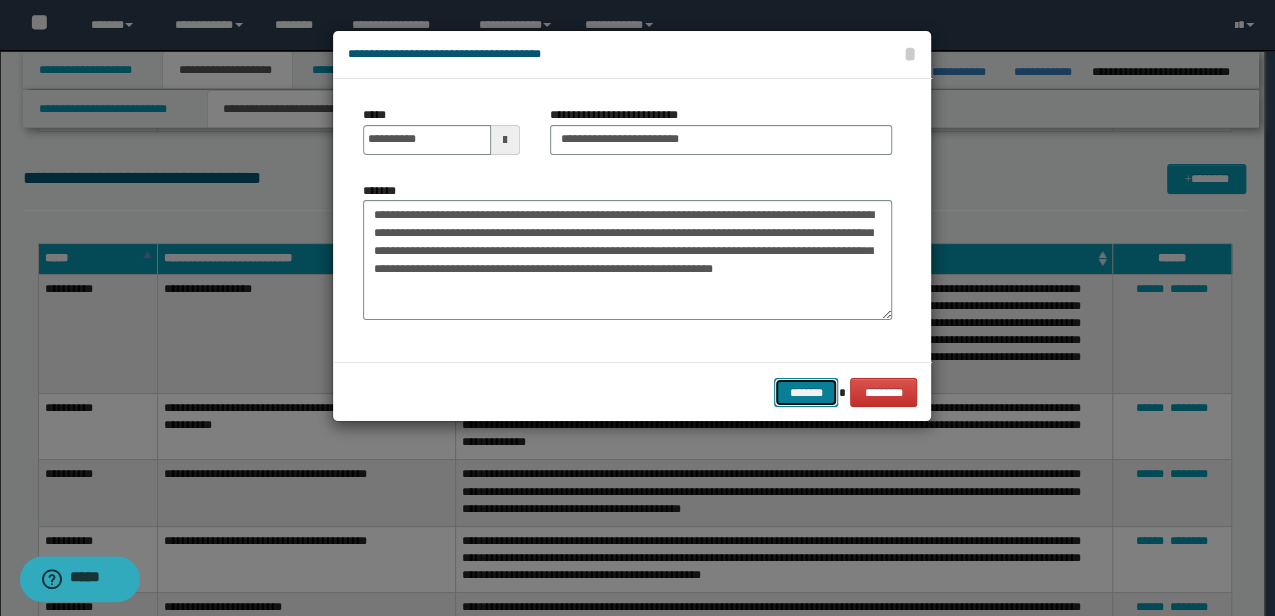 click on "*******" at bounding box center [806, 392] 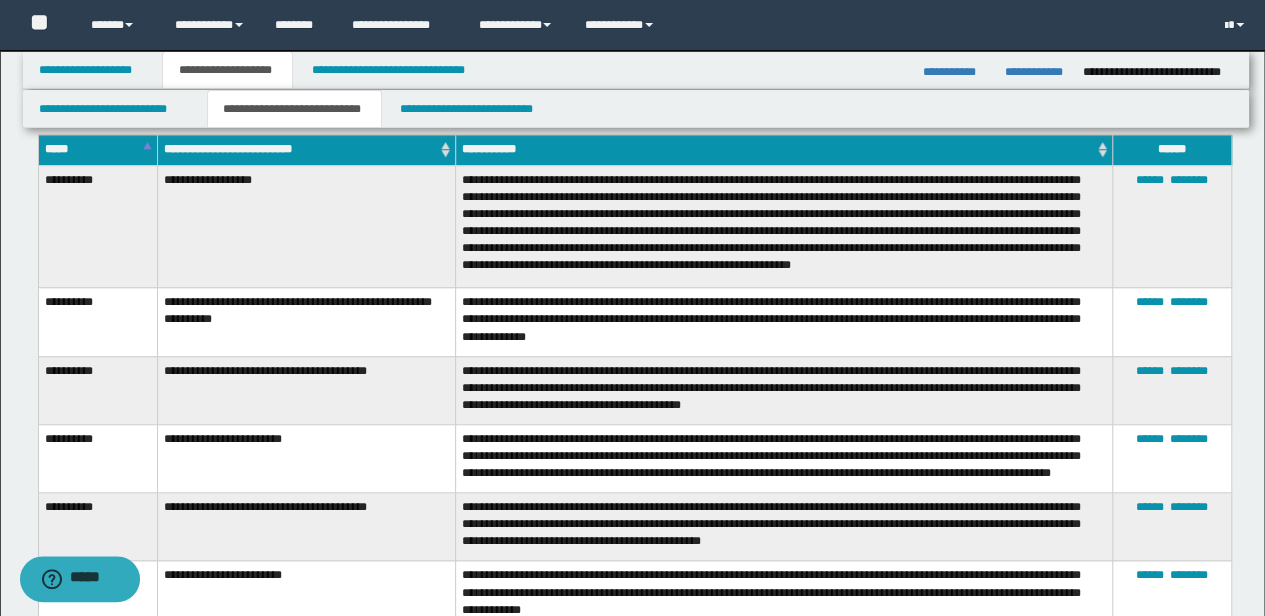 scroll, scrollTop: 8121, scrollLeft: 0, axis: vertical 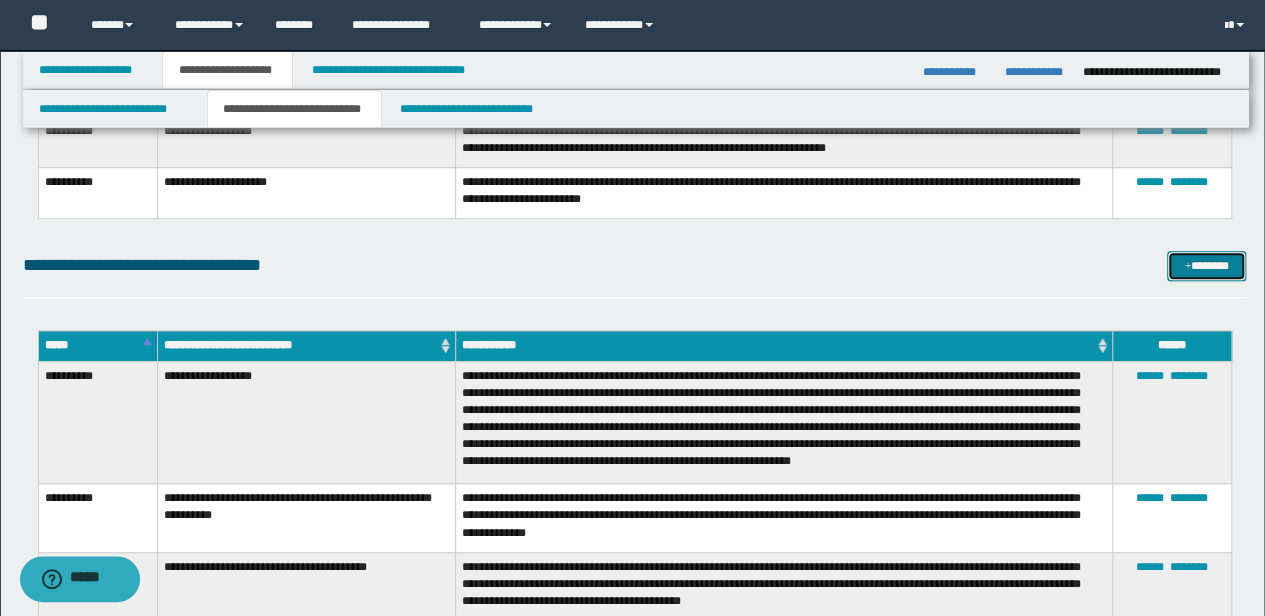 click on "*******" at bounding box center [1206, 265] 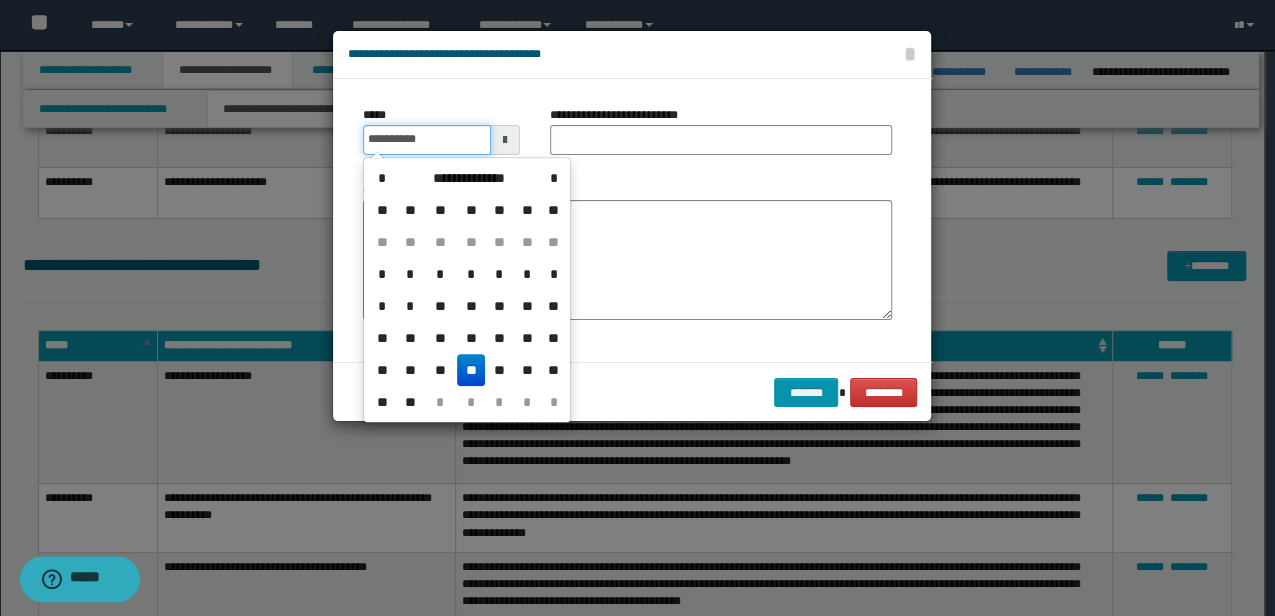 click on "**********" at bounding box center (426, 140) 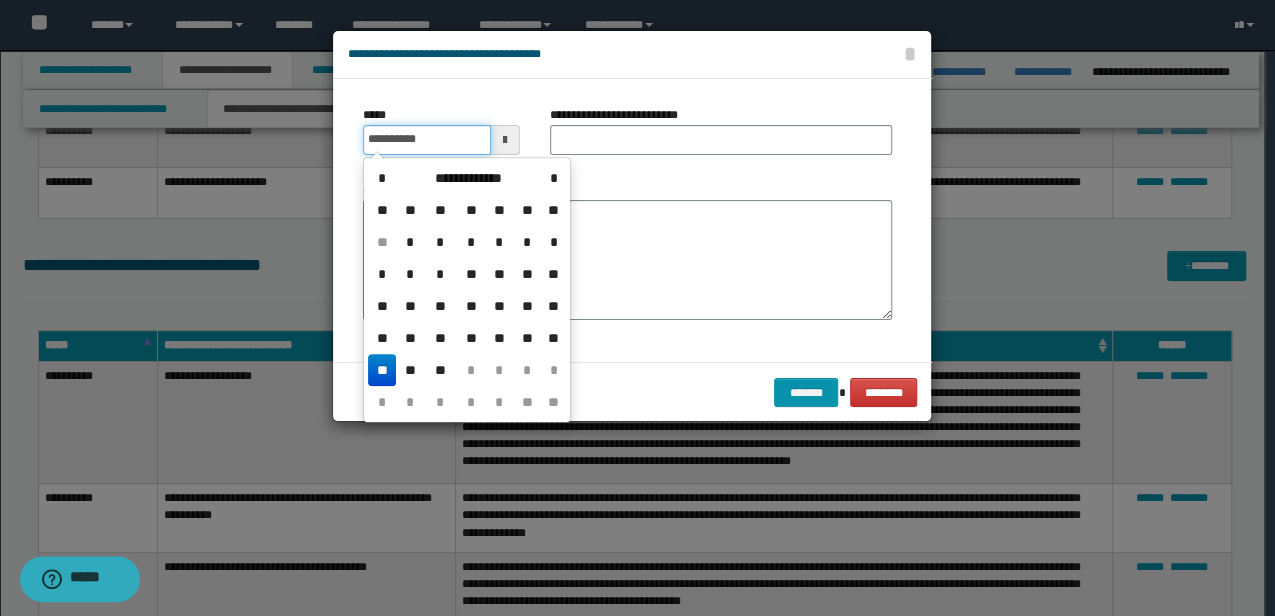 type on "**********" 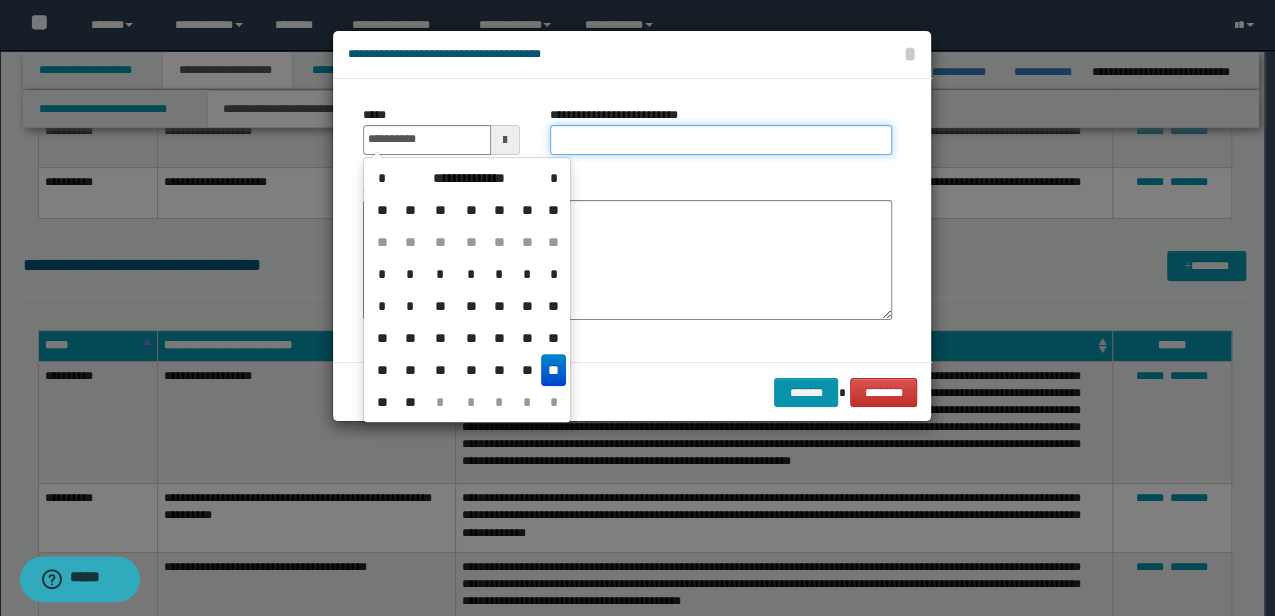 click on "**********" at bounding box center [721, 140] 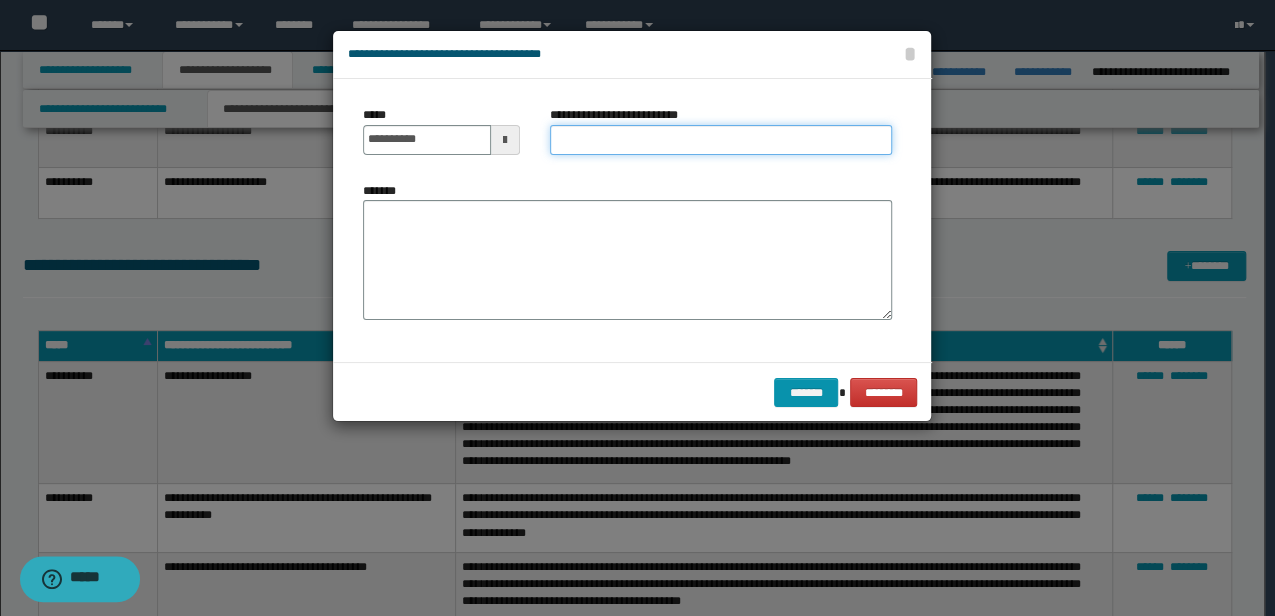 type on "**********" 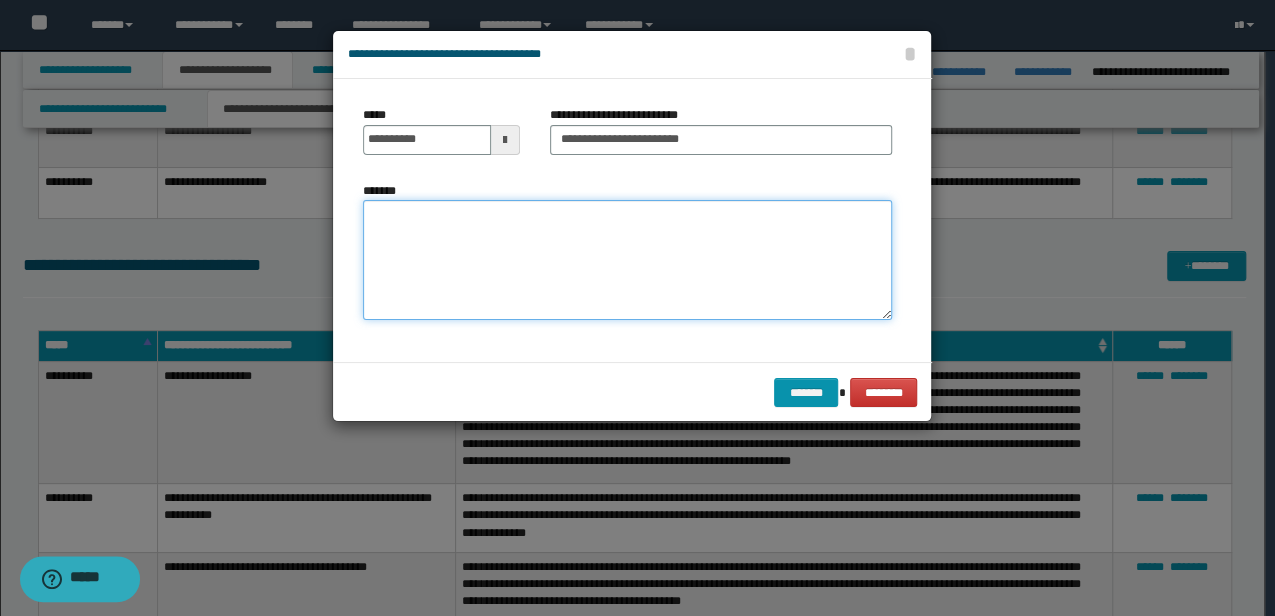 click on "*******" at bounding box center [627, 259] 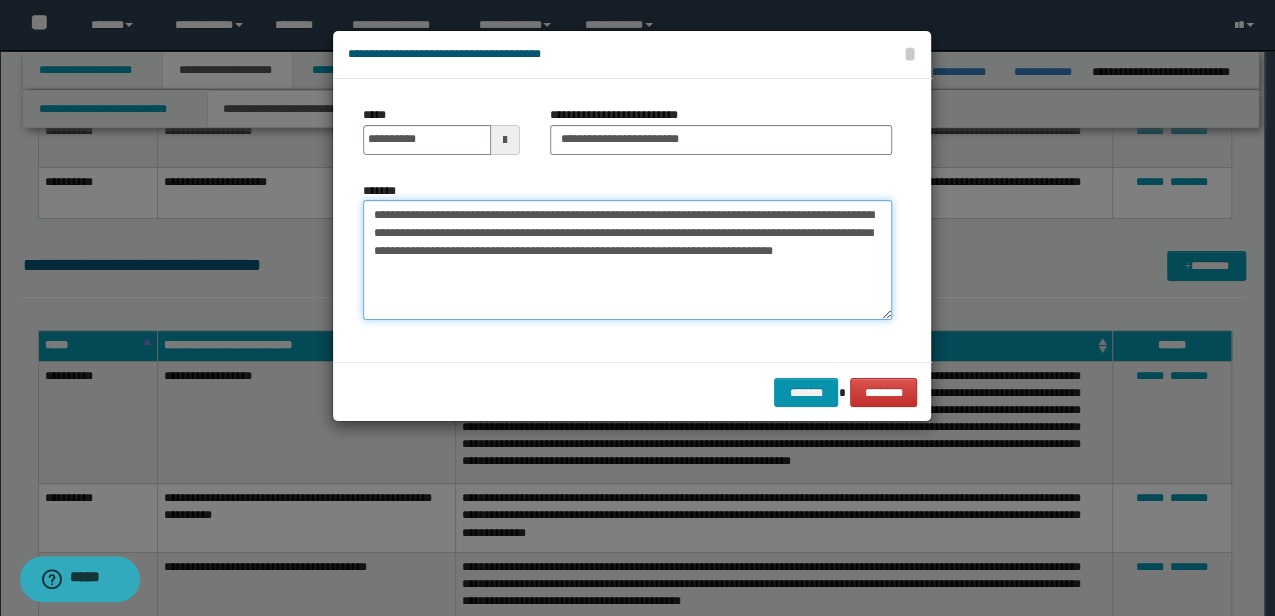 drag, startPoint x: 600, startPoint y: 234, endPoint x: 370, endPoint y: 226, distance: 230.13908 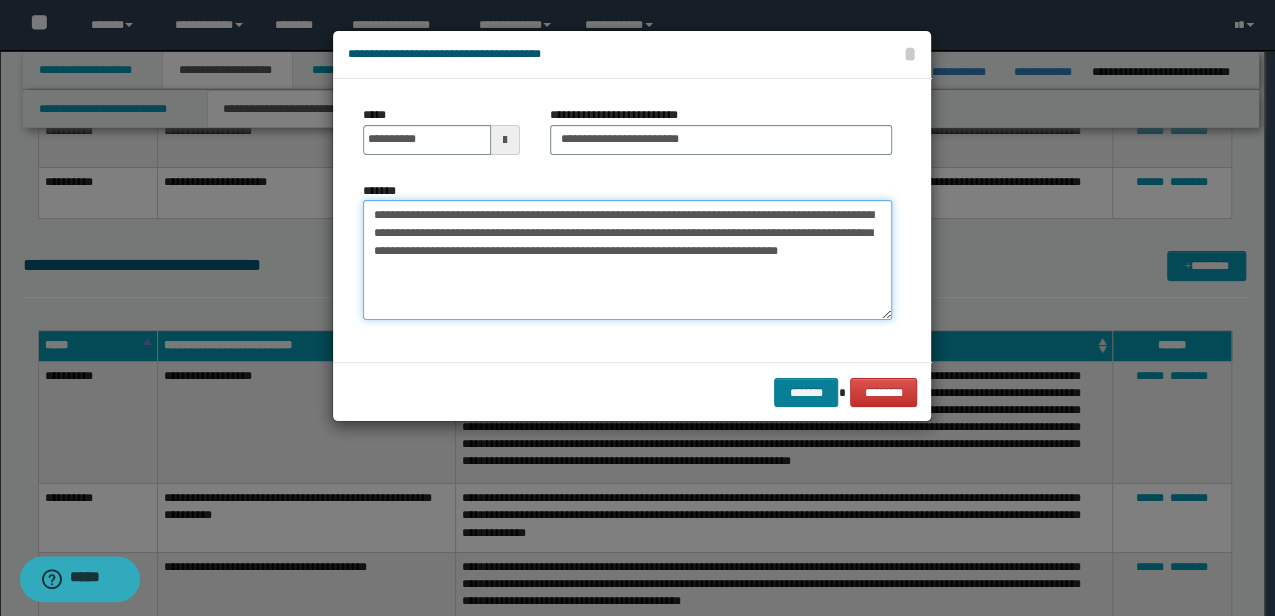 type on "**********" 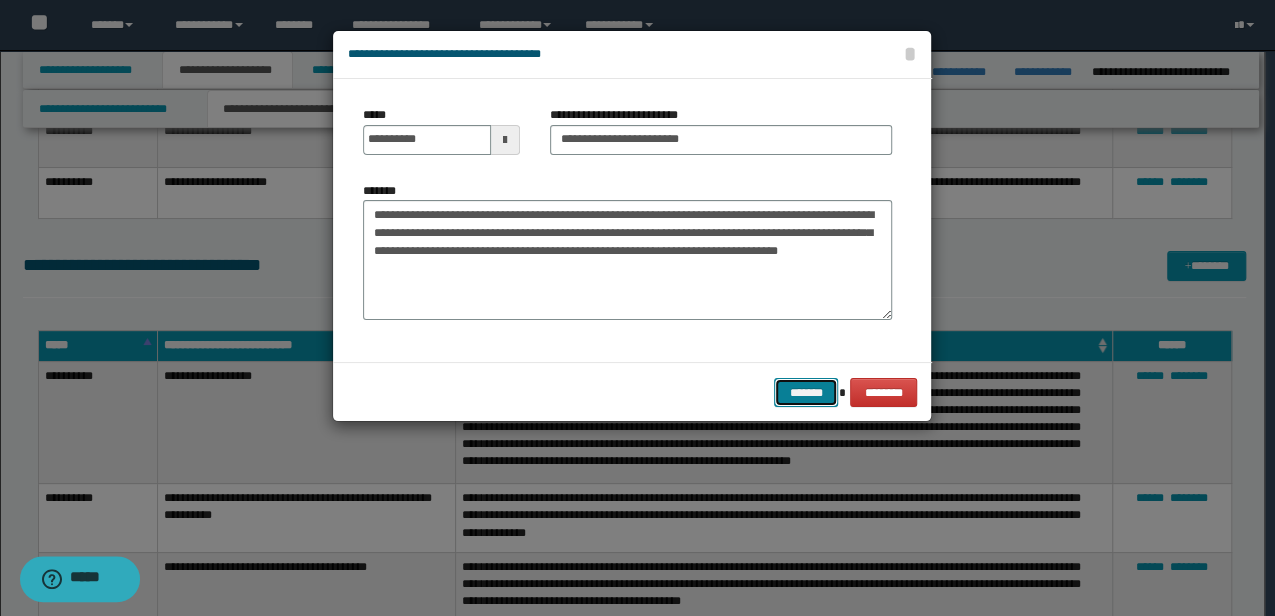 click on "*******" at bounding box center [806, 392] 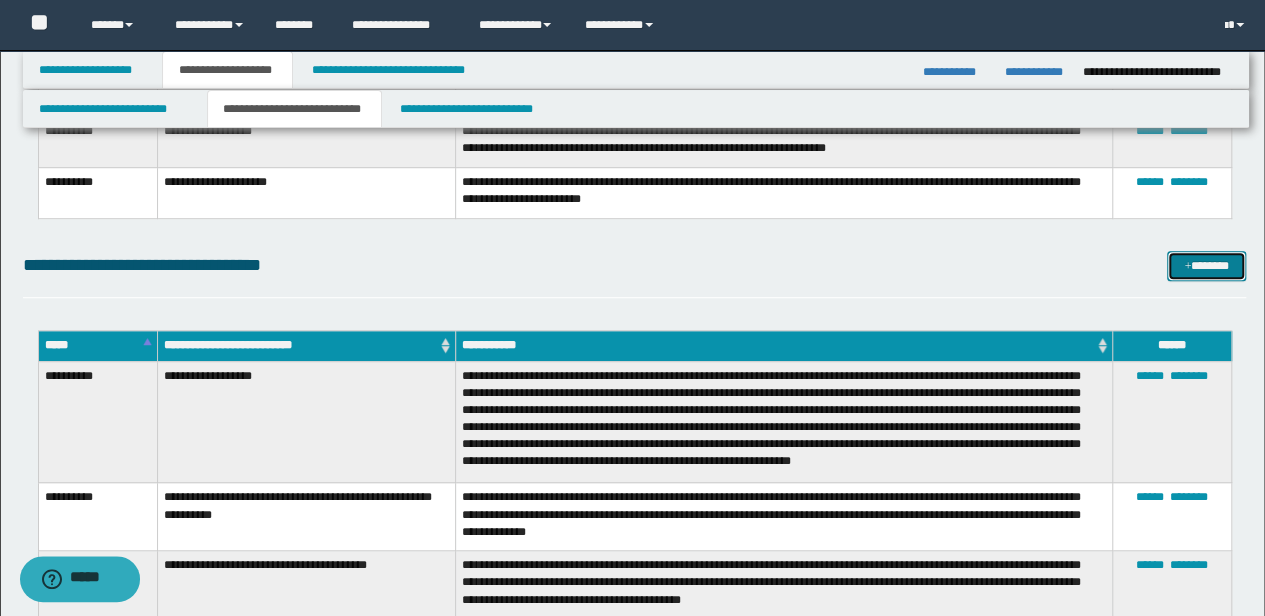 click on "*******" at bounding box center (1206, 265) 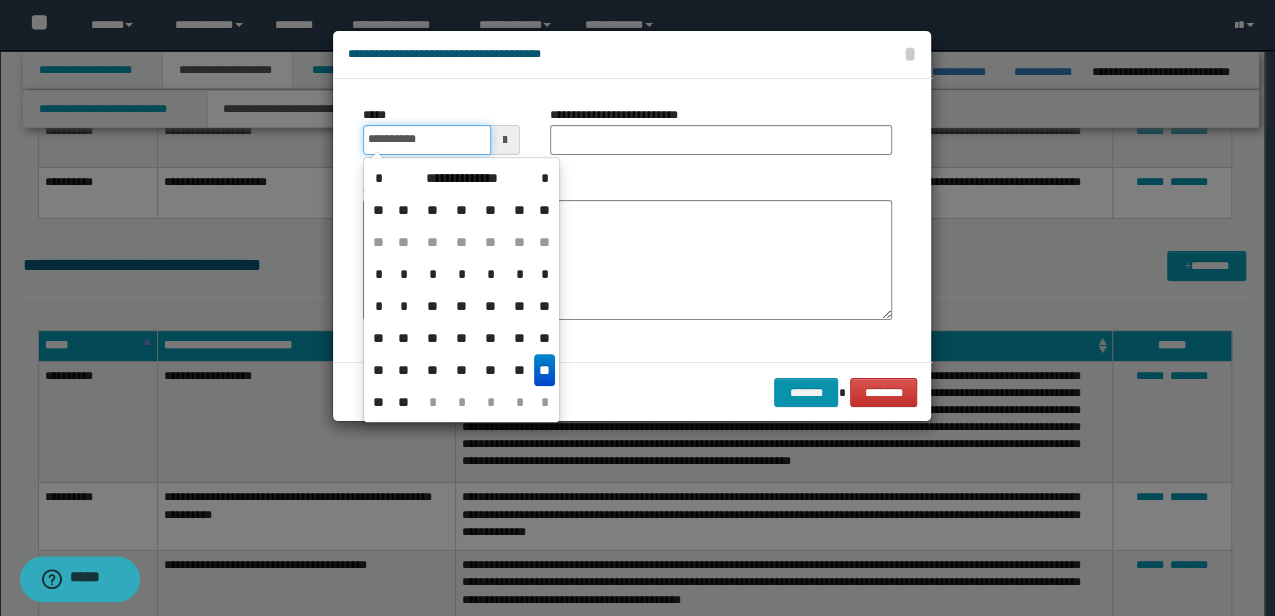 click on "**********" at bounding box center [426, 140] 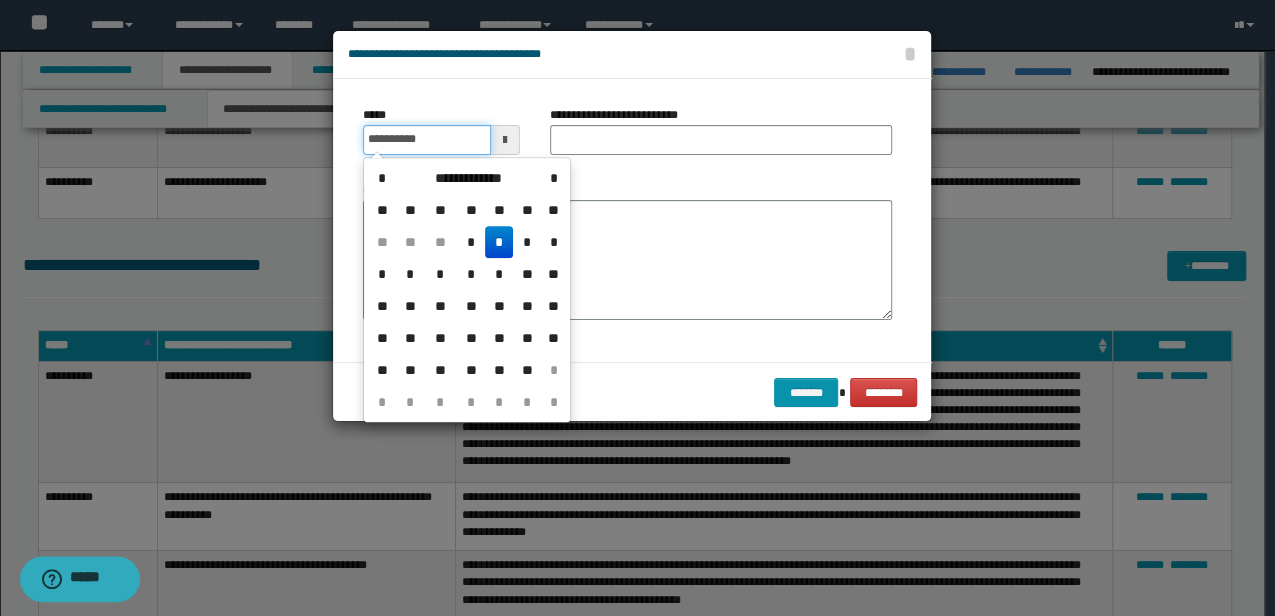 type on "**********" 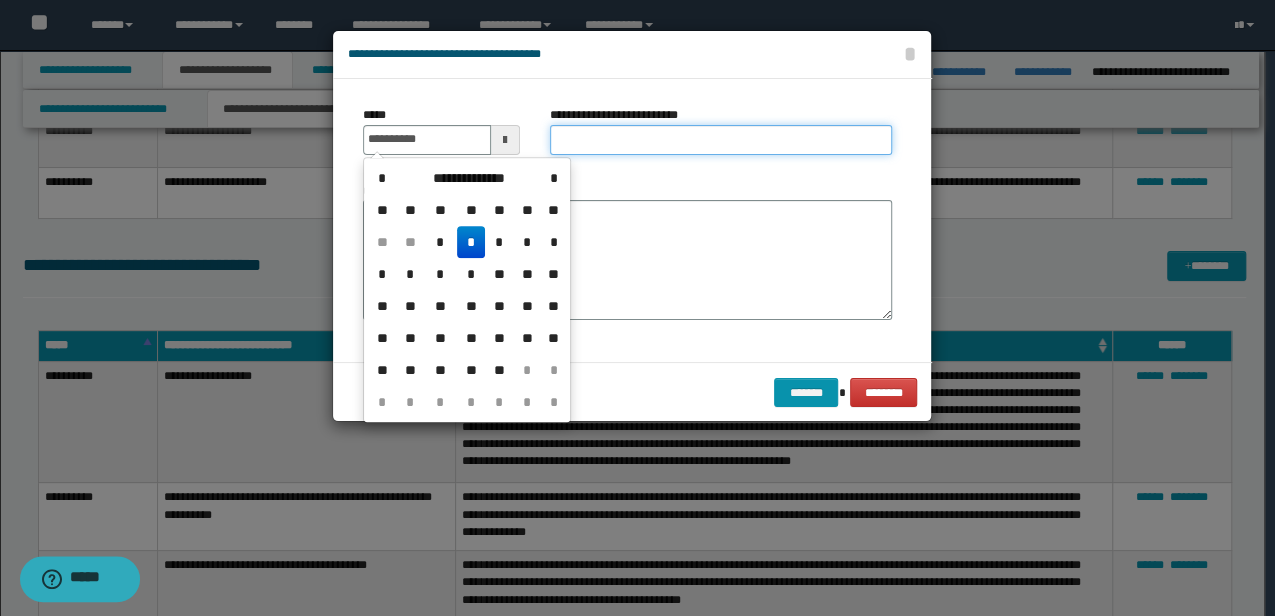 click on "**********" at bounding box center (721, 140) 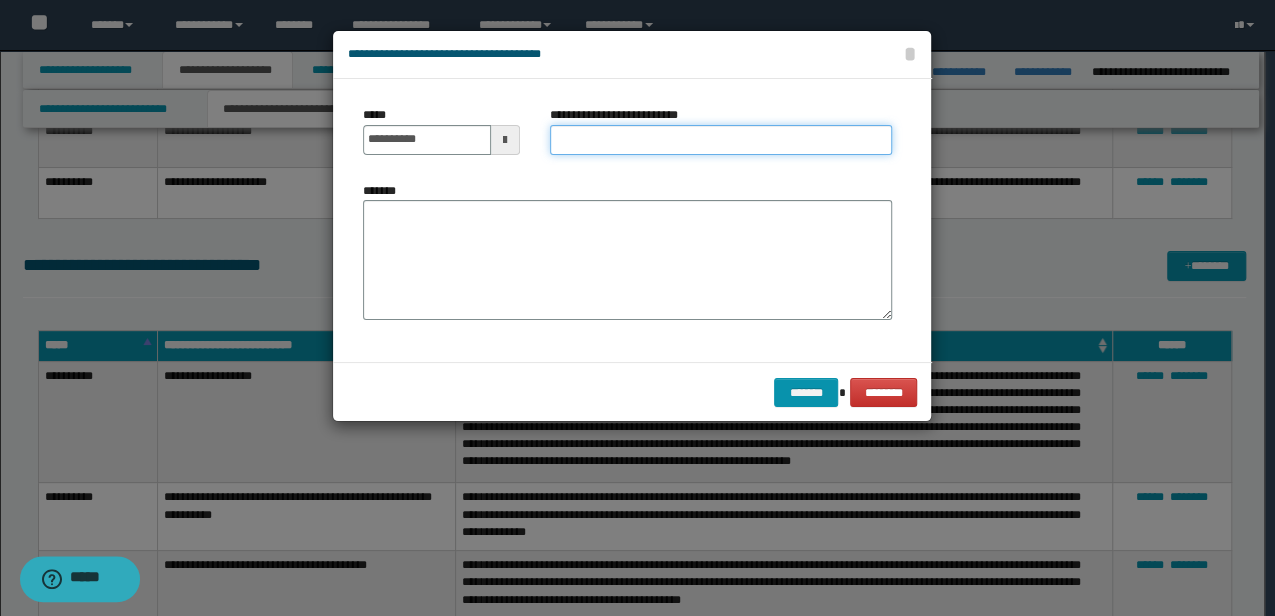 type on "**********" 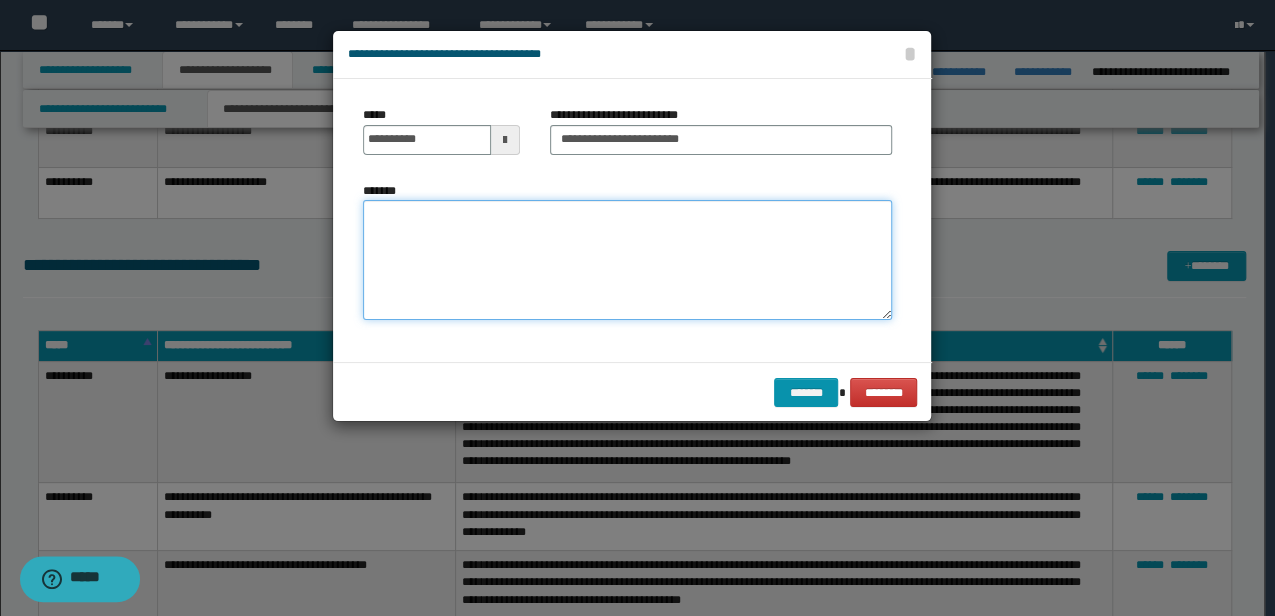 click on "*******" at bounding box center (627, 259) 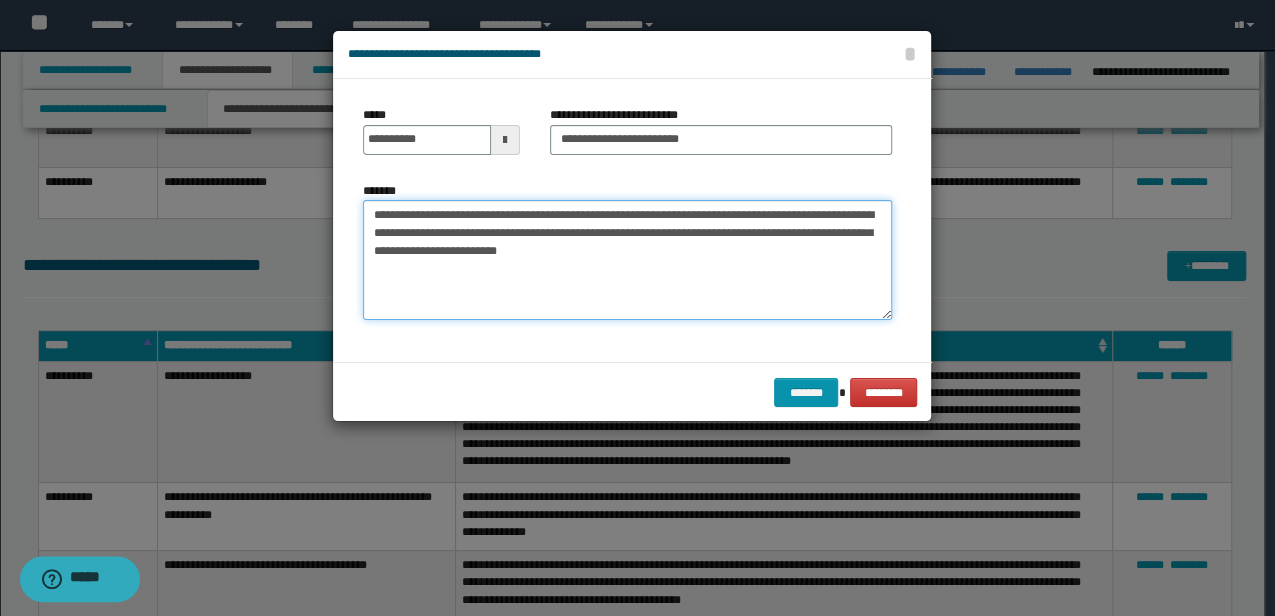drag, startPoint x: 620, startPoint y: 221, endPoint x: 632, endPoint y: 212, distance: 15 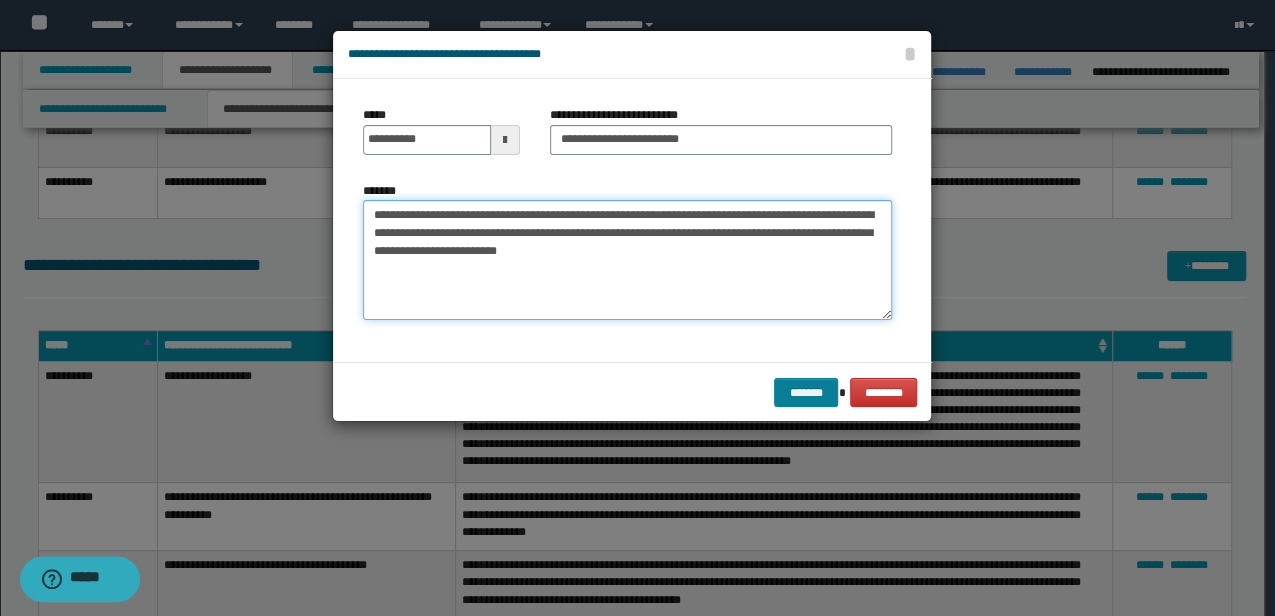 type on "**********" 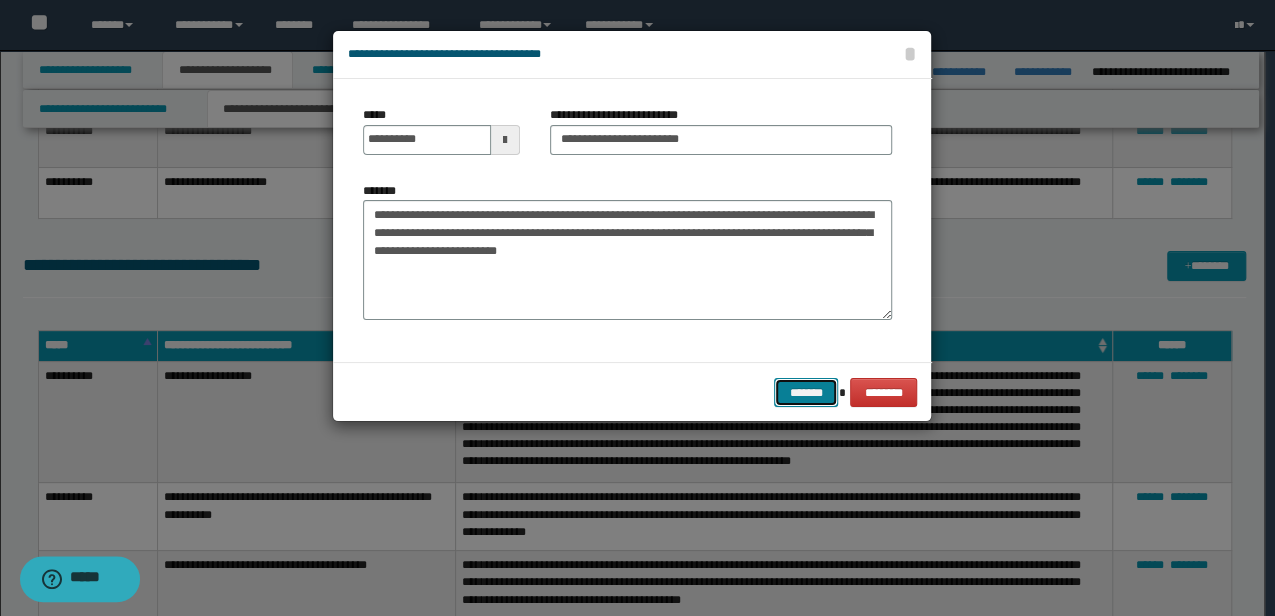 click on "*******" at bounding box center [806, 392] 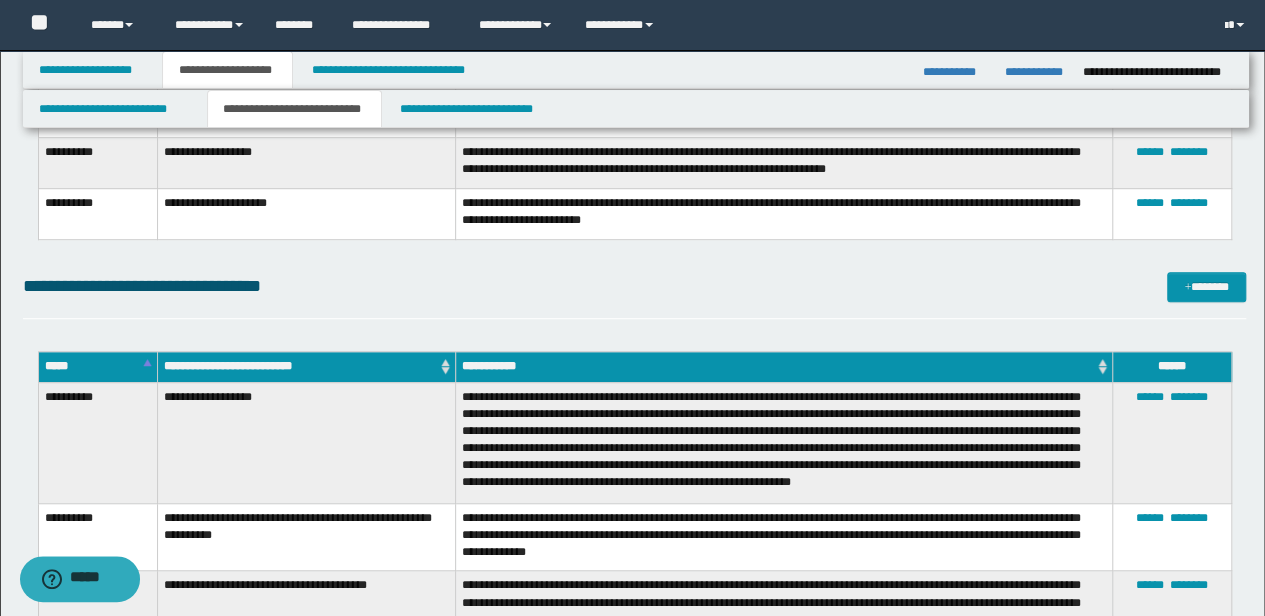 scroll, scrollTop: 8099, scrollLeft: 0, axis: vertical 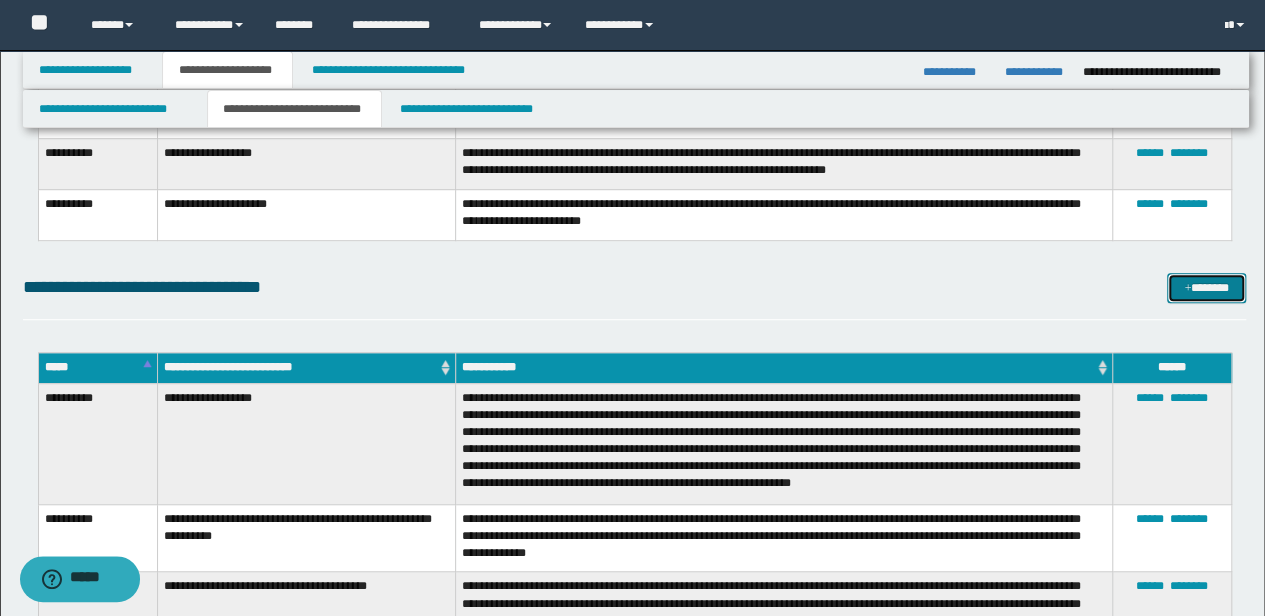 click on "*******" at bounding box center [1206, 287] 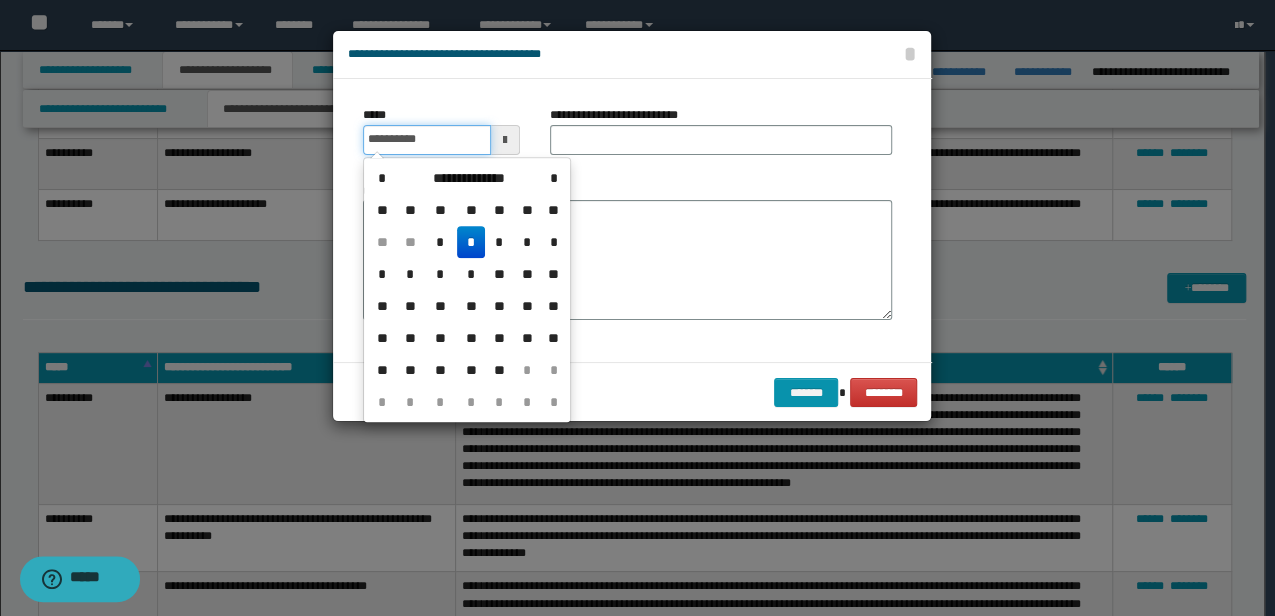 click on "**********" at bounding box center (426, 140) 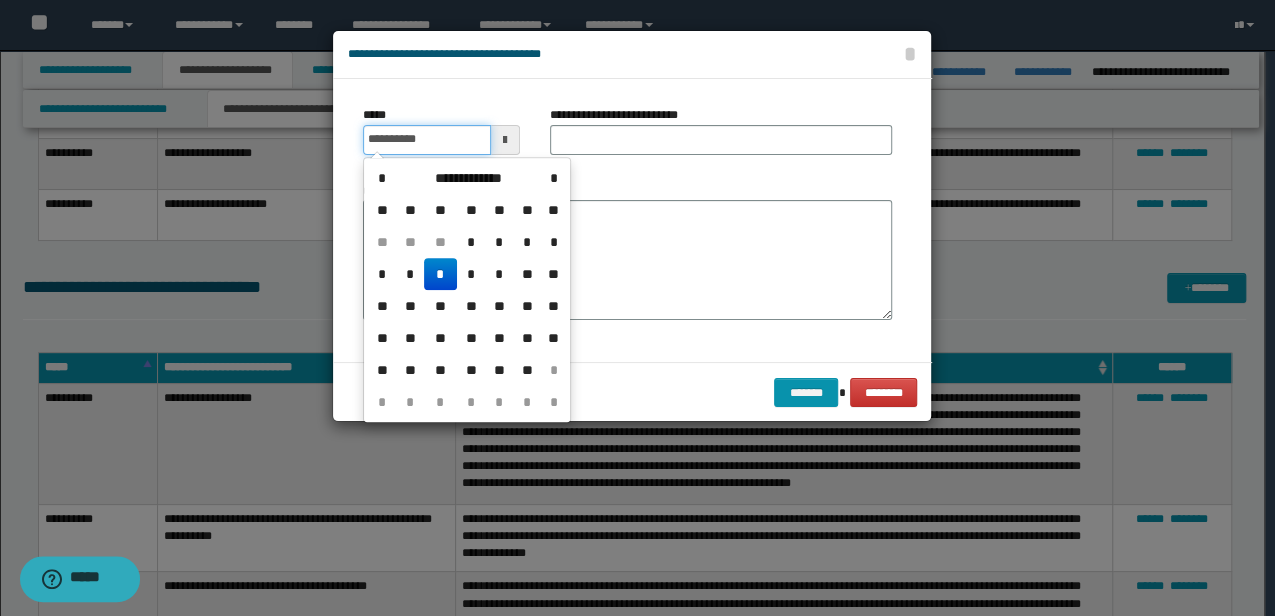 type on "**********" 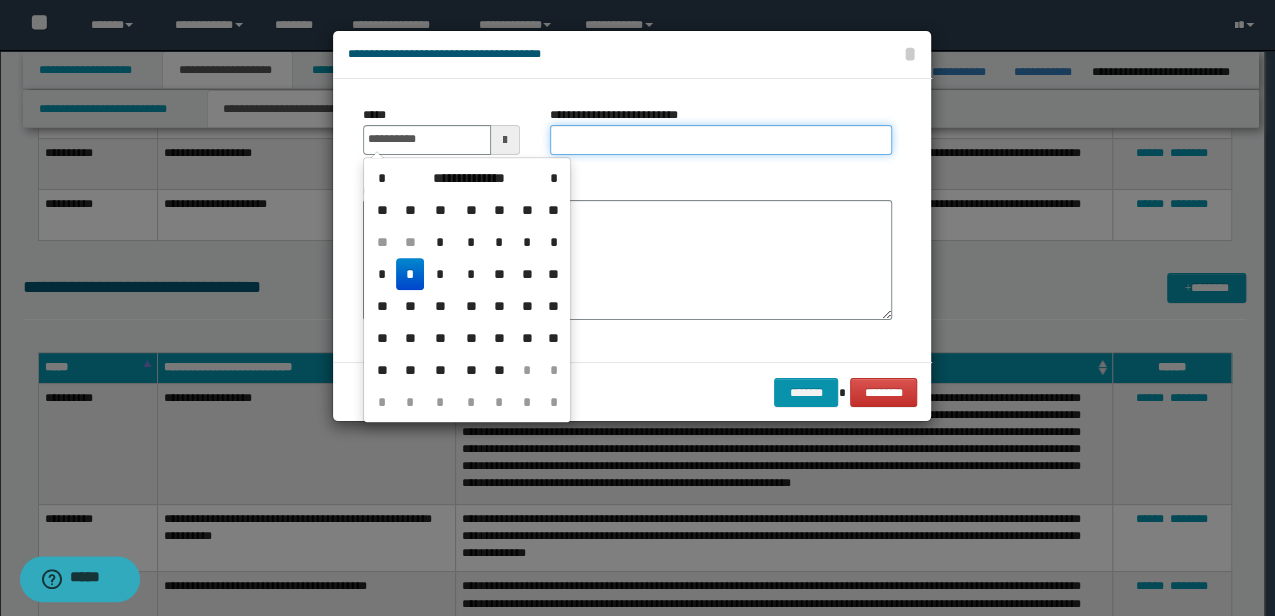 click on "**********" at bounding box center (721, 140) 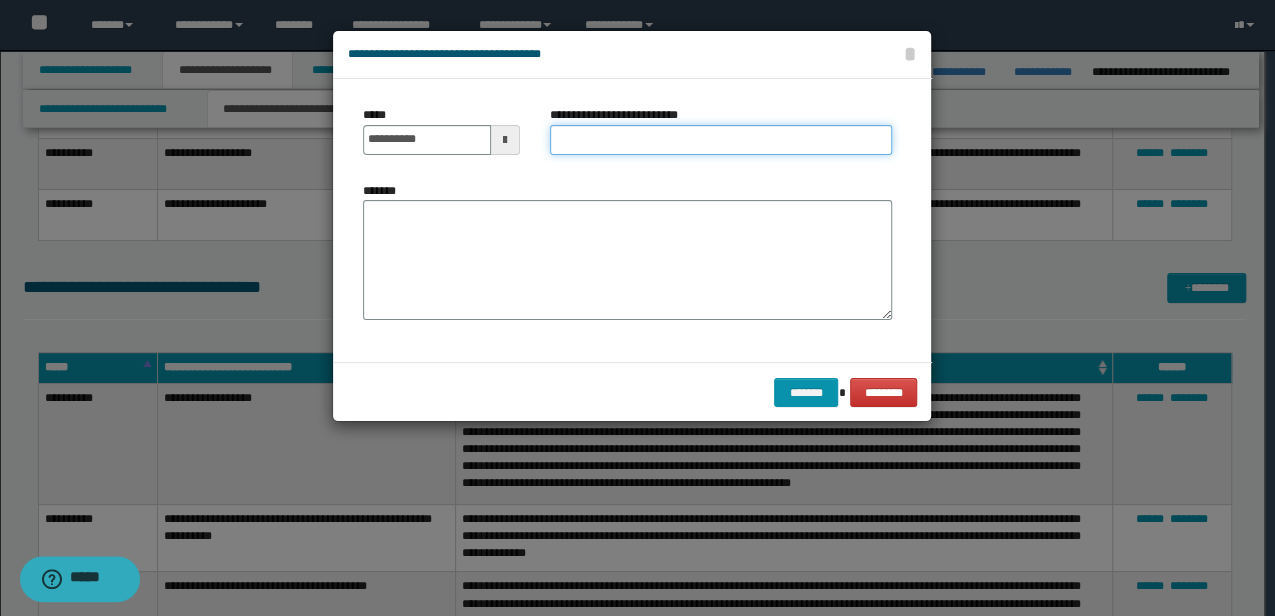 type on "**********" 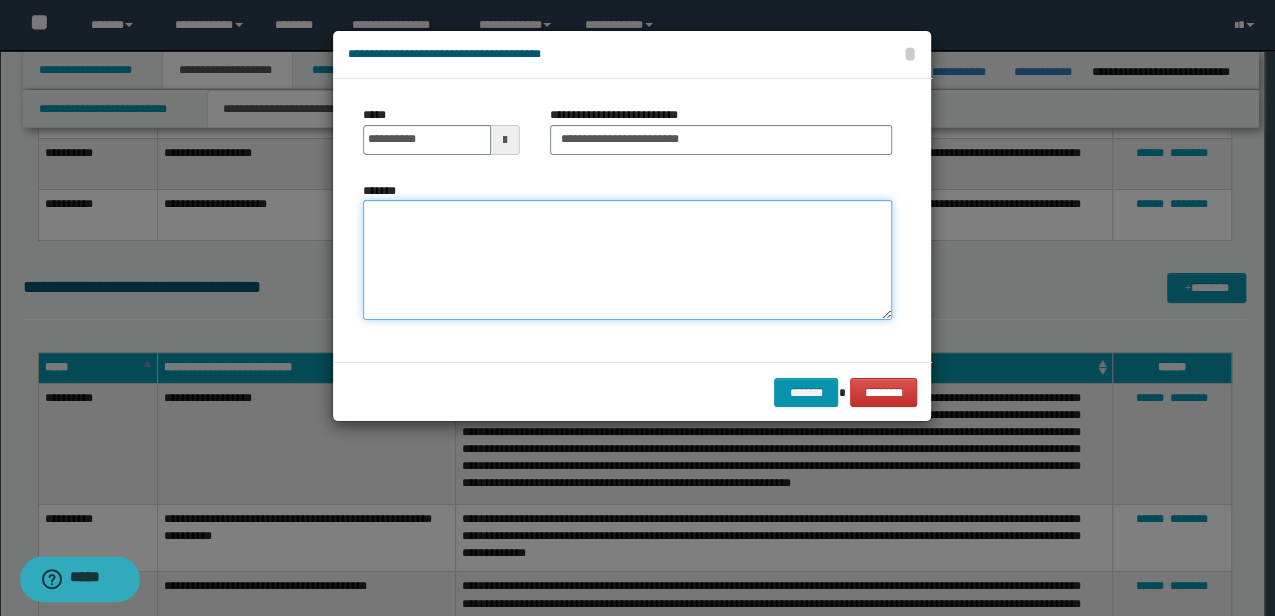 click on "*******" at bounding box center [627, 259] 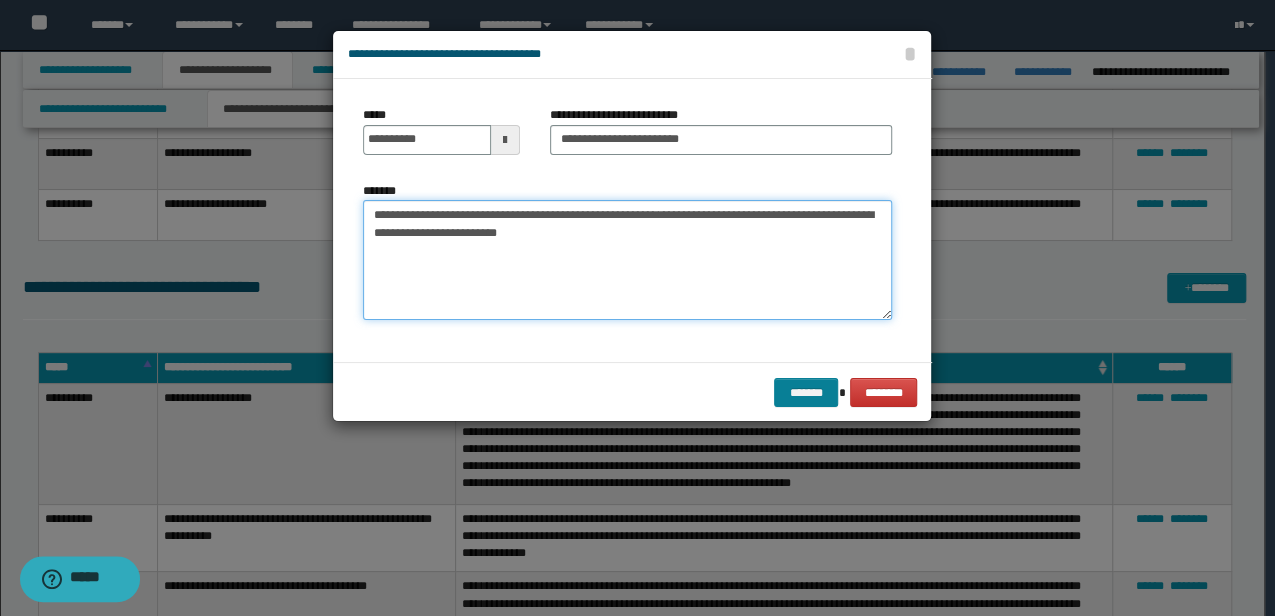 type on "**********" 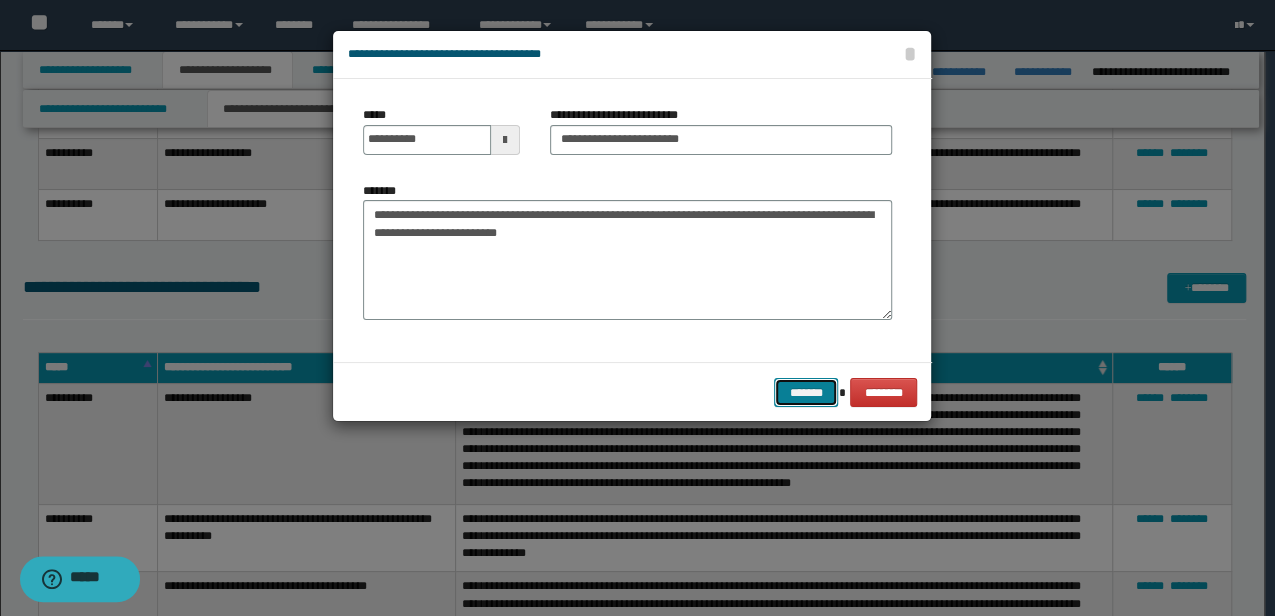 drag, startPoint x: 798, startPoint y: 403, endPoint x: 804, endPoint y: 390, distance: 14.3178215 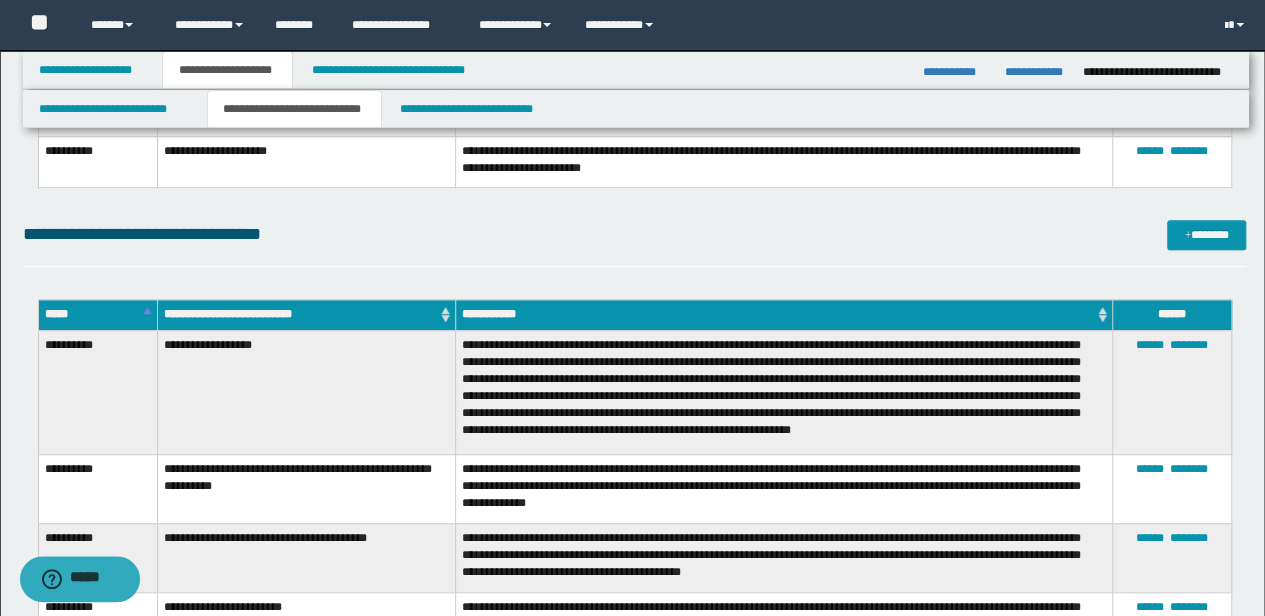 scroll, scrollTop: 8108, scrollLeft: 0, axis: vertical 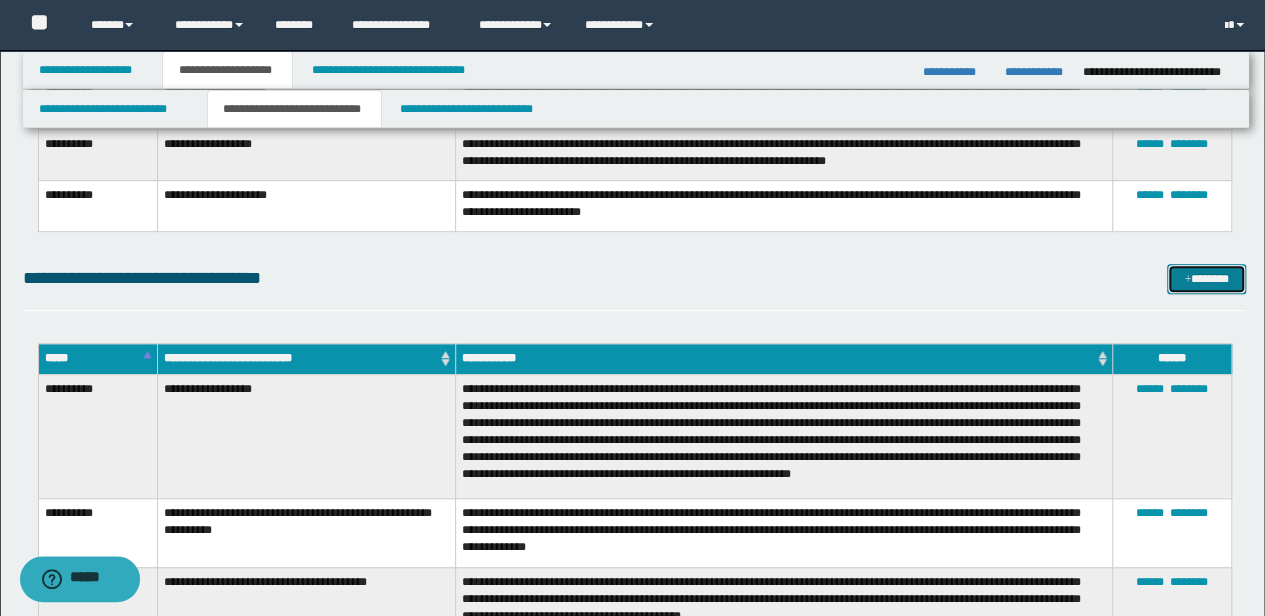 click on "*******" at bounding box center (1206, 278) 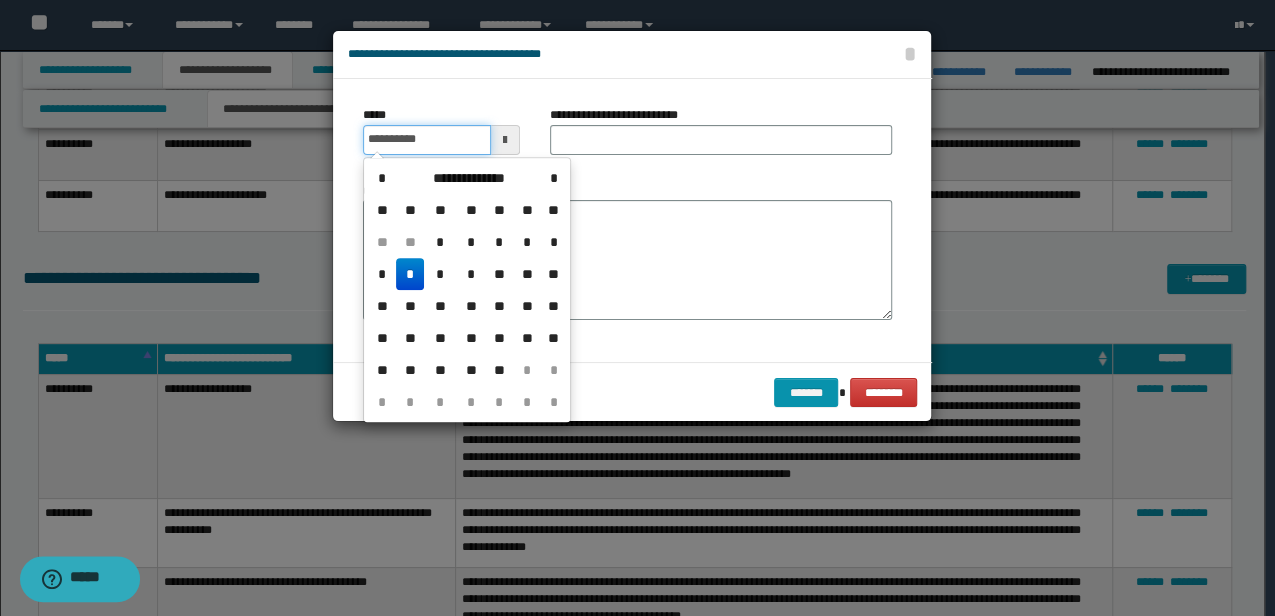 click on "**********" at bounding box center [426, 140] 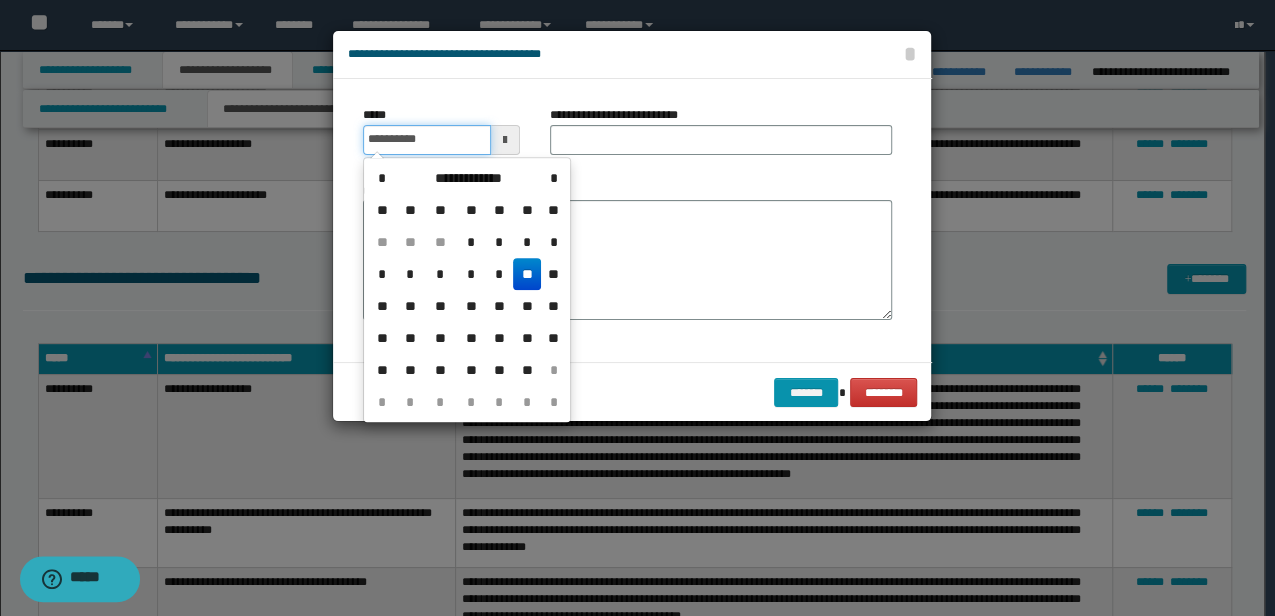 type on "**********" 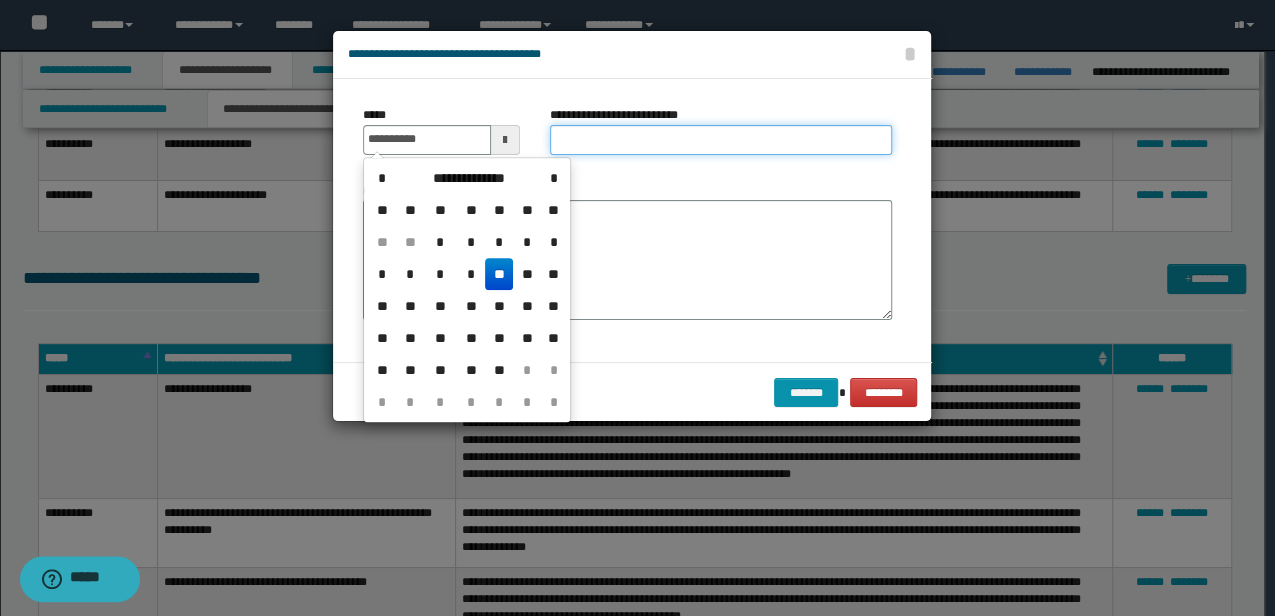 click on "**********" at bounding box center (721, 140) 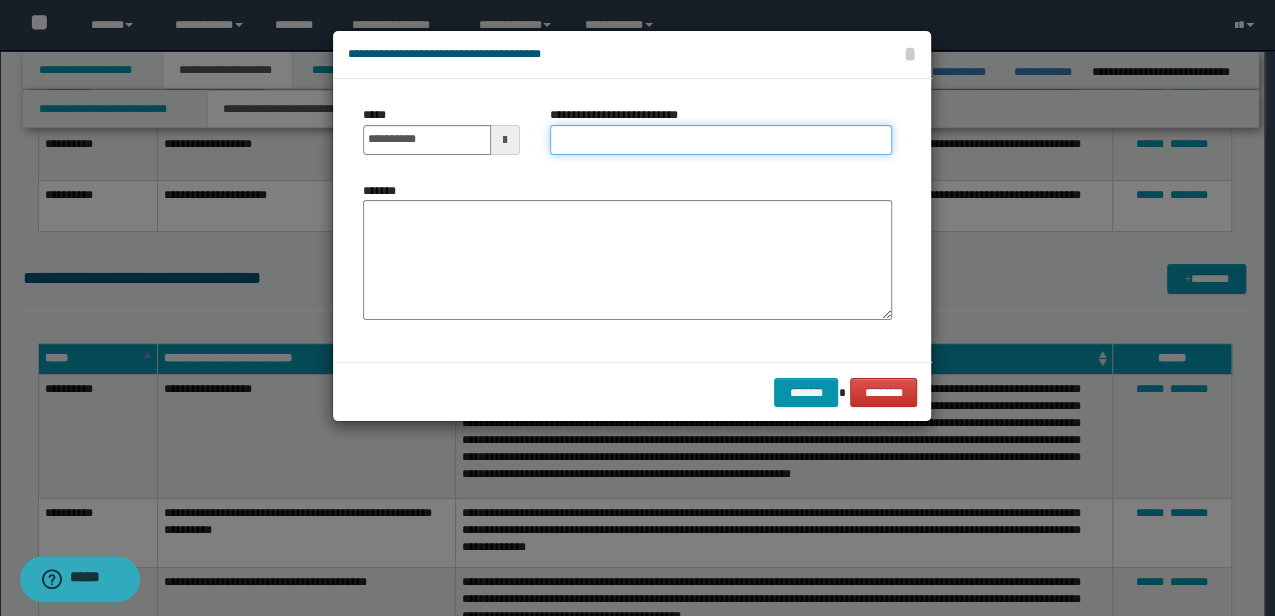 type on "**********" 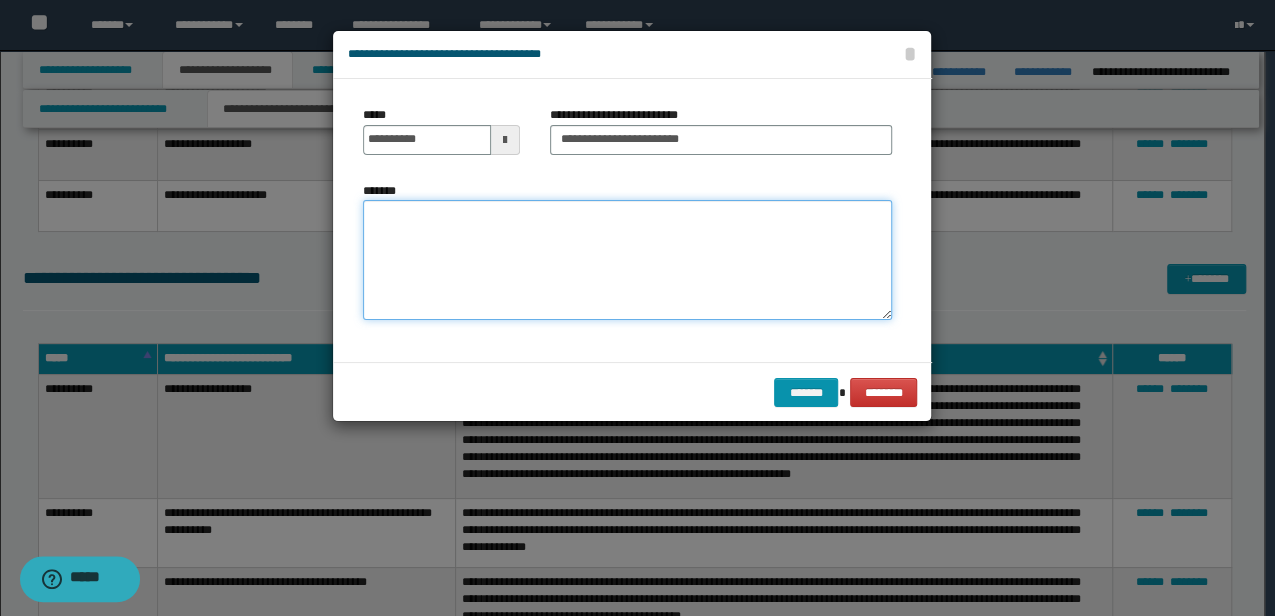 click on "*******" at bounding box center (627, 259) 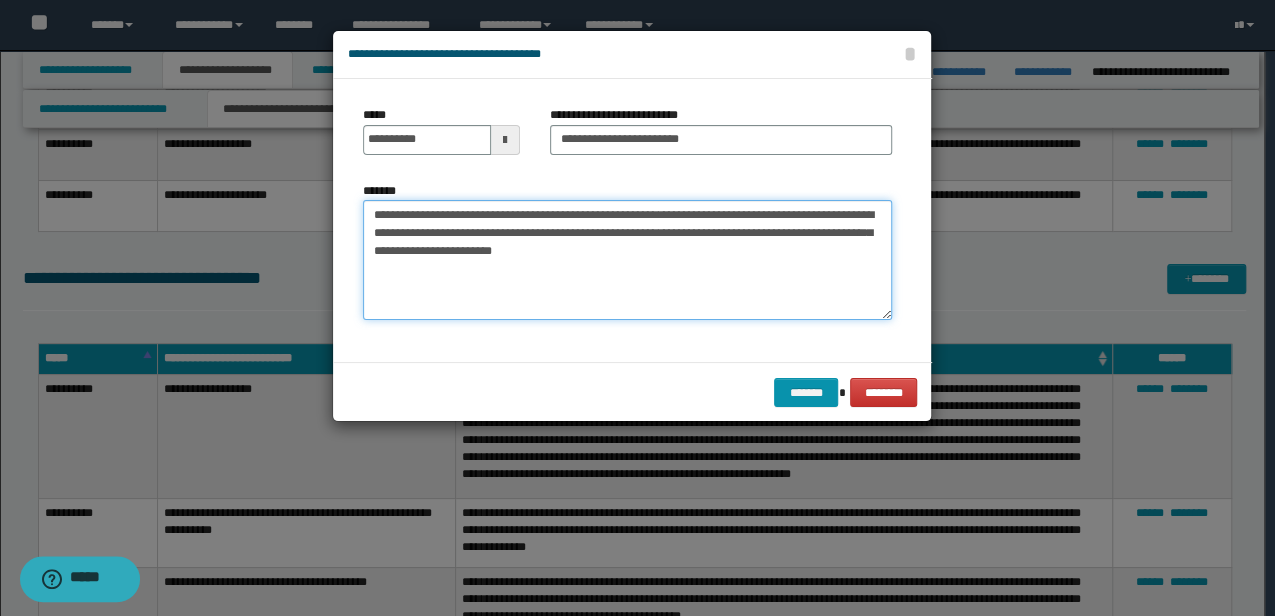 click on "**********" at bounding box center (627, 259) 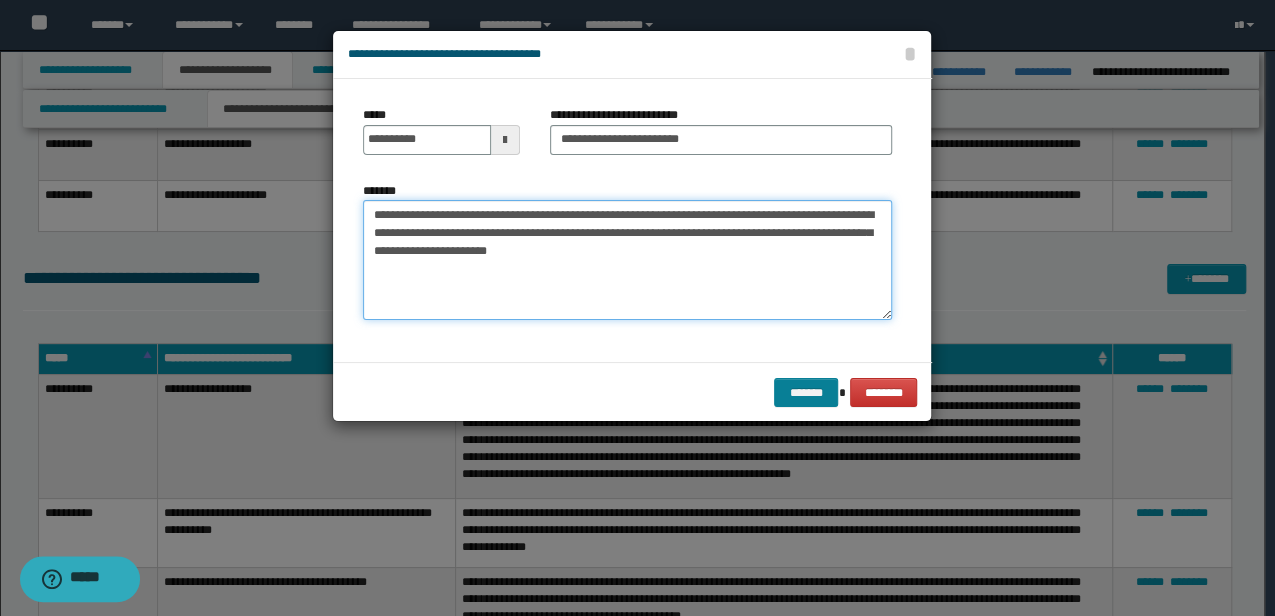 type on "**********" 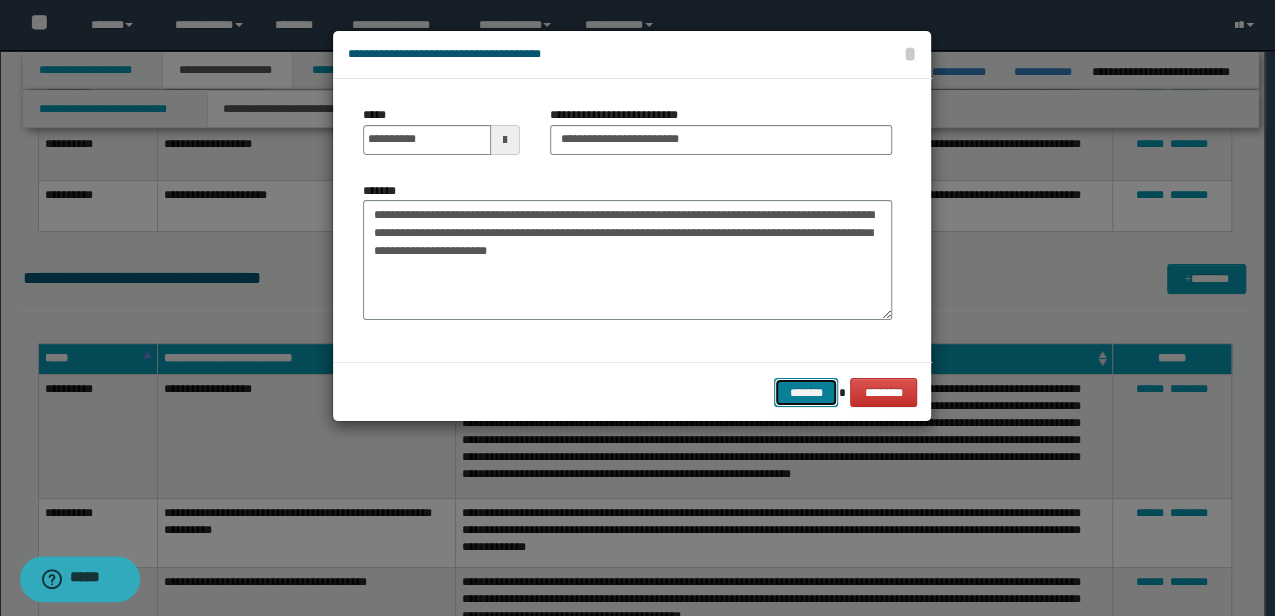 click on "*******" at bounding box center [806, 392] 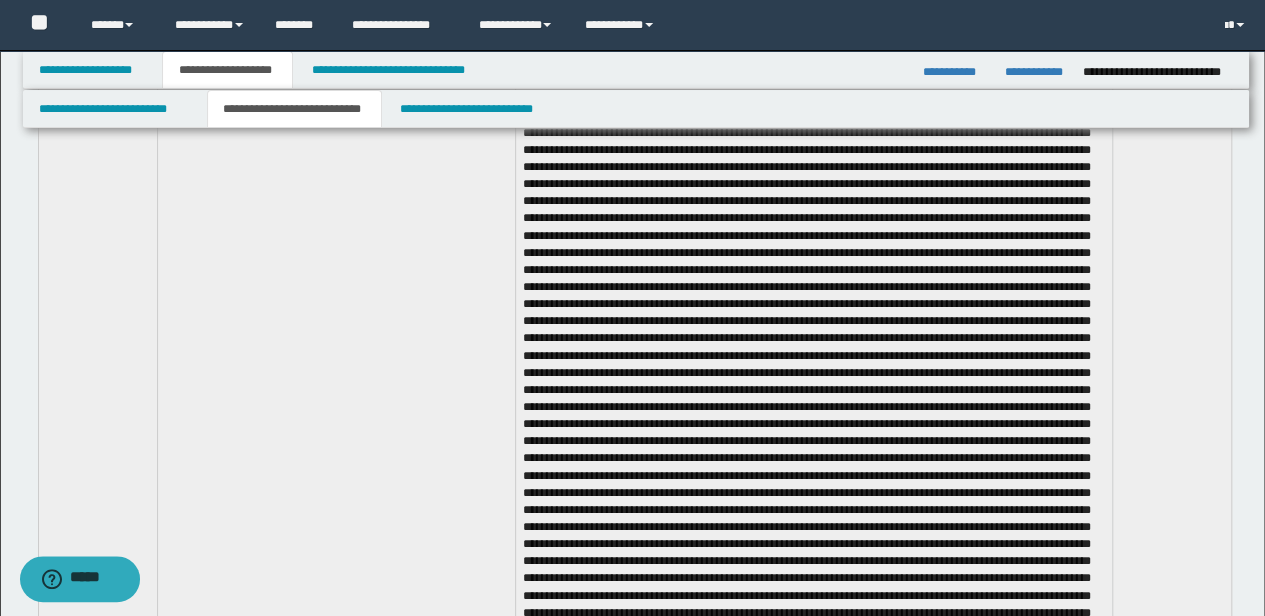 scroll, scrollTop: 7888, scrollLeft: 0, axis: vertical 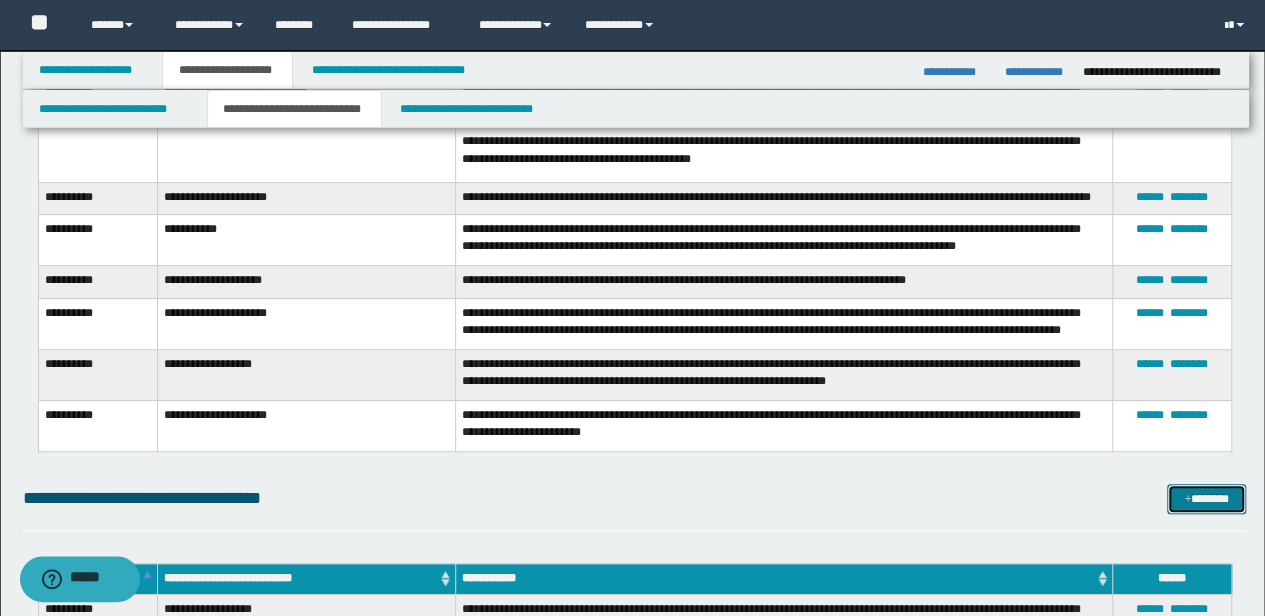 click on "*******" at bounding box center (1206, 498) 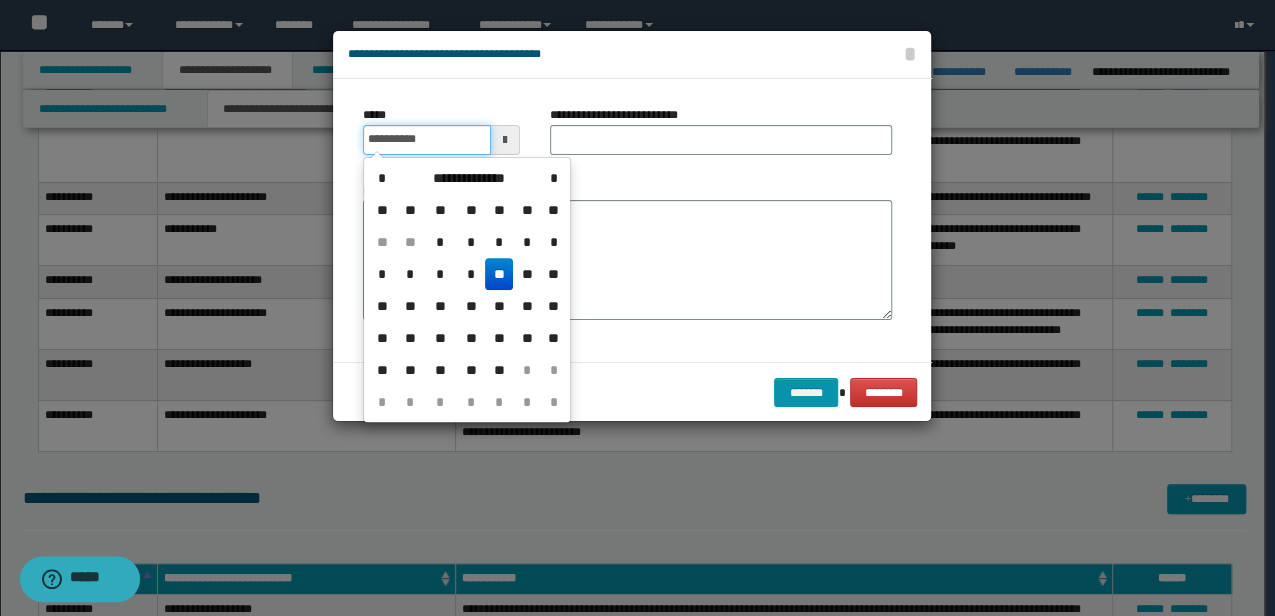 click on "**********" at bounding box center (426, 140) 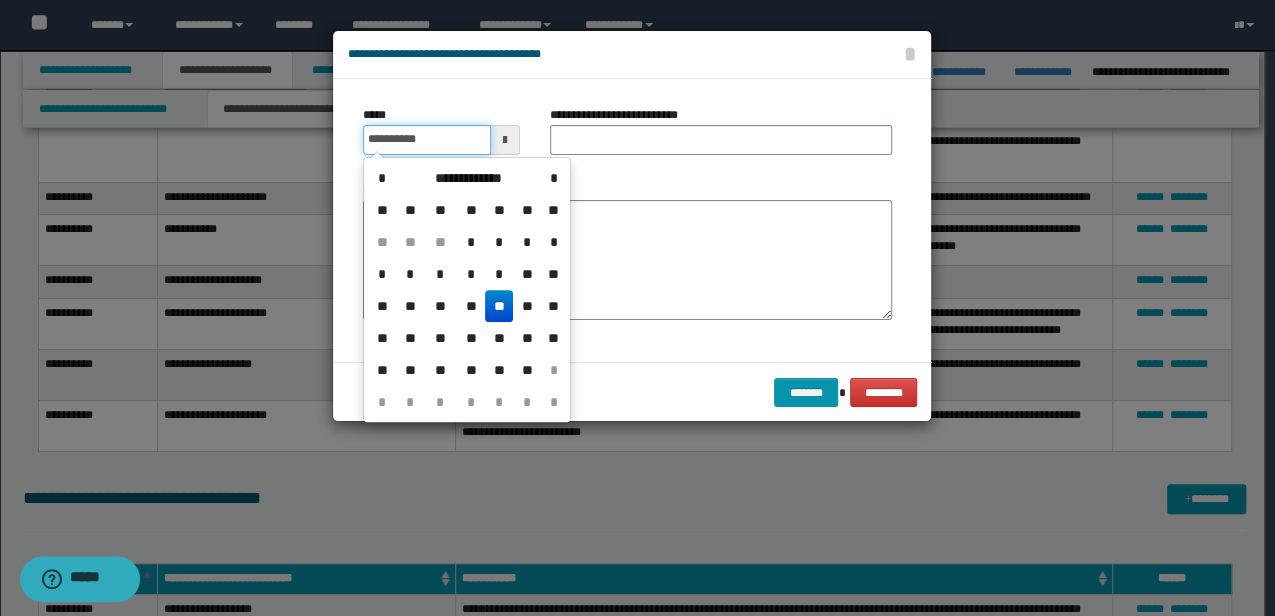 type on "**********" 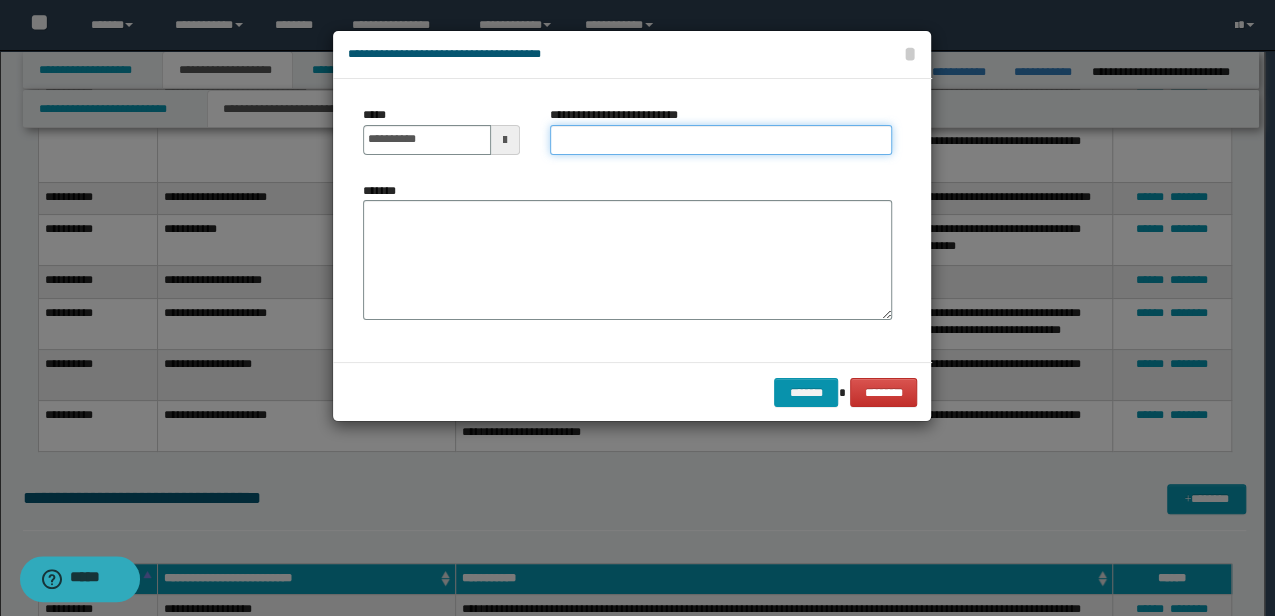 click on "**********" at bounding box center (721, 140) 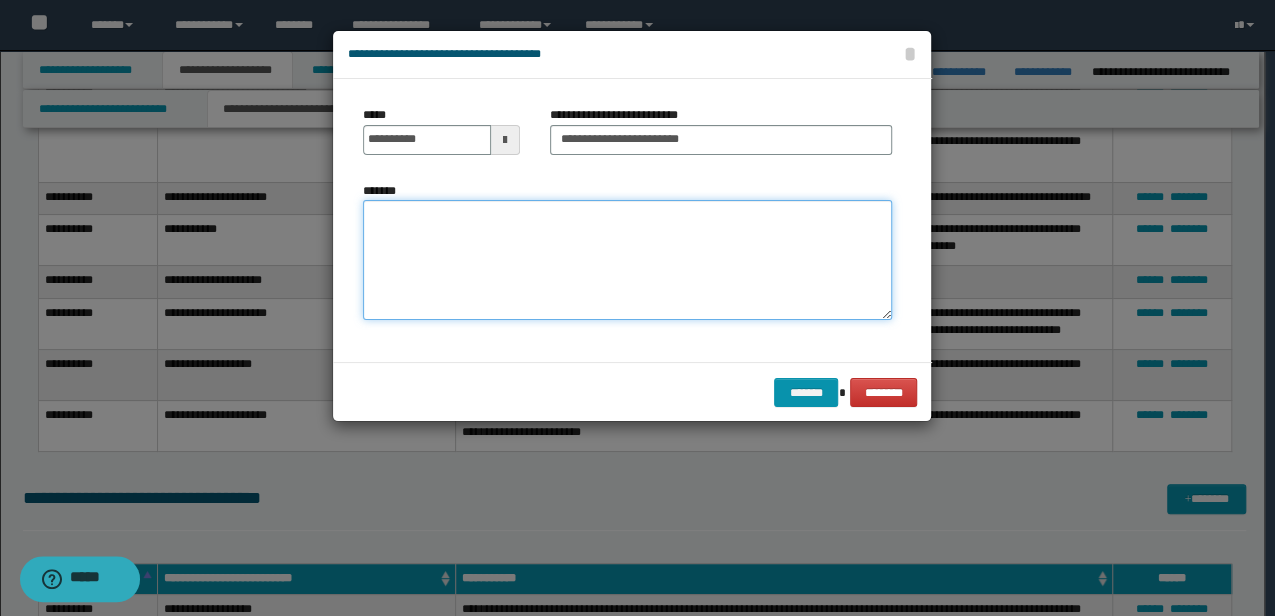 click on "*******" at bounding box center [627, 259] 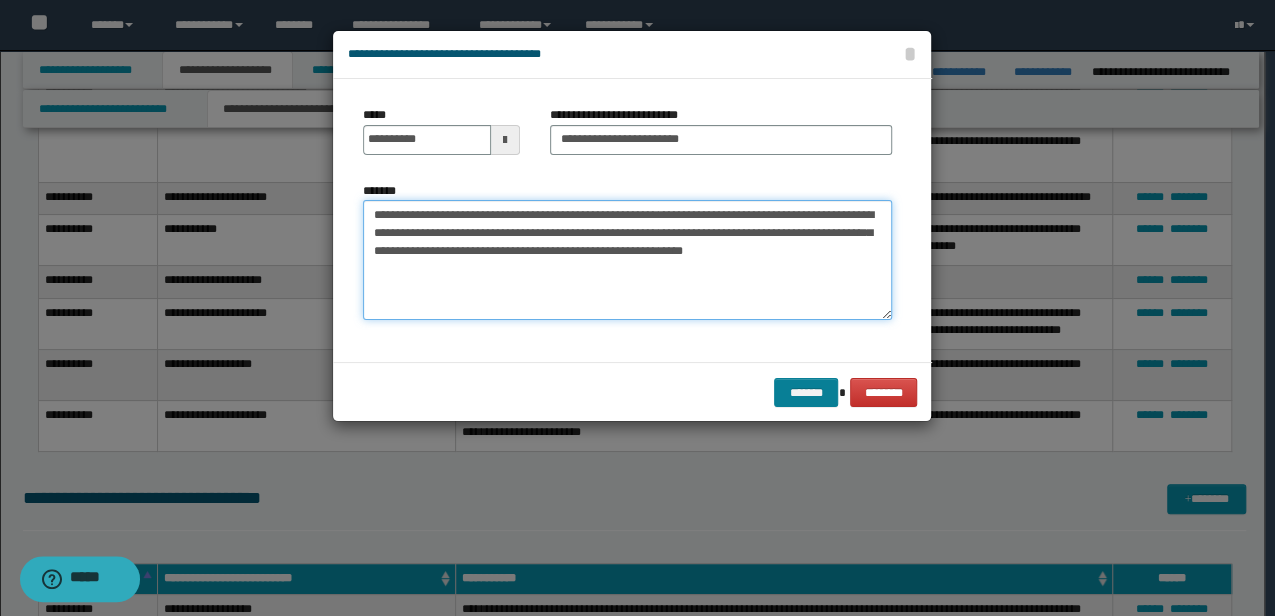 type on "**********" 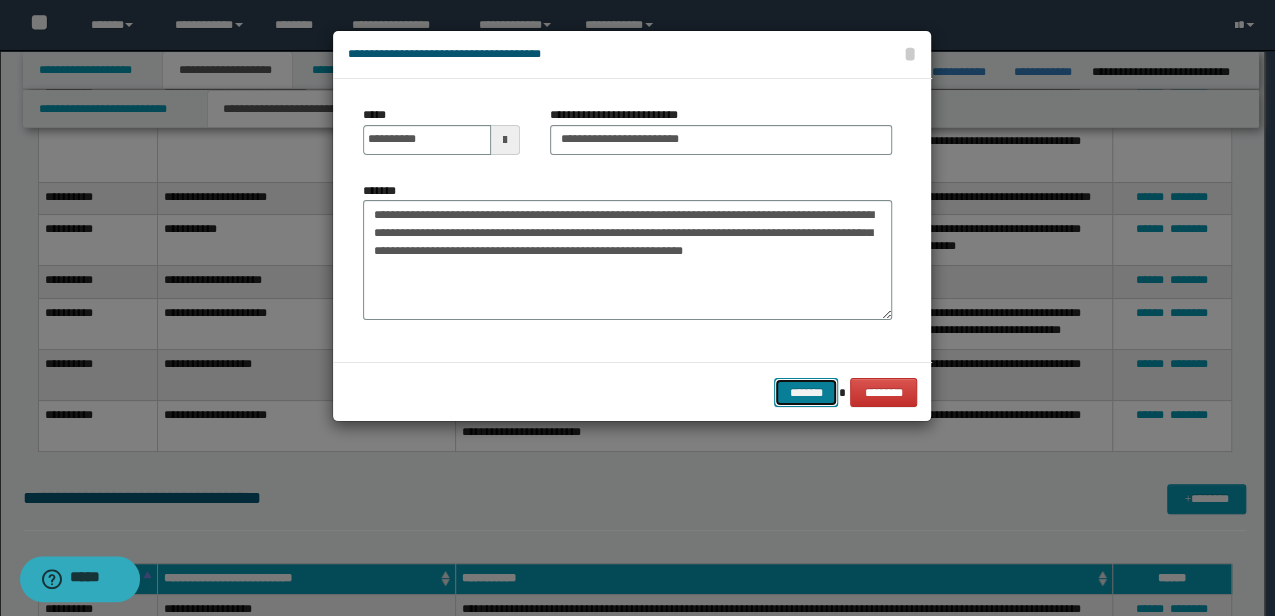 drag, startPoint x: 800, startPoint y: 384, endPoint x: 795, endPoint y: 370, distance: 14.866069 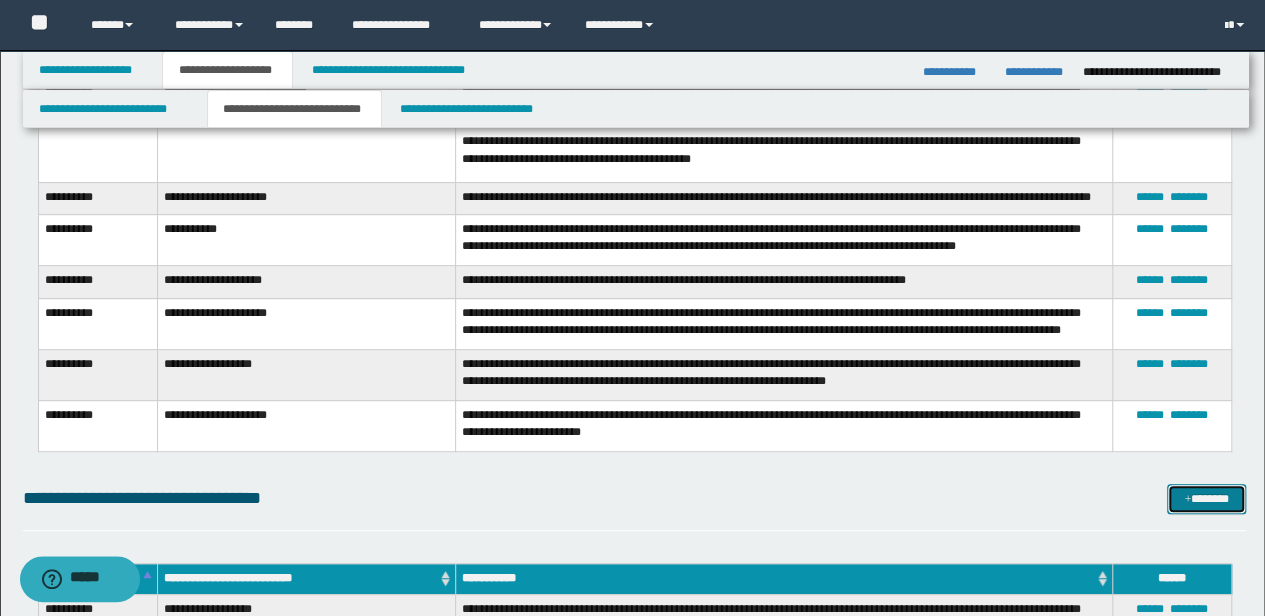 click on "*******" at bounding box center [1206, 498] 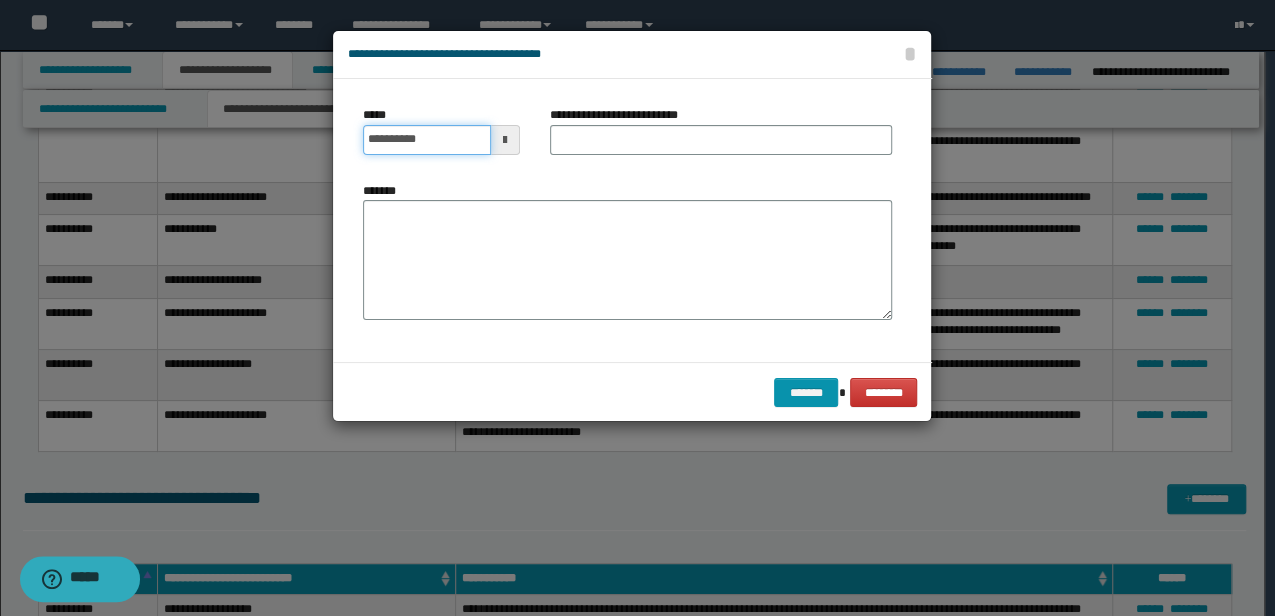 click on "**********" at bounding box center [426, 140] 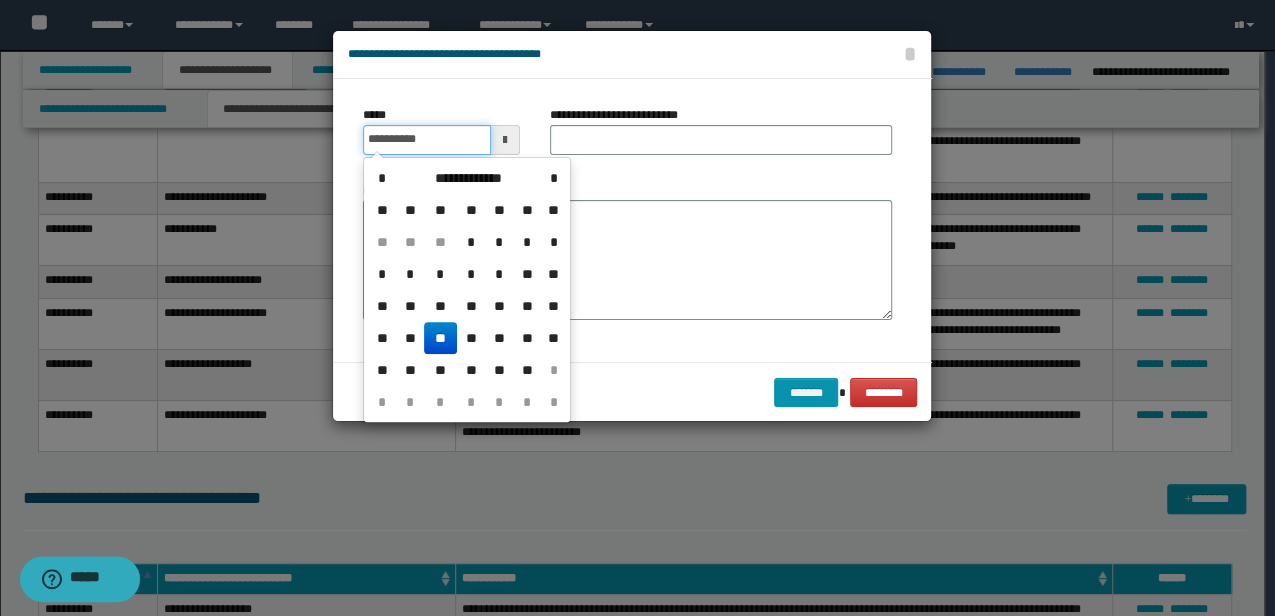 type on "**********" 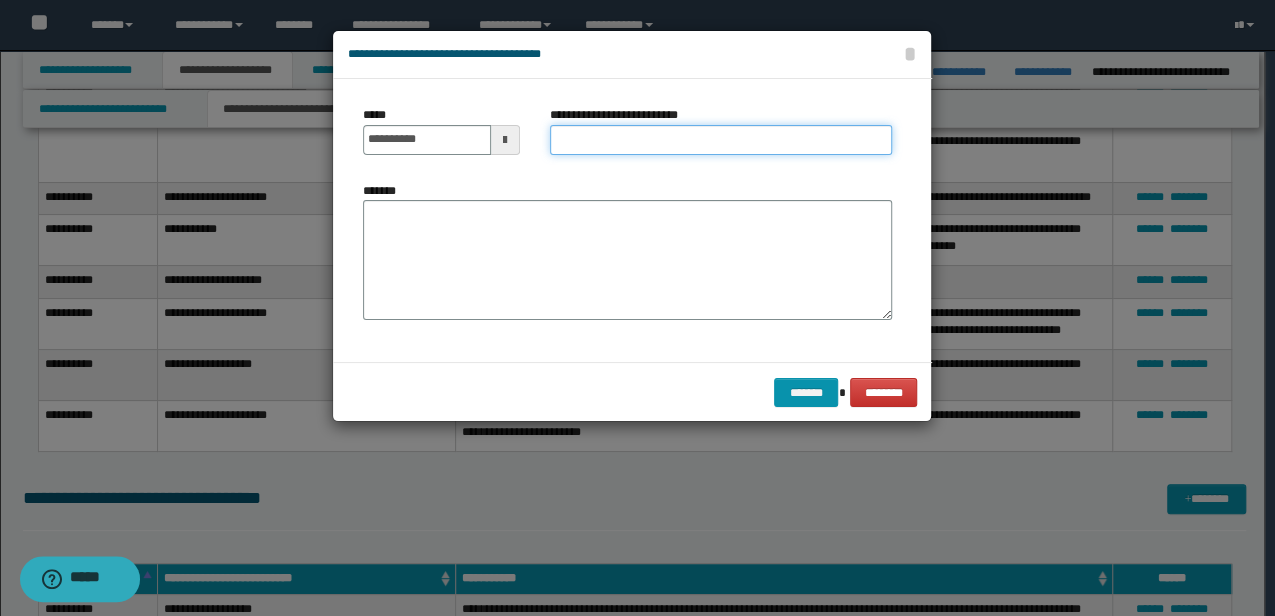 click on "**********" at bounding box center [721, 140] 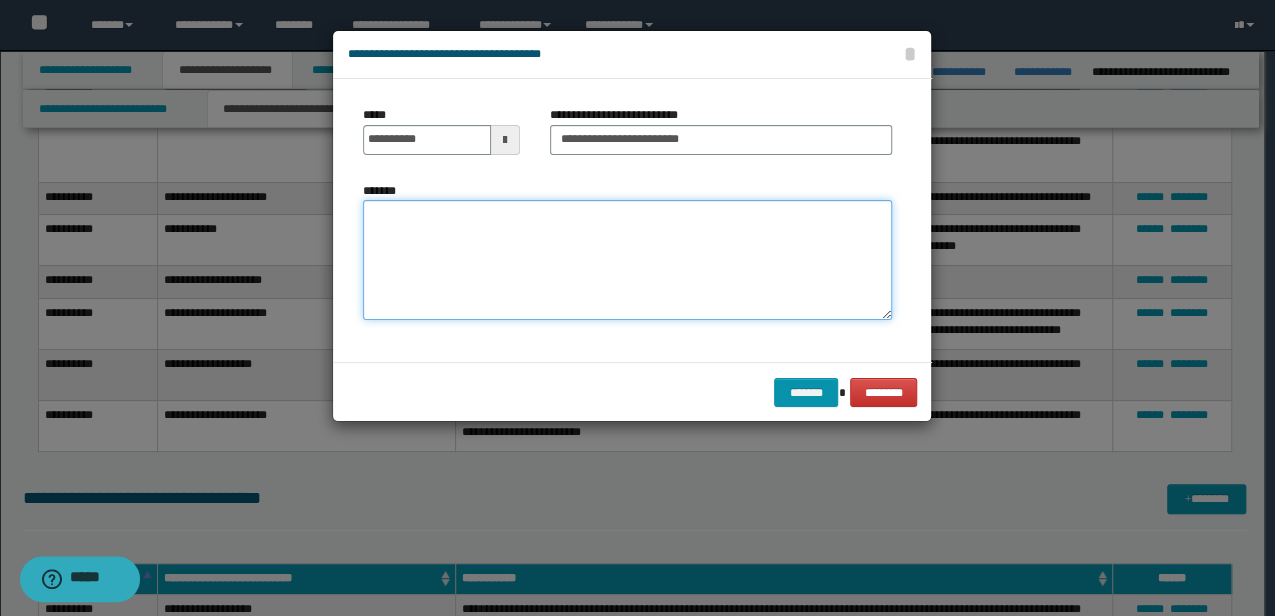 click on "*******" at bounding box center [627, 259] 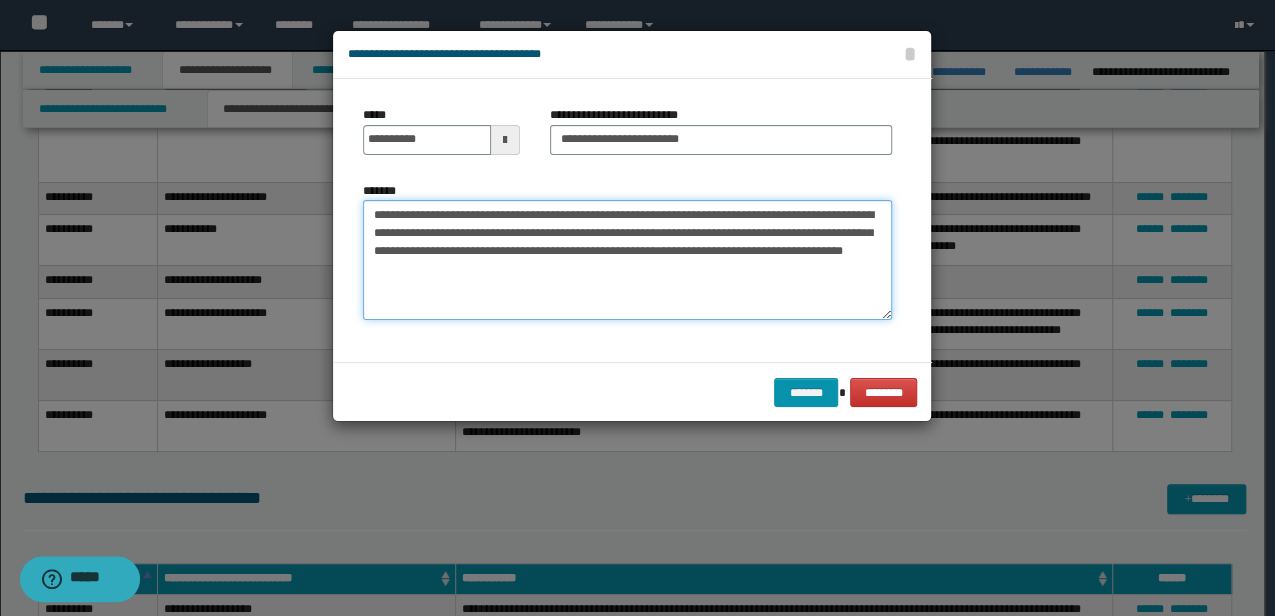 drag, startPoint x: 831, startPoint y: 237, endPoint x: 840, endPoint y: 231, distance: 10.816654 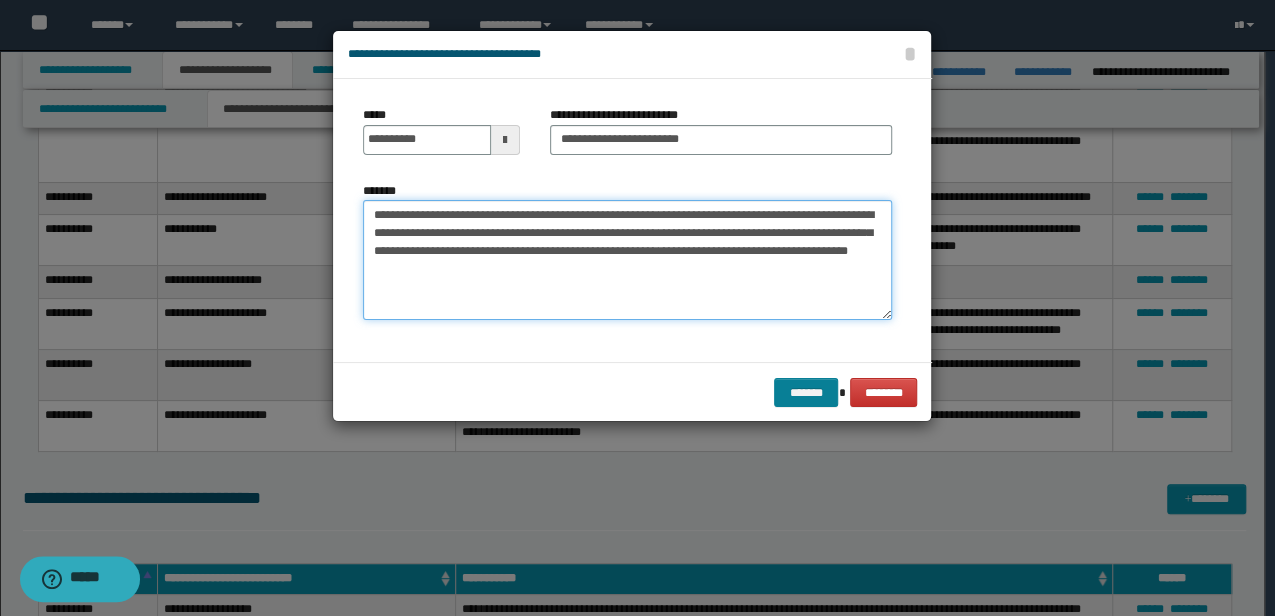 type on "**********" 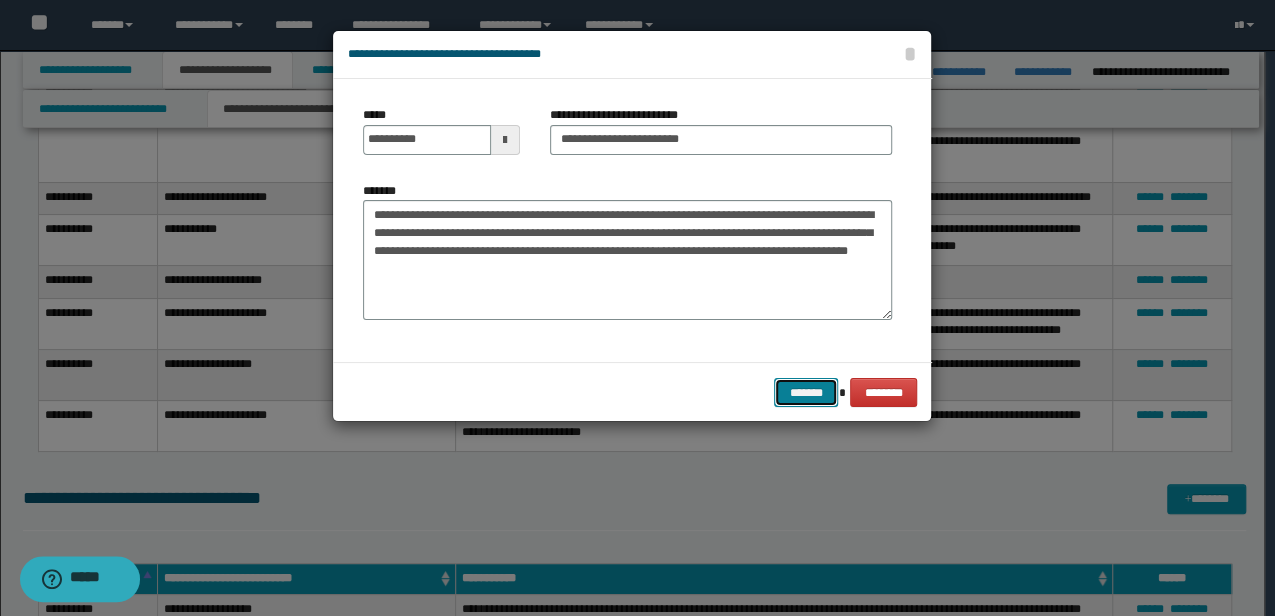 click on "*******" at bounding box center [806, 392] 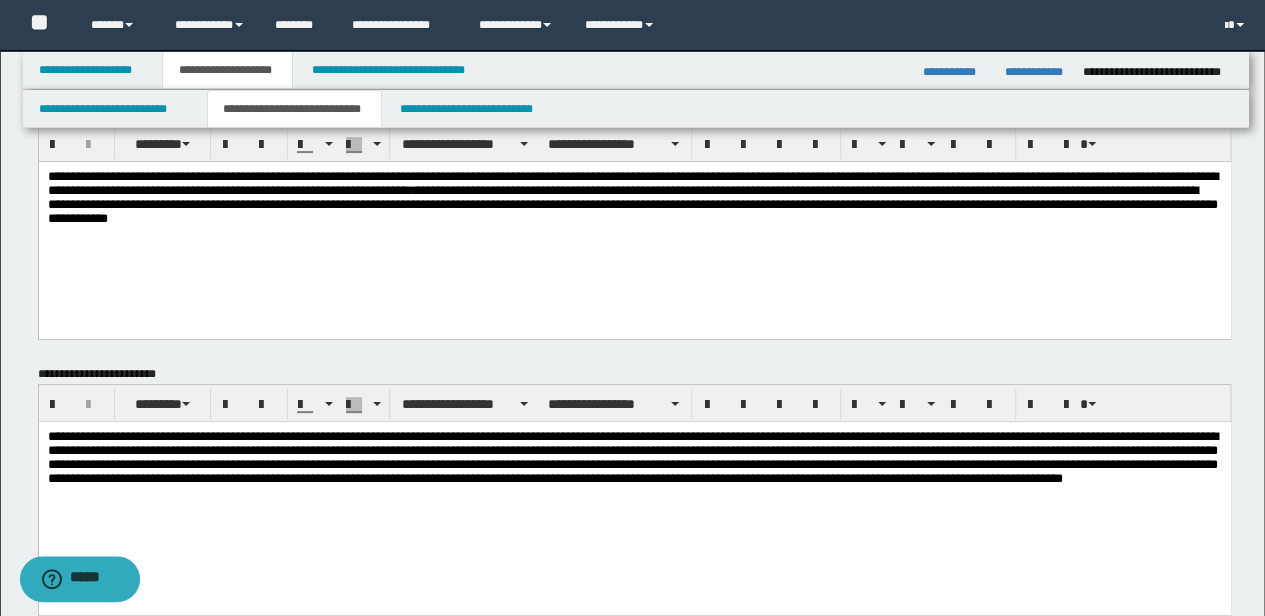 scroll, scrollTop: 43, scrollLeft: 0, axis: vertical 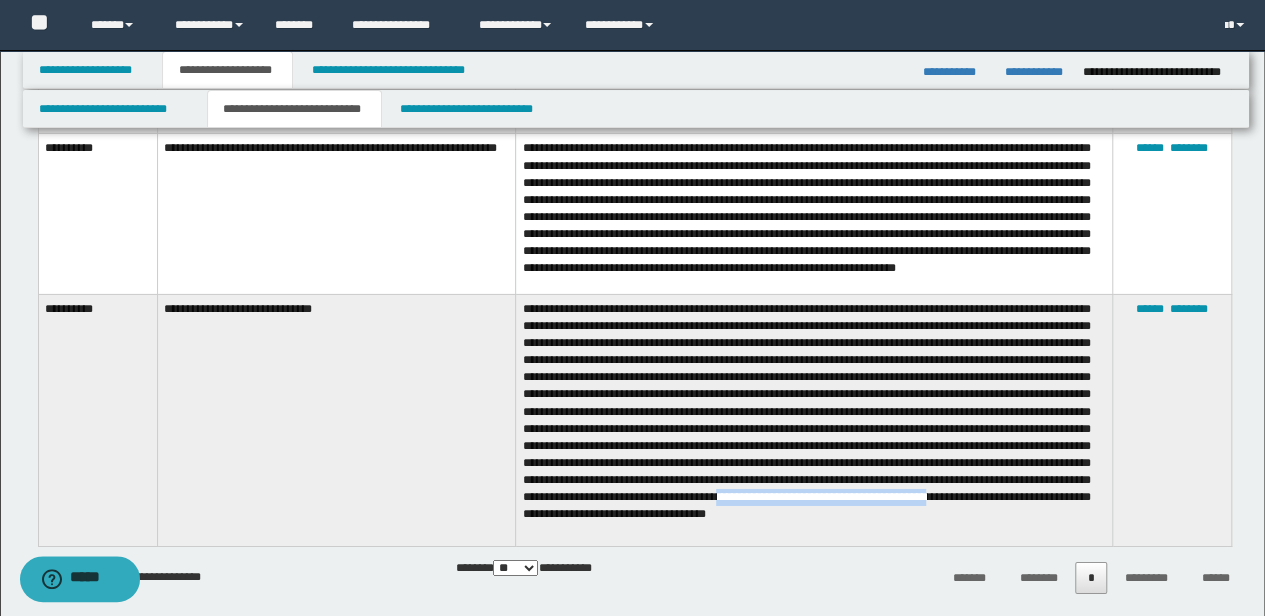 drag, startPoint x: 704, startPoint y: 518, endPoint x: 928, endPoint y: 519, distance: 224.00223 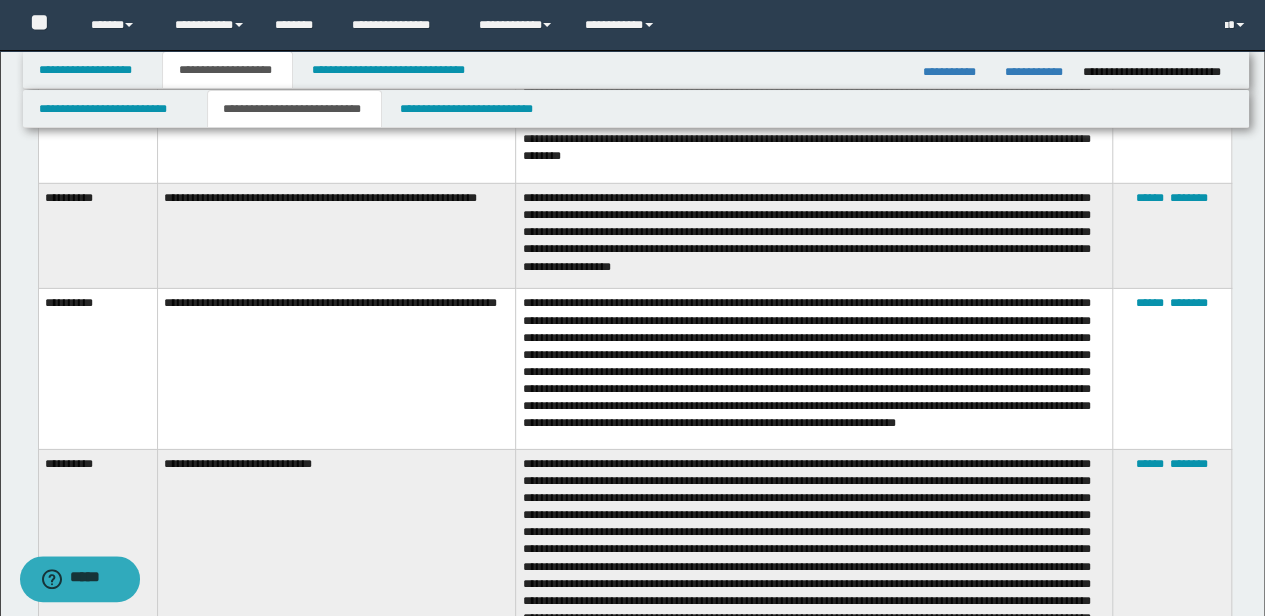scroll, scrollTop: 6824, scrollLeft: 0, axis: vertical 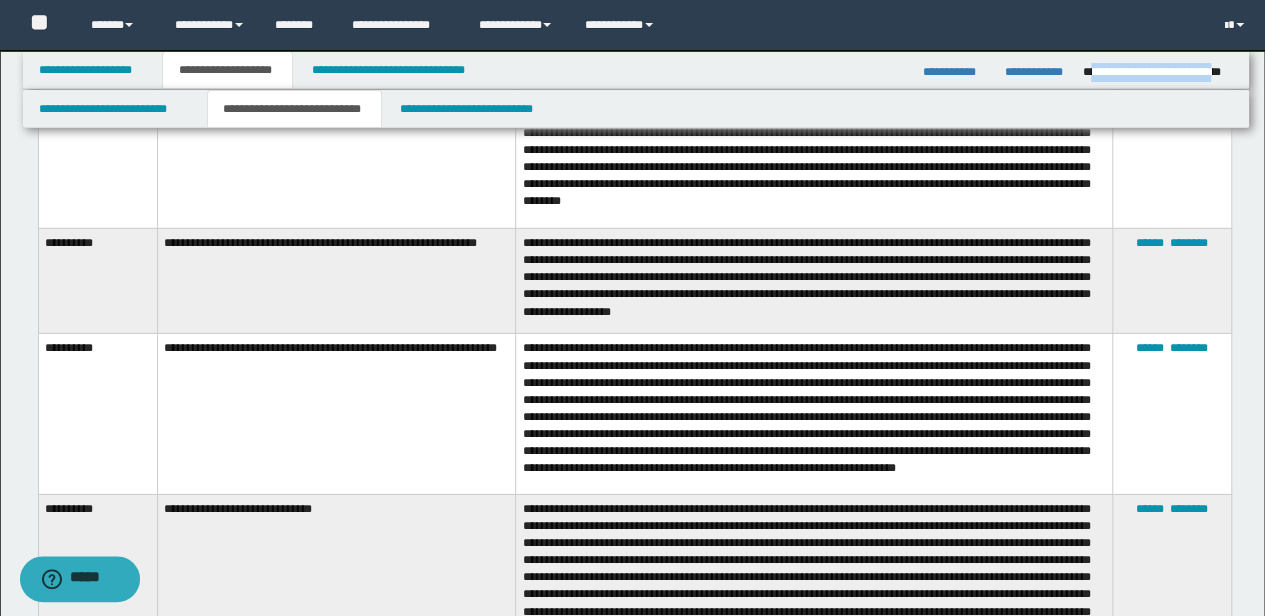 drag, startPoint x: 1089, startPoint y: 71, endPoint x: 1229, endPoint y: 67, distance: 140.05713 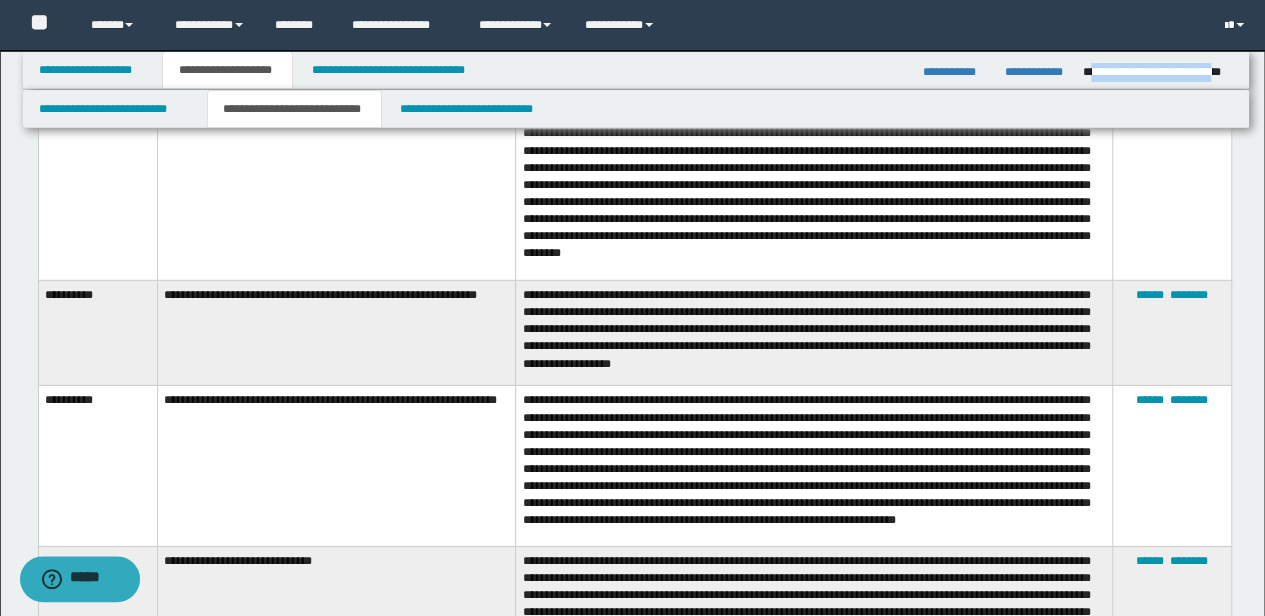 scroll, scrollTop: 6490, scrollLeft: 0, axis: vertical 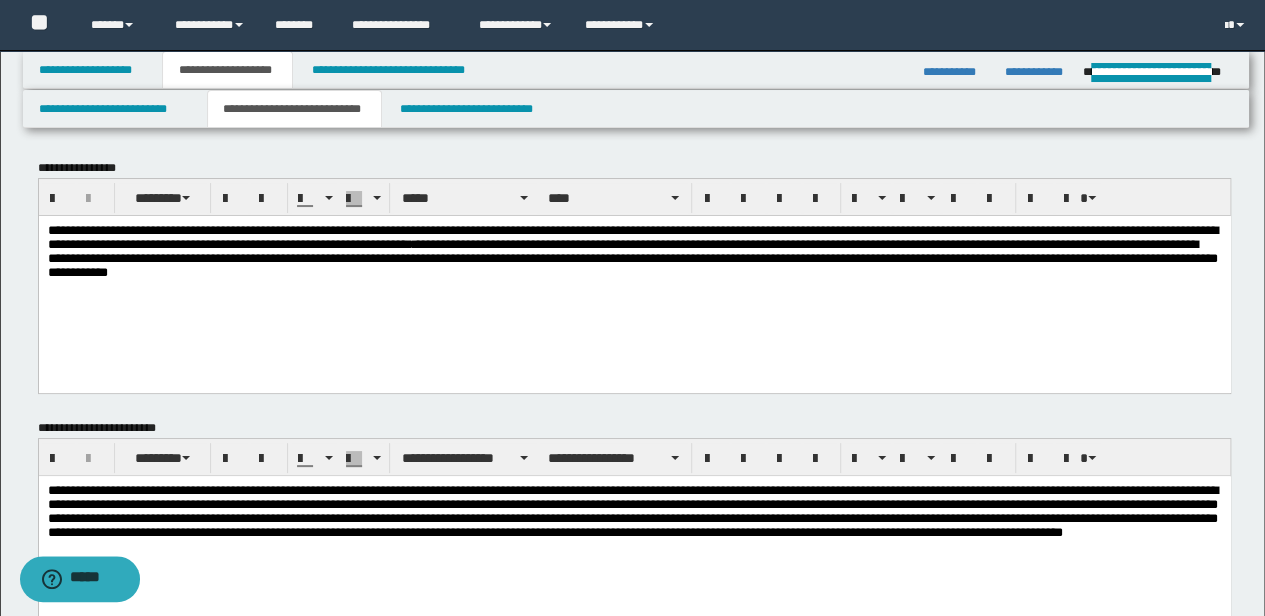 click on "**********" at bounding box center (632, 250) 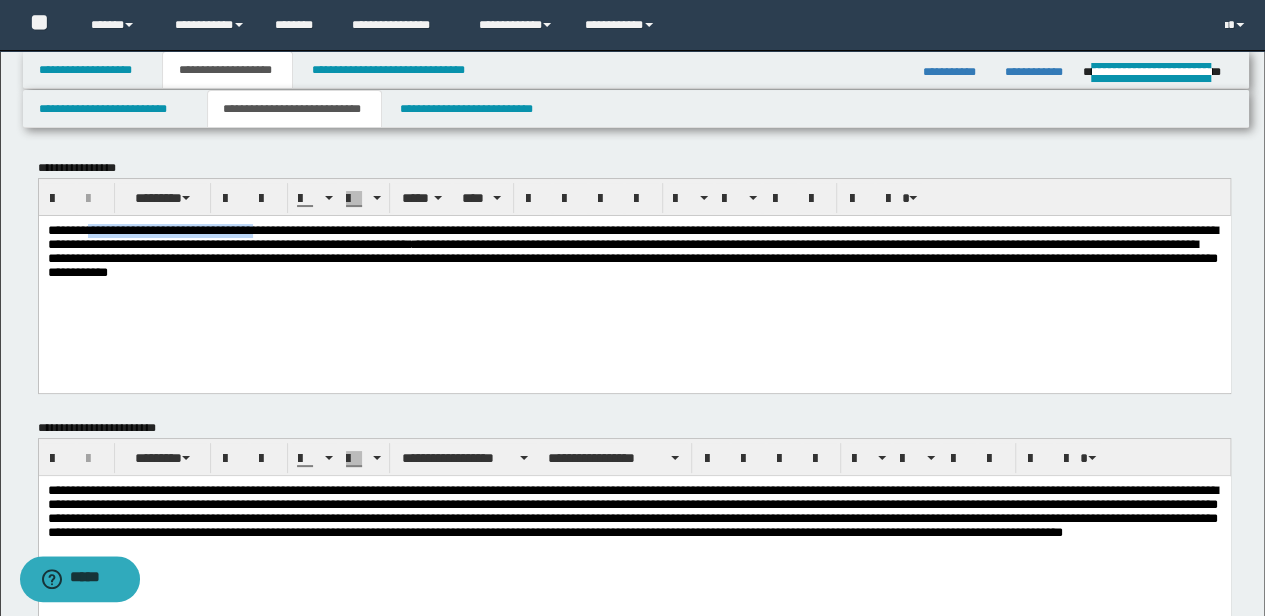 drag, startPoint x: 94, startPoint y: 230, endPoint x: 305, endPoint y: 232, distance: 211.00948 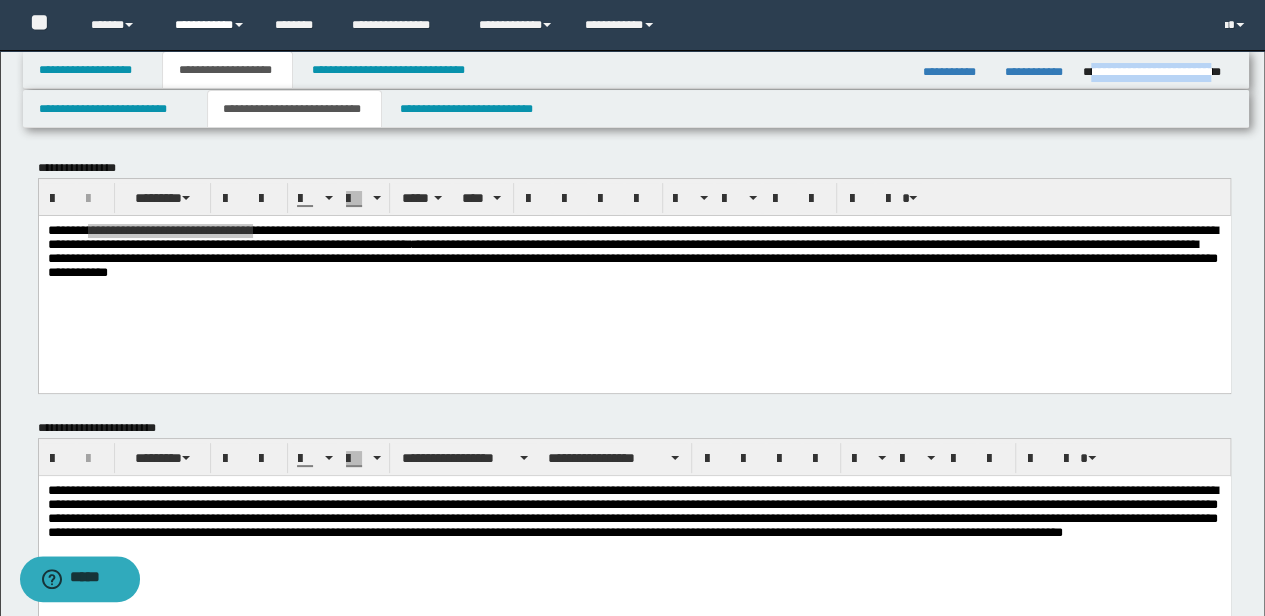 drag, startPoint x: 223, startPoint y: 23, endPoint x: 188, endPoint y: 26, distance: 35.128338 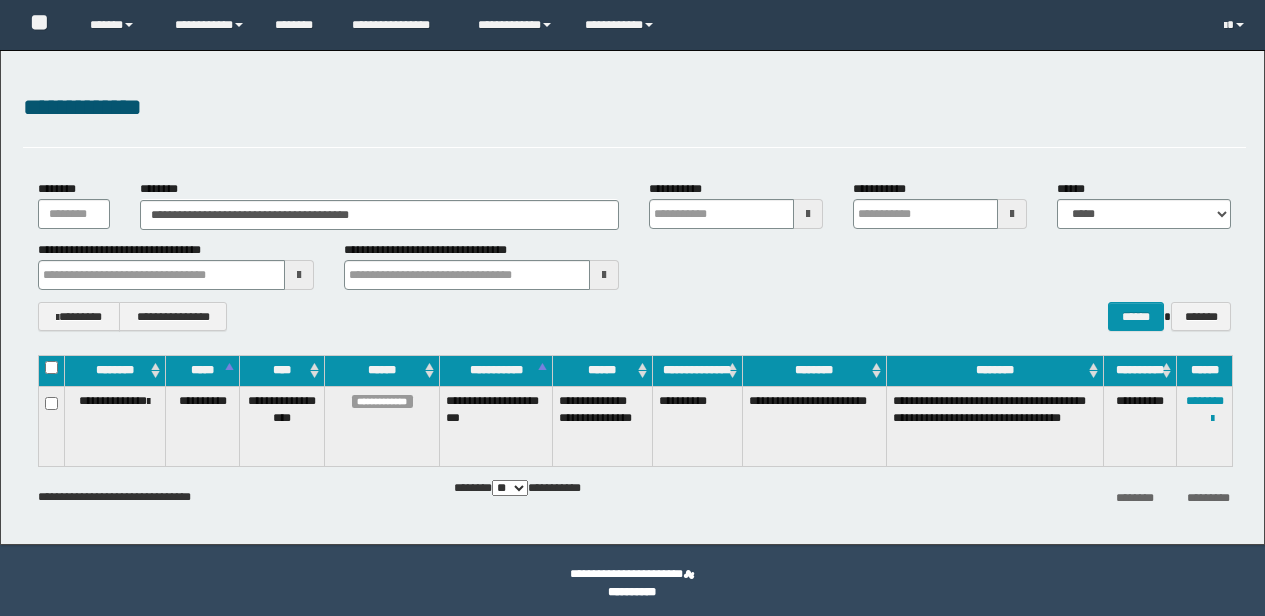 scroll, scrollTop: 0, scrollLeft: 0, axis: both 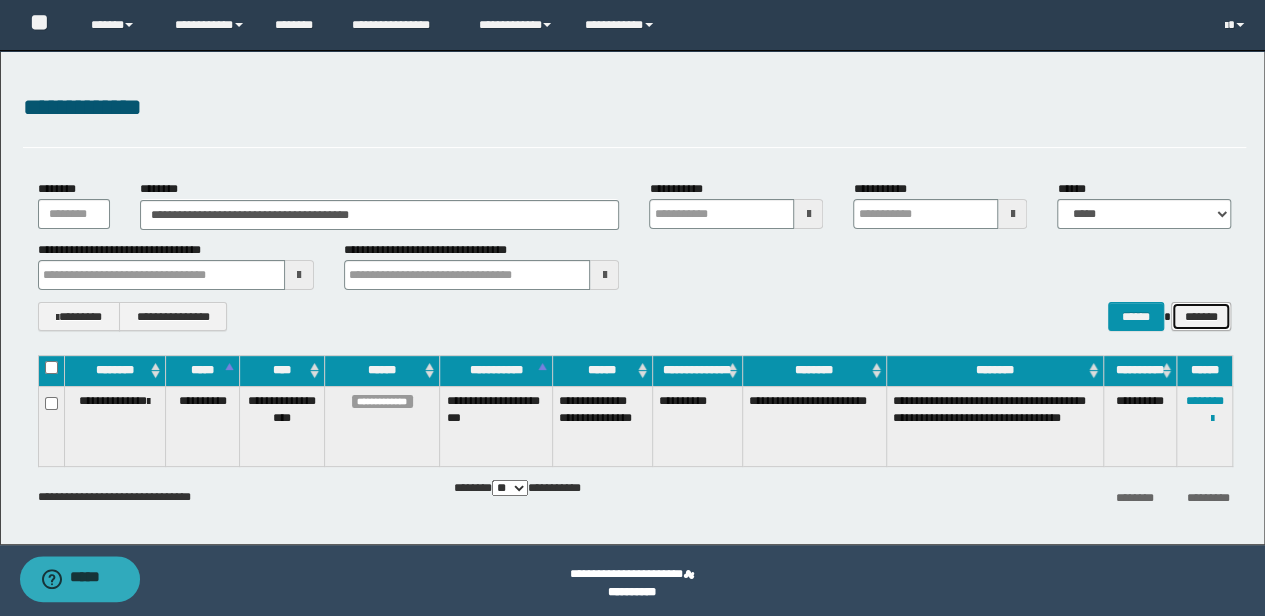 click on "*******" at bounding box center (1201, 316) 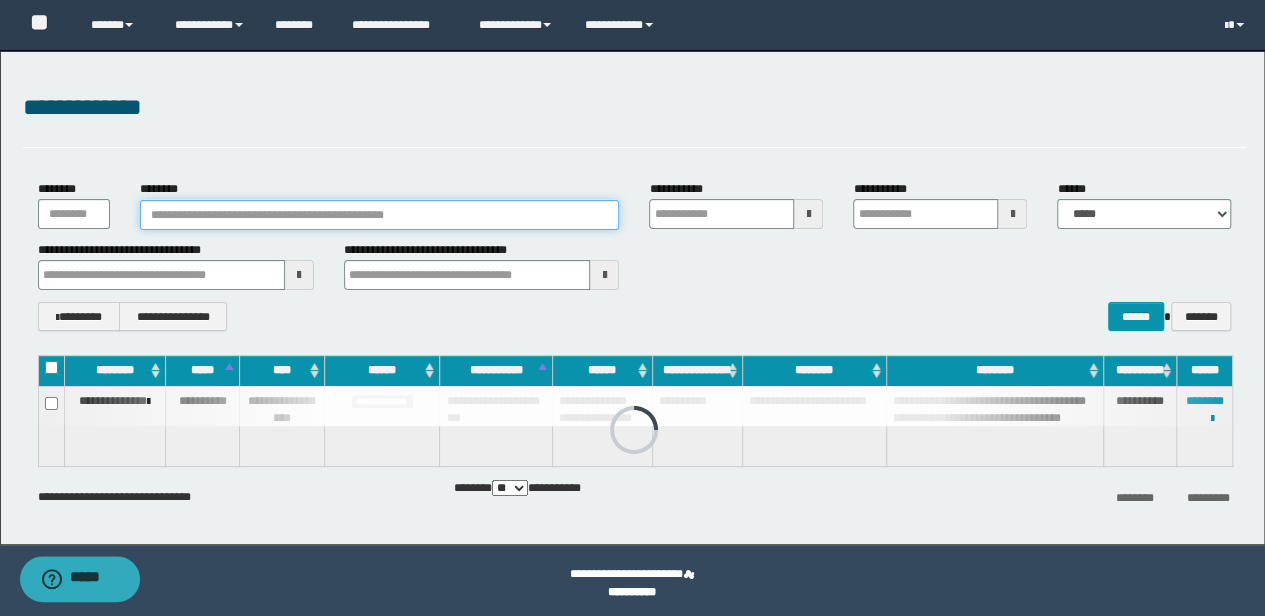click on "********" at bounding box center [380, 215] 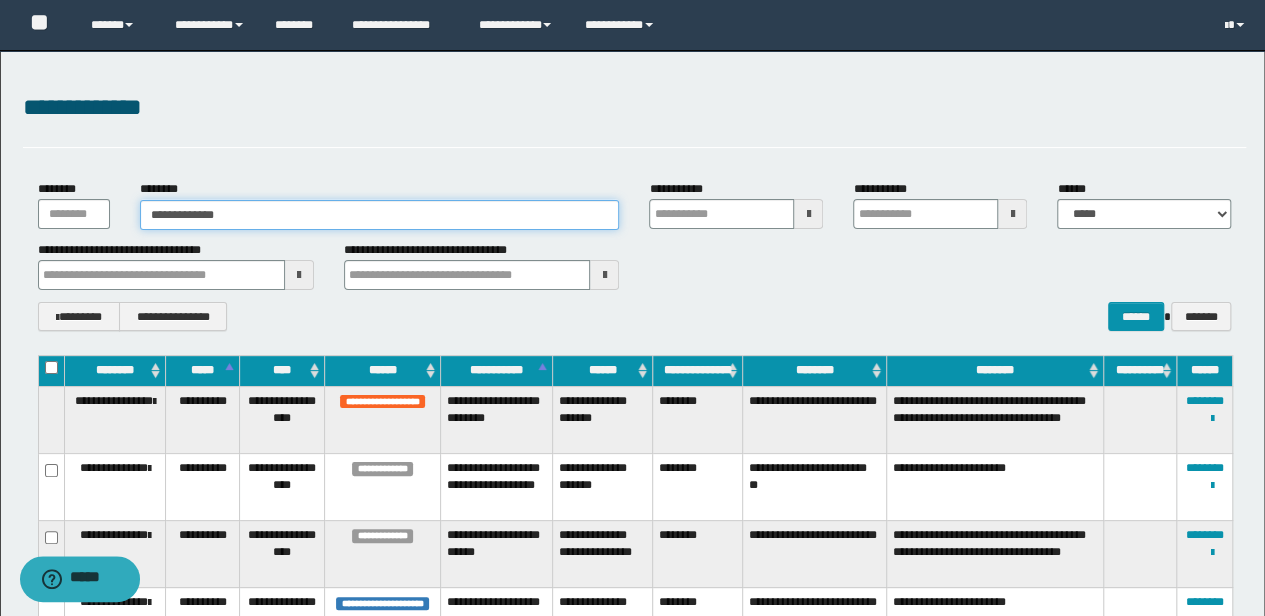 type on "**********" 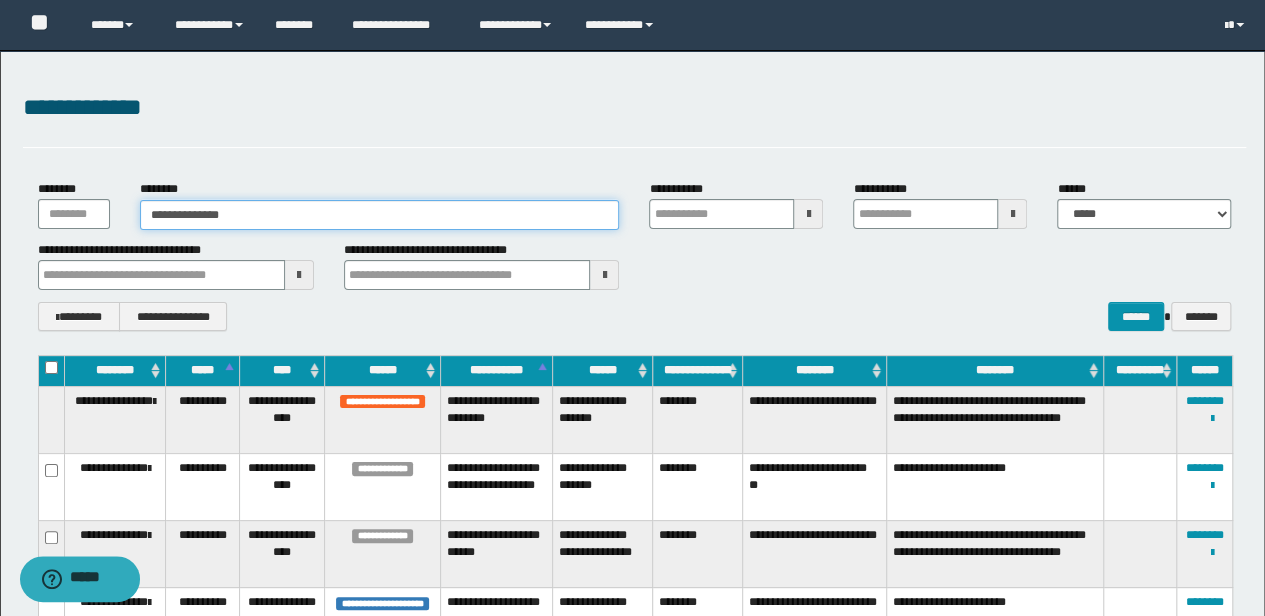 type on "**********" 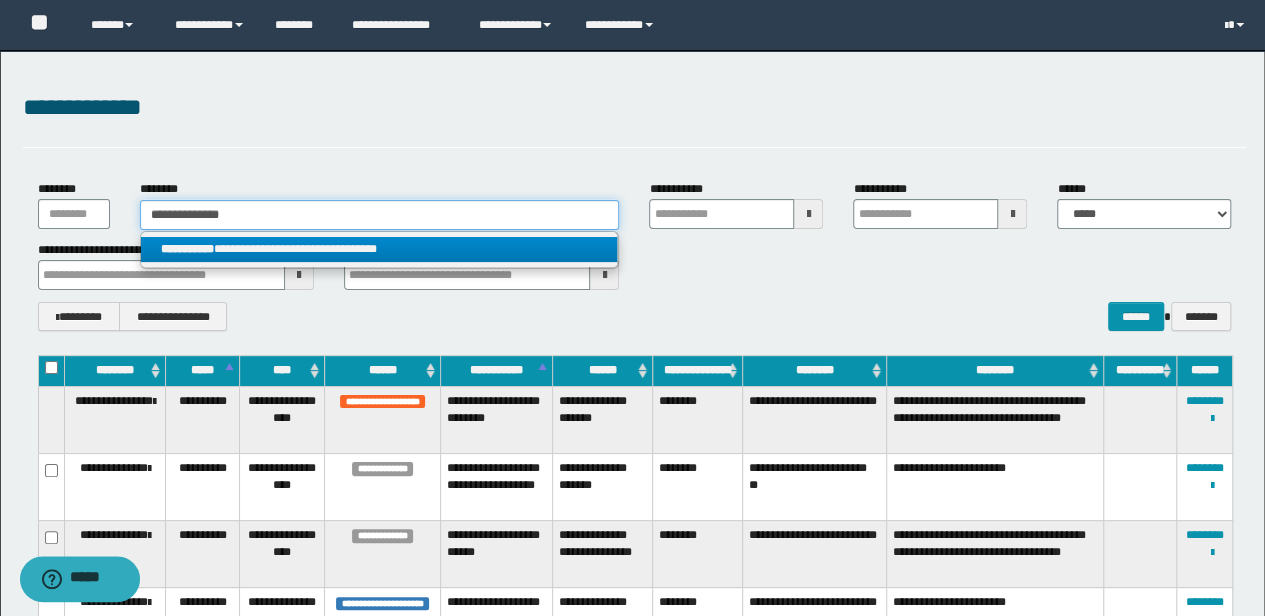 type on "**********" 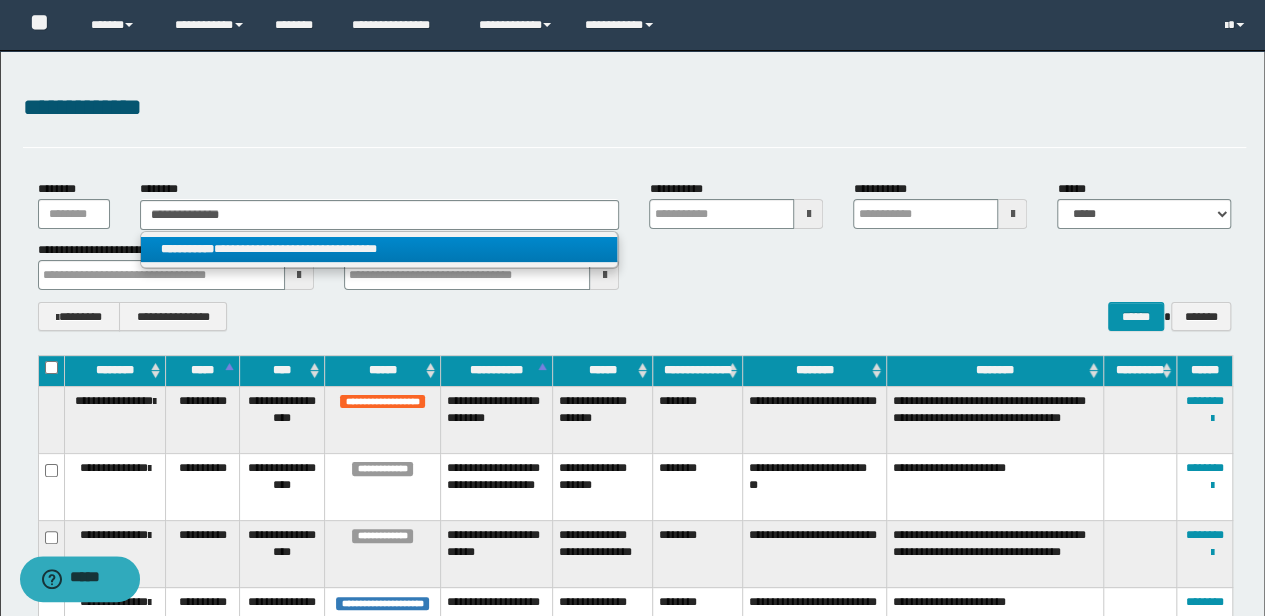 click on "**********" at bounding box center (379, 249) 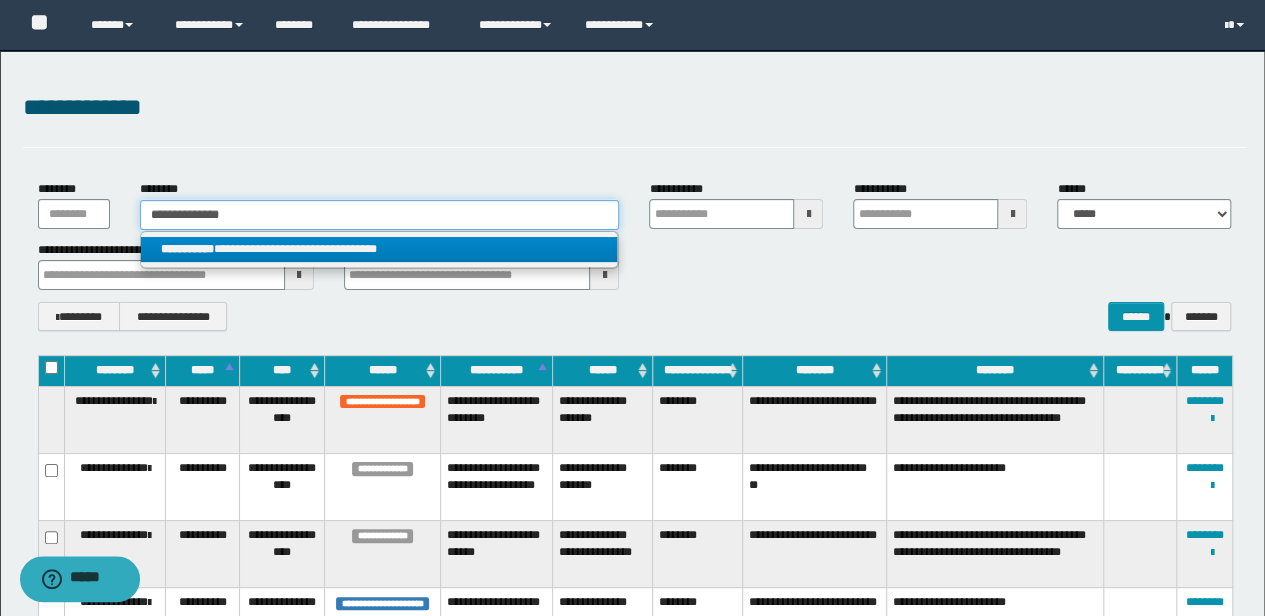 type 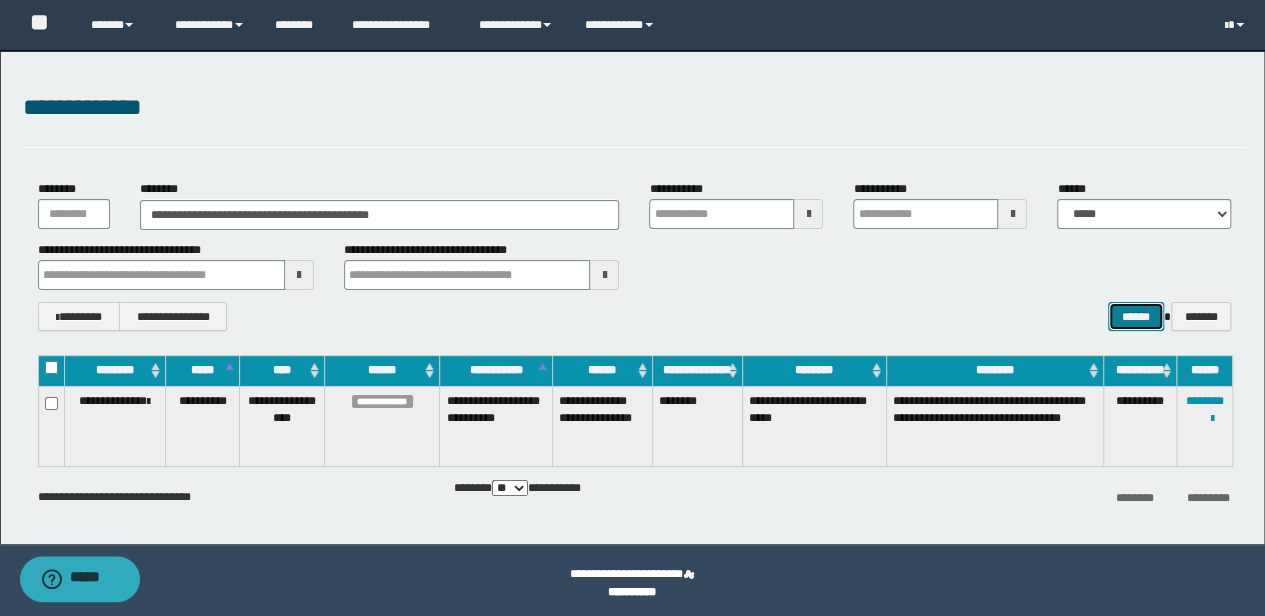 click on "******" at bounding box center [1136, 316] 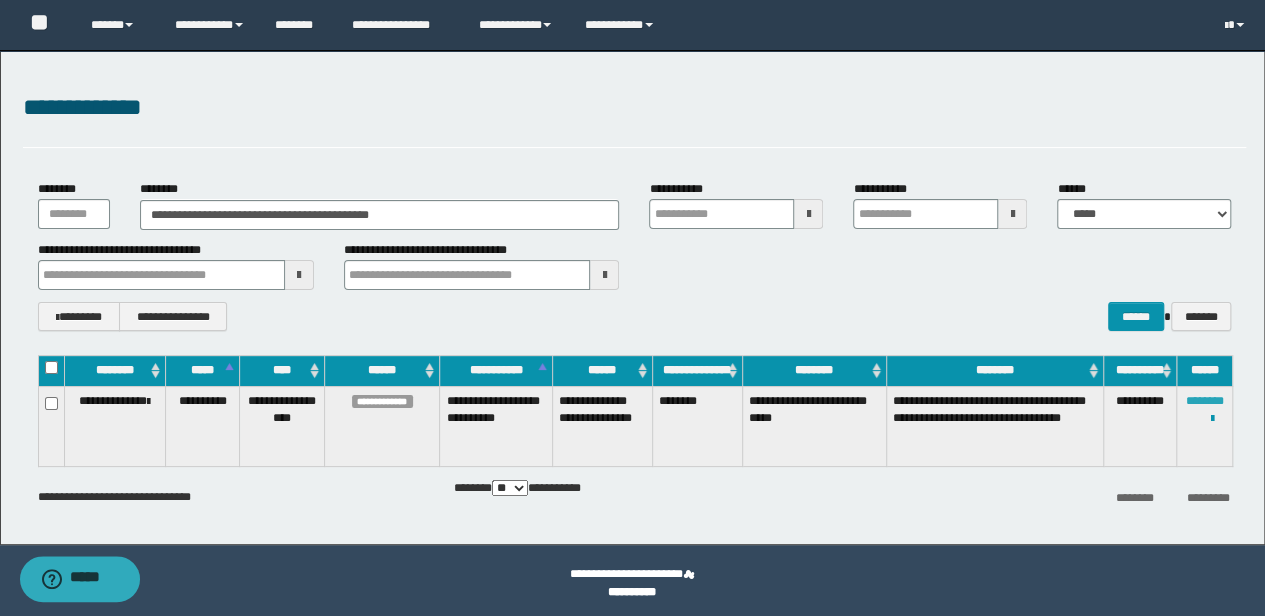 click on "********" at bounding box center (1205, 401) 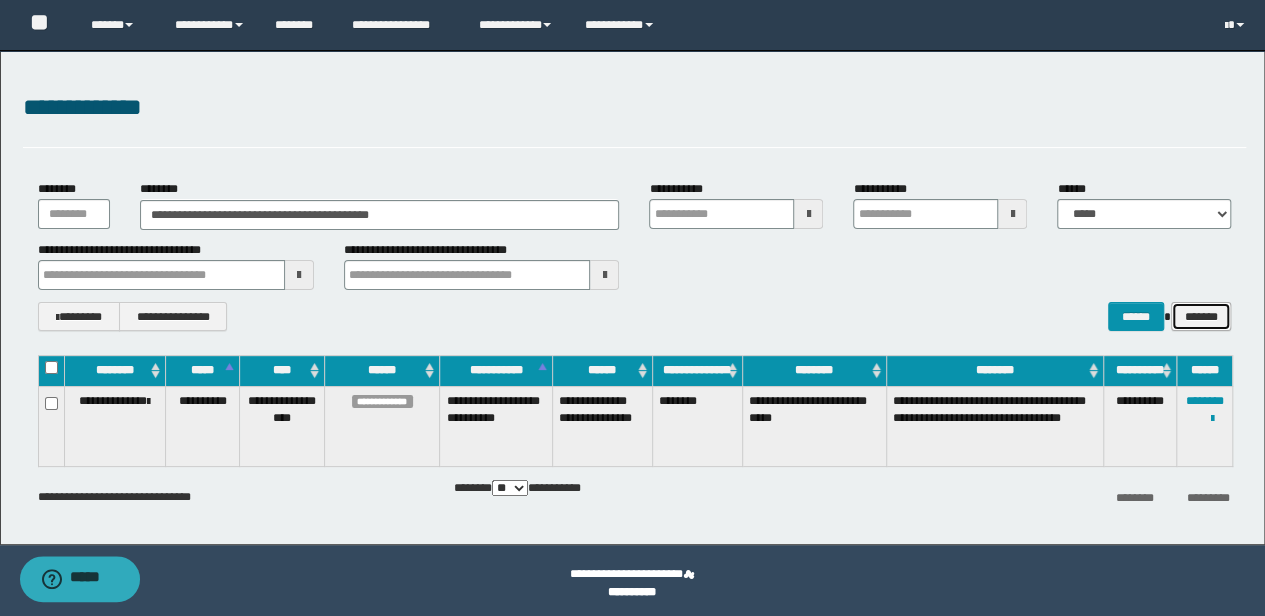 click on "*******" at bounding box center [1201, 316] 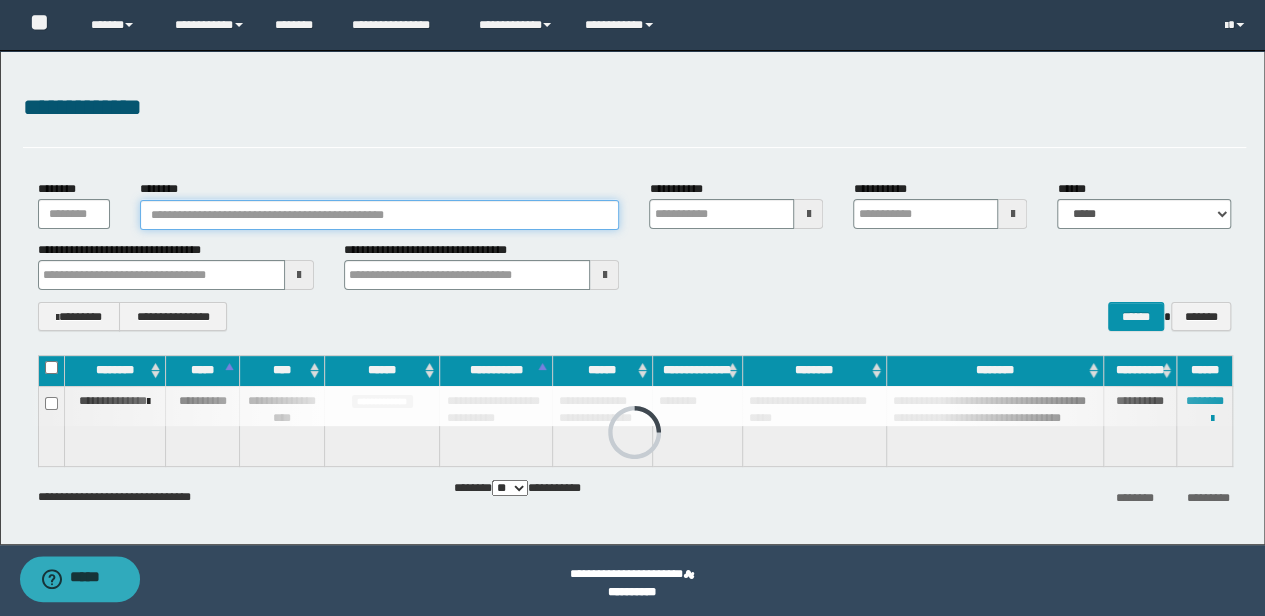 click on "********" at bounding box center (380, 215) 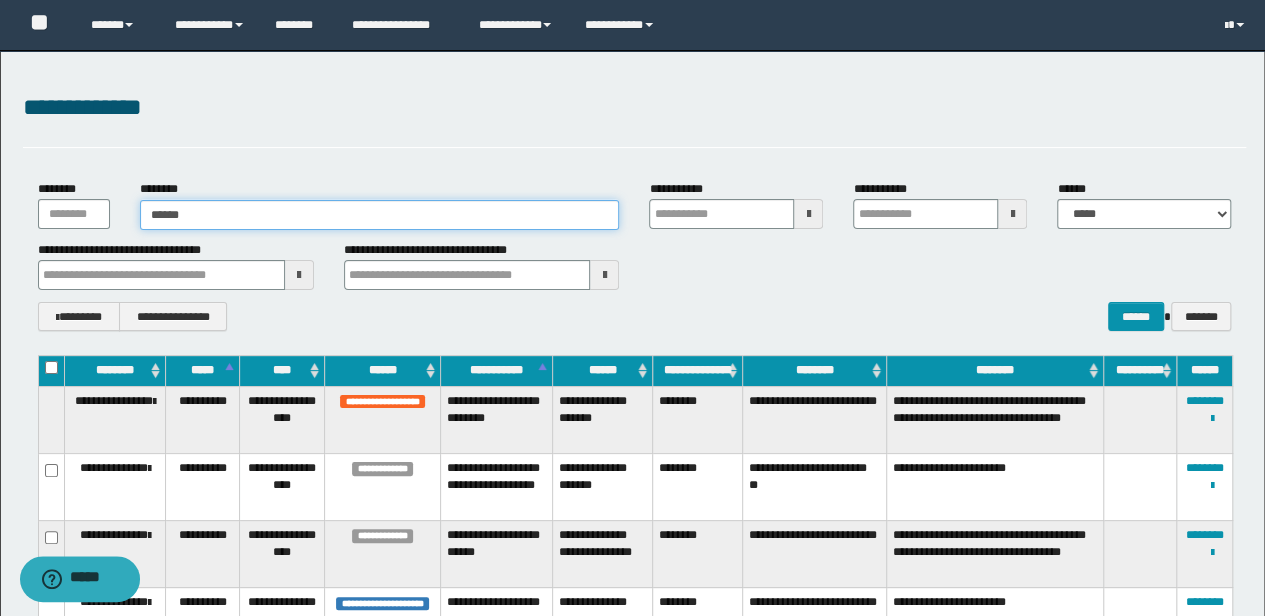 type on "*******" 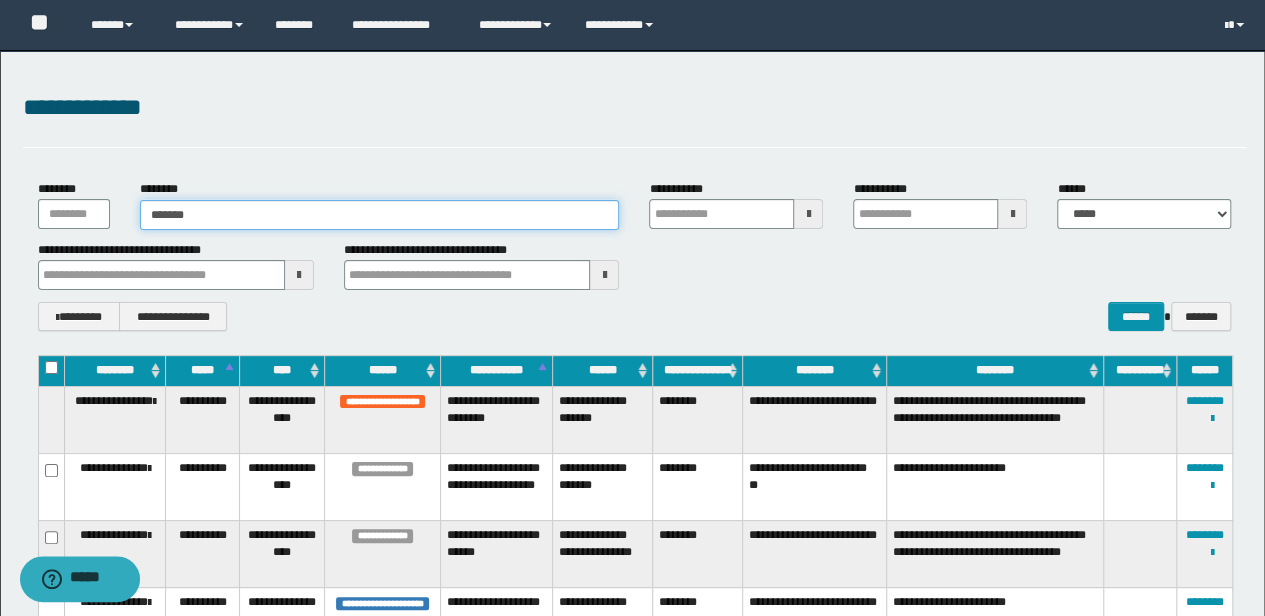 type on "*******" 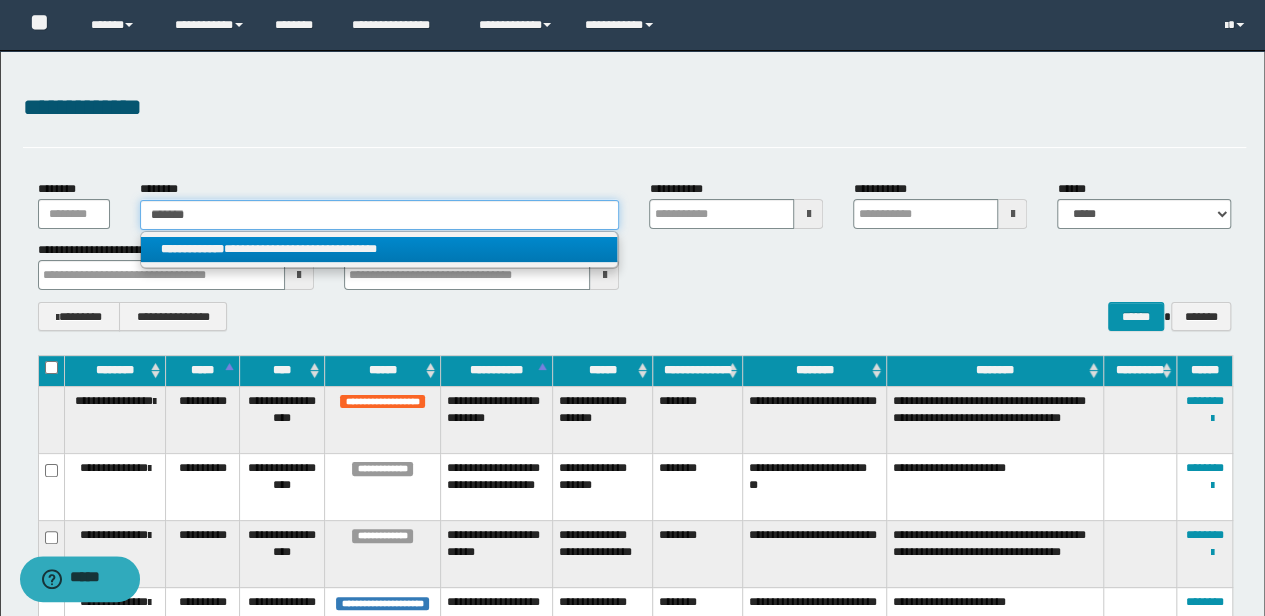 type on "*******" 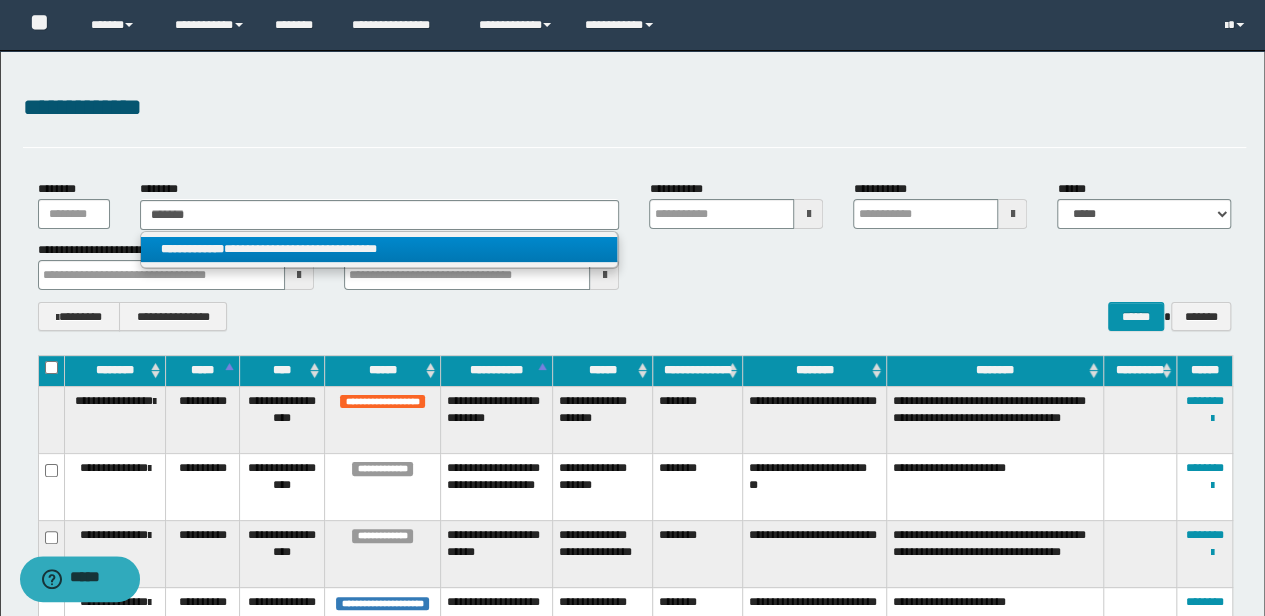 click on "**********" at bounding box center (379, 249) 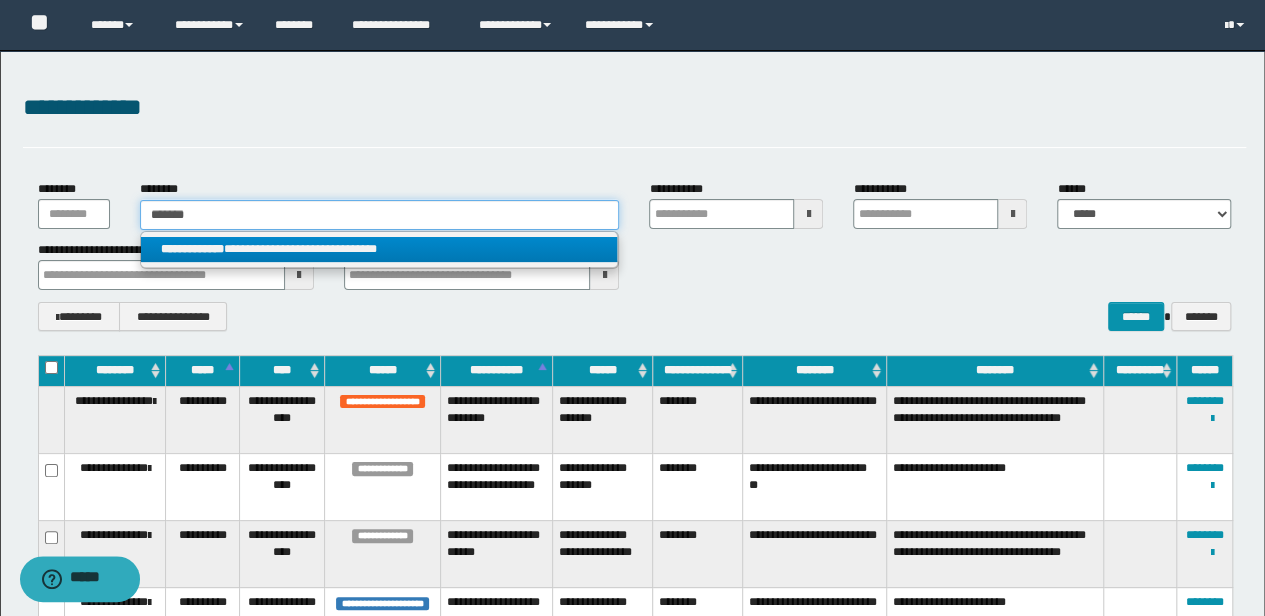 type 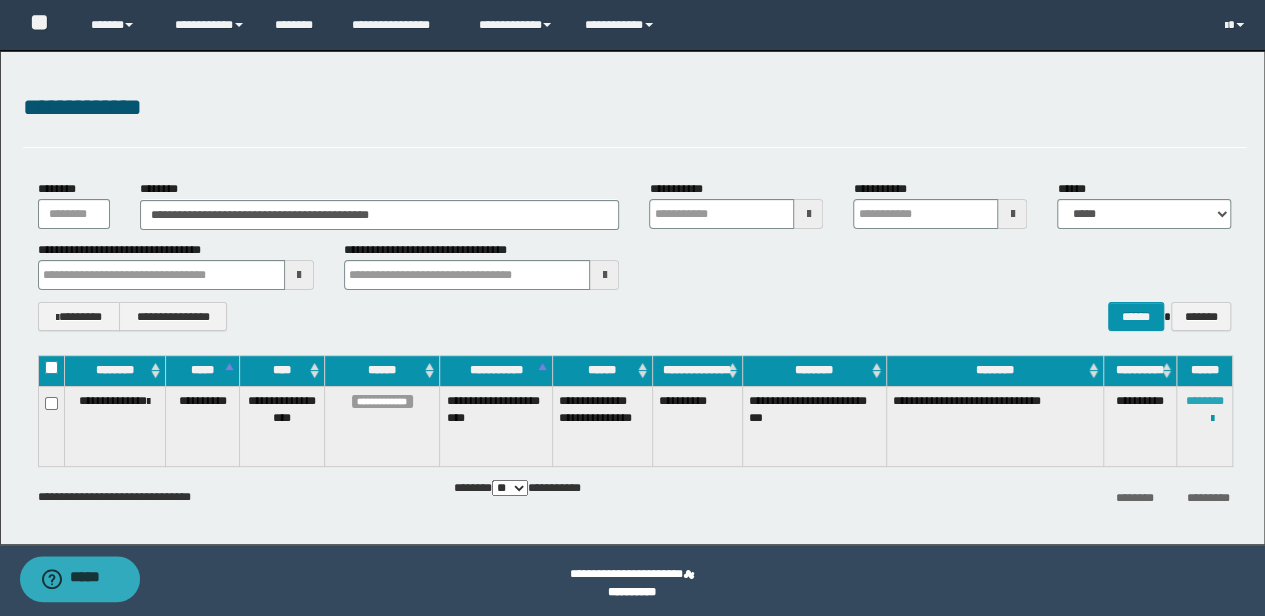 click on "********" at bounding box center (1205, 401) 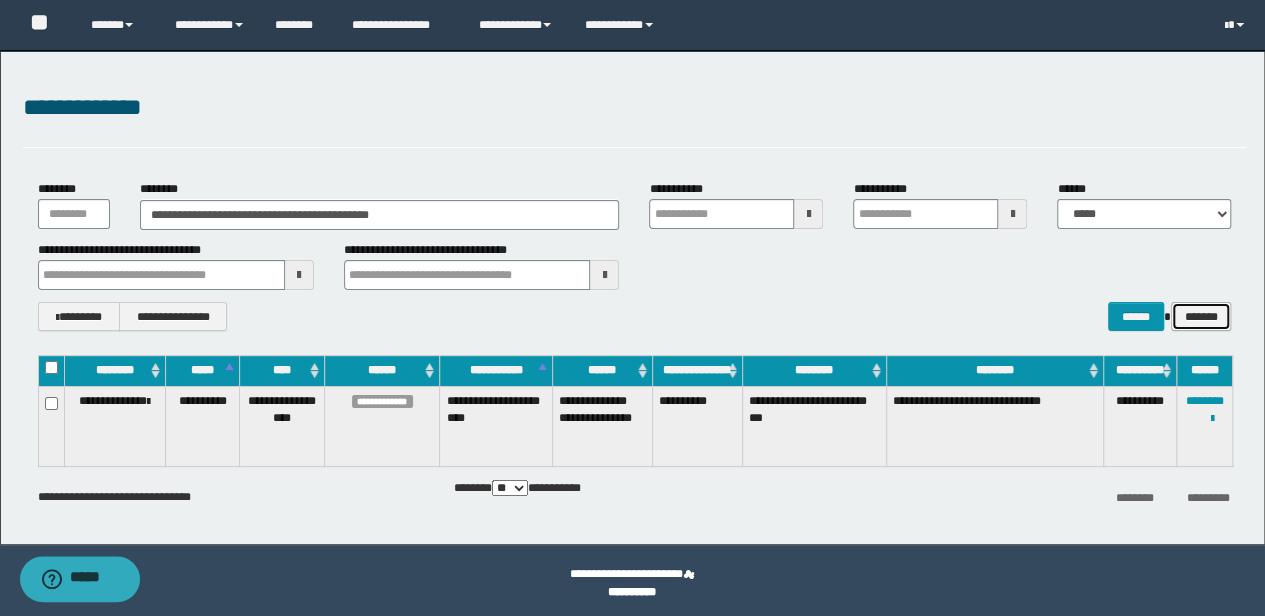 click on "*******" at bounding box center (1201, 316) 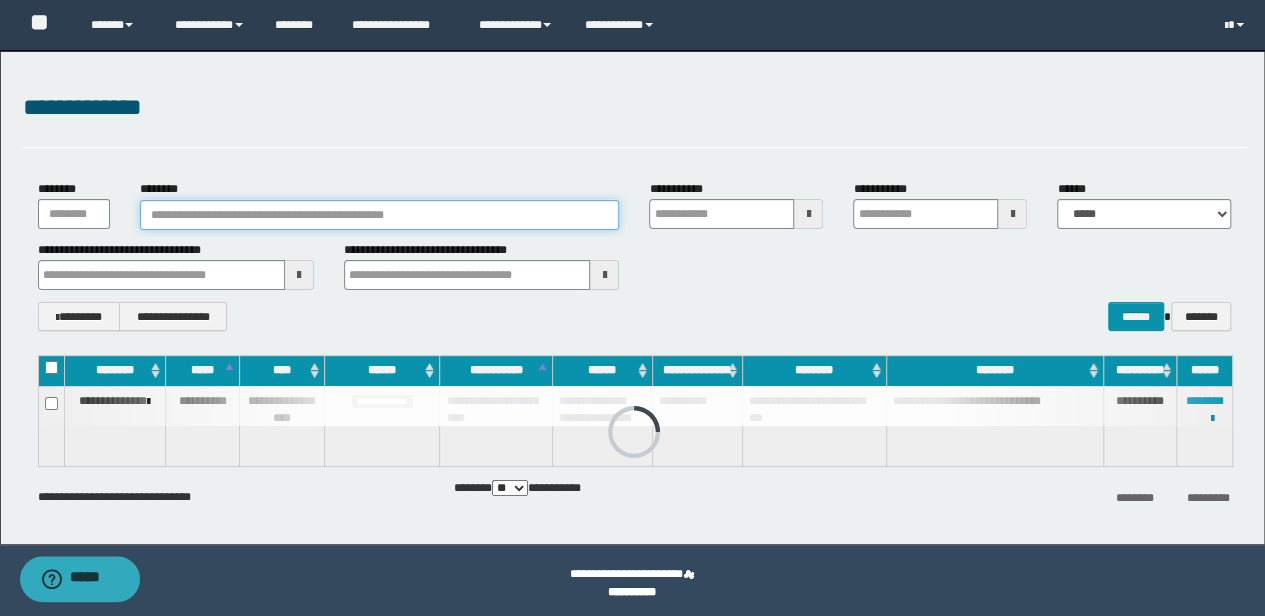 click on "********" at bounding box center [380, 215] 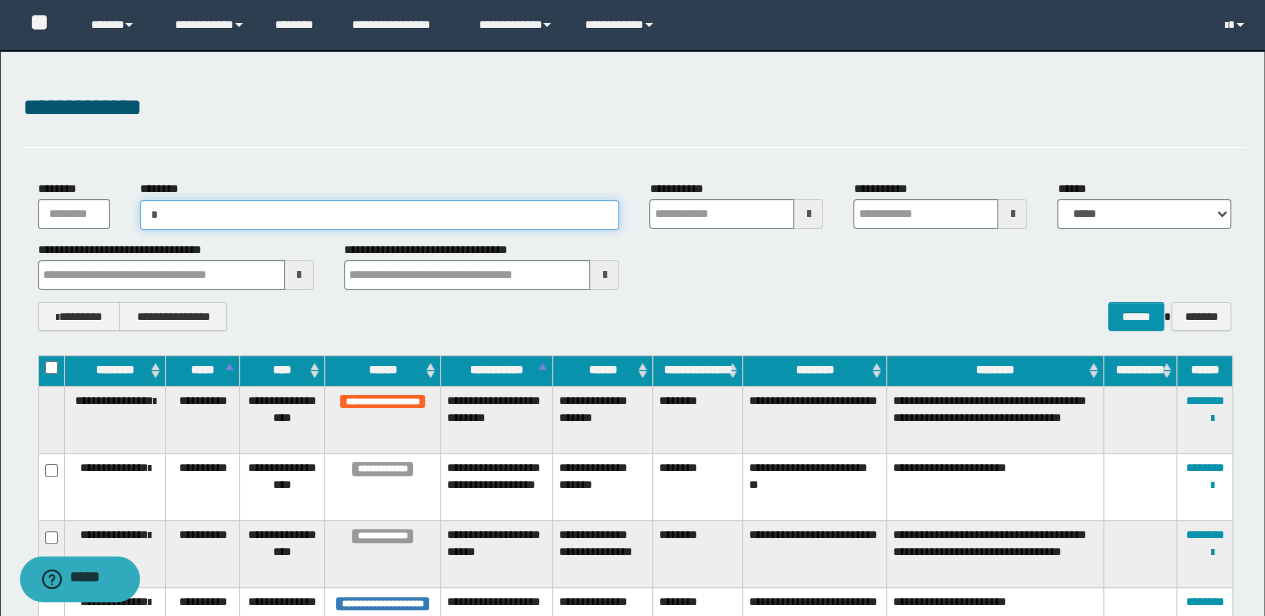 type on "**" 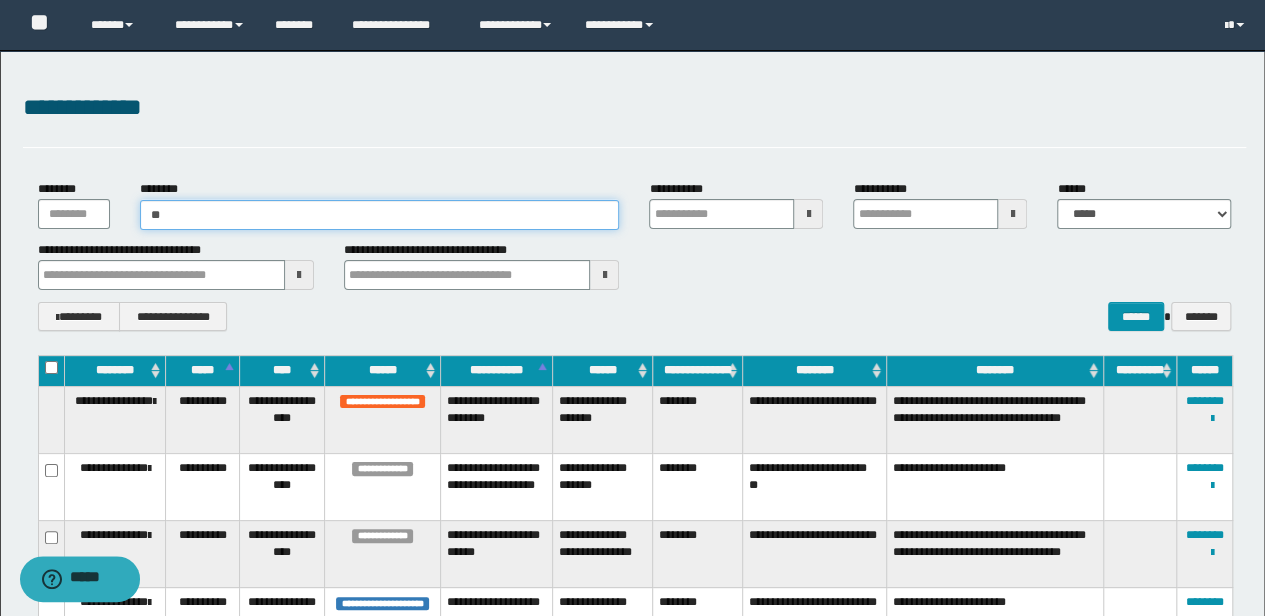 type on "**" 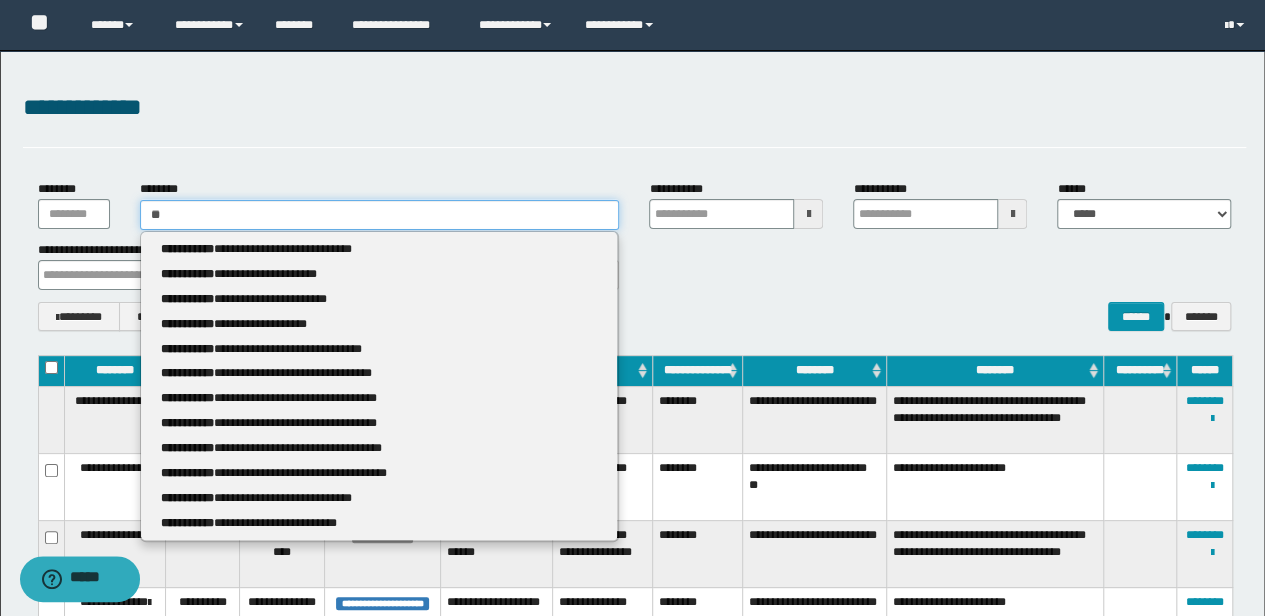 type 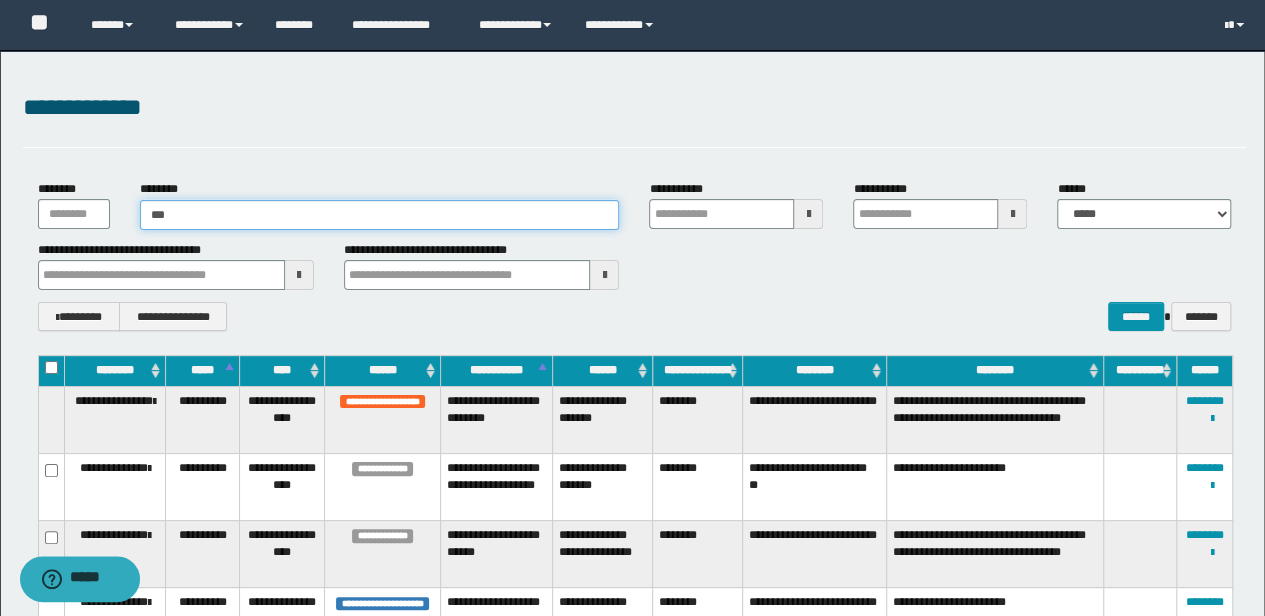 type on "****" 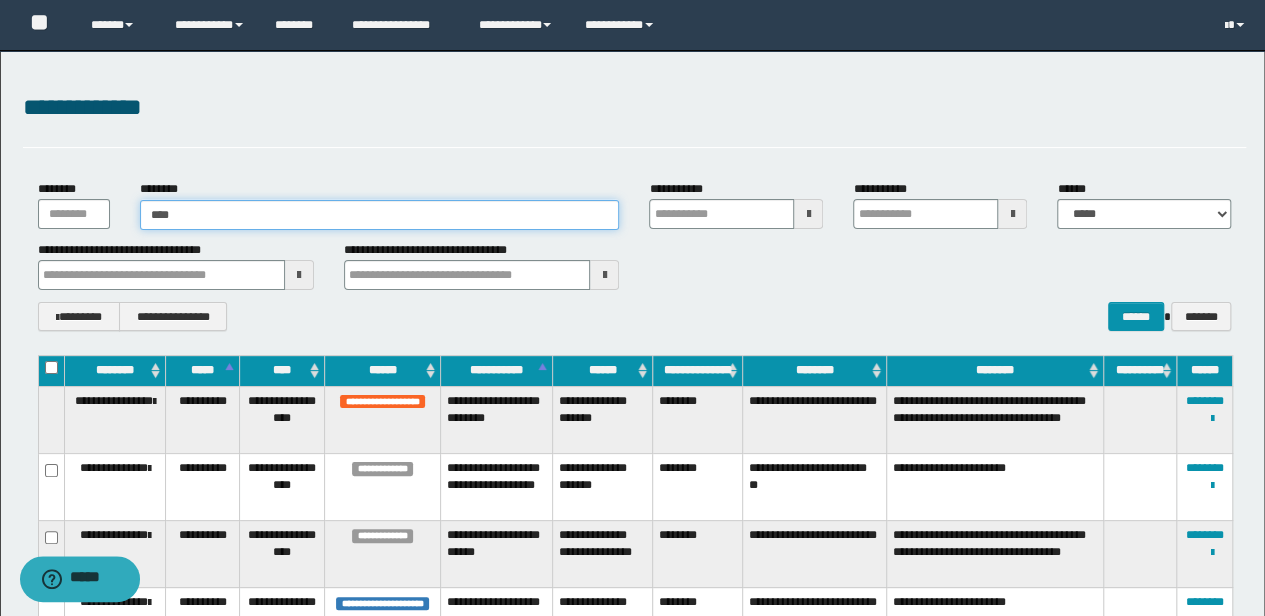 type on "****" 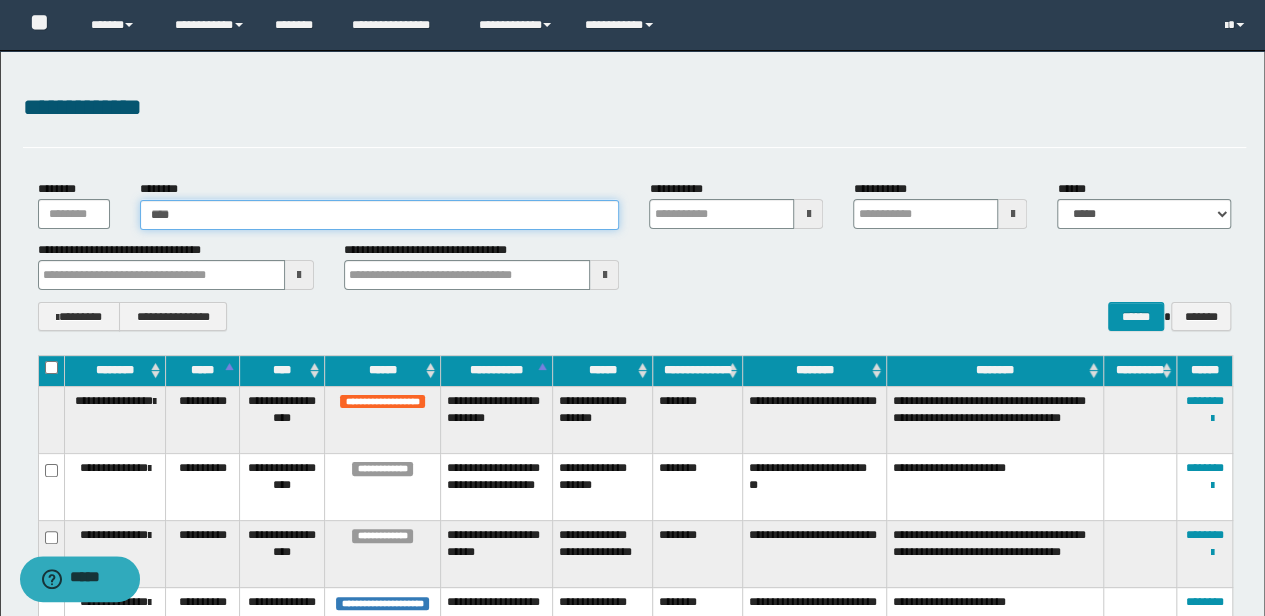 type 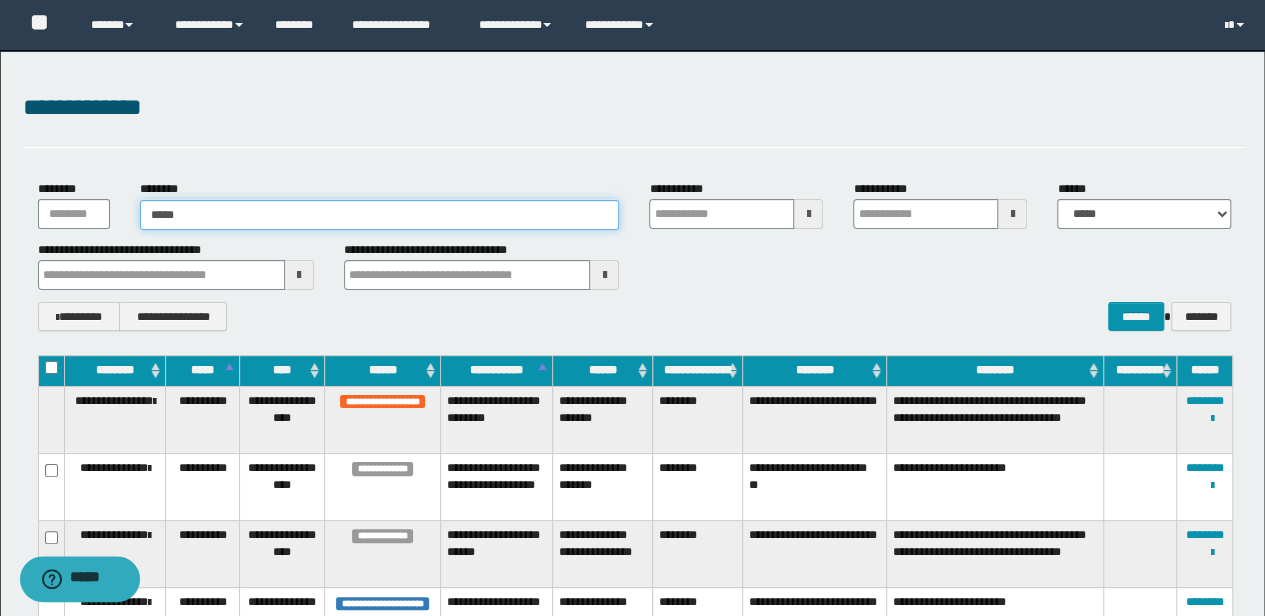 type on "*****" 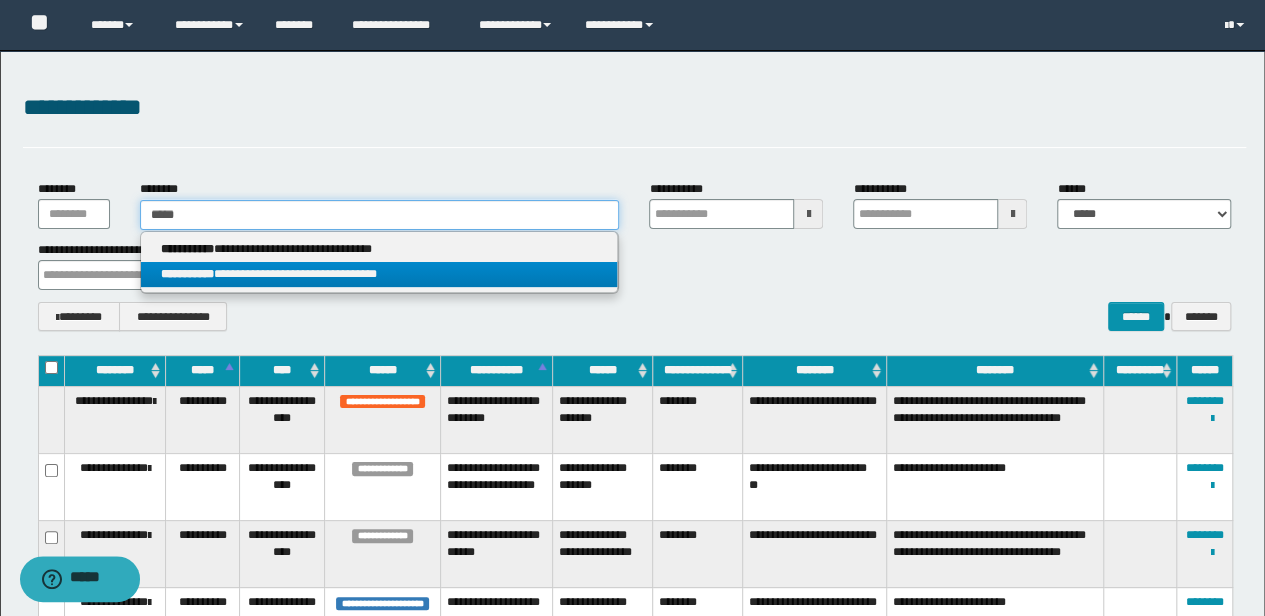type on "*****" 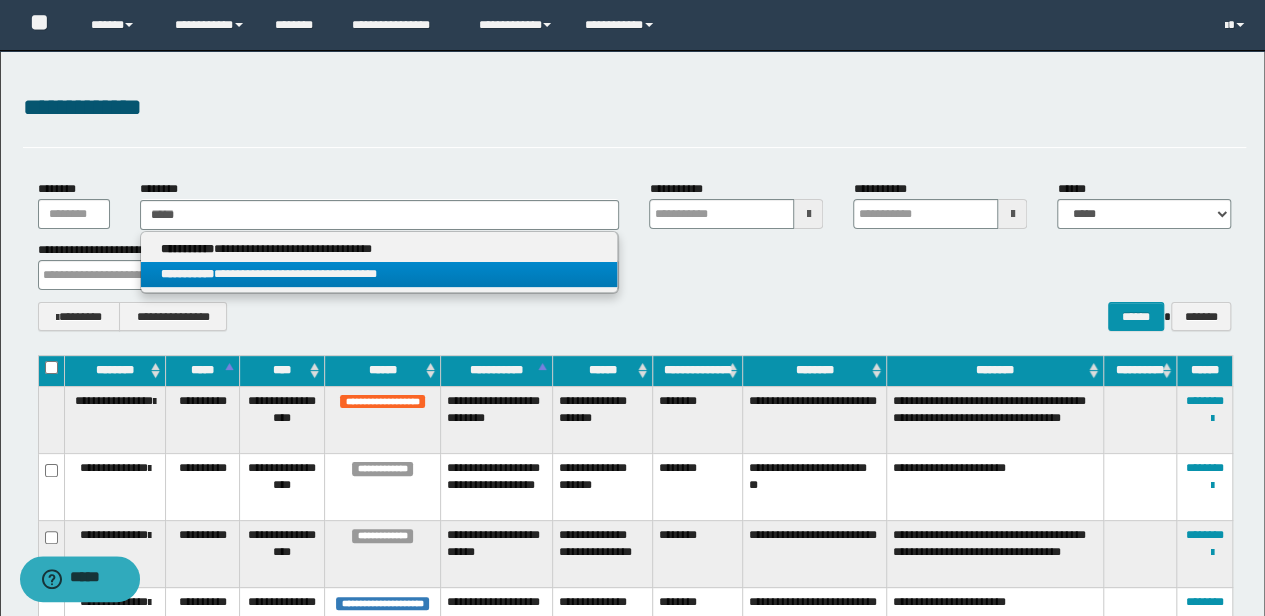 click on "**********" at bounding box center (379, 274) 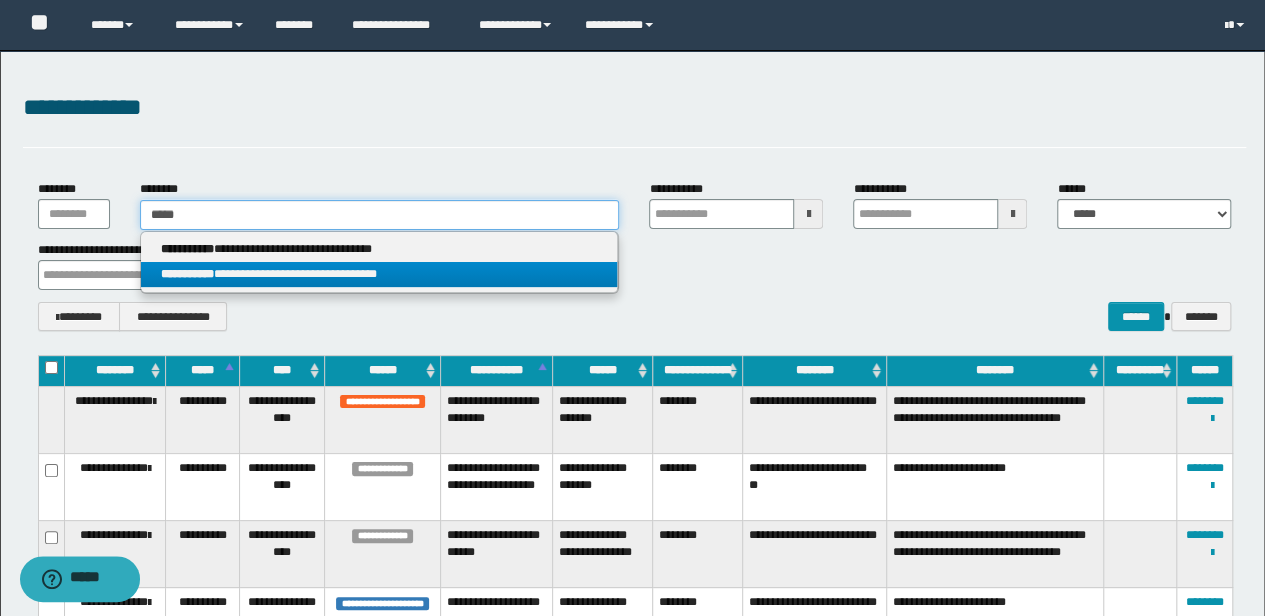 type 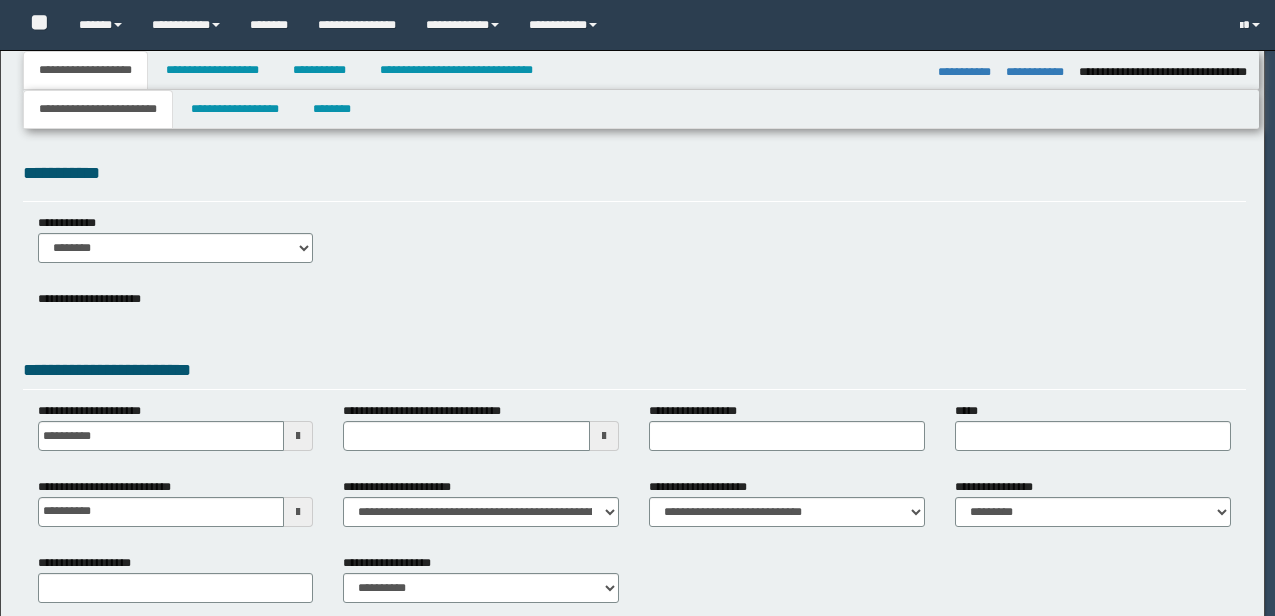 select on "*" 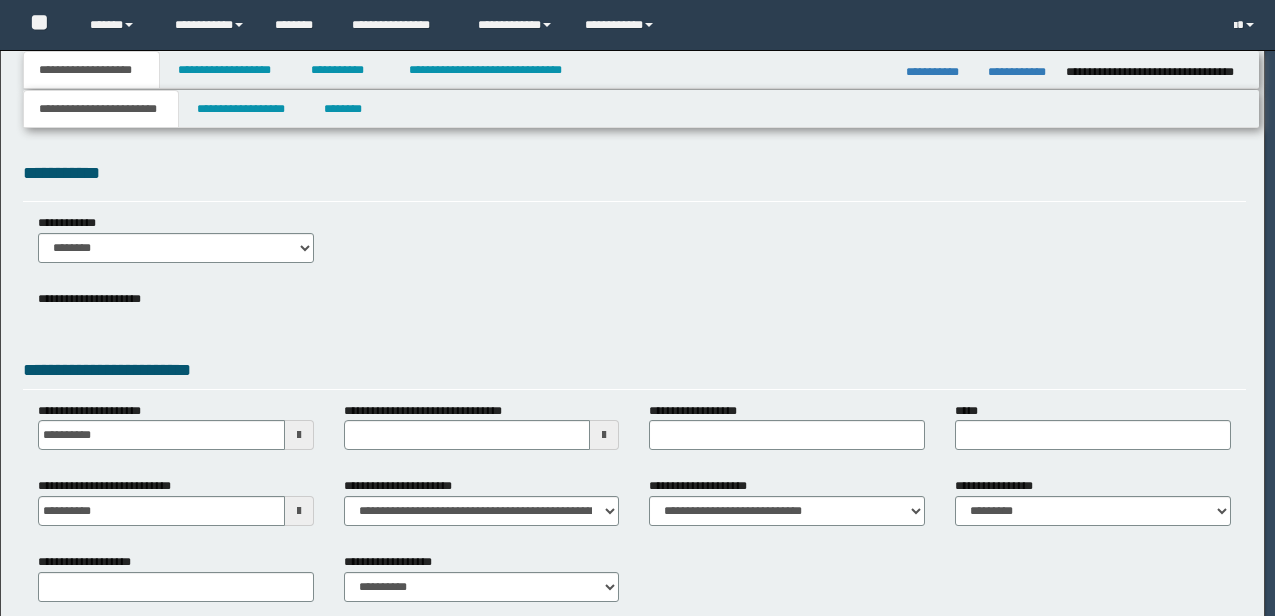scroll, scrollTop: 0, scrollLeft: 0, axis: both 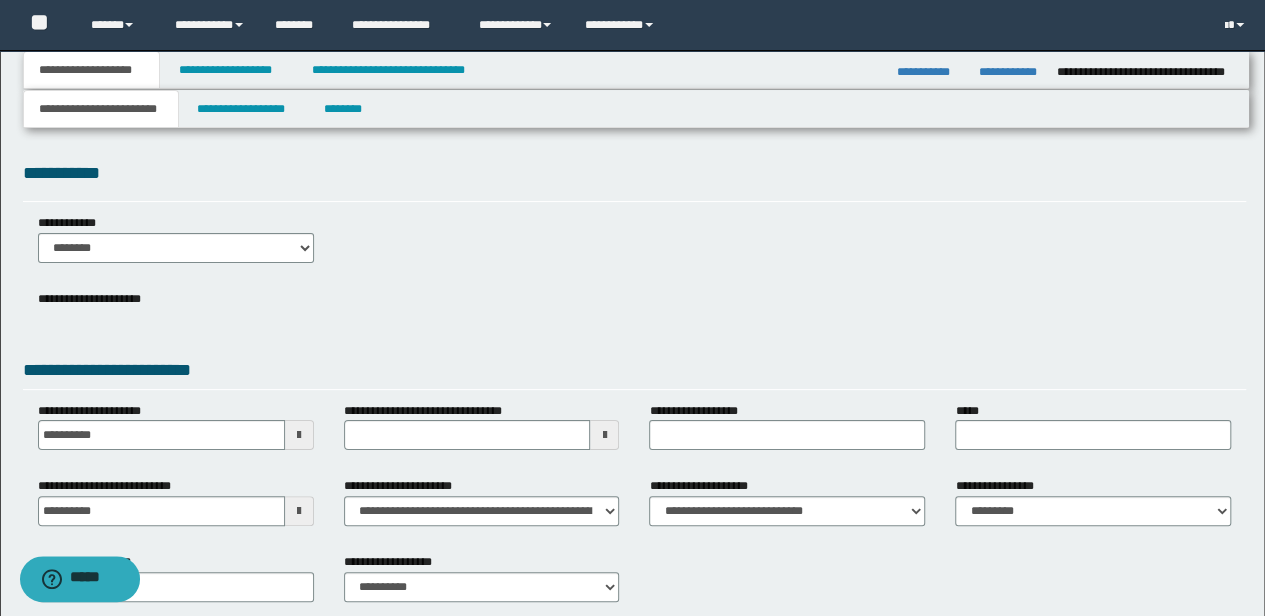 click on "**********" at bounding box center [635, 173] 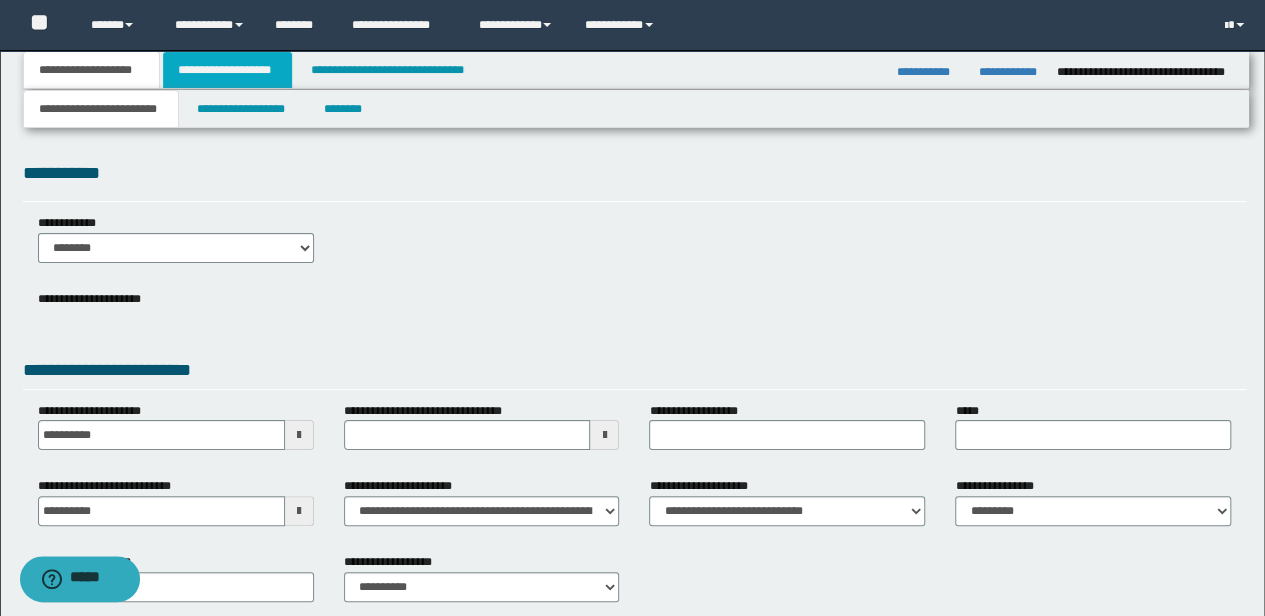 click on "**********" at bounding box center [227, 70] 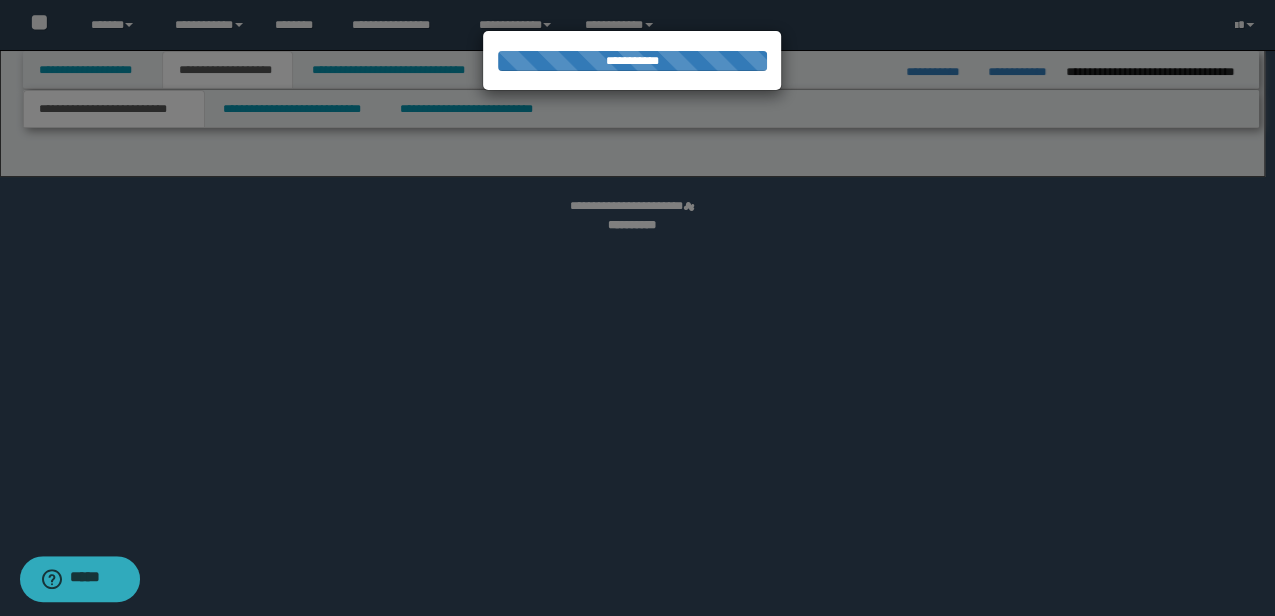 click at bounding box center (637, 308) 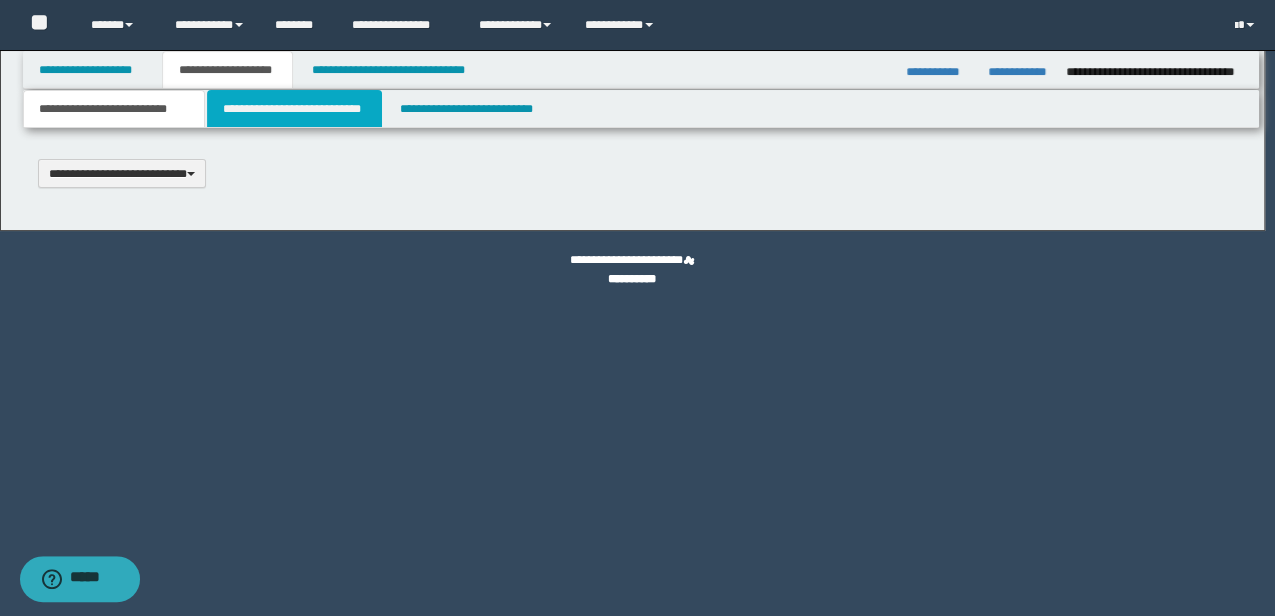 click on "**********" at bounding box center (294, 109) 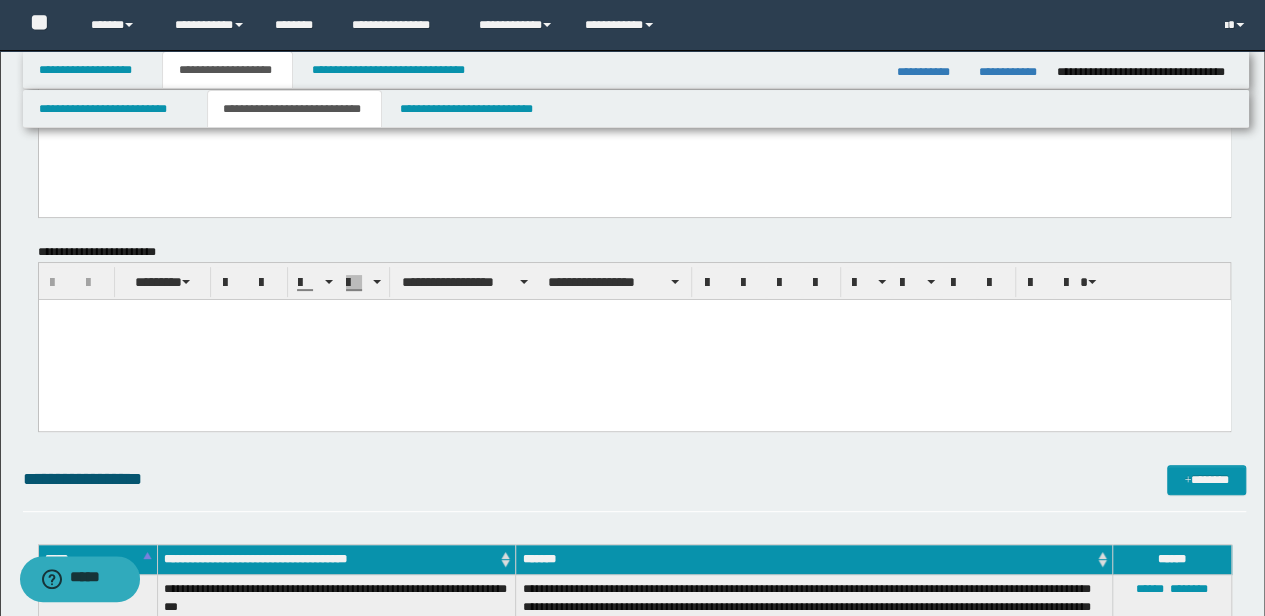 scroll, scrollTop: 0, scrollLeft: 0, axis: both 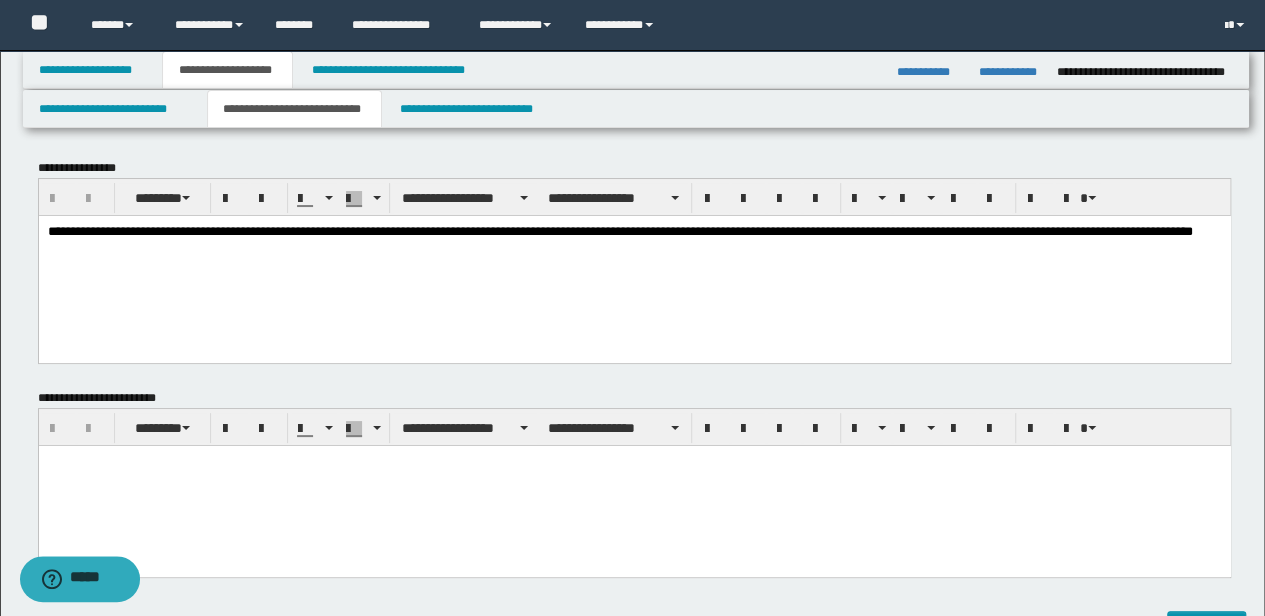 click at bounding box center [634, 486] 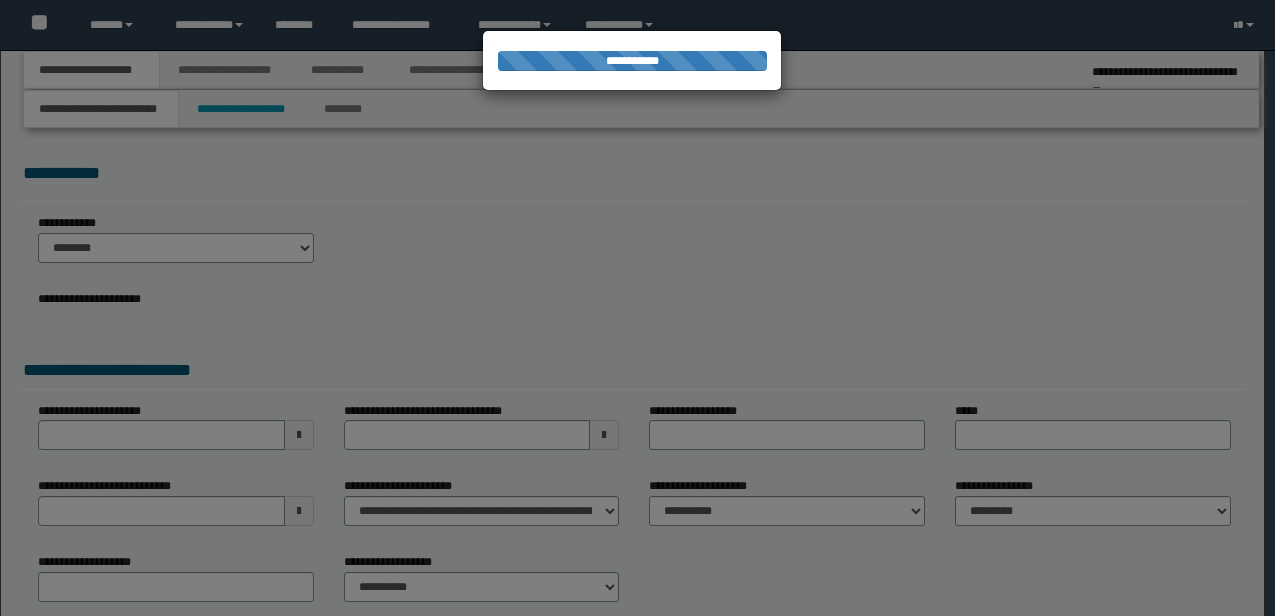 scroll, scrollTop: 0, scrollLeft: 0, axis: both 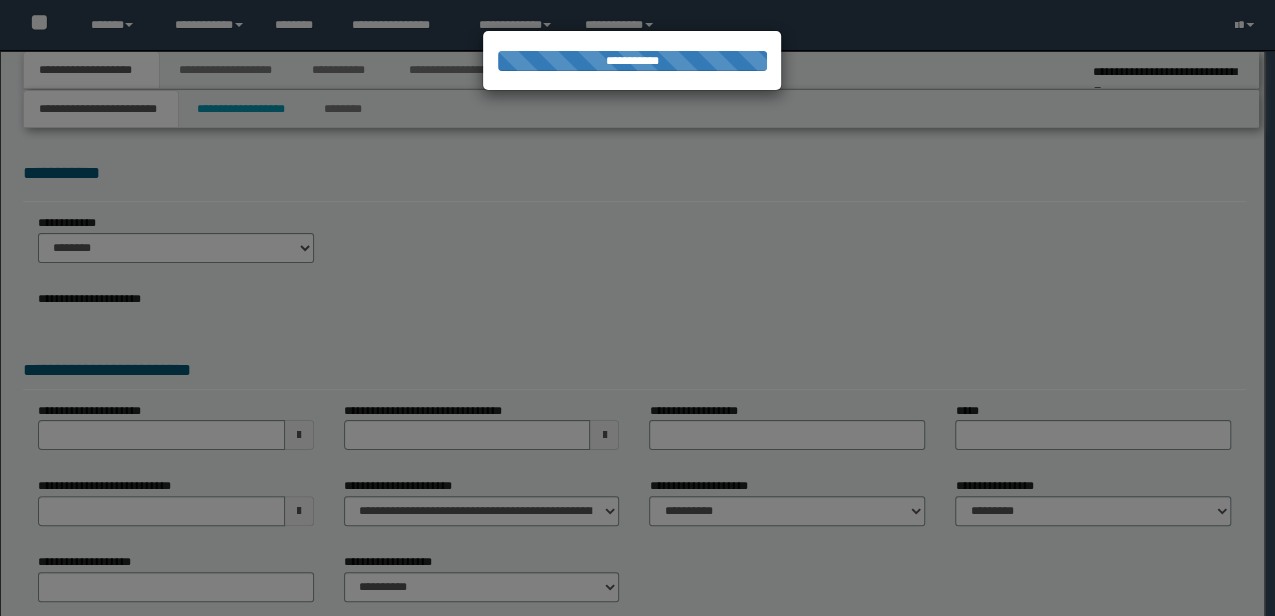 select on "**" 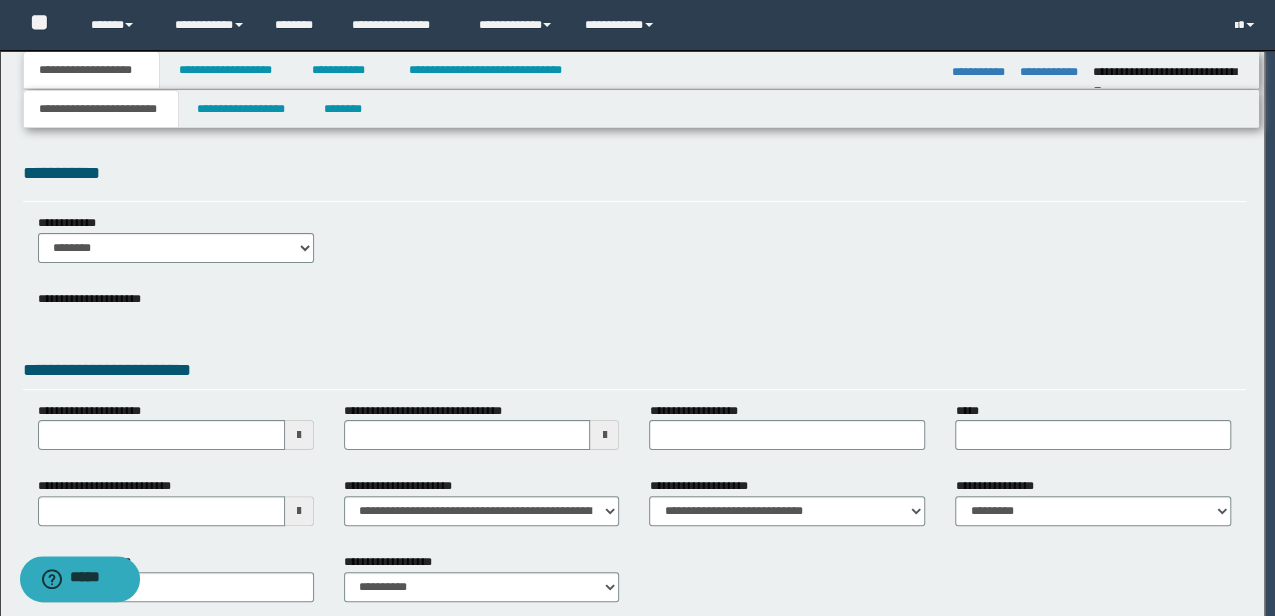 scroll, scrollTop: 0, scrollLeft: 0, axis: both 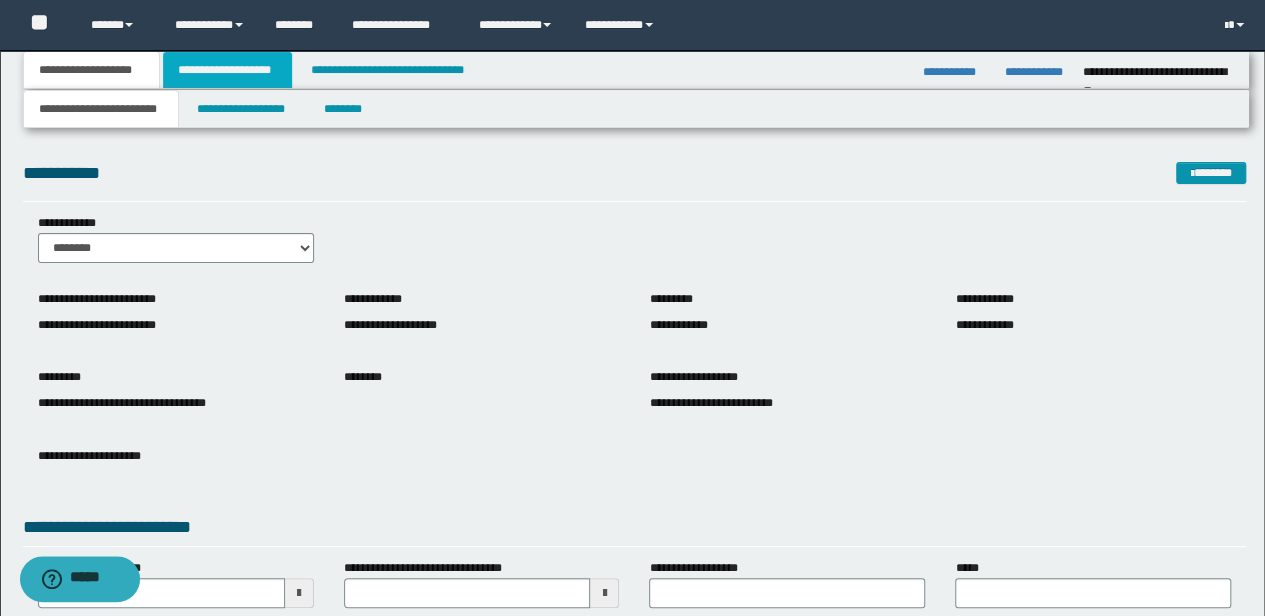 click on "**********" at bounding box center (227, 70) 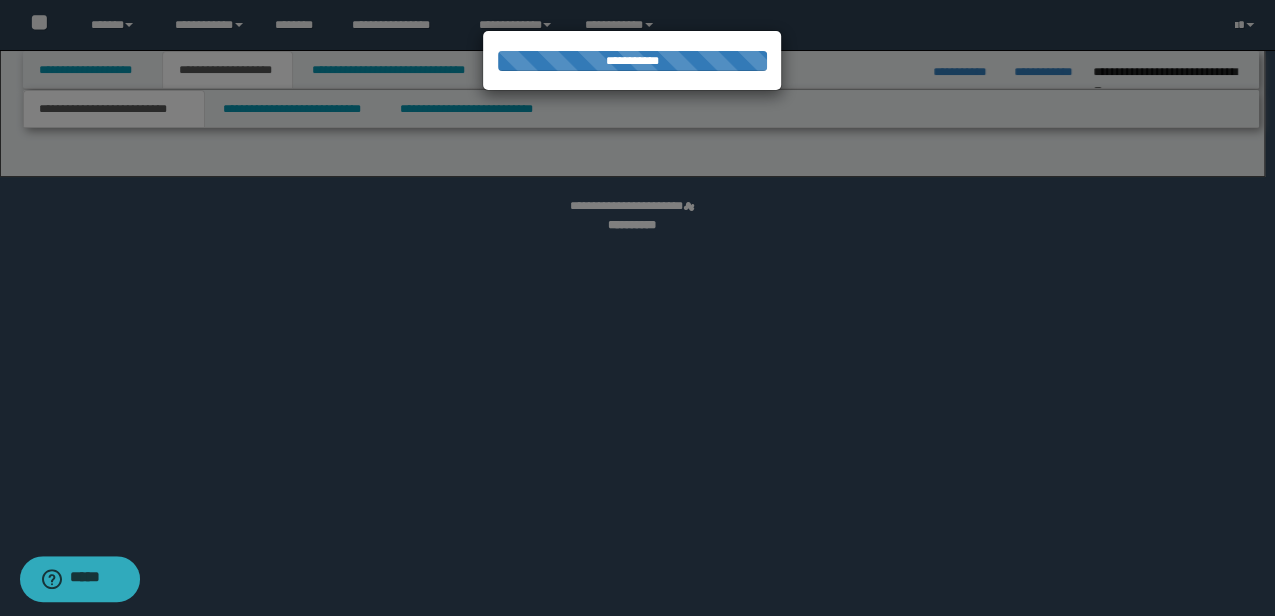 click at bounding box center (637, 308) 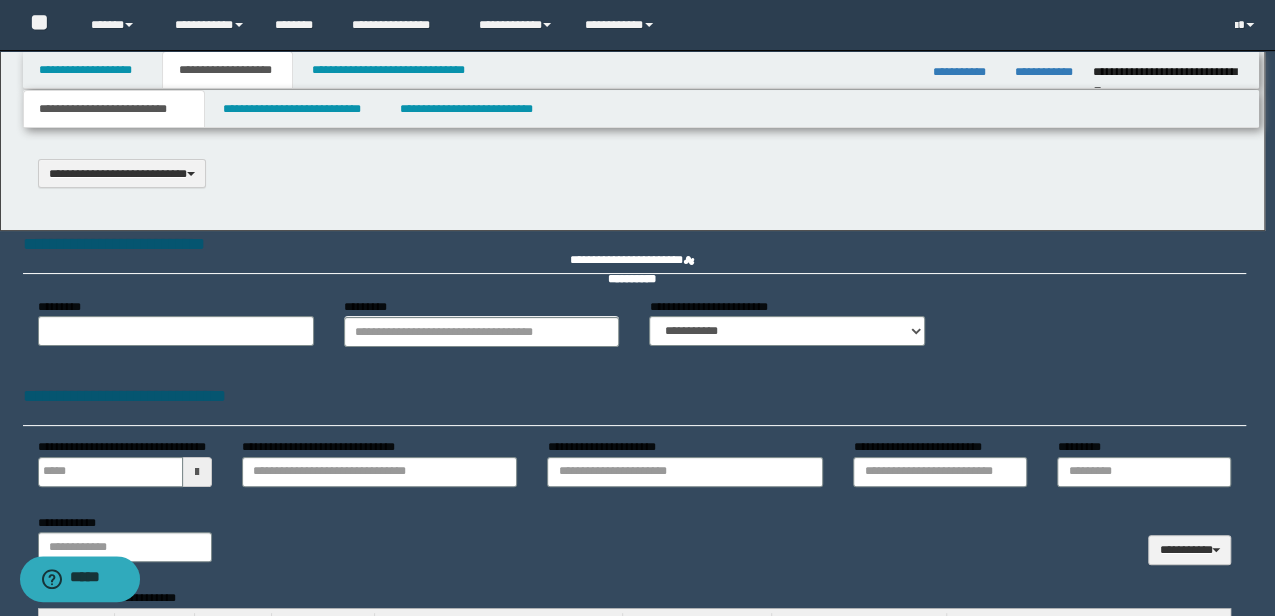 type 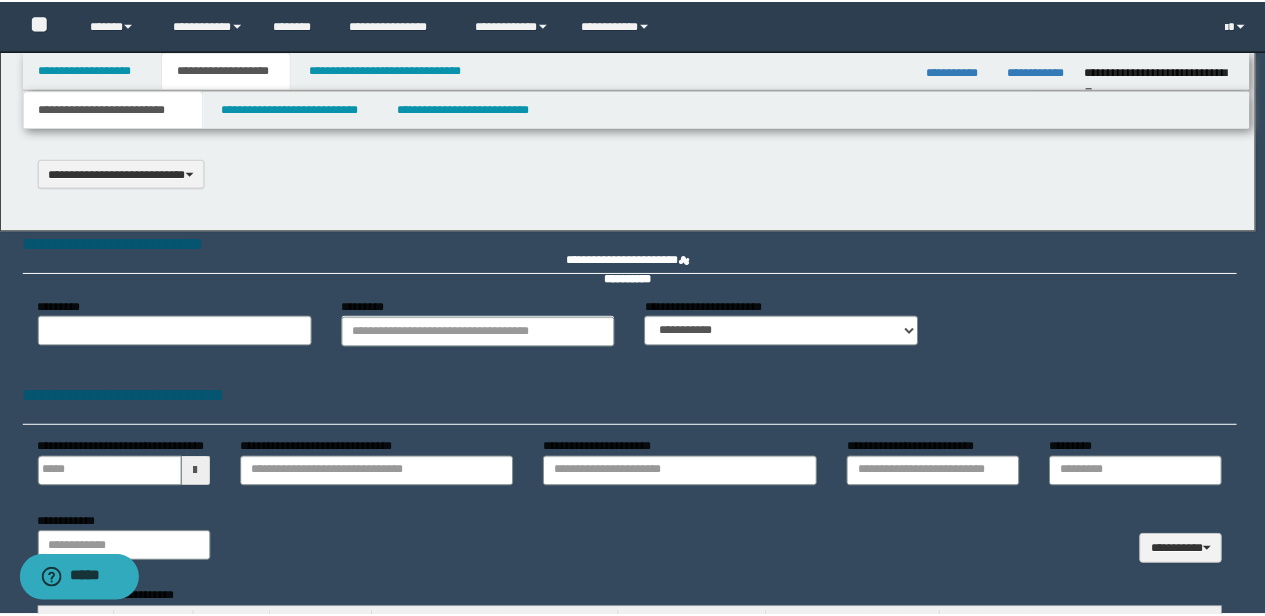 scroll, scrollTop: 0, scrollLeft: 0, axis: both 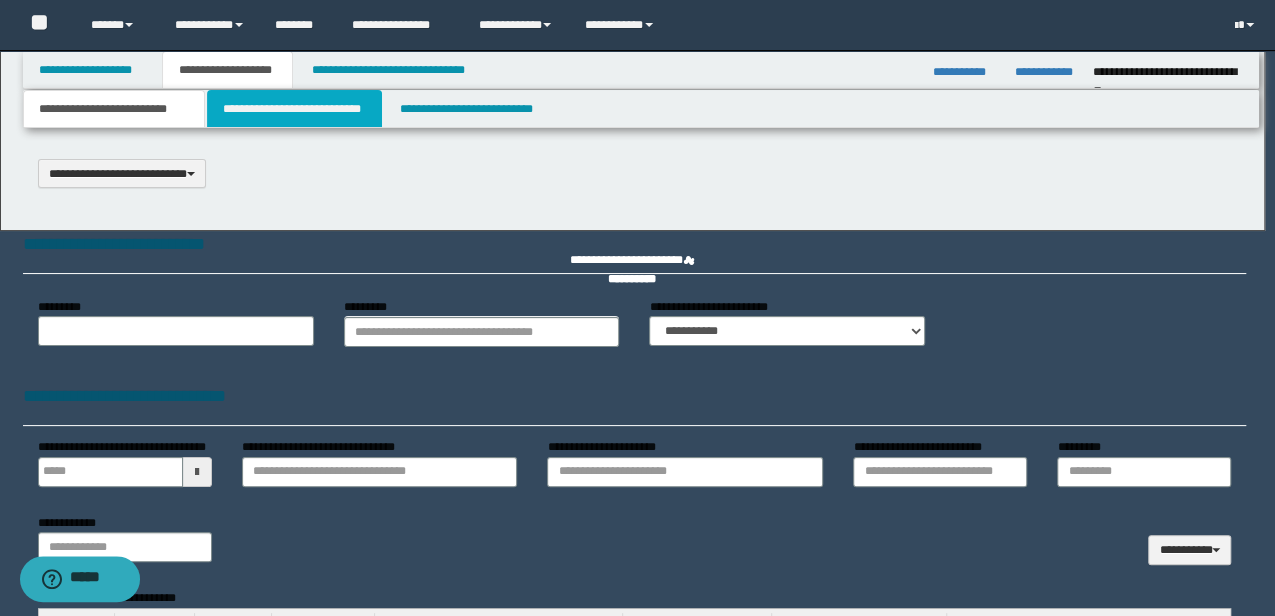 click on "**********" at bounding box center [294, 109] 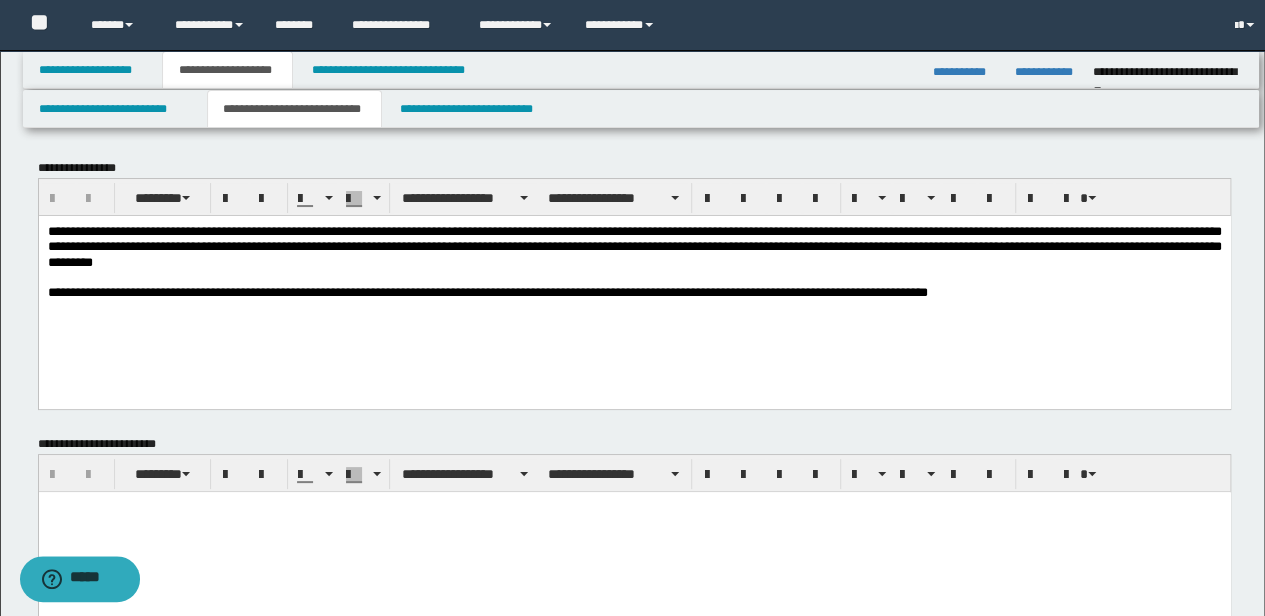 scroll, scrollTop: 0, scrollLeft: 0, axis: both 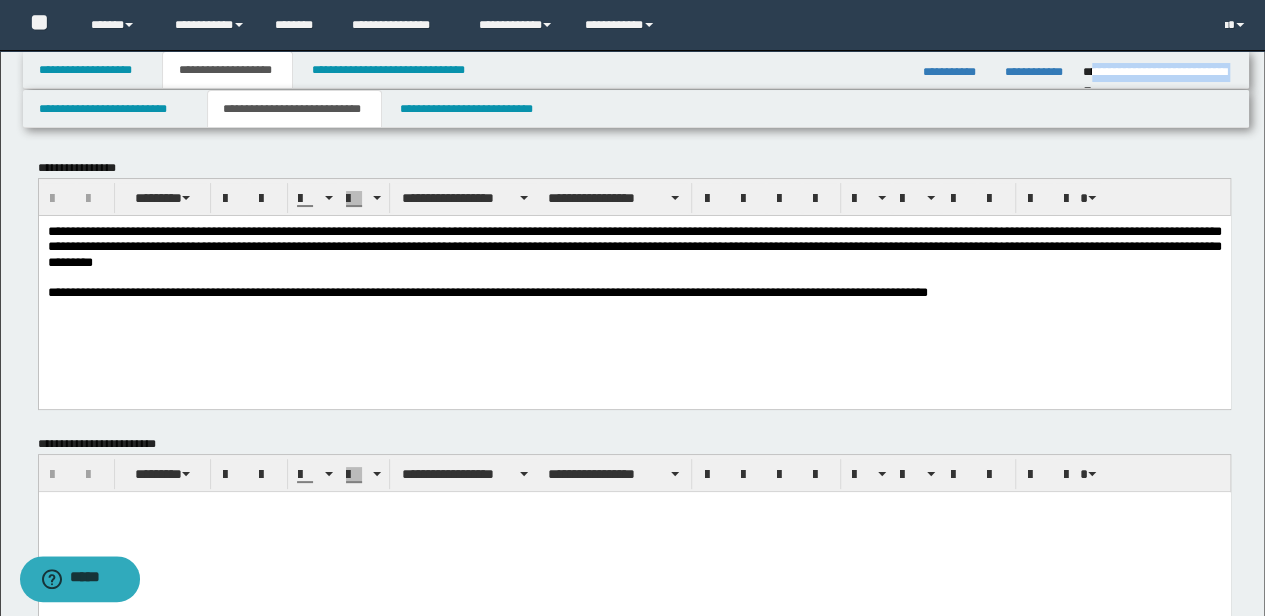 drag, startPoint x: 1089, startPoint y: 68, endPoint x: 1229, endPoint y: 68, distance: 140 